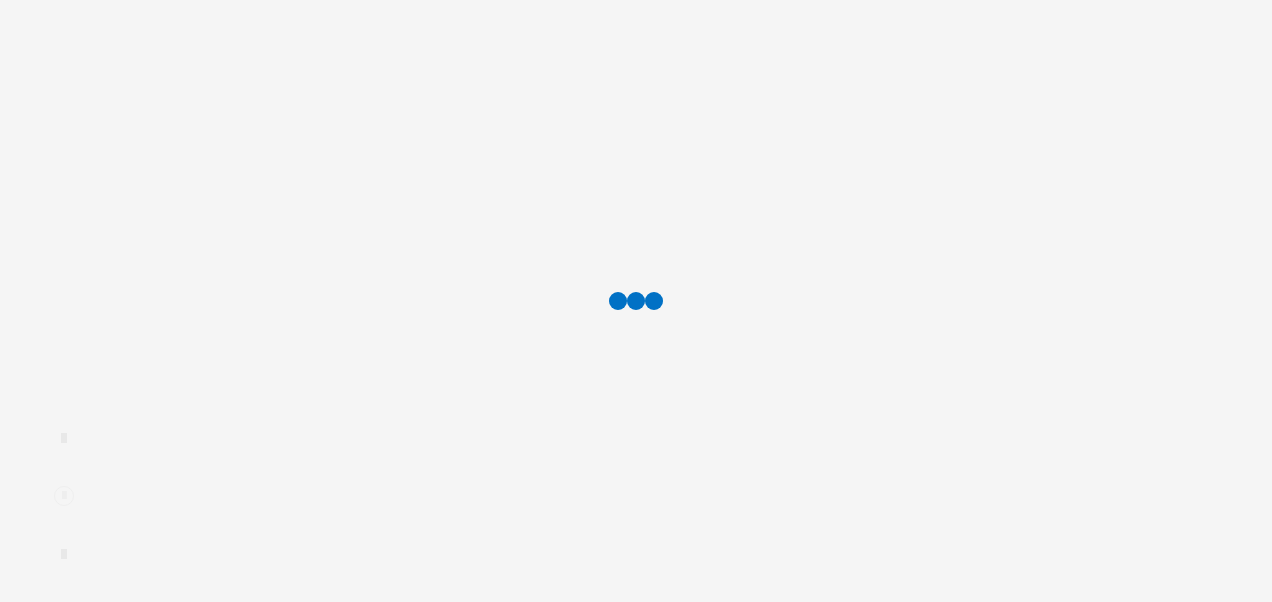 scroll, scrollTop: 0, scrollLeft: 0, axis: both 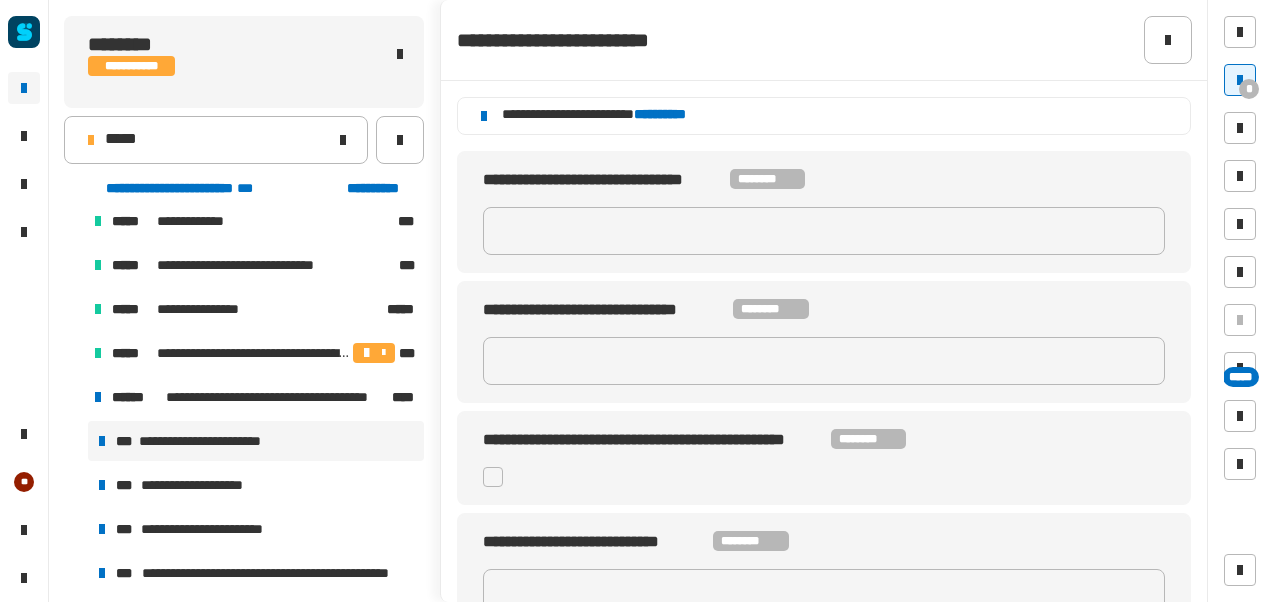 click on "**********" 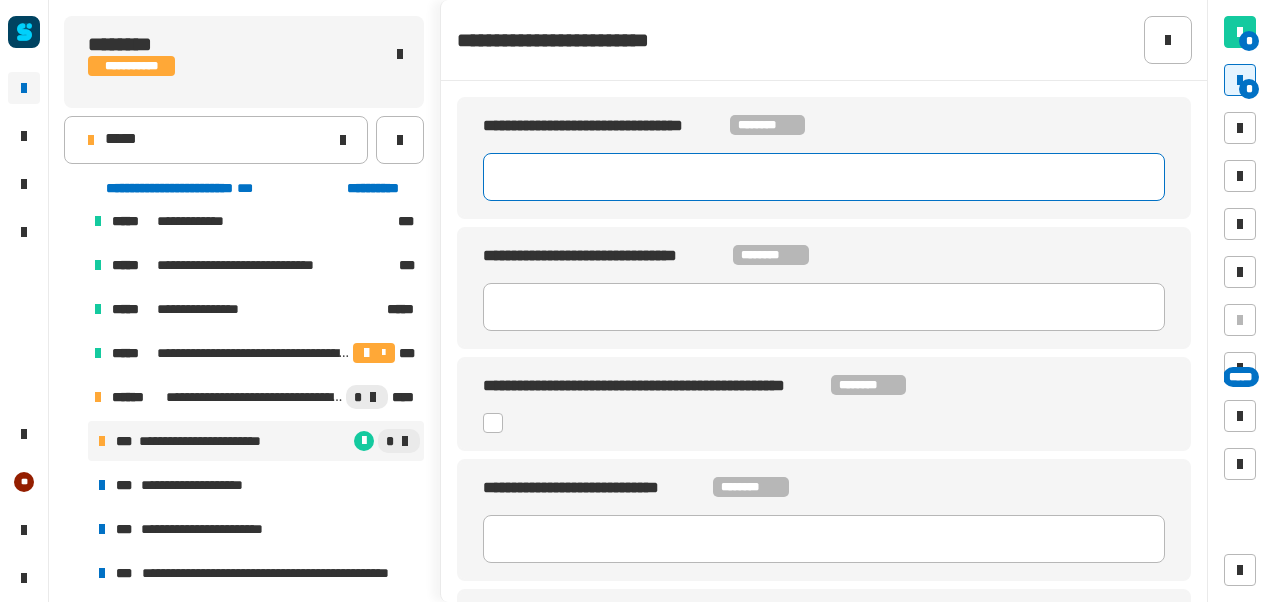 click 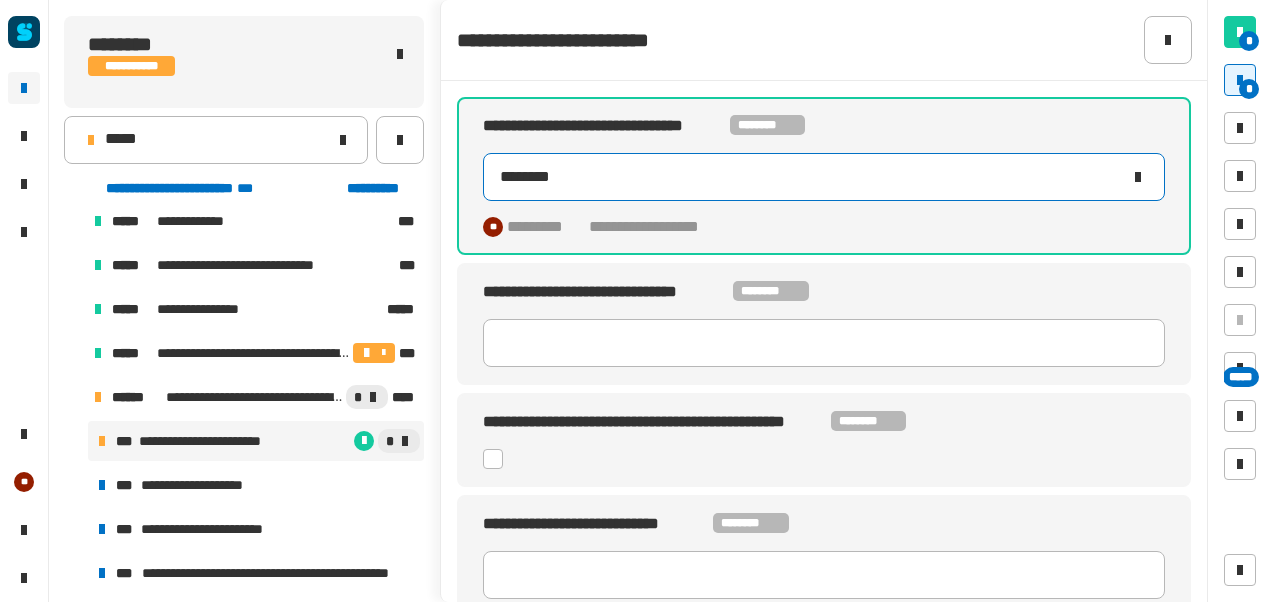 type on "********" 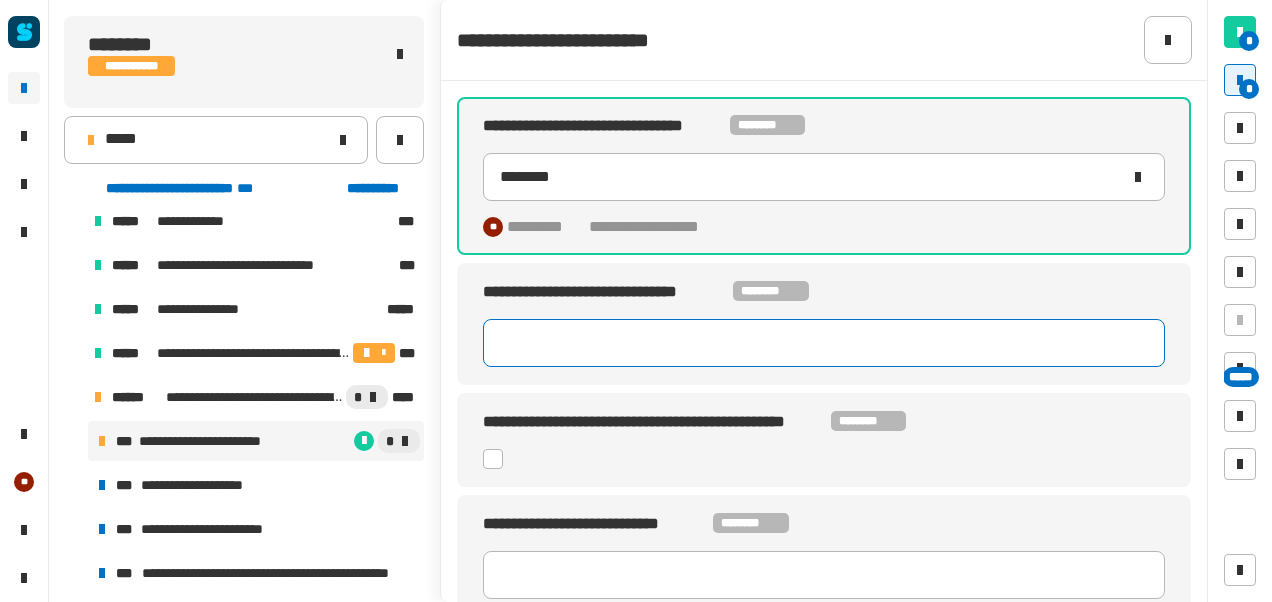 click 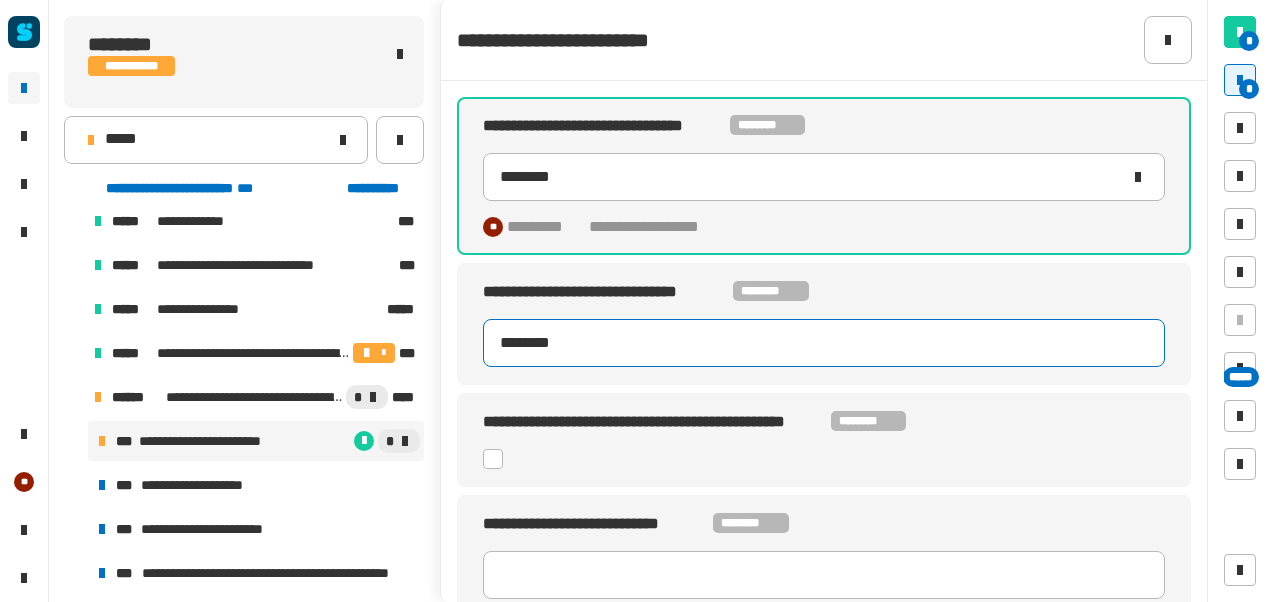 click on "********" 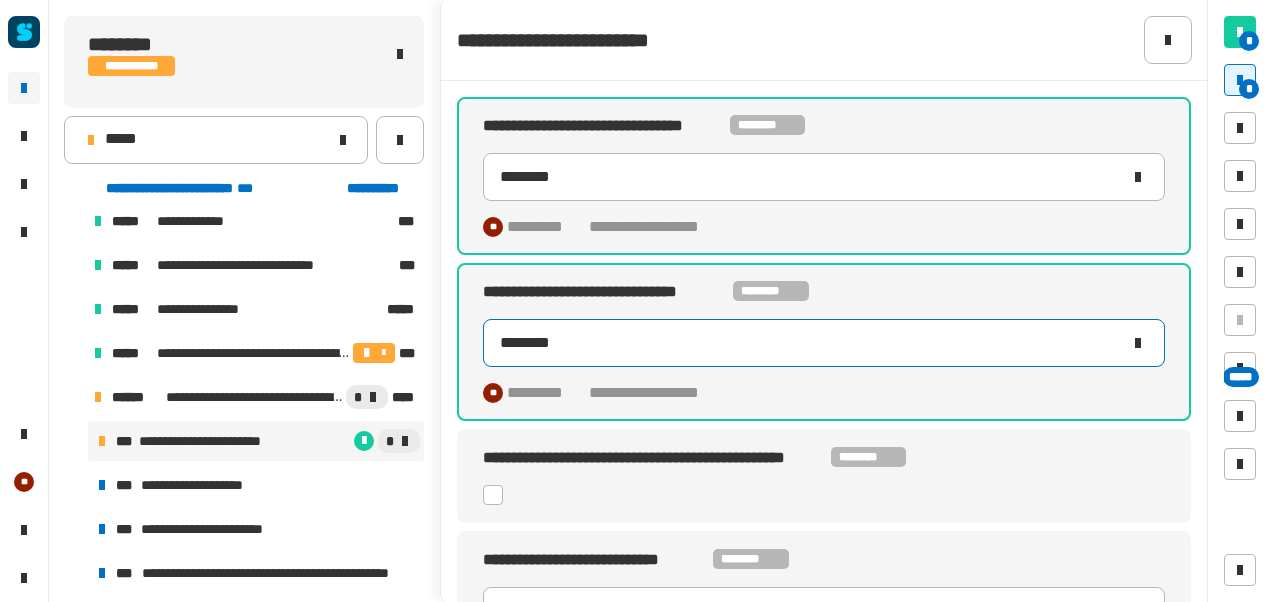 type on "********" 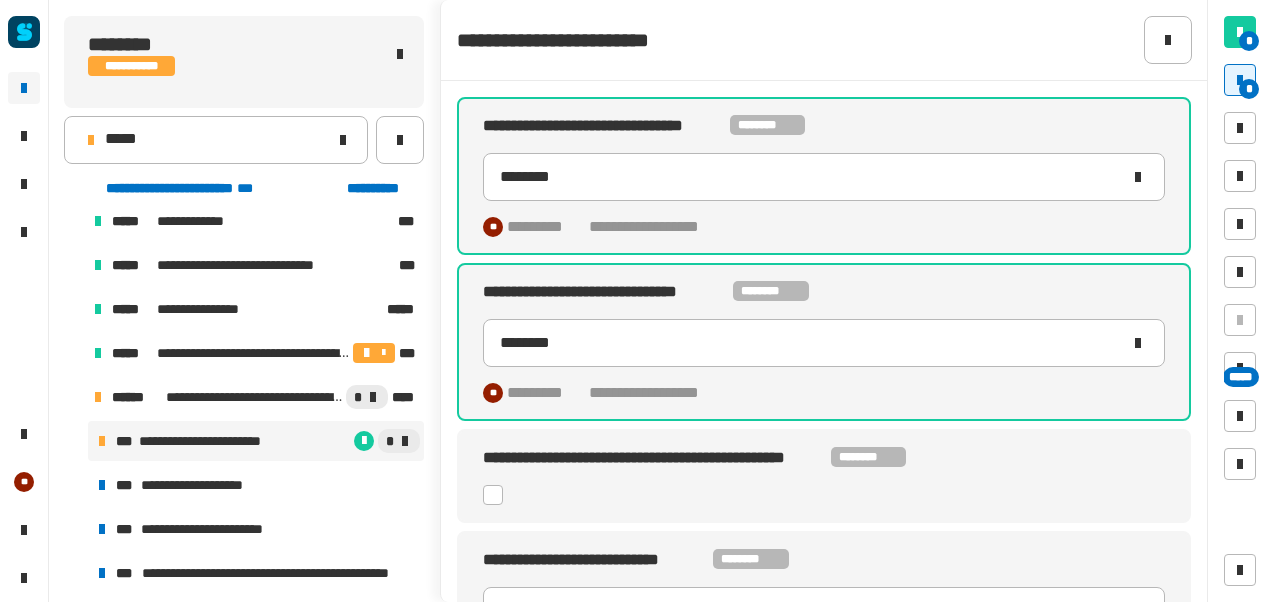 click 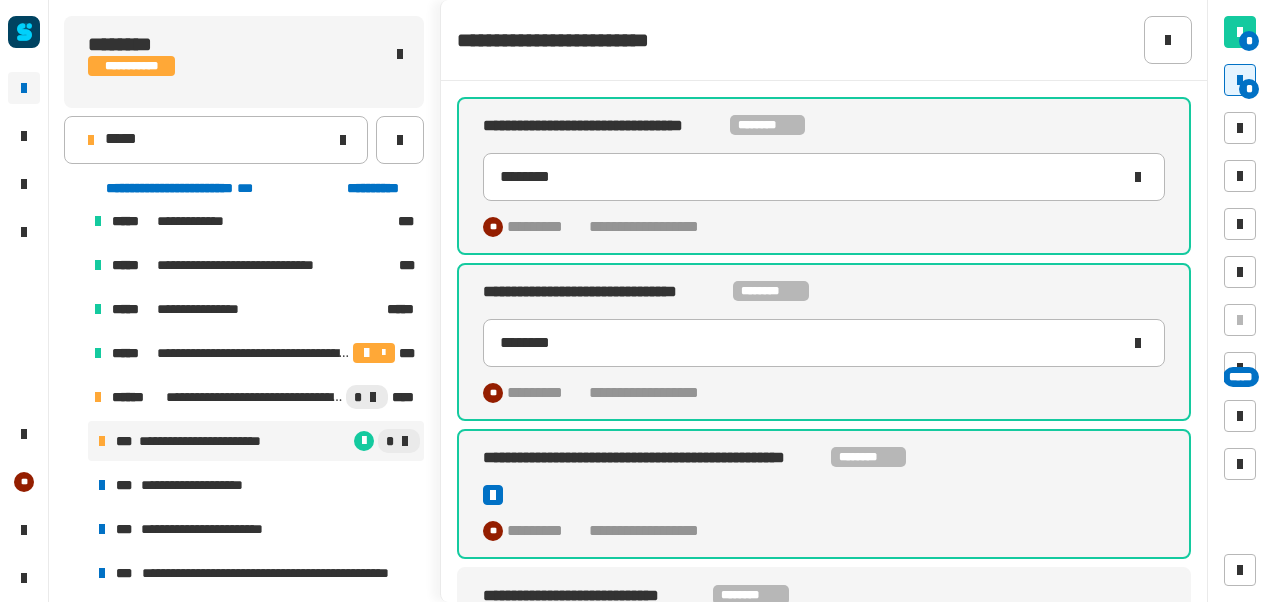 scroll, scrollTop: 216, scrollLeft: 0, axis: vertical 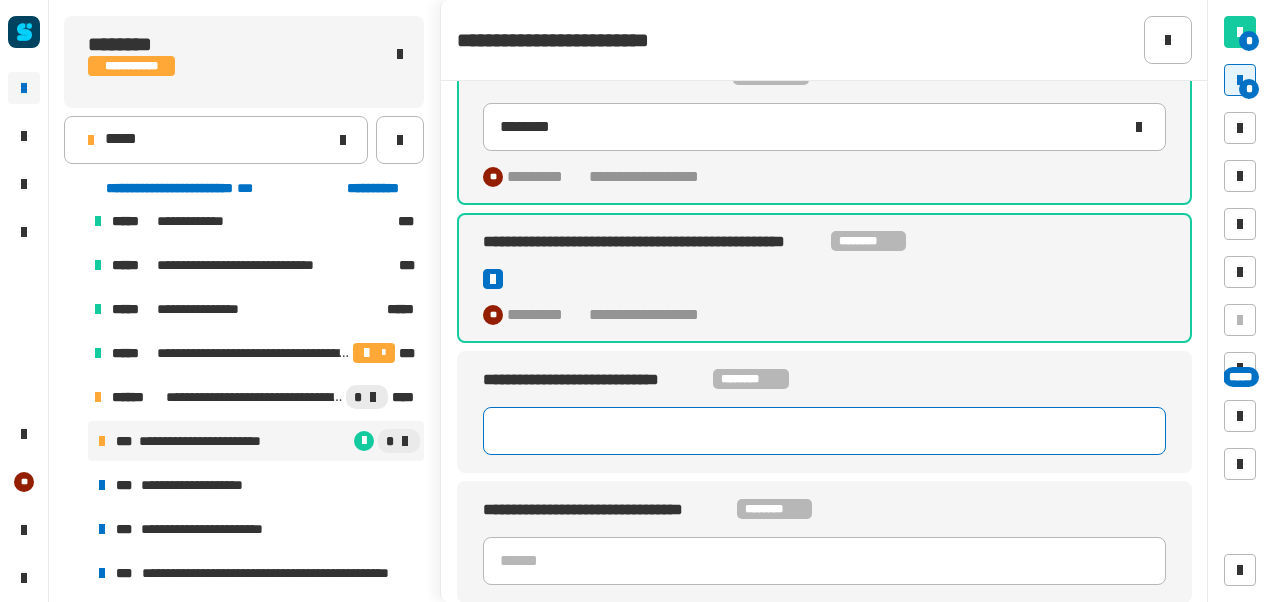 click 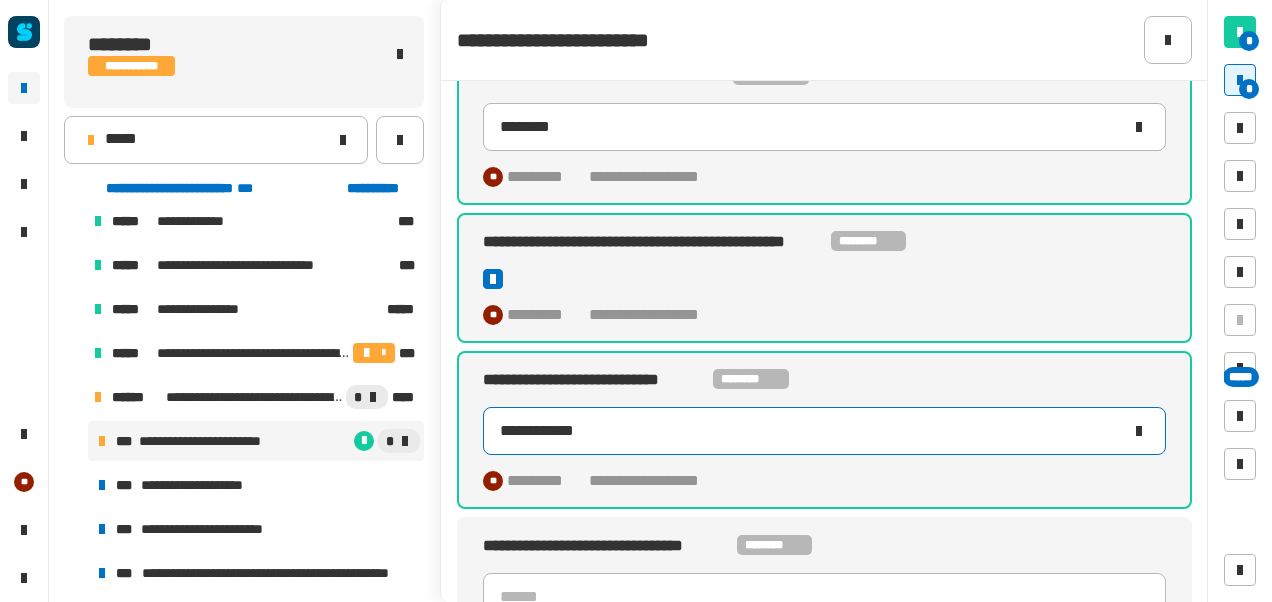 scroll, scrollTop: 252, scrollLeft: 0, axis: vertical 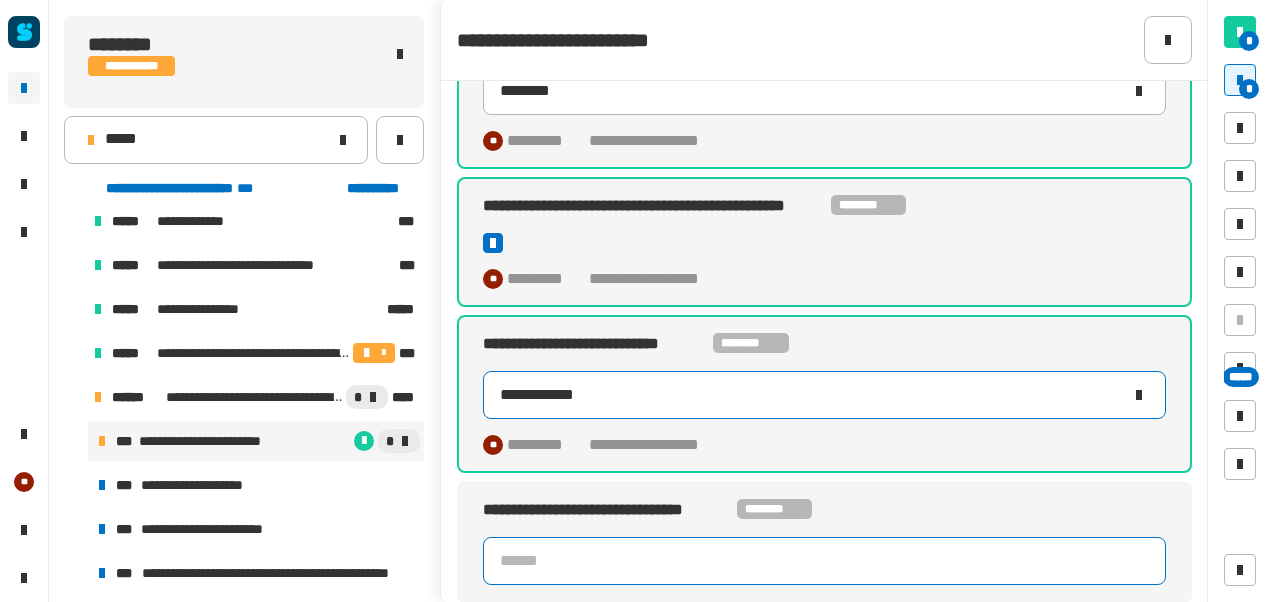 type on "**********" 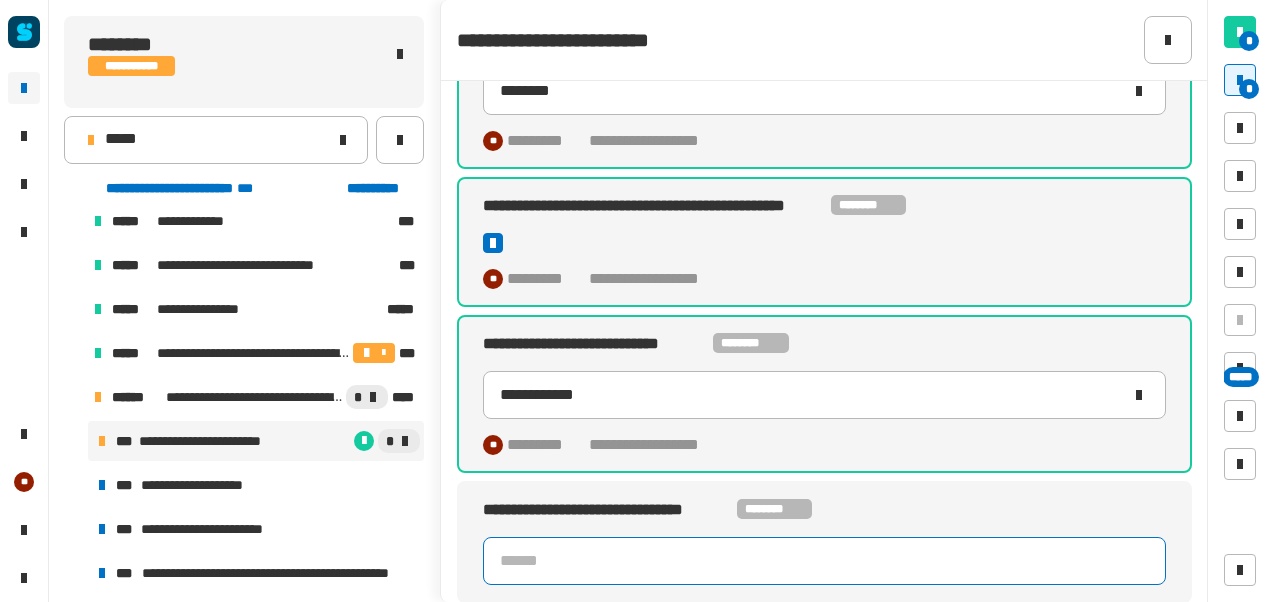 click 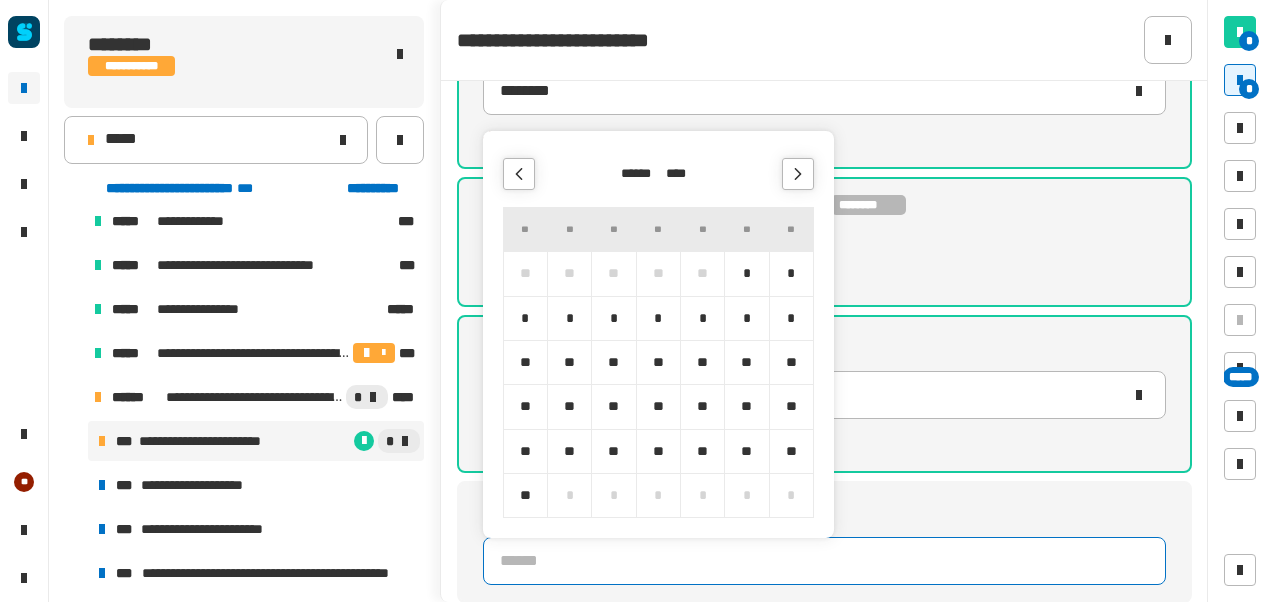 click on "****" at bounding box center [681, 174] 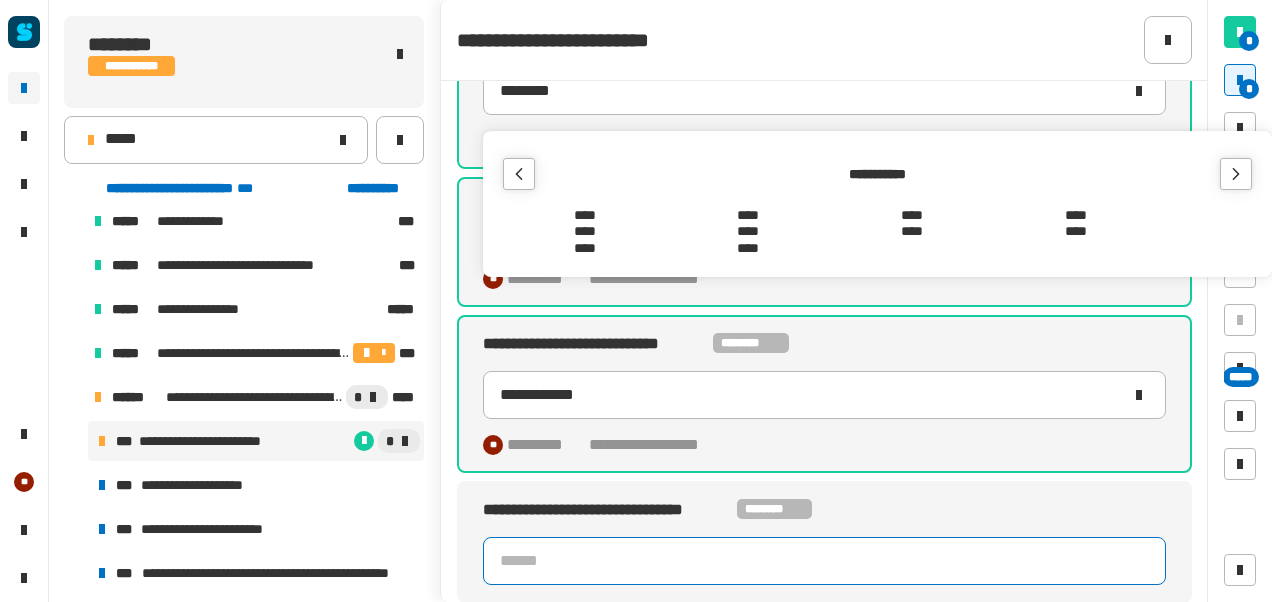 click on "****" at bounding box center [912, 232] 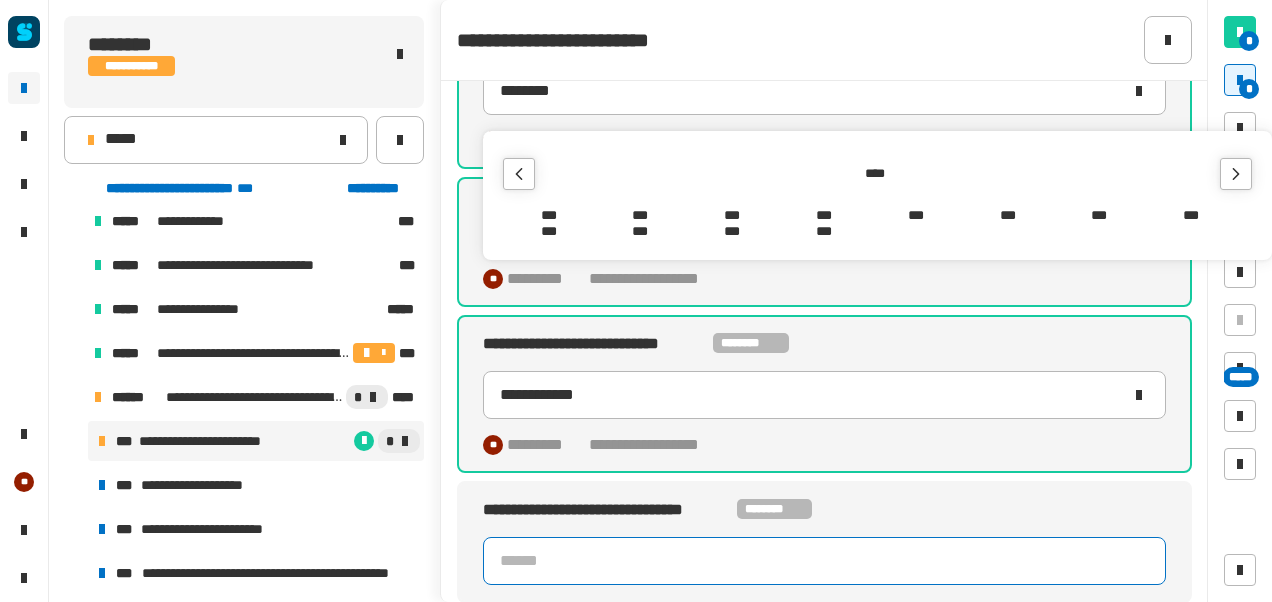 click on "***" at bounding box center [732, 215] 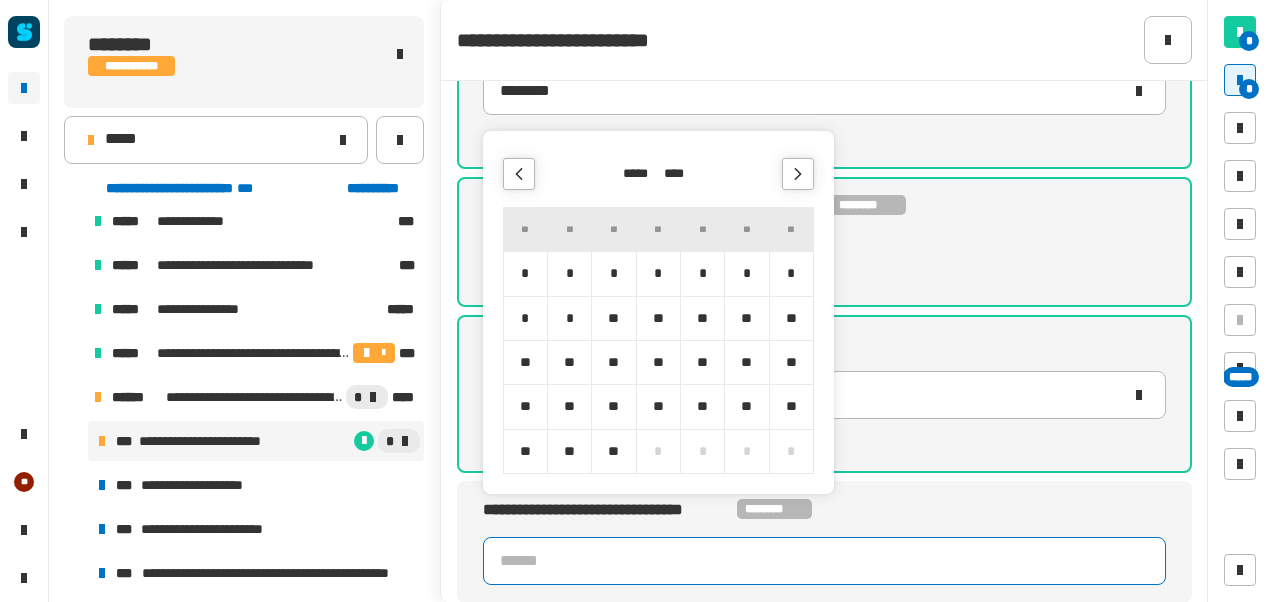 click on "*" at bounding box center [791, 273] 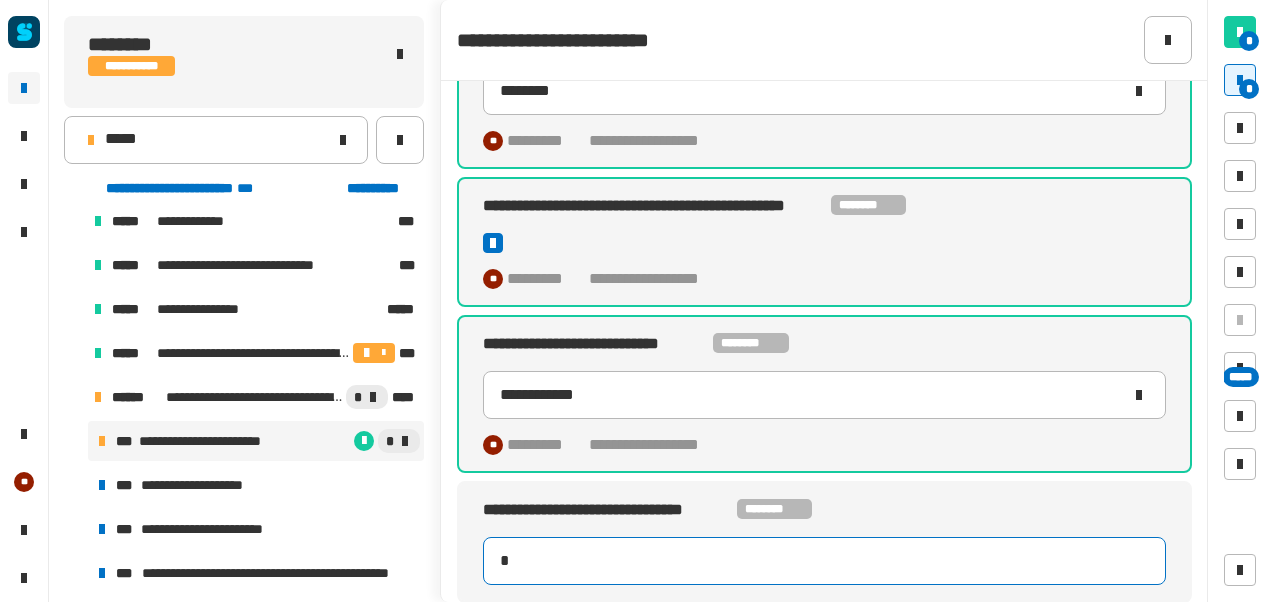 type on "**********" 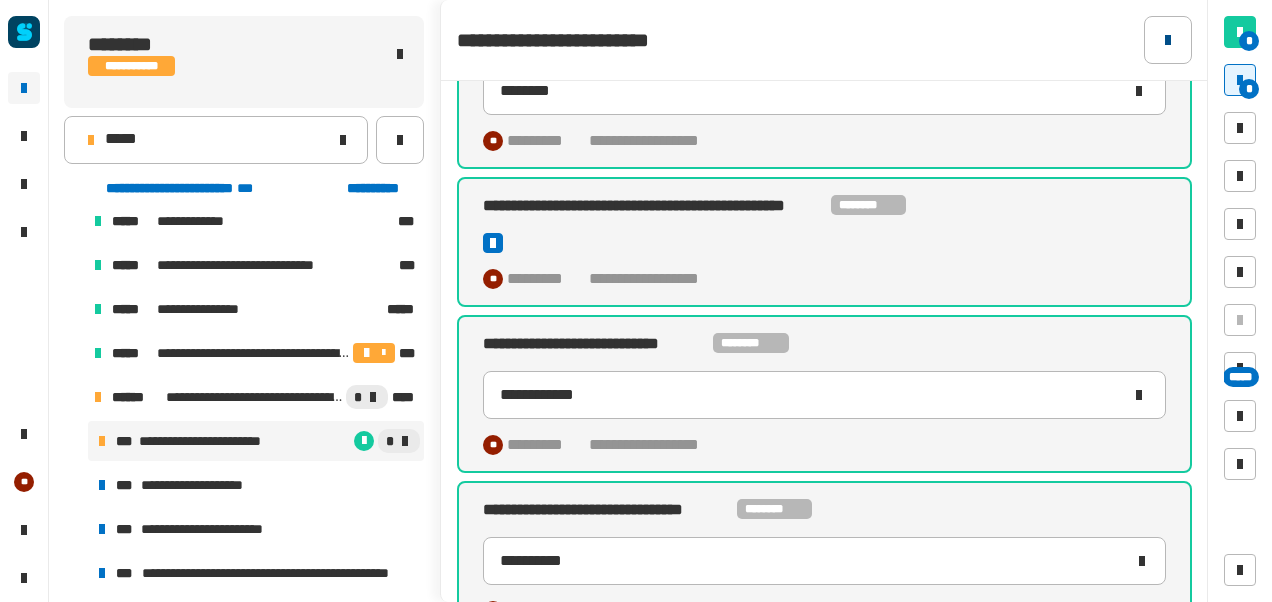 click 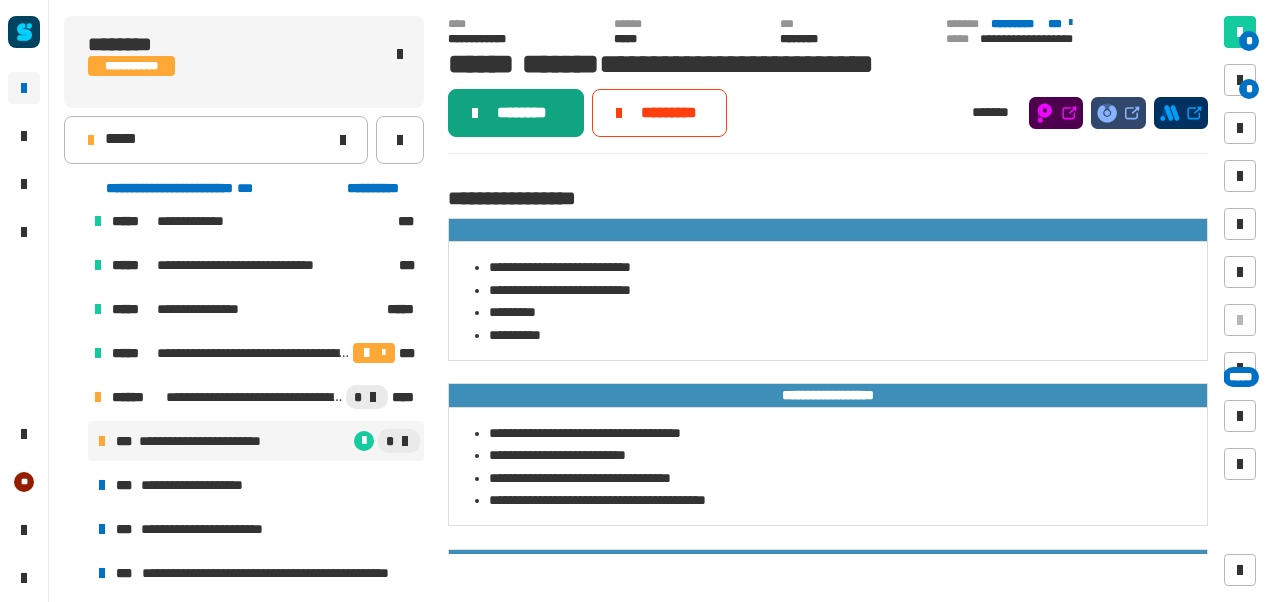 drag, startPoint x: 532, startPoint y: 140, endPoint x: 532, endPoint y: 115, distance: 25 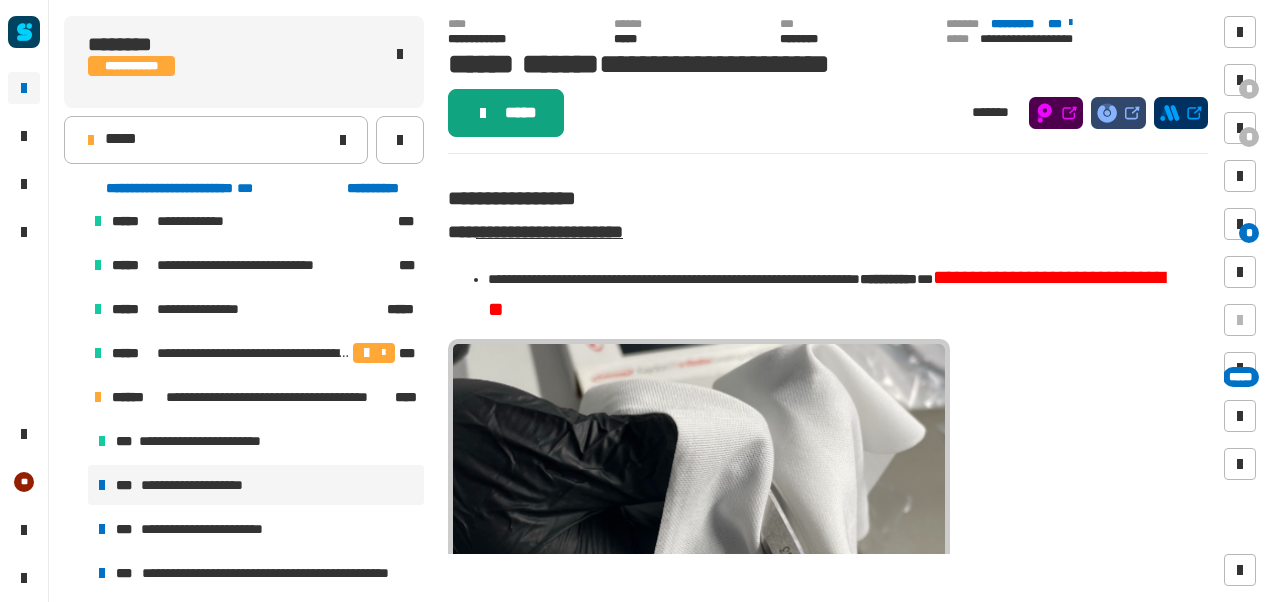 click on "*****" 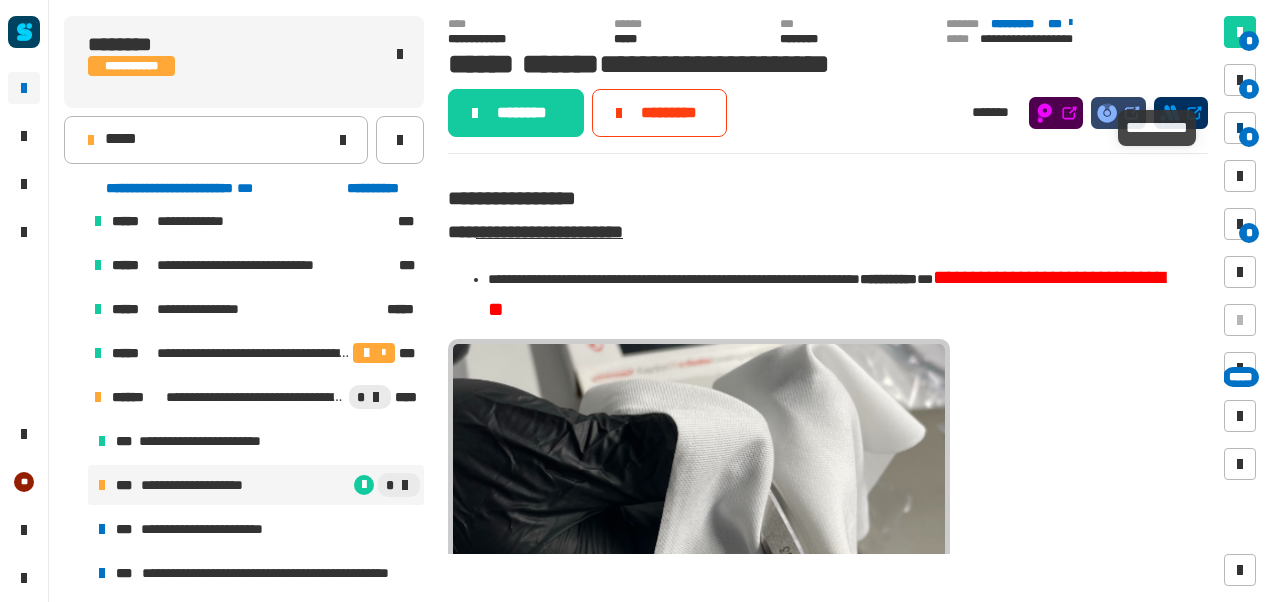 click on "*" at bounding box center [1249, 137] 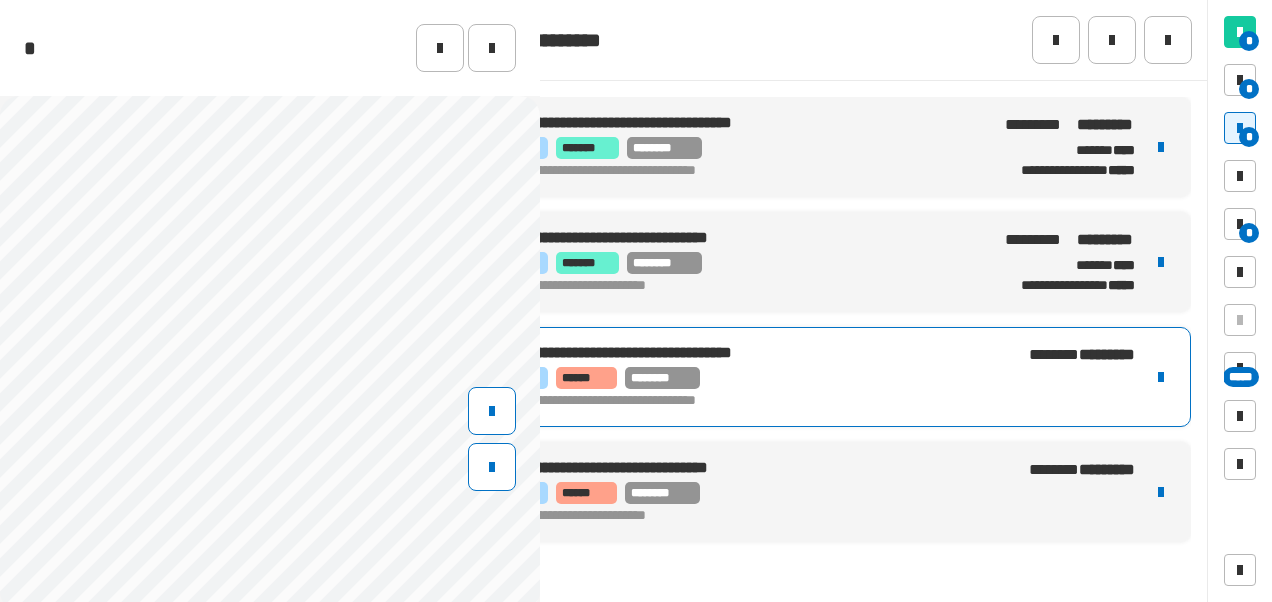 click on "*** ****** ********" at bounding box center (747, 378) 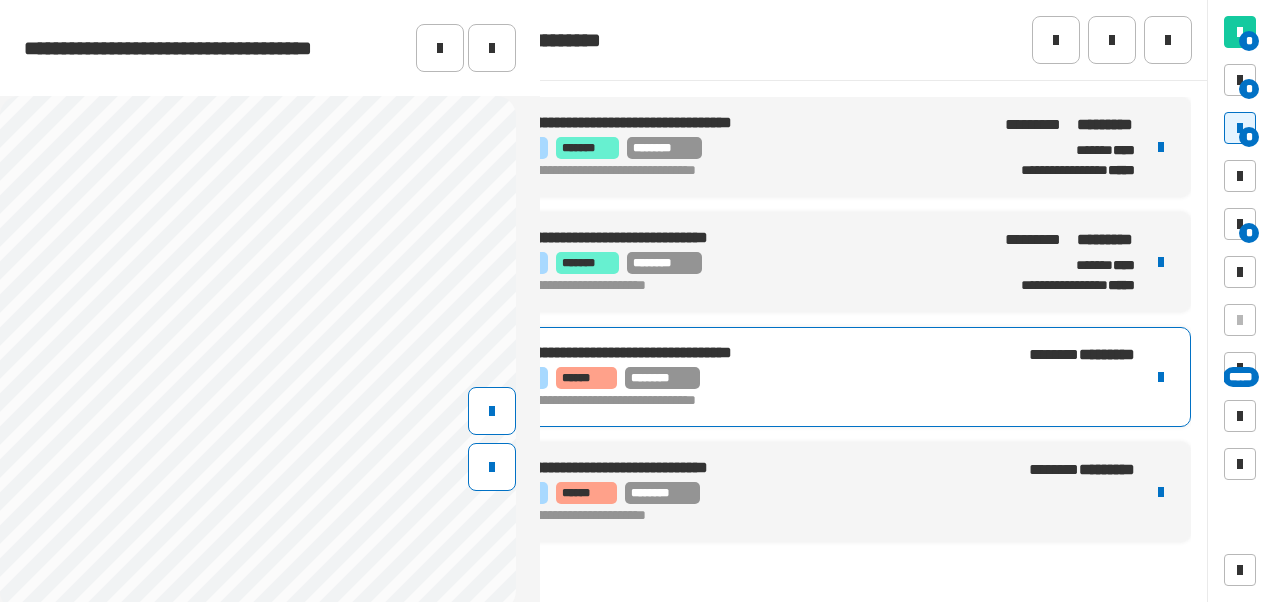 scroll, scrollTop: 320, scrollLeft: 0, axis: vertical 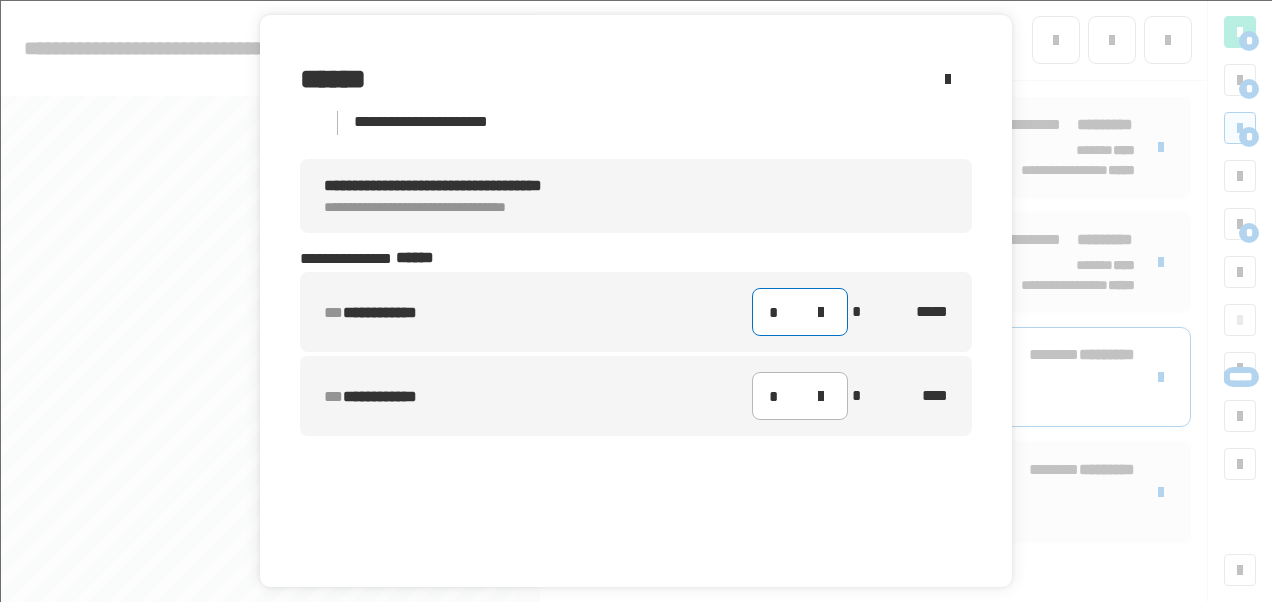 click on "*" 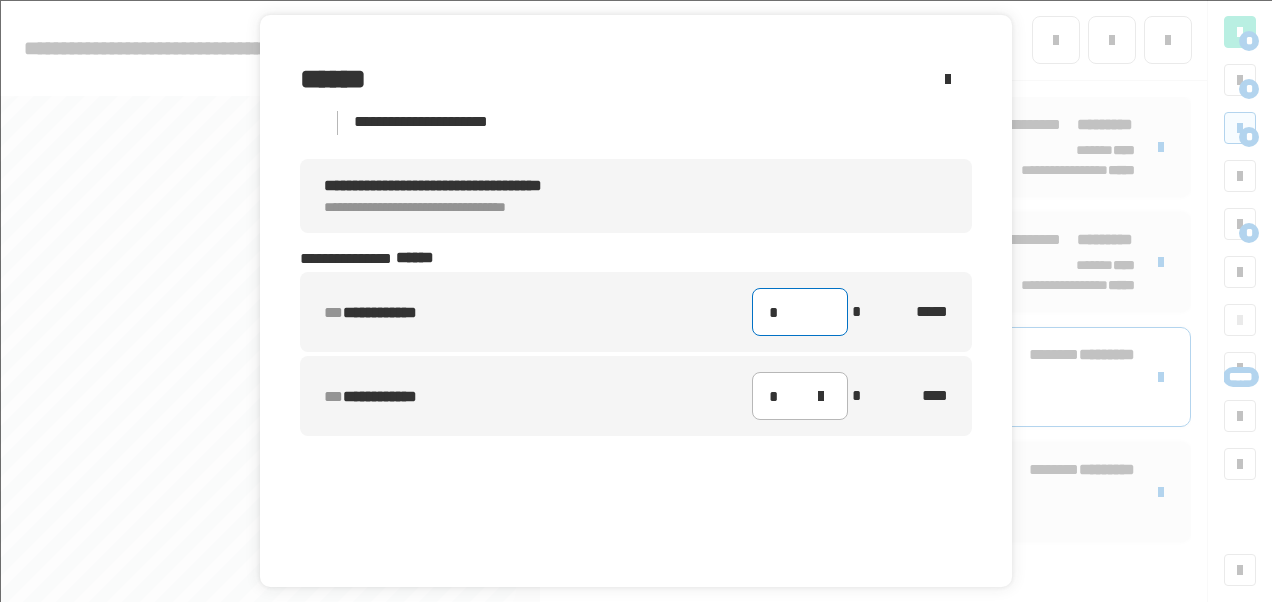type on "**" 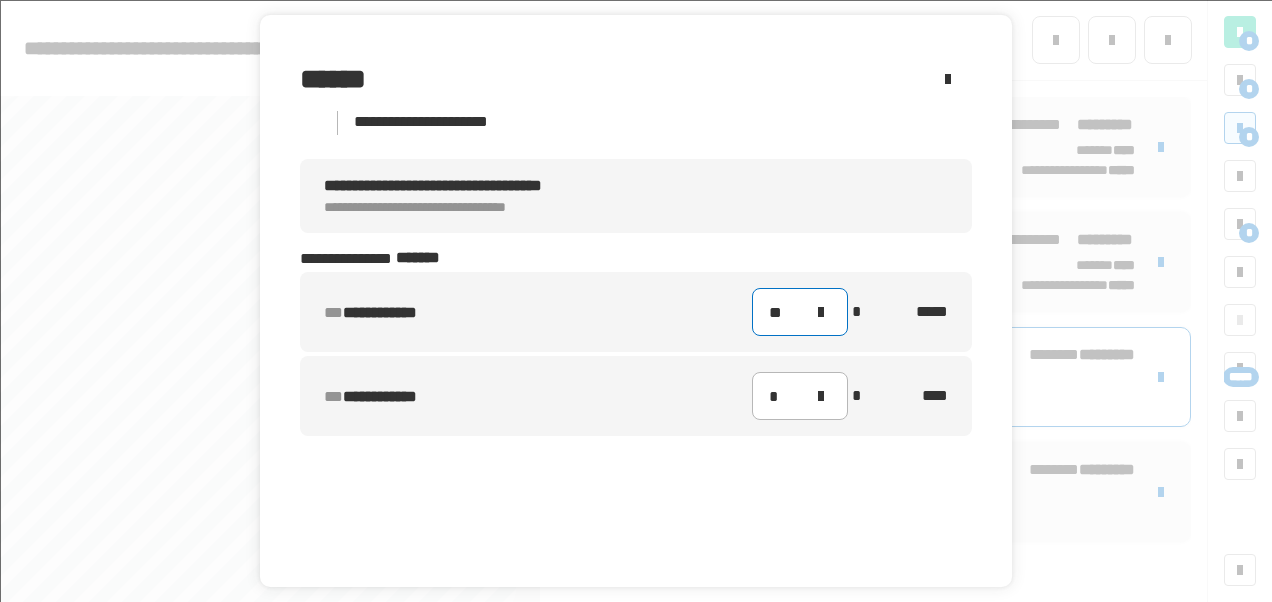 scroll, scrollTop: 70, scrollLeft: 0, axis: vertical 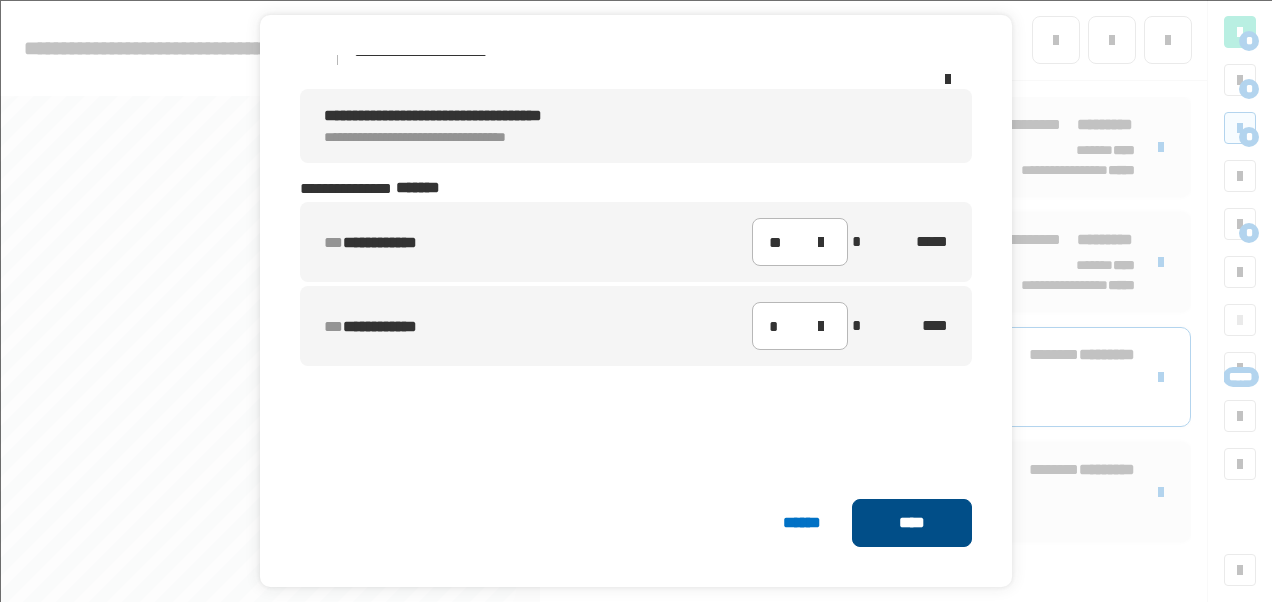 click on "****" 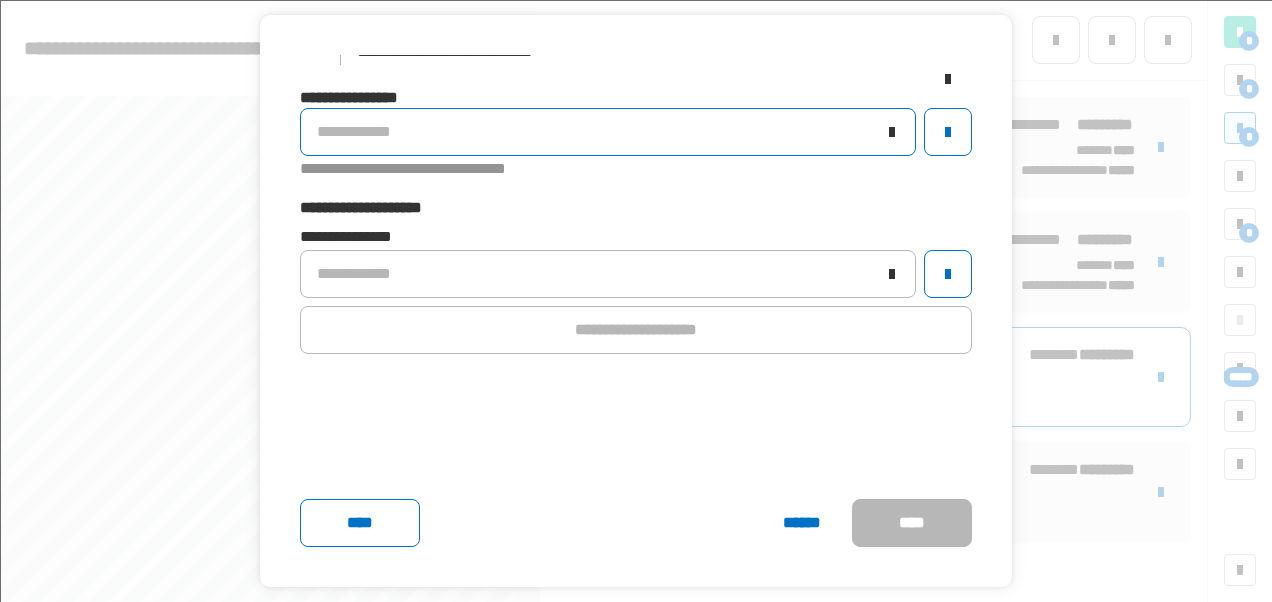 click on "**********" 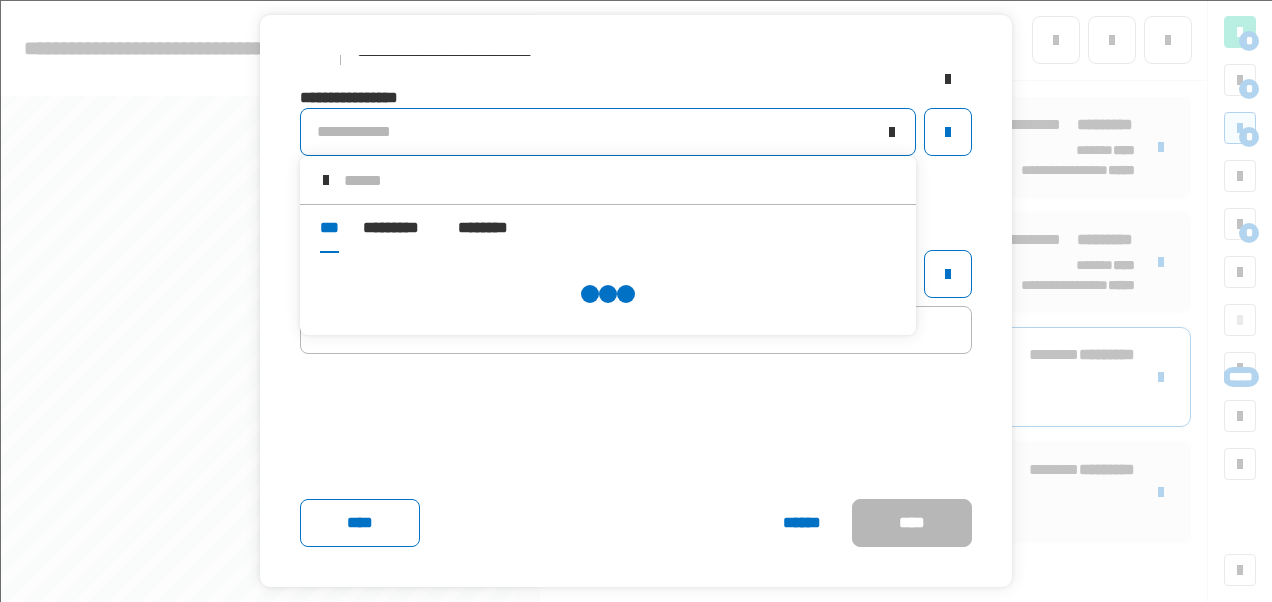 click at bounding box center [622, 180] 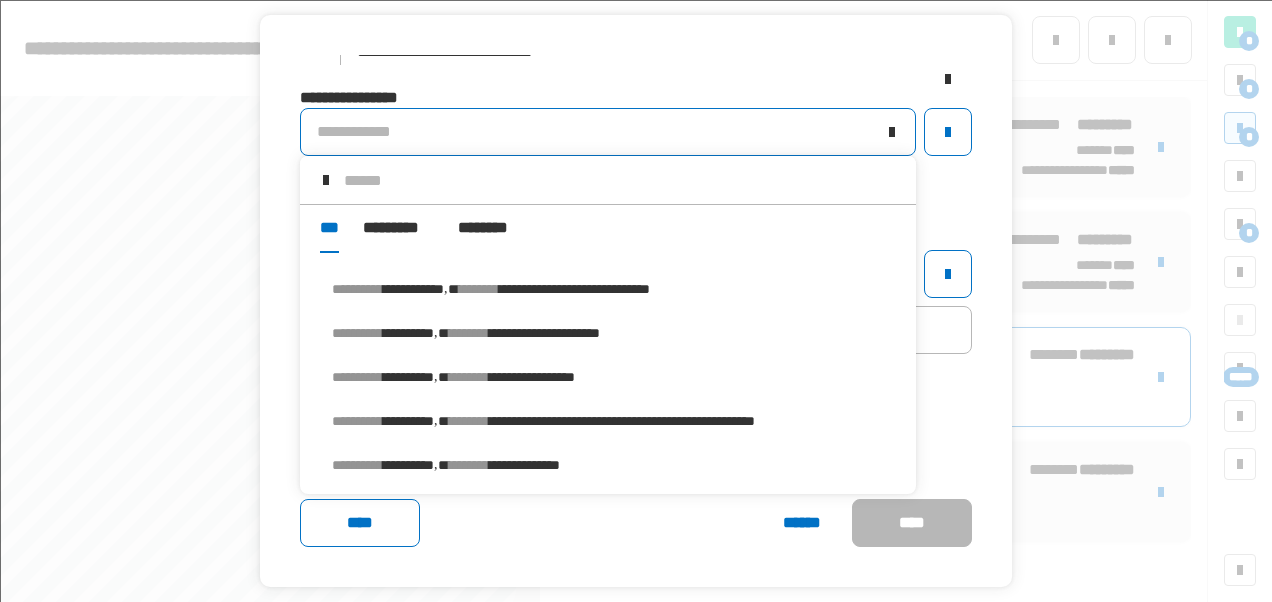 type on "********" 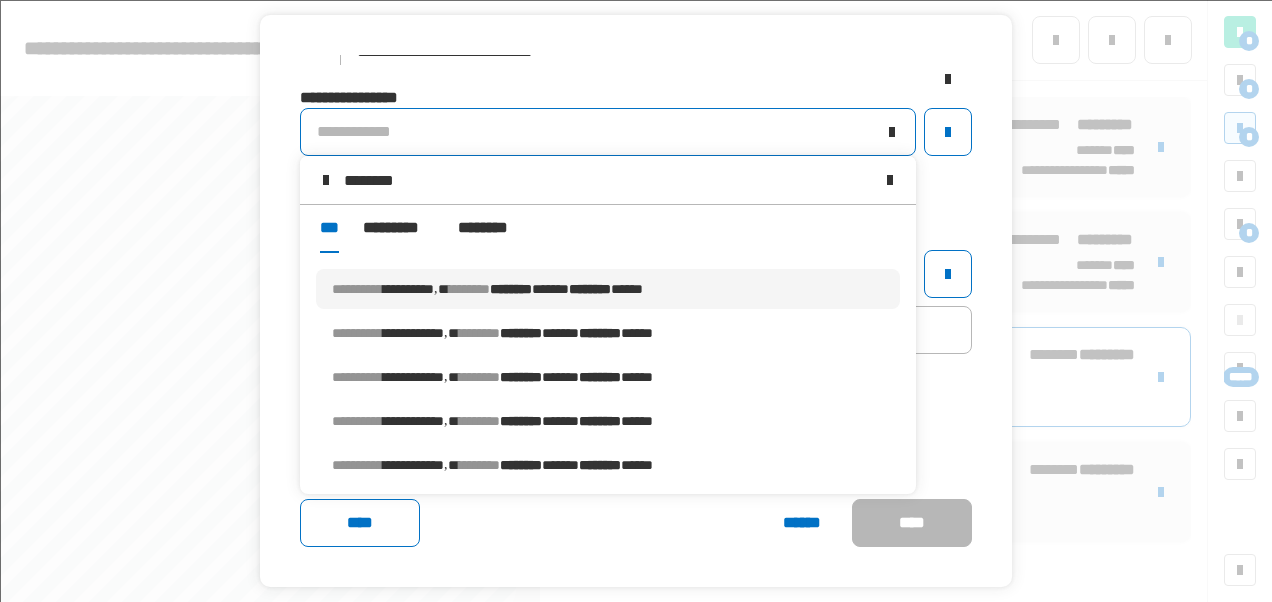 click on "[FIRST] [LAST] [COMPANY] [PHONE] [EMAIL] [WEBSITE]" at bounding box center (608, 289) 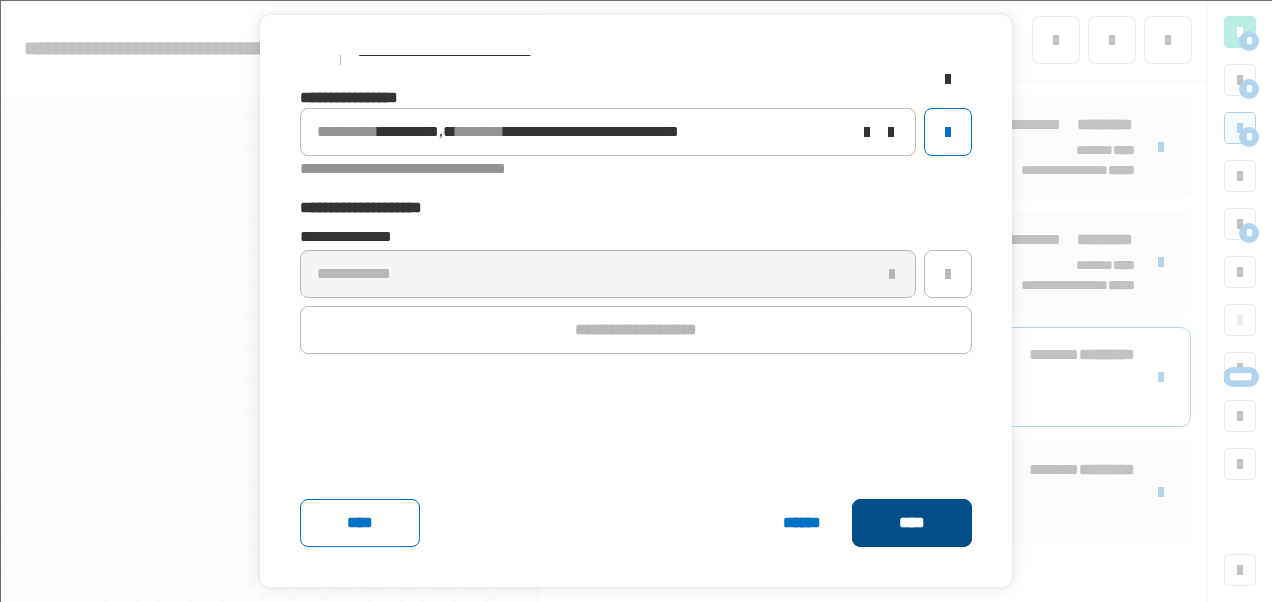 click on "****" 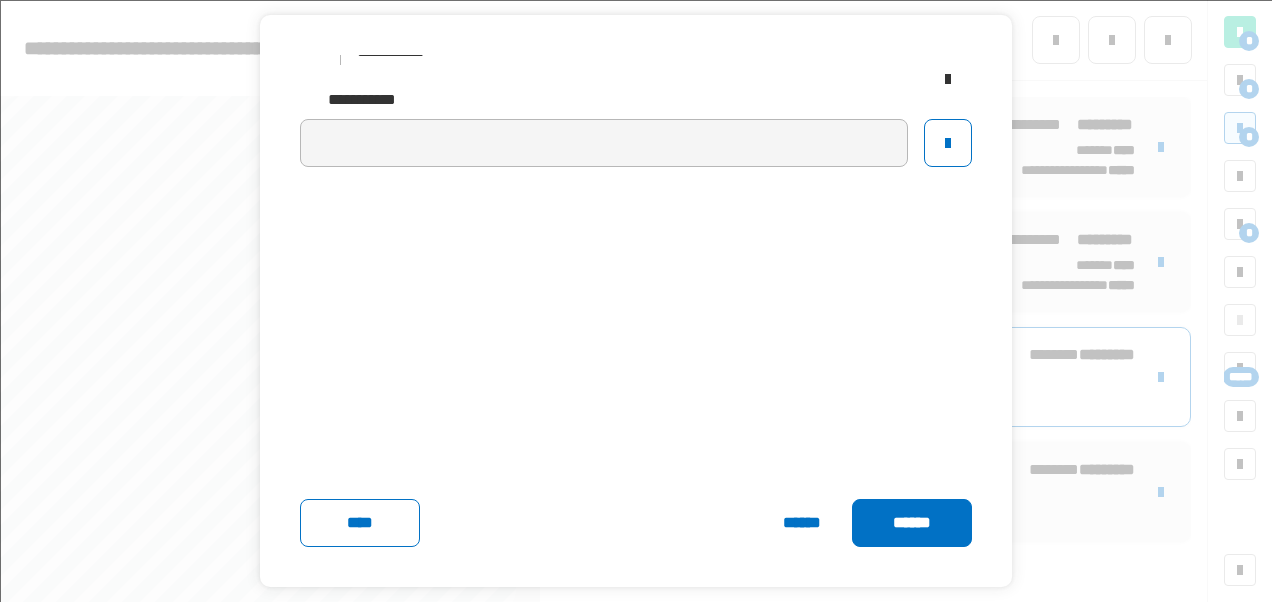 click on "******" 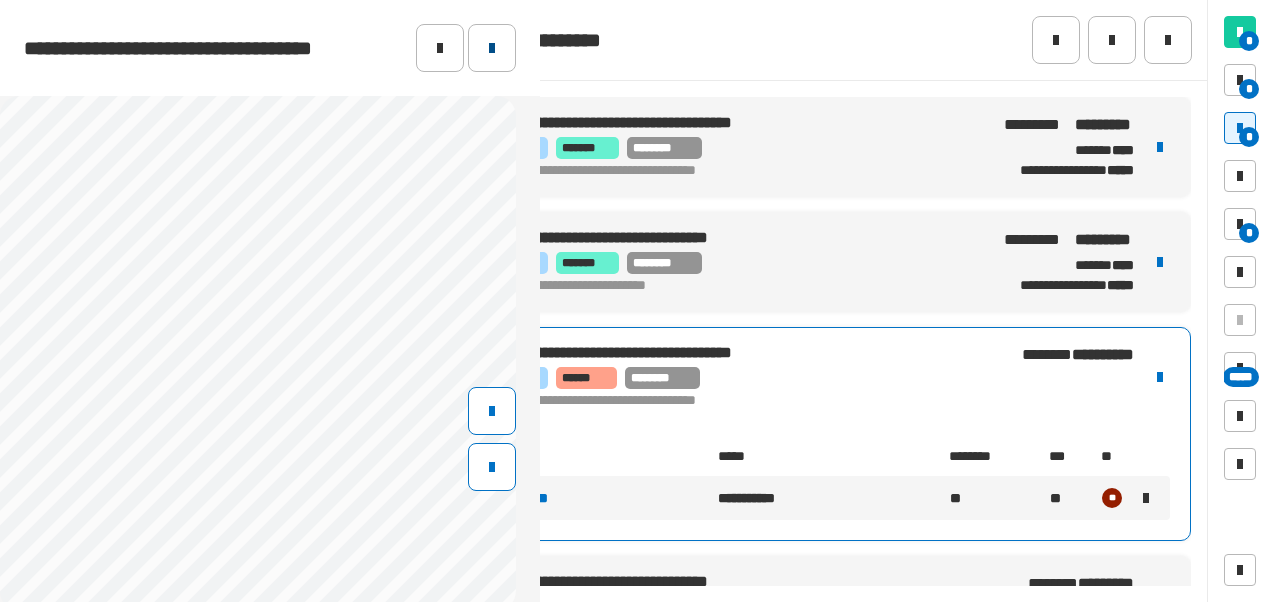 click 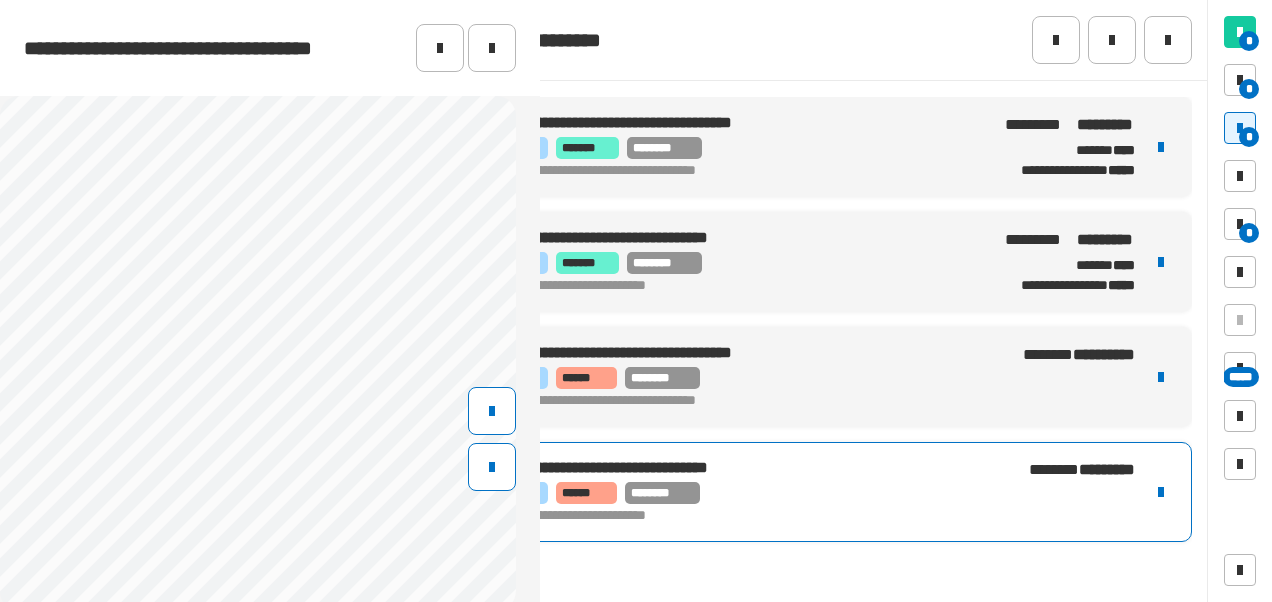 scroll, scrollTop: 0, scrollLeft: 0, axis: both 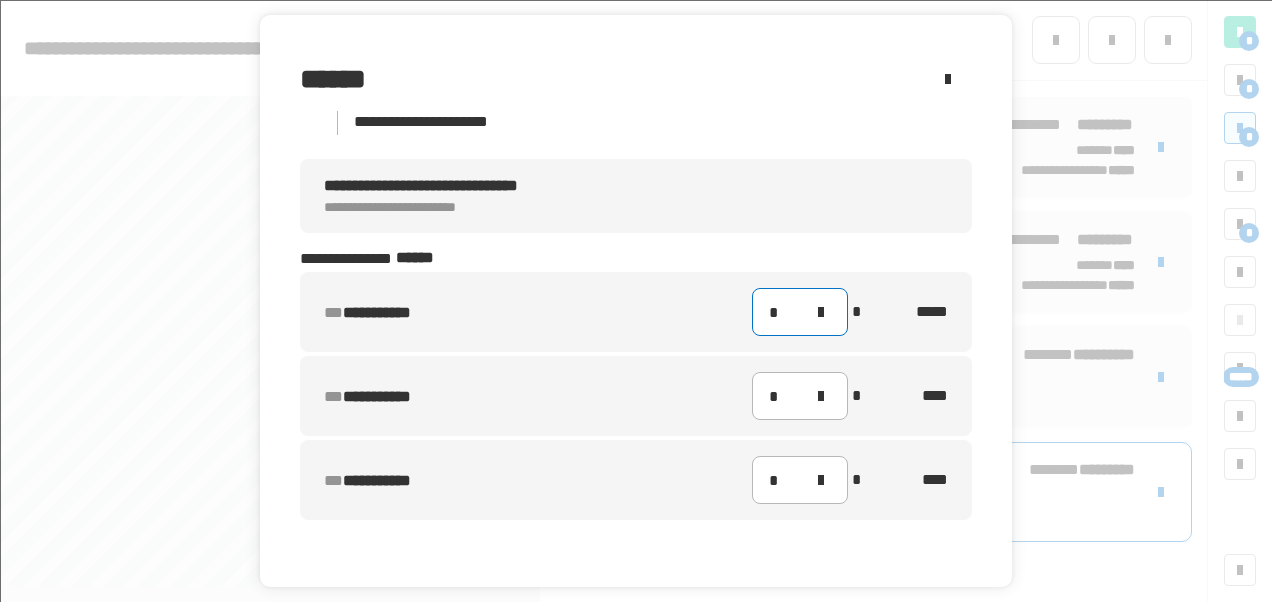 click on "*" 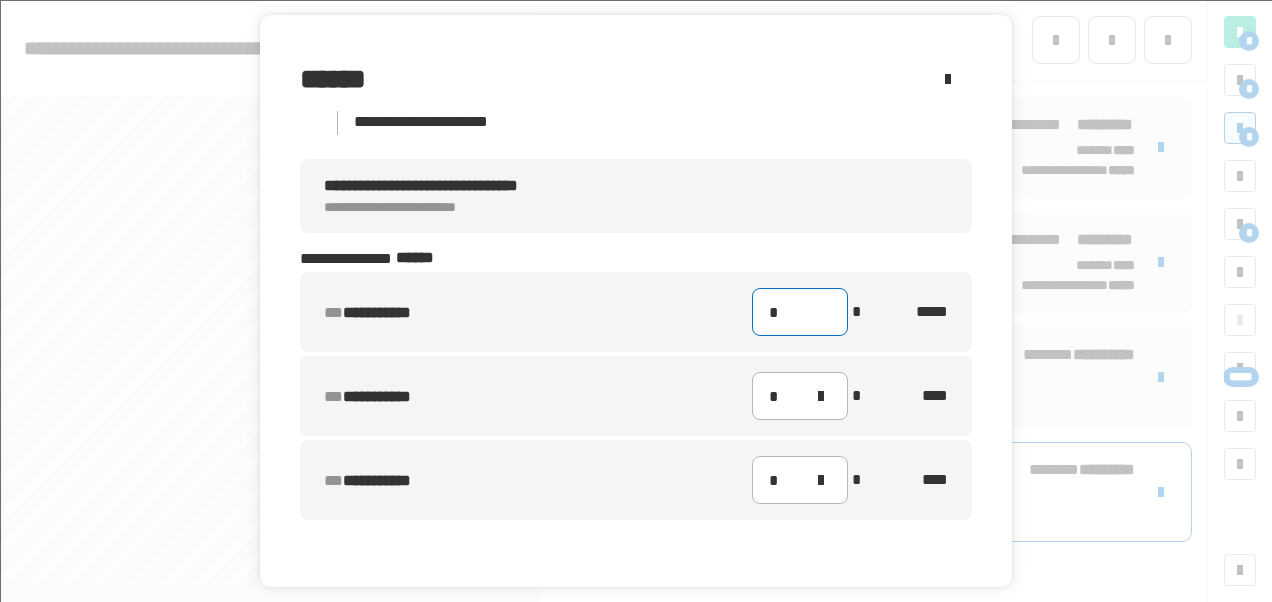 type on "**" 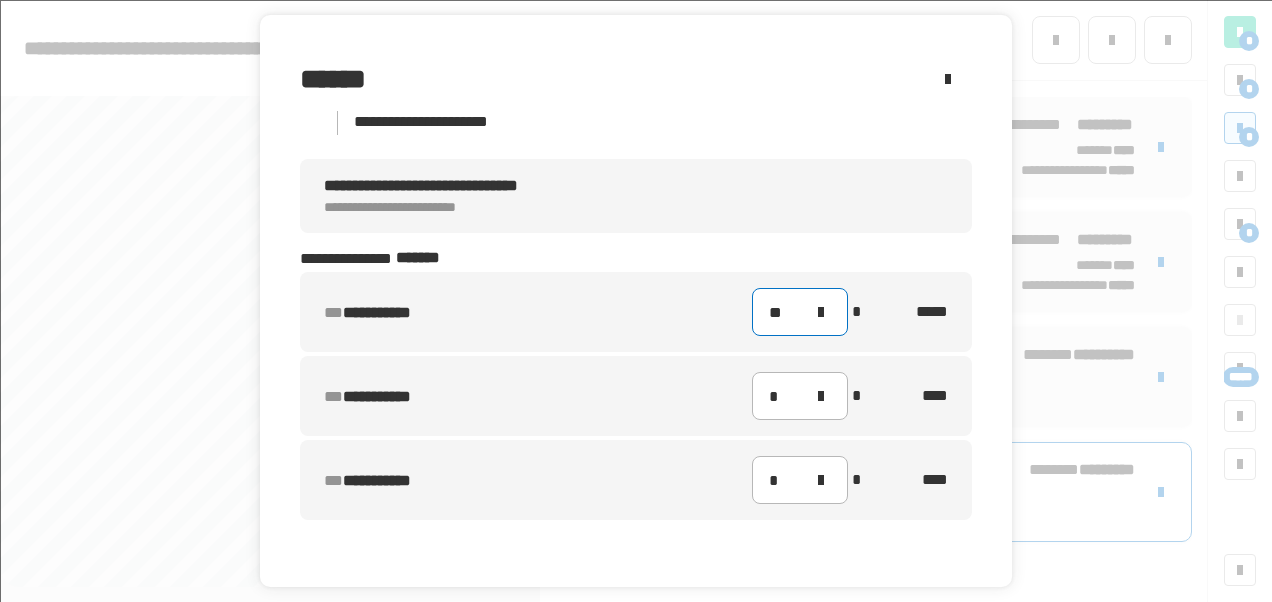 scroll, scrollTop: 70, scrollLeft: 0, axis: vertical 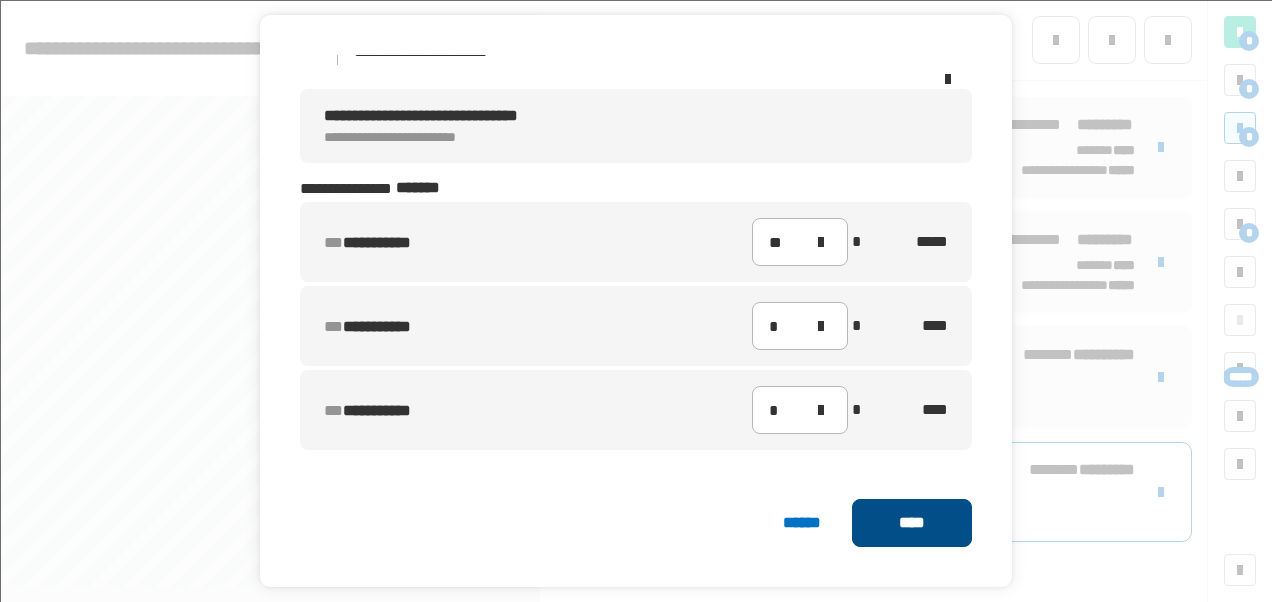 click on "****" 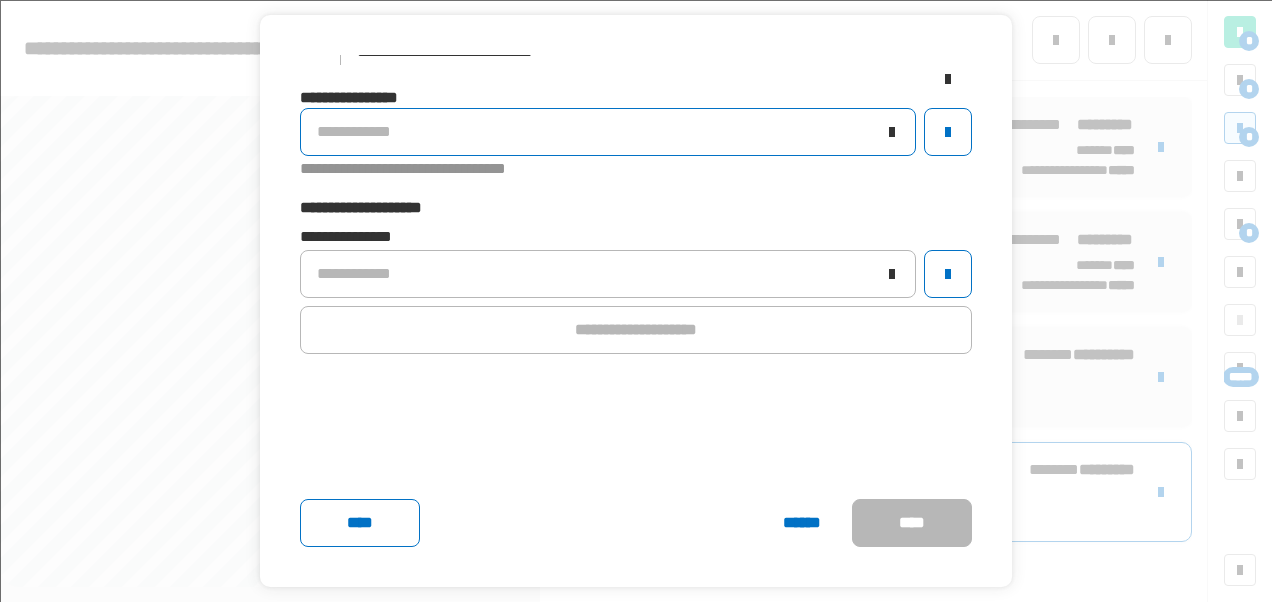 click on "**********" 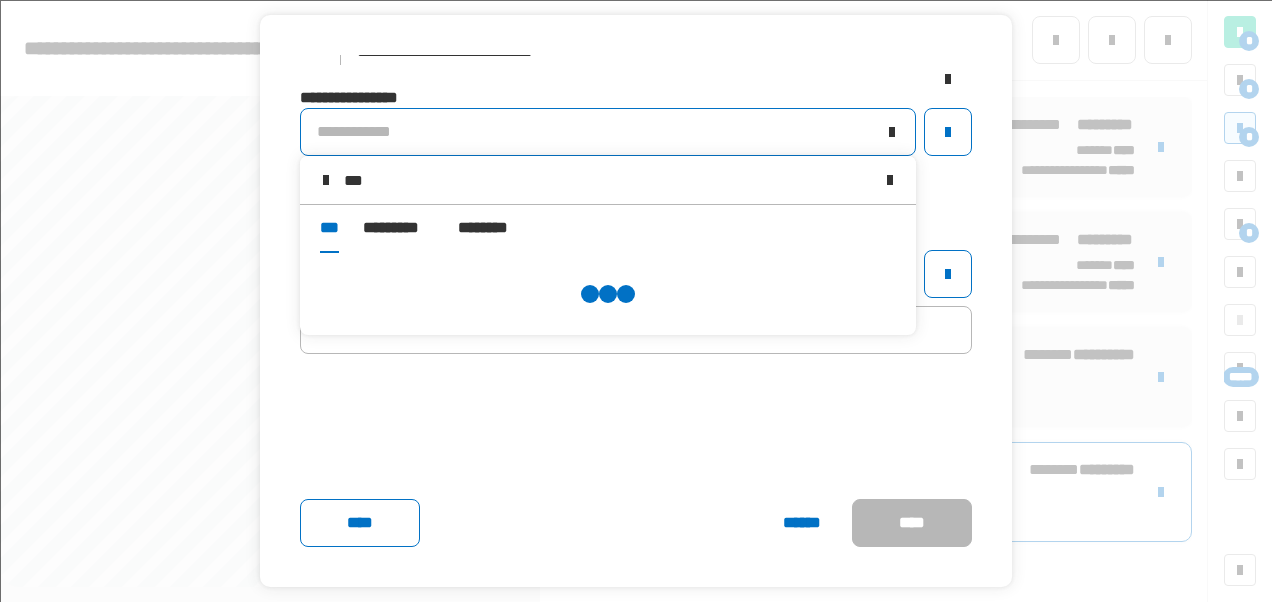 type on "***" 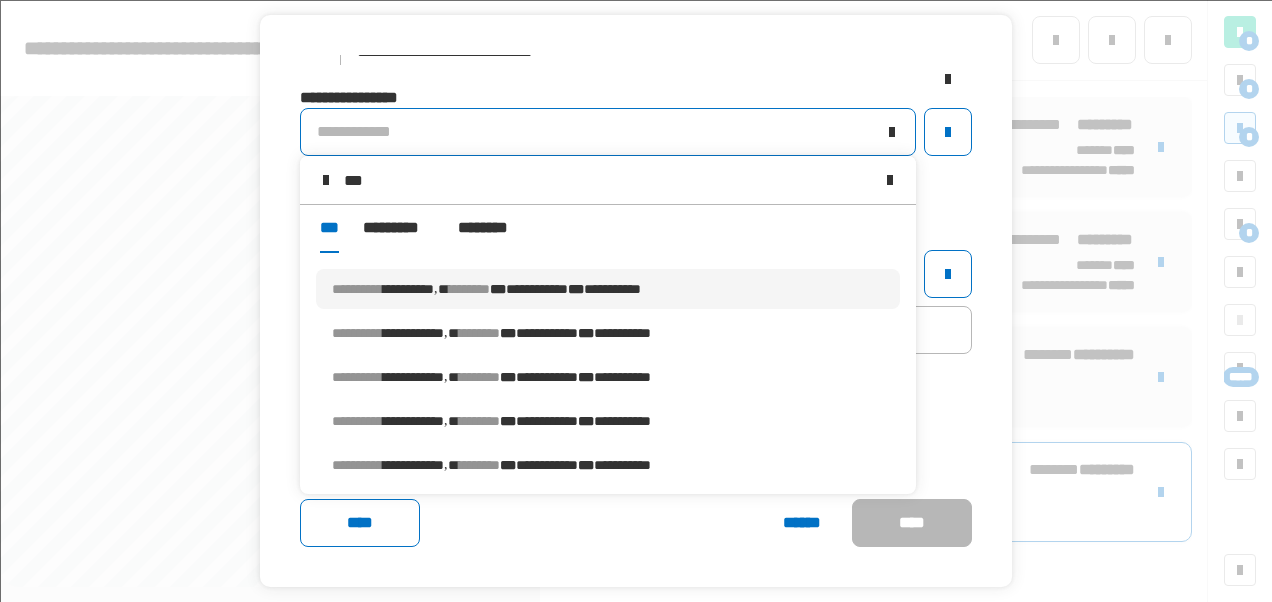 click on "**********" at bounding box center [612, 289] 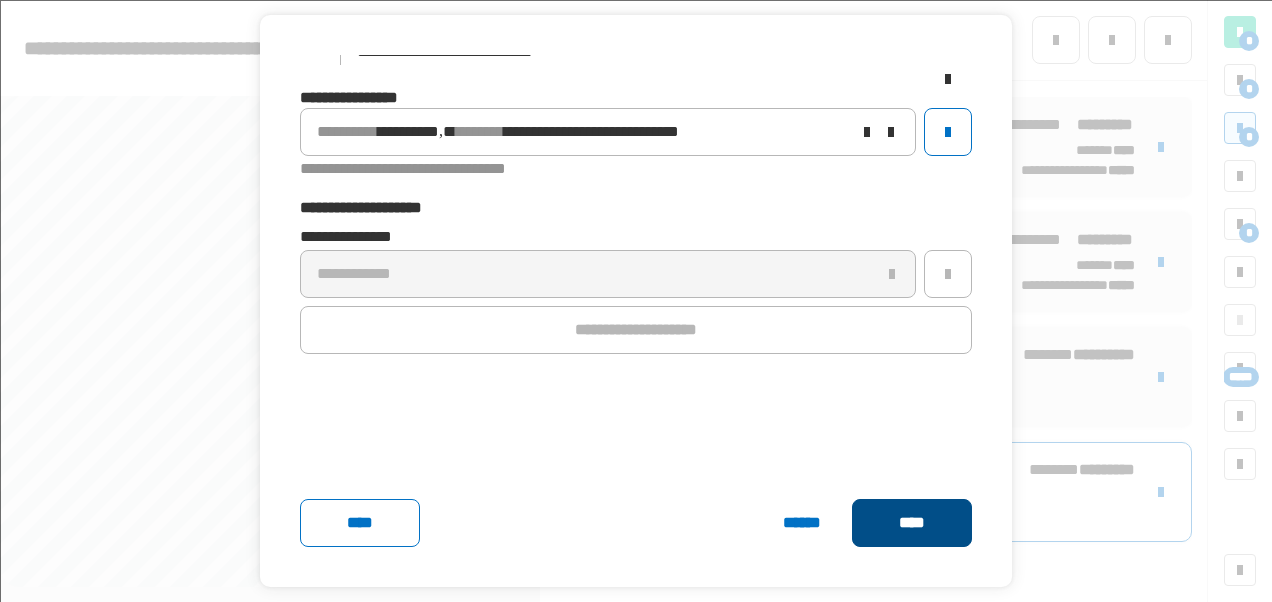 click on "****" 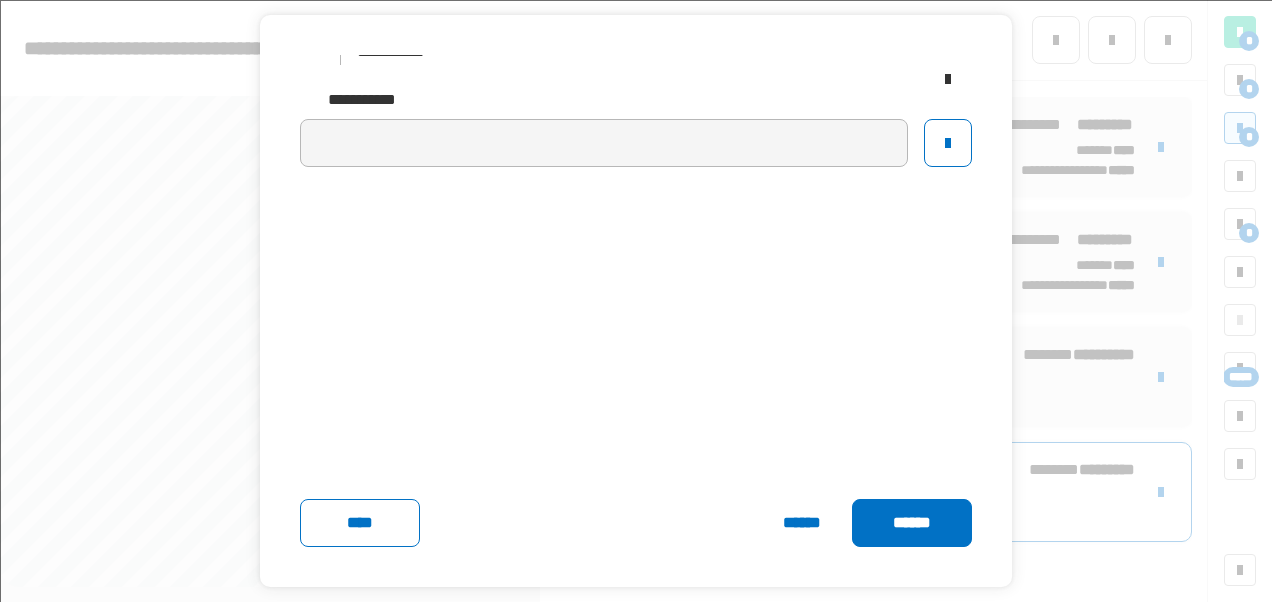 click on "******" 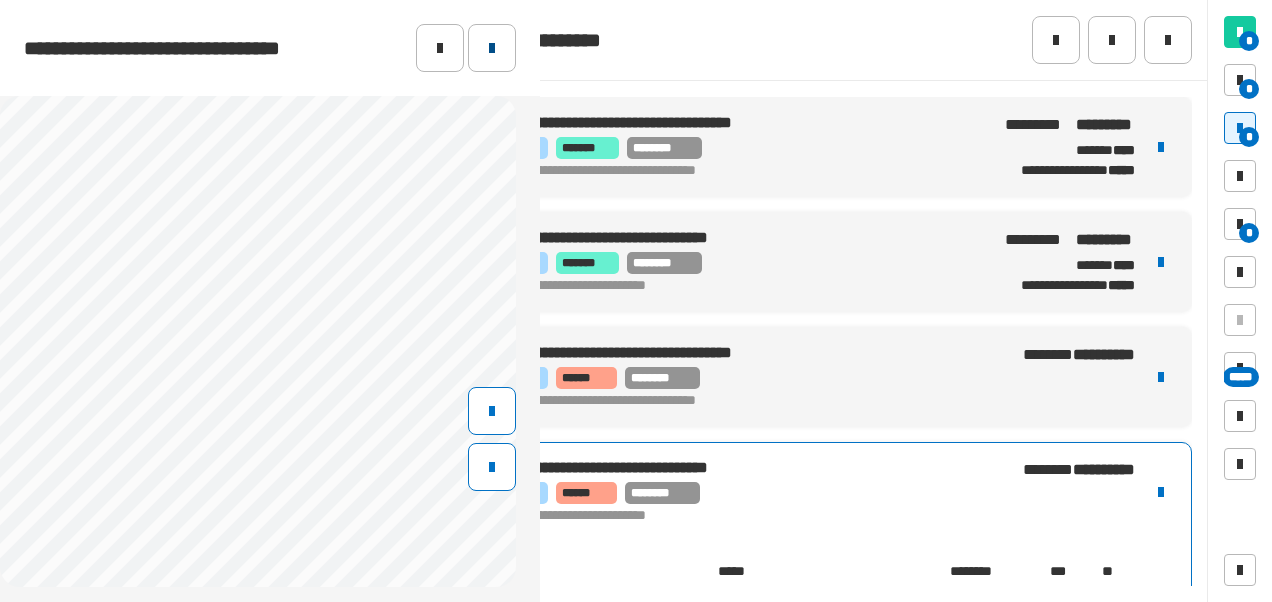 click 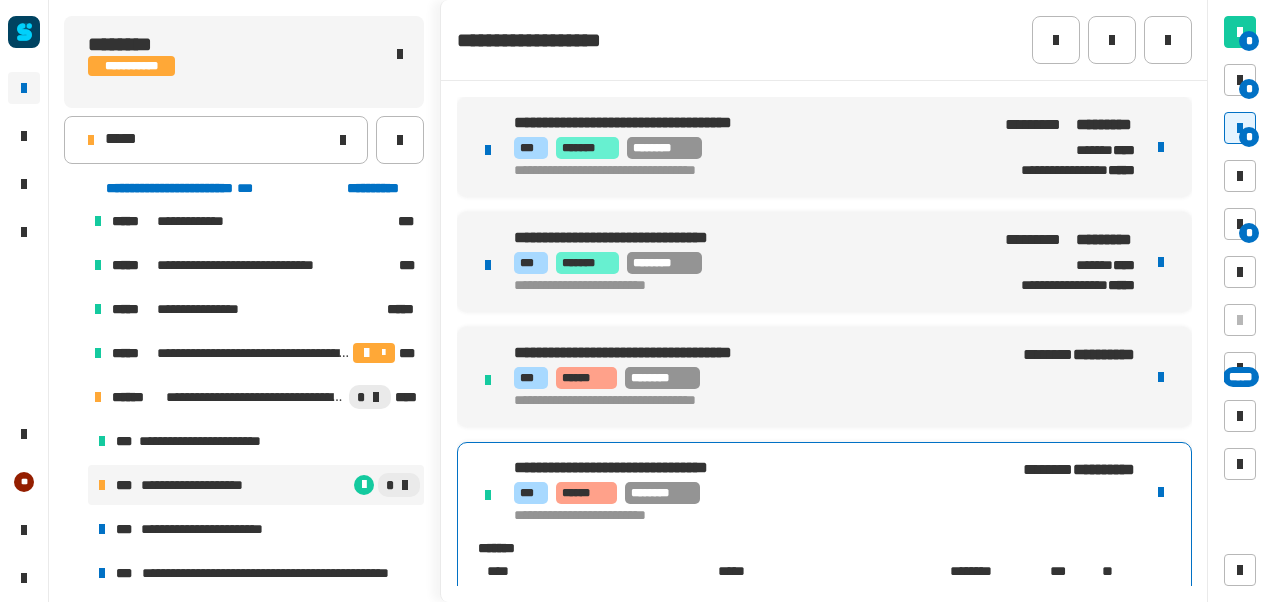 click at bounding box center [1161, 147] 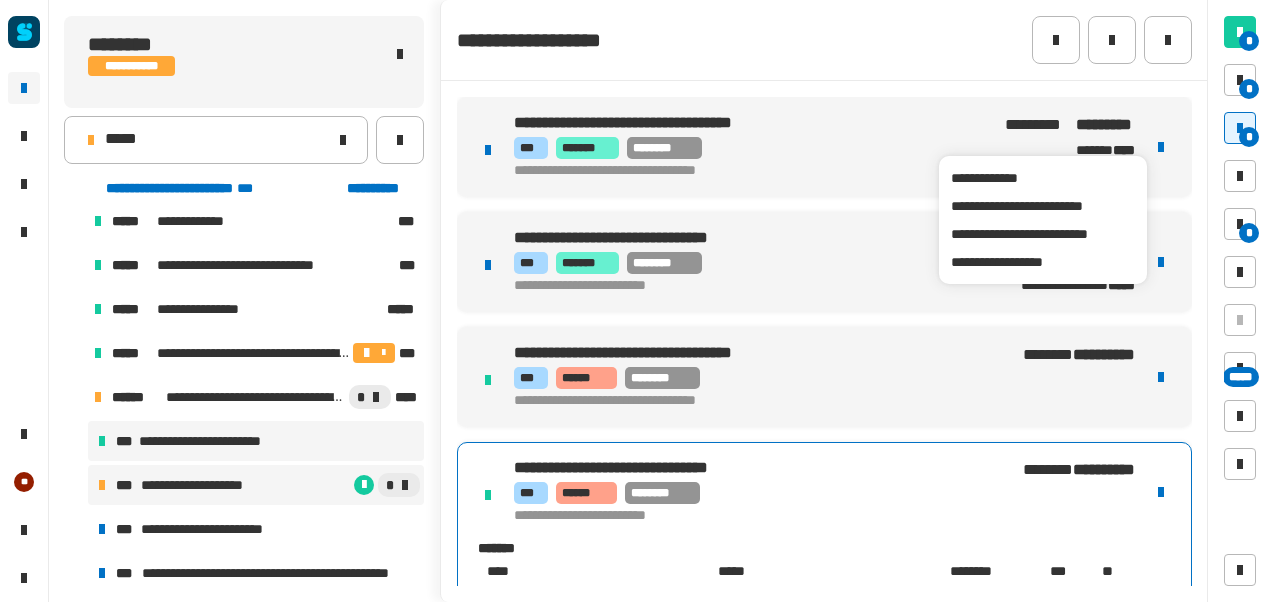 click on "**********" at bounding box center [256, 441] 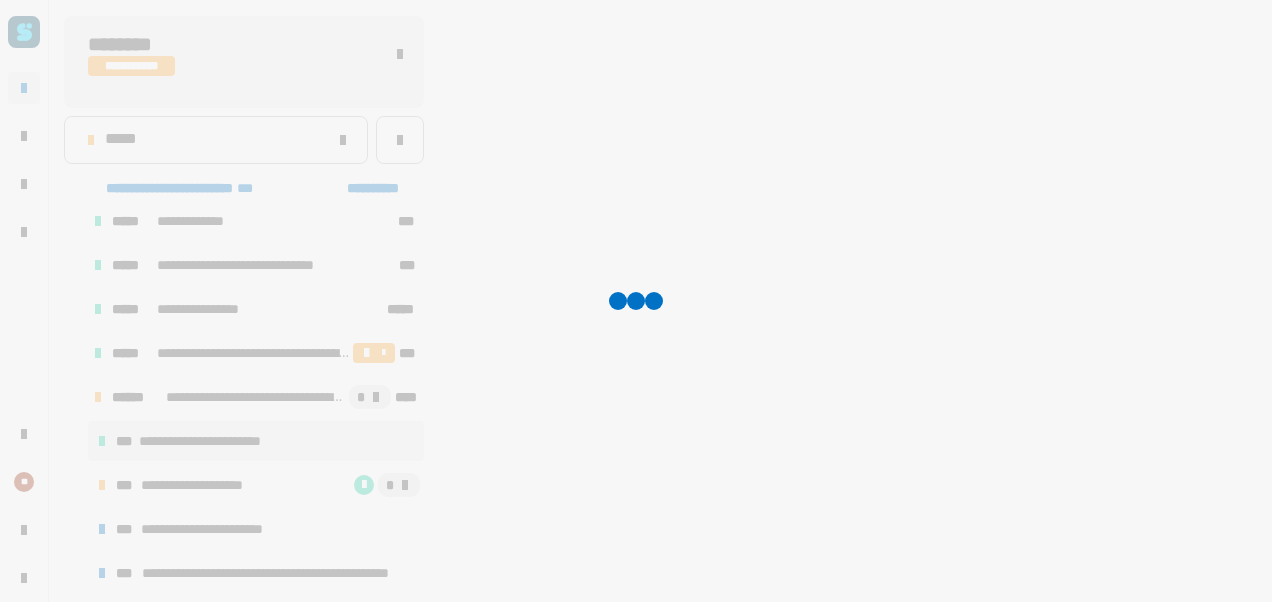 click 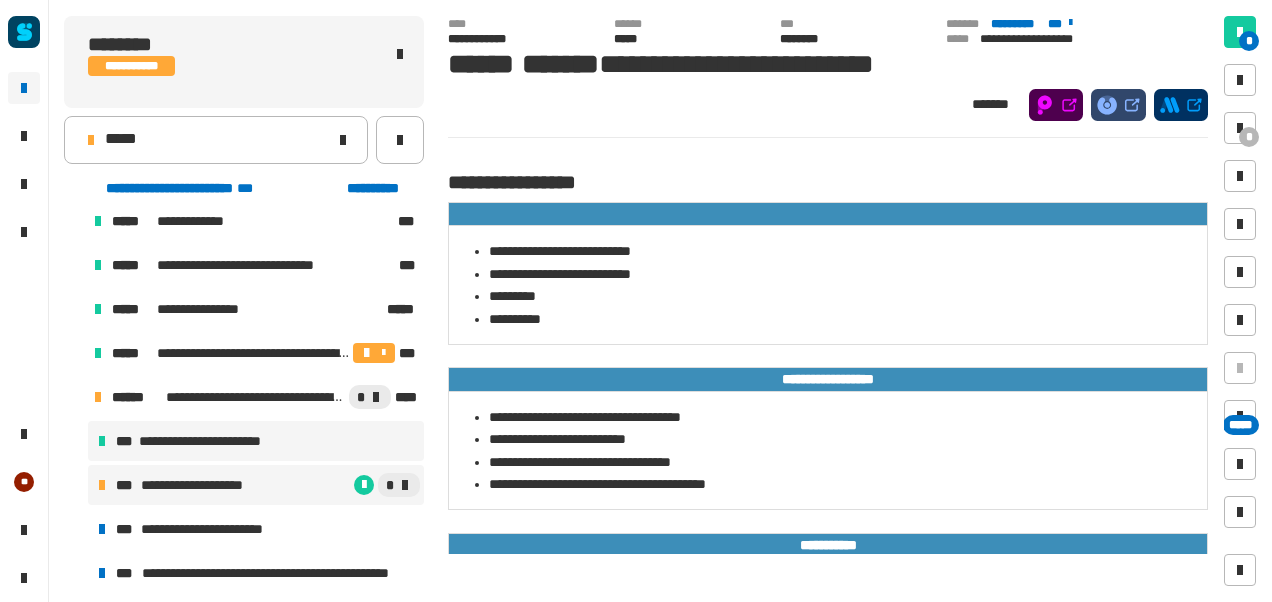 click on "**********" at bounding box center [203, 485] 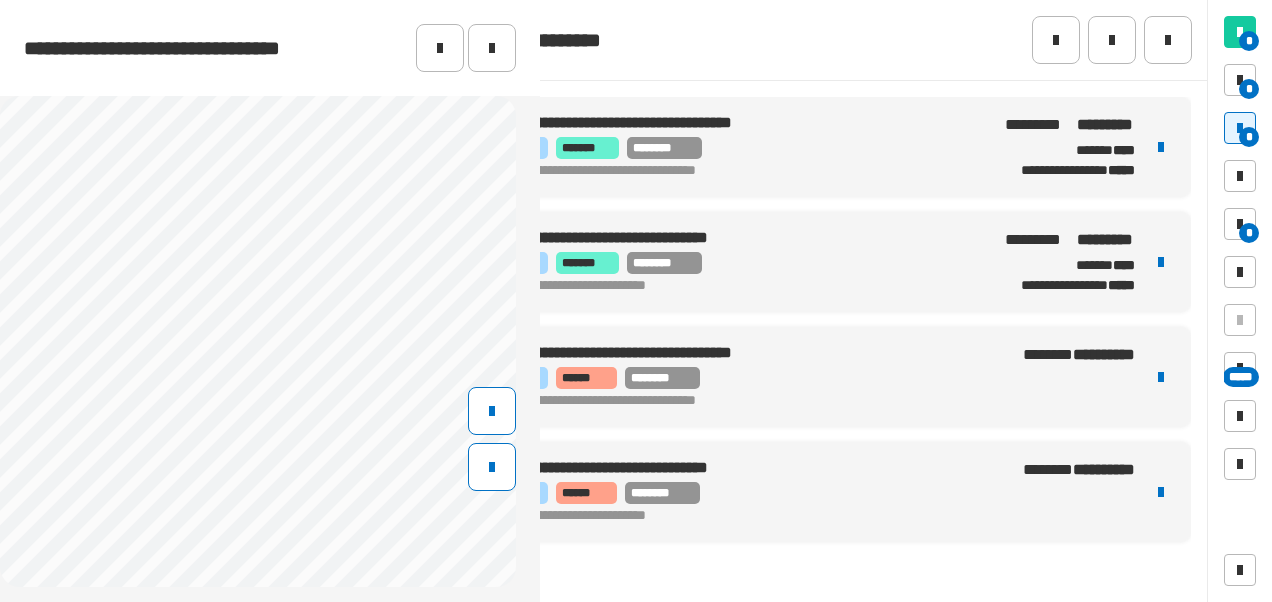 click at bounding box center [1161, 147] 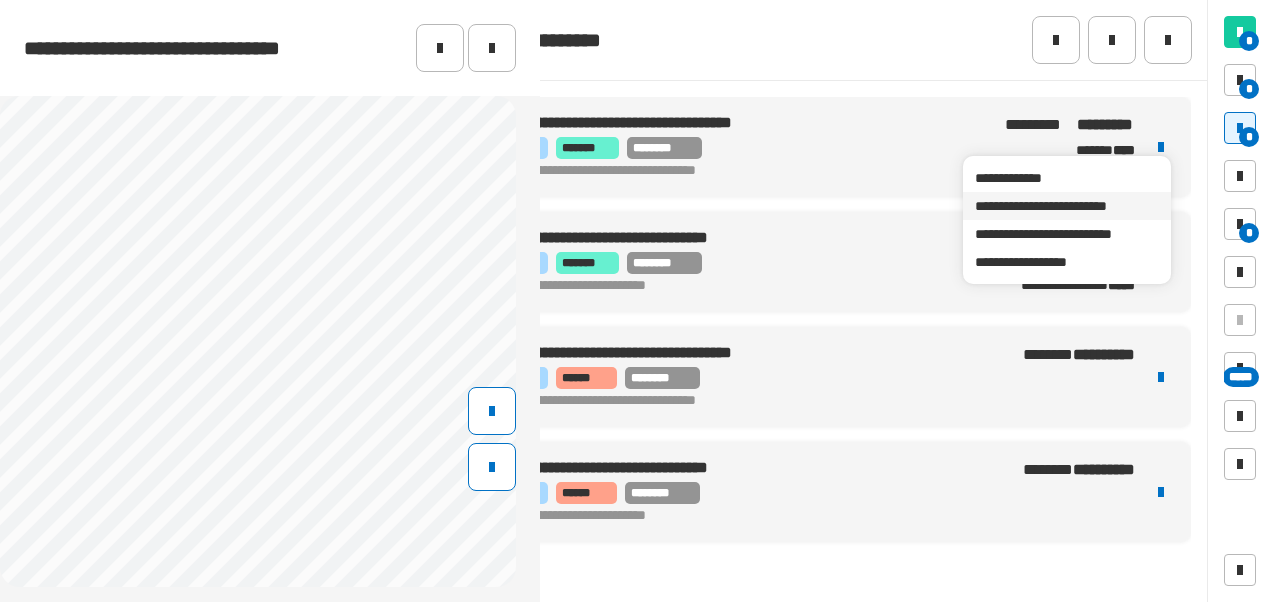 click on "**********" at bounding box center (1066, 206) 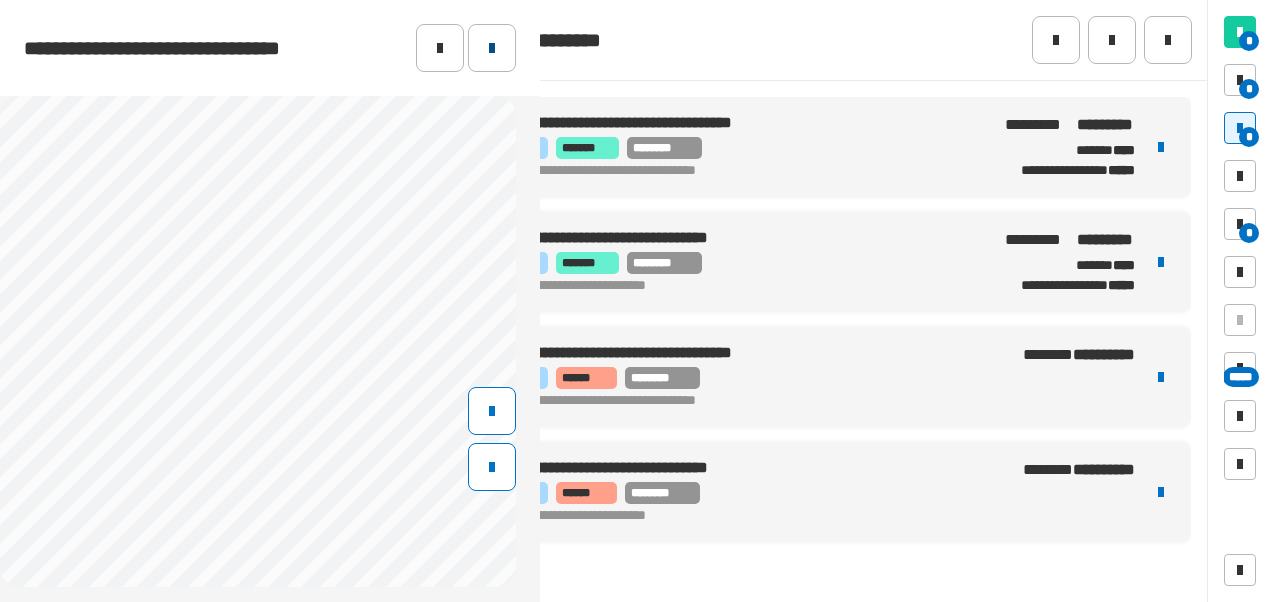 click 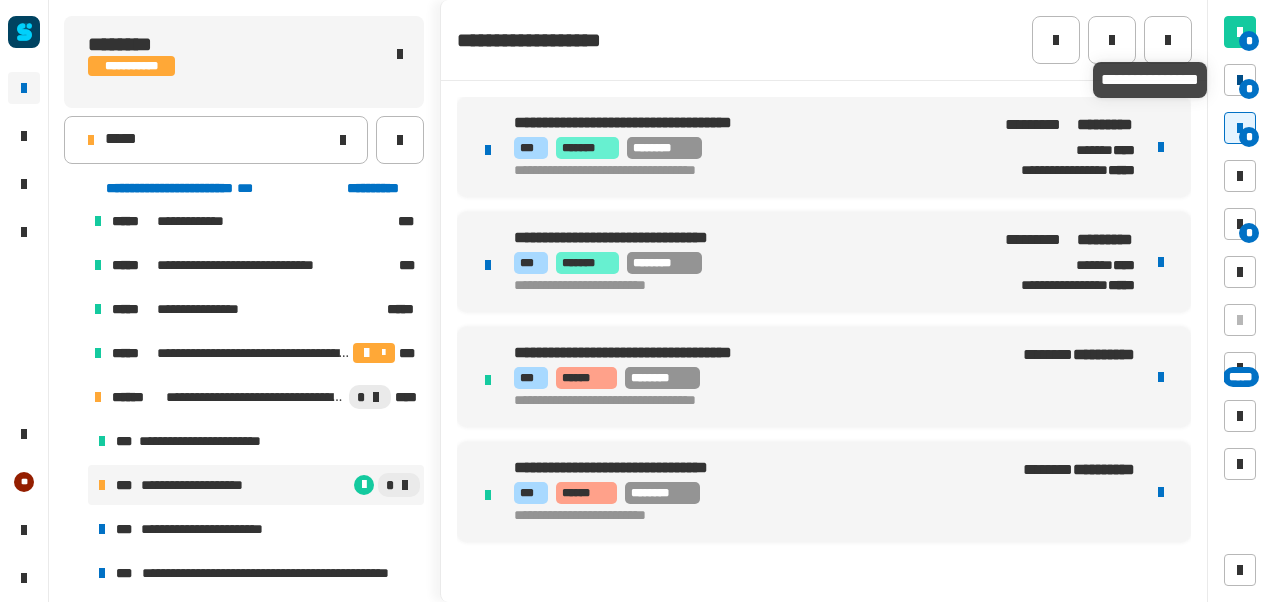 click at bounding box center (1240, 80) 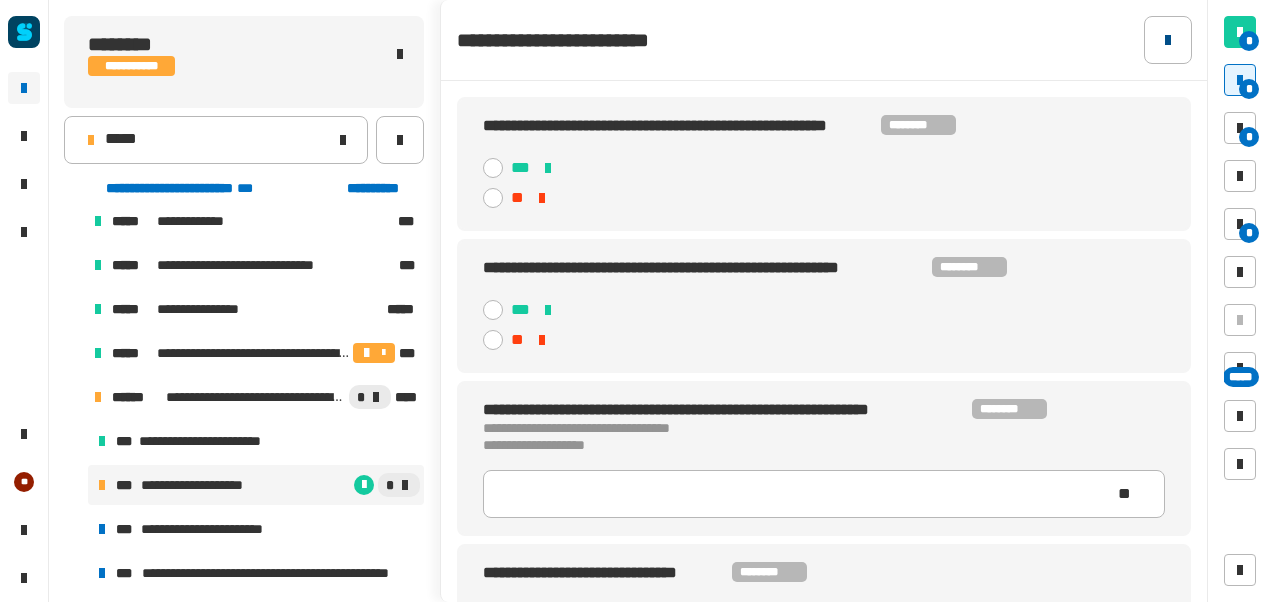 click 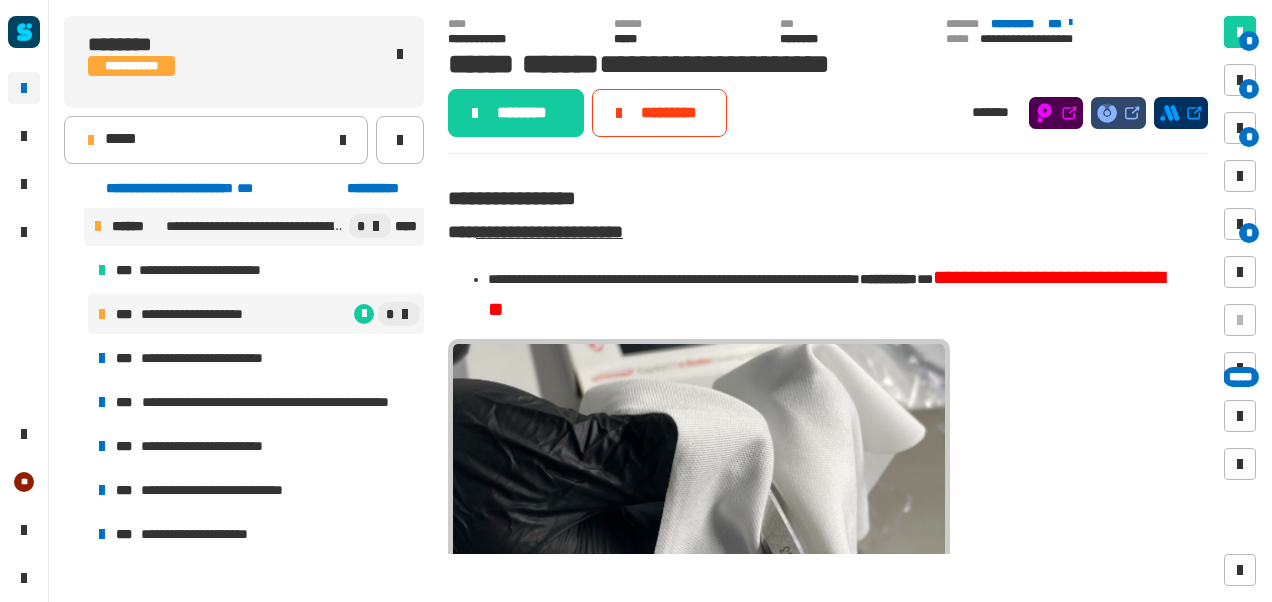 scroll, scrollTop: 363, scrollLeft: 0, axis: vertical 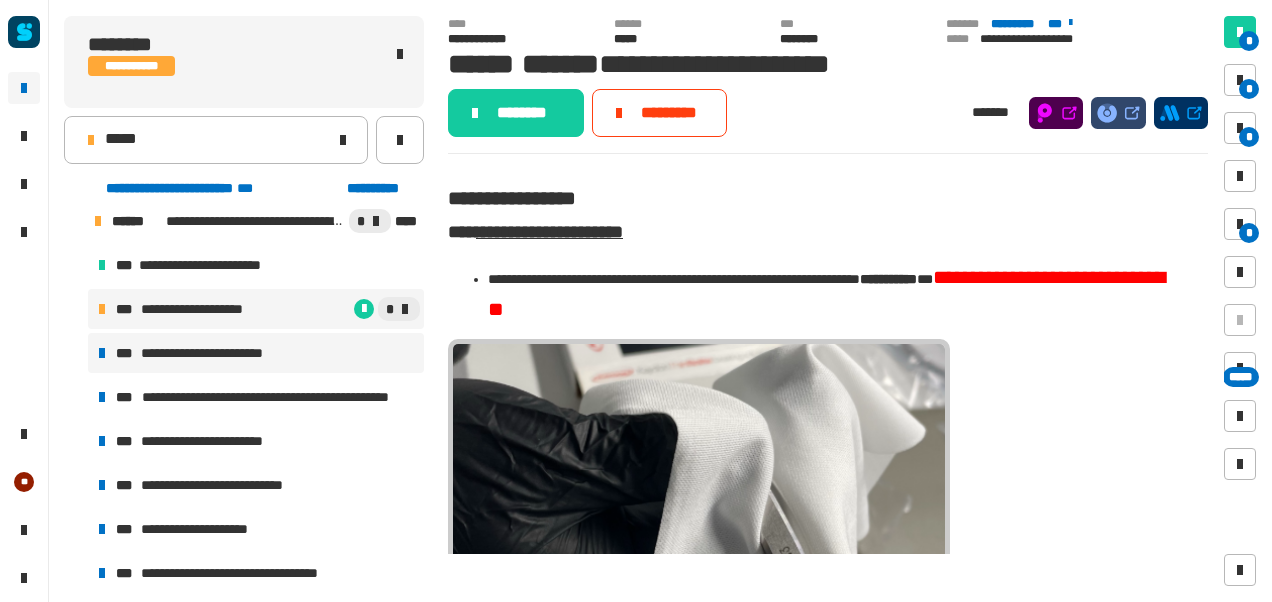 click on "**********" at bounding box center (256, 353) 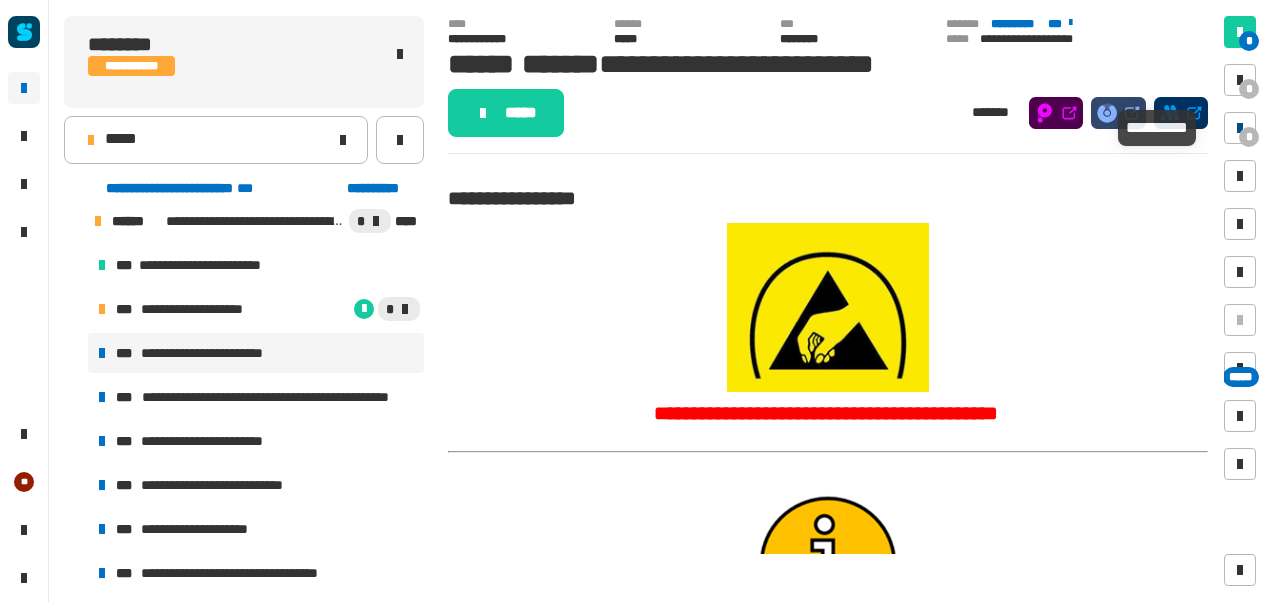 click at bounding box center (1240, 128) 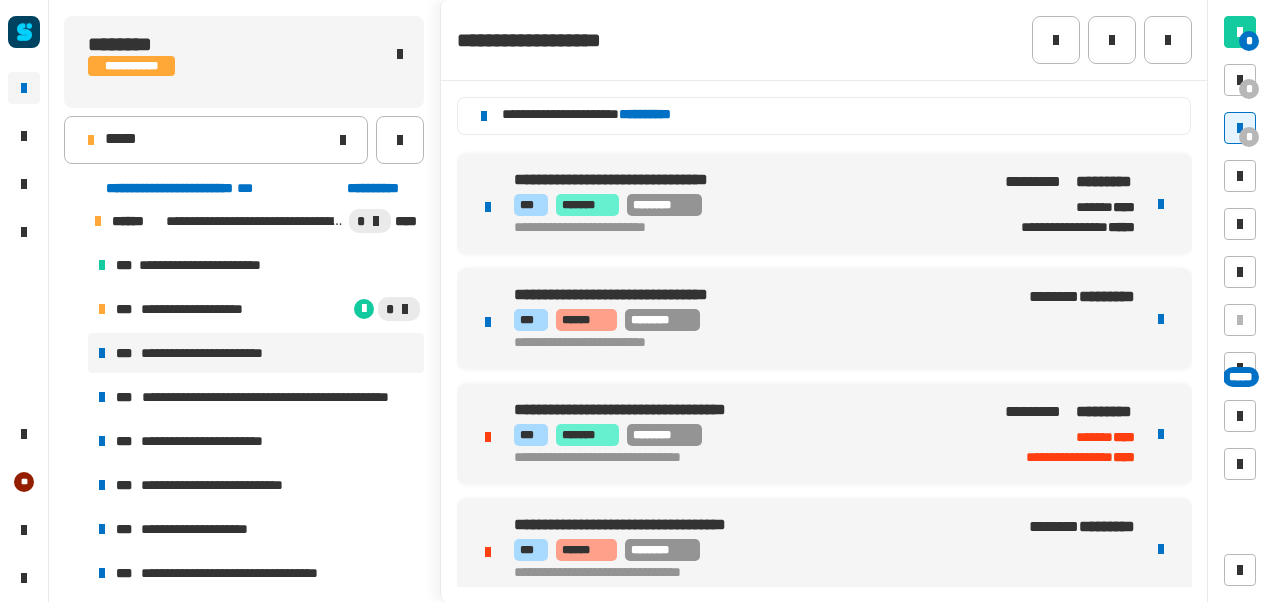 scroll, scrollTop: 464, scrollLeft: 0, axis: vertical 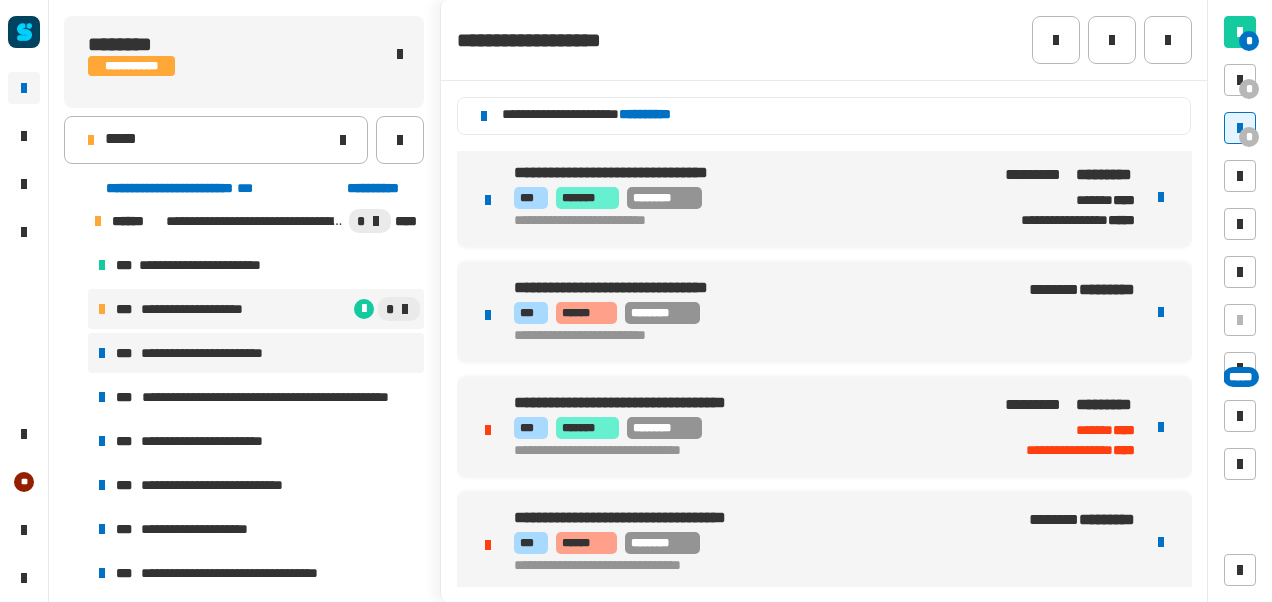 click on "**********" at bounding box center [256, 309] 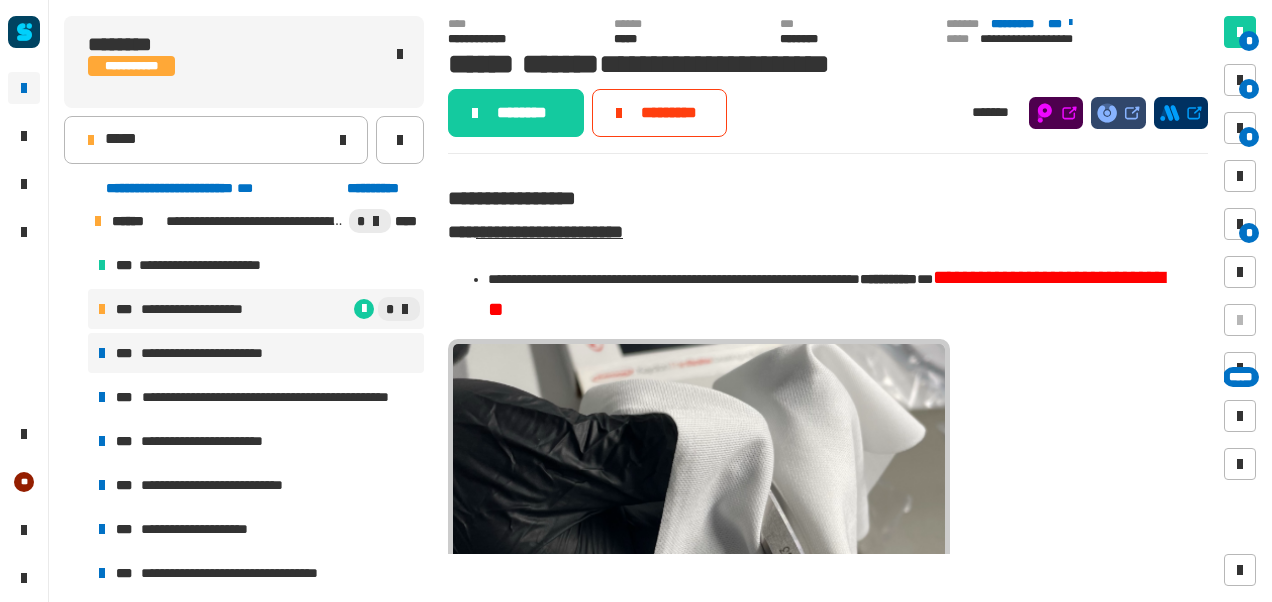 click on "**********" at bounding box center (215, 353) 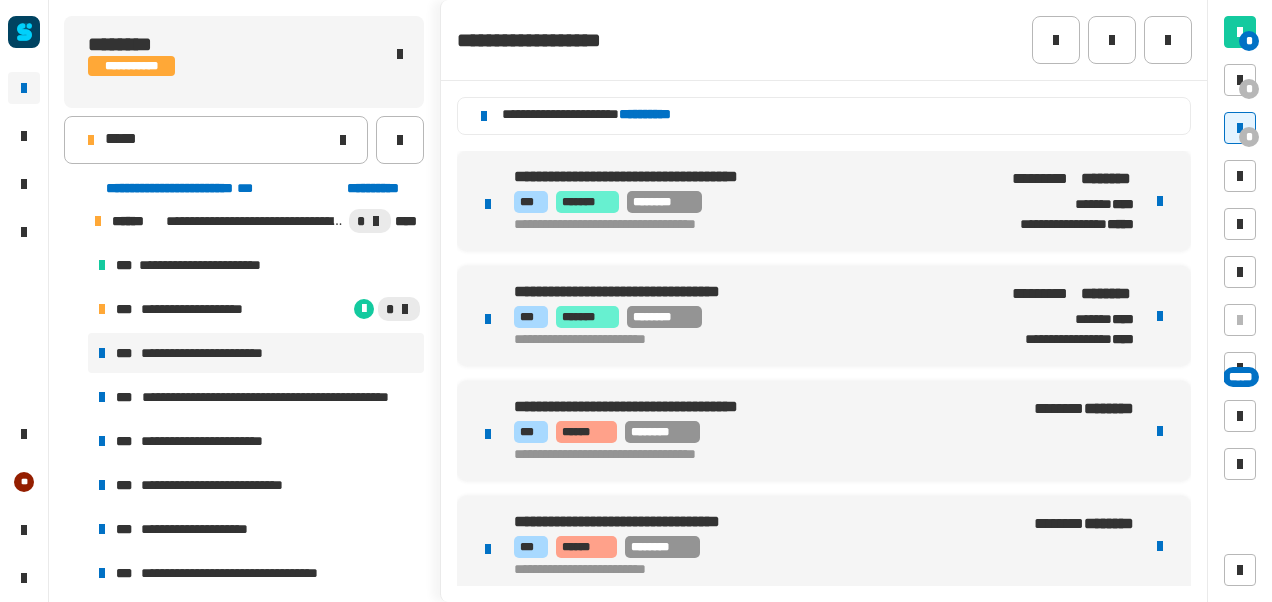 click on "**********" 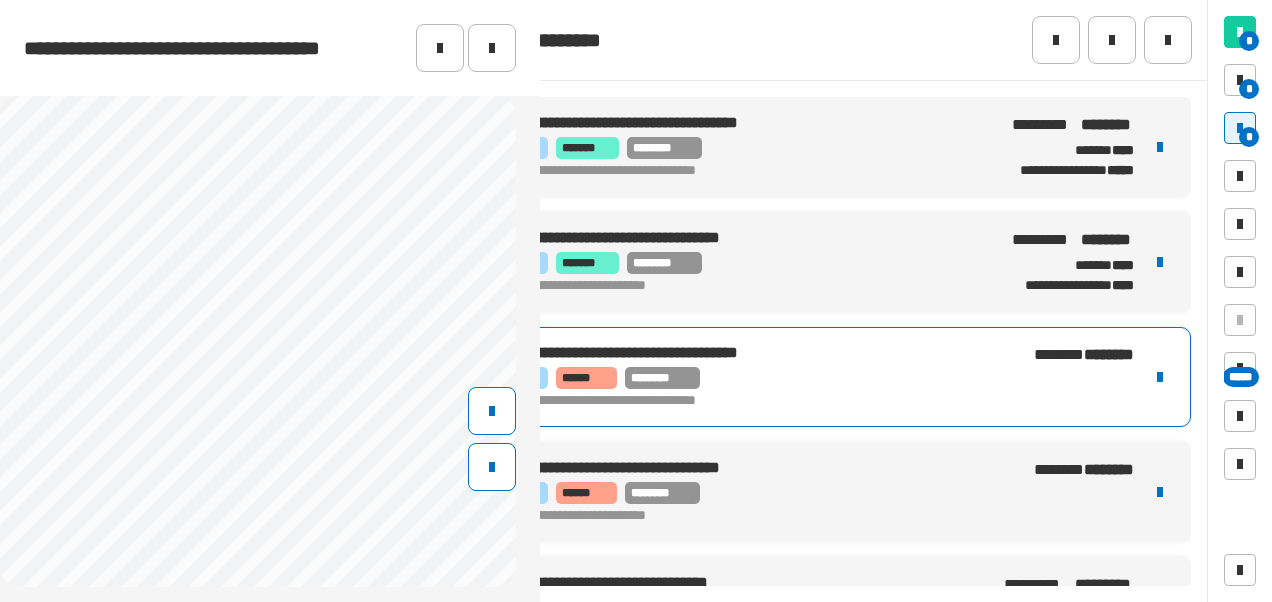 click on "*** ****** ********" at bounding box center [751, 378] 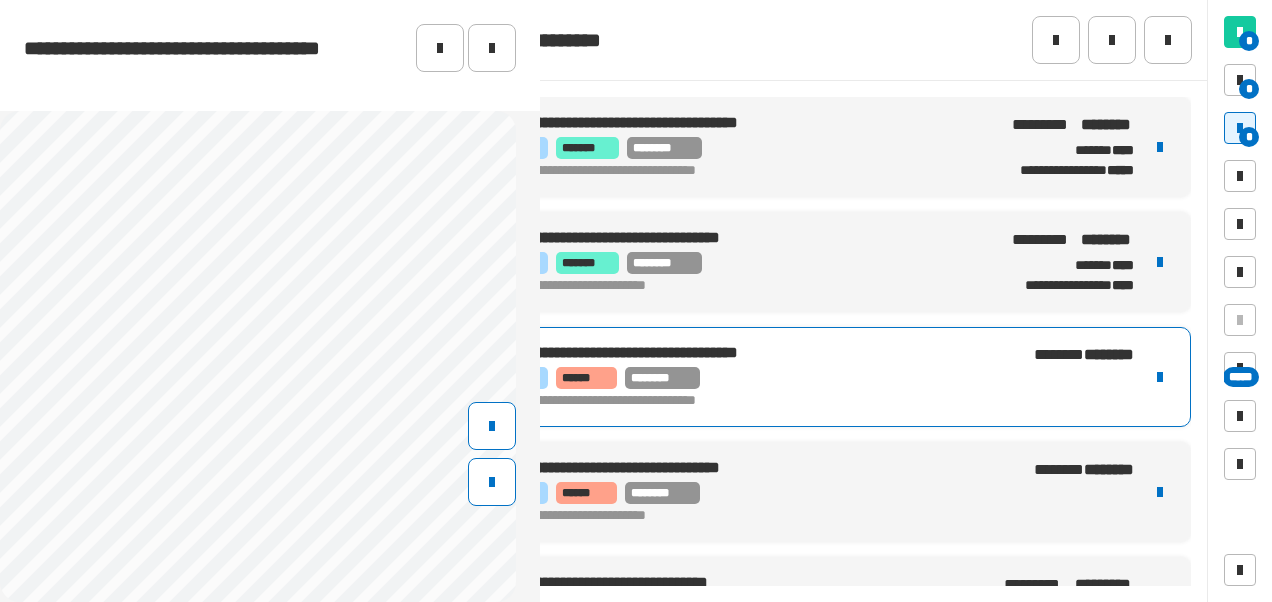 scroll, scrollTop: 144, scrollLeft: 0, axis: vertical 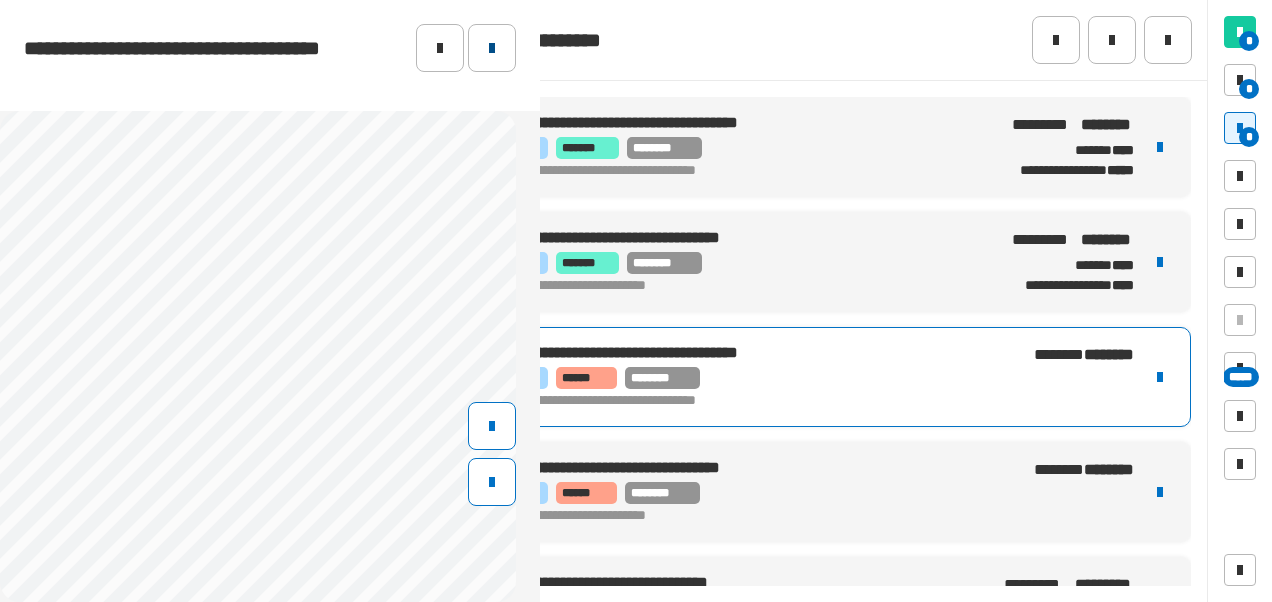 click 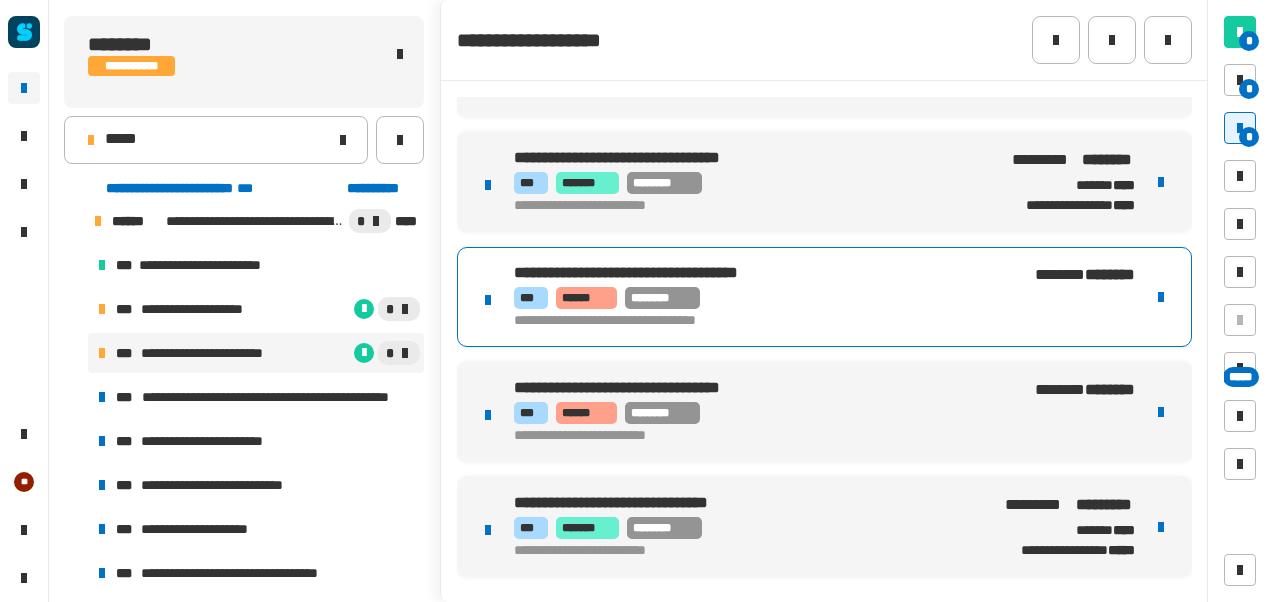 scroll, scrollTop: 82, scrollLeft: 0, axis: vertical 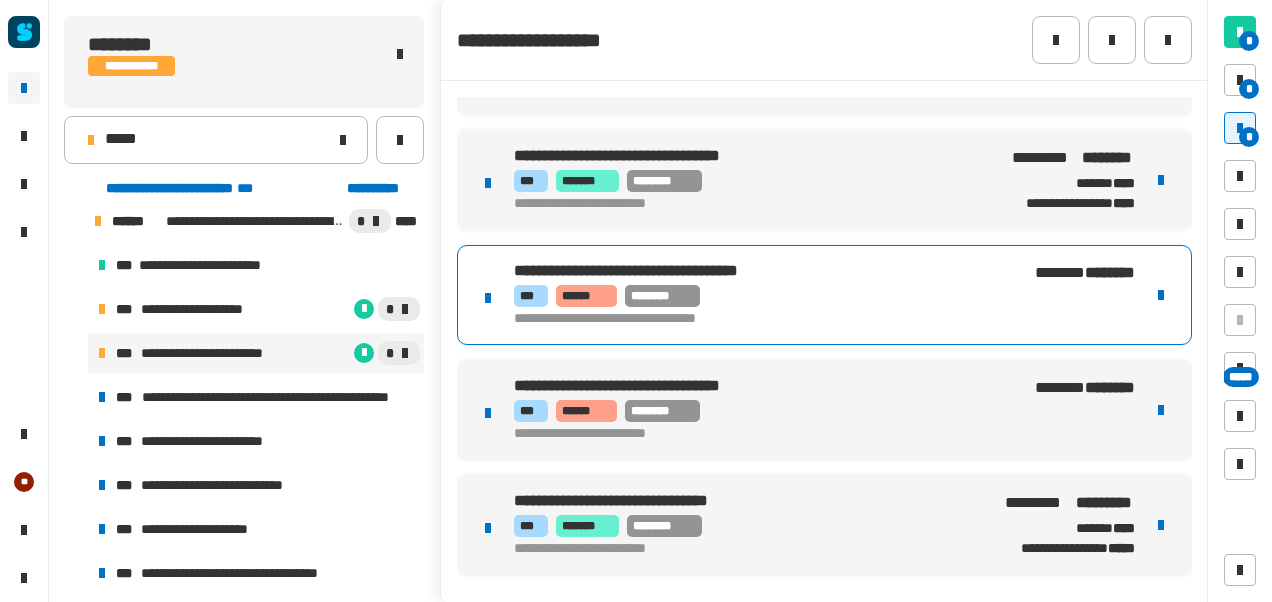 click on "[FIRST] [LAST] [PHONE]" at bounding box center (751, 295) 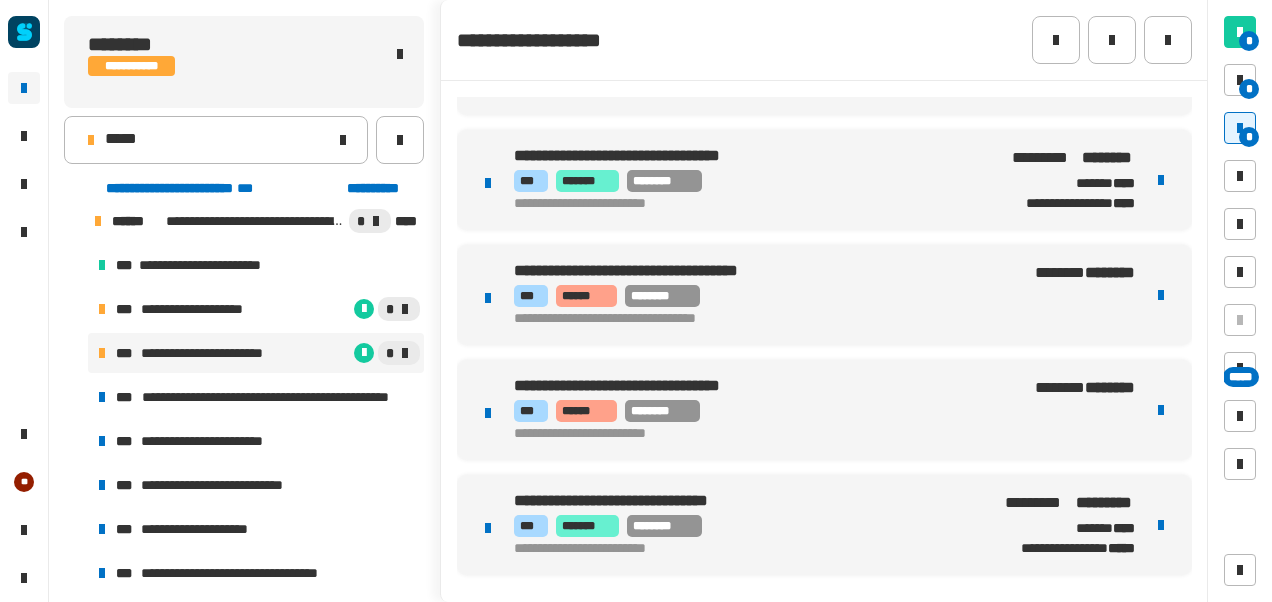 click on "[FIRST] [LAST] [ADDRESS] [CITY] [STATE] [ZIP] [COUNTRY] [PHONE] [EMAIL] [WEBSITE] [DATE] [TIME] [SSN]" 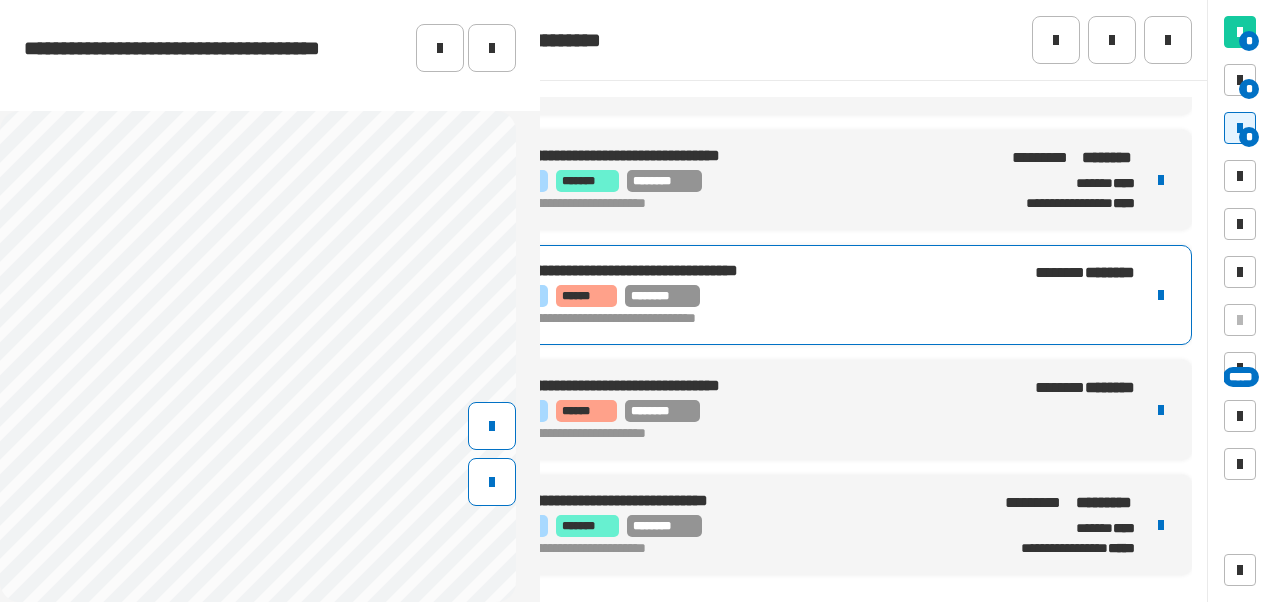 scroll, scrollTop: 414, scrollLeft: 0, axis: vertical 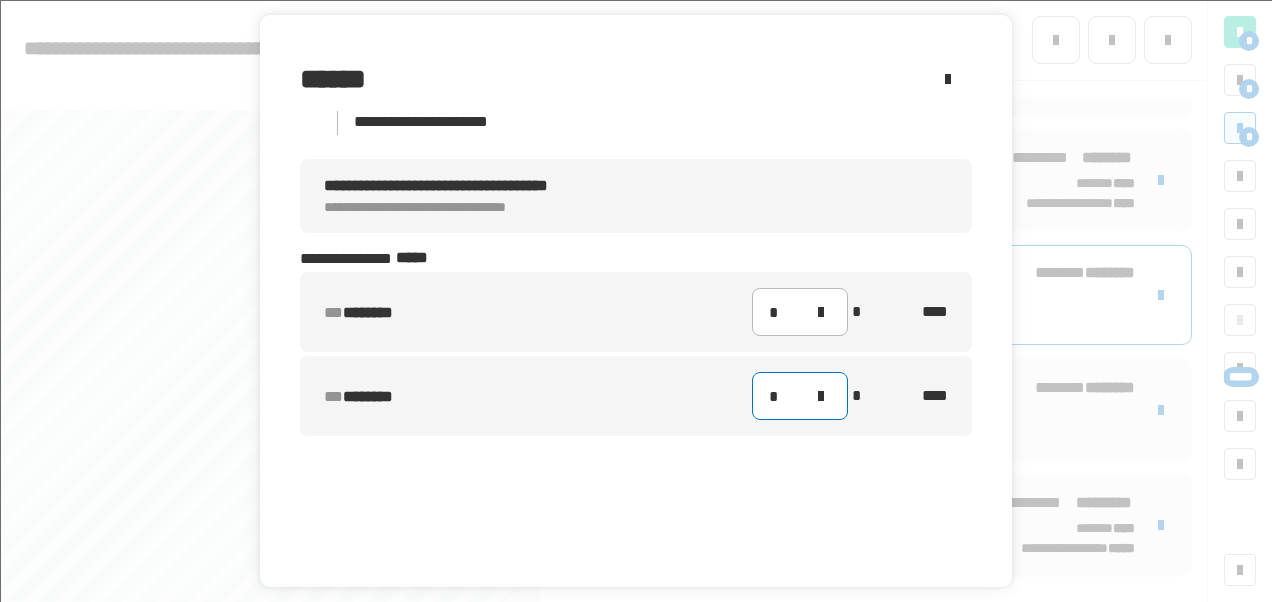 click on "*" 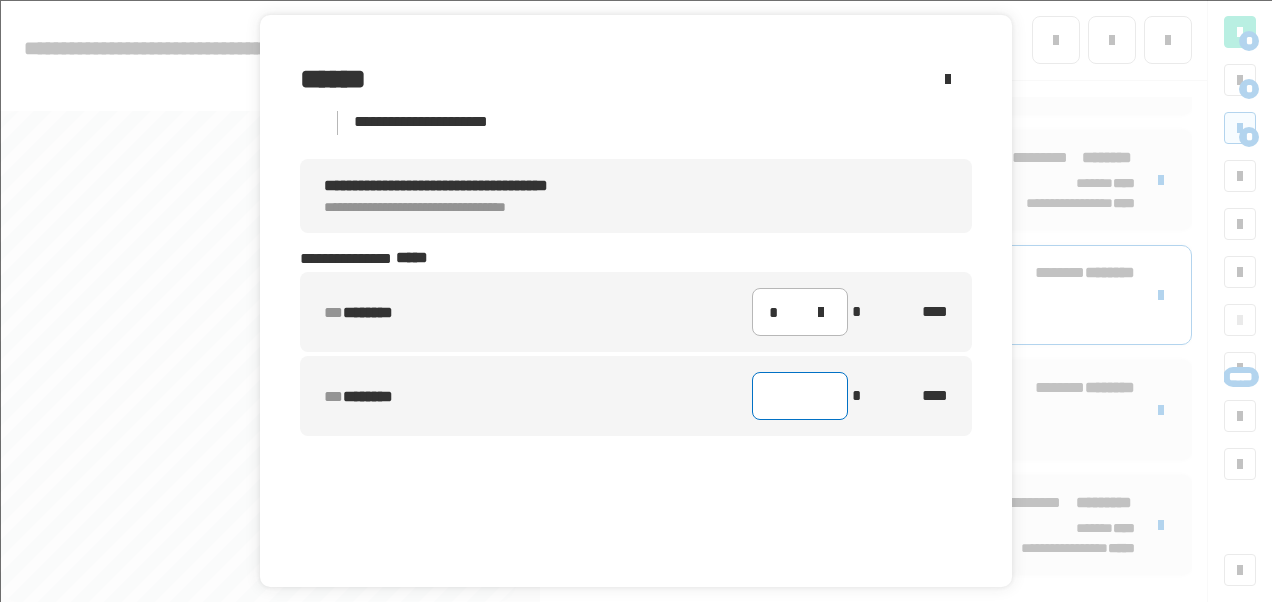 type on "*" 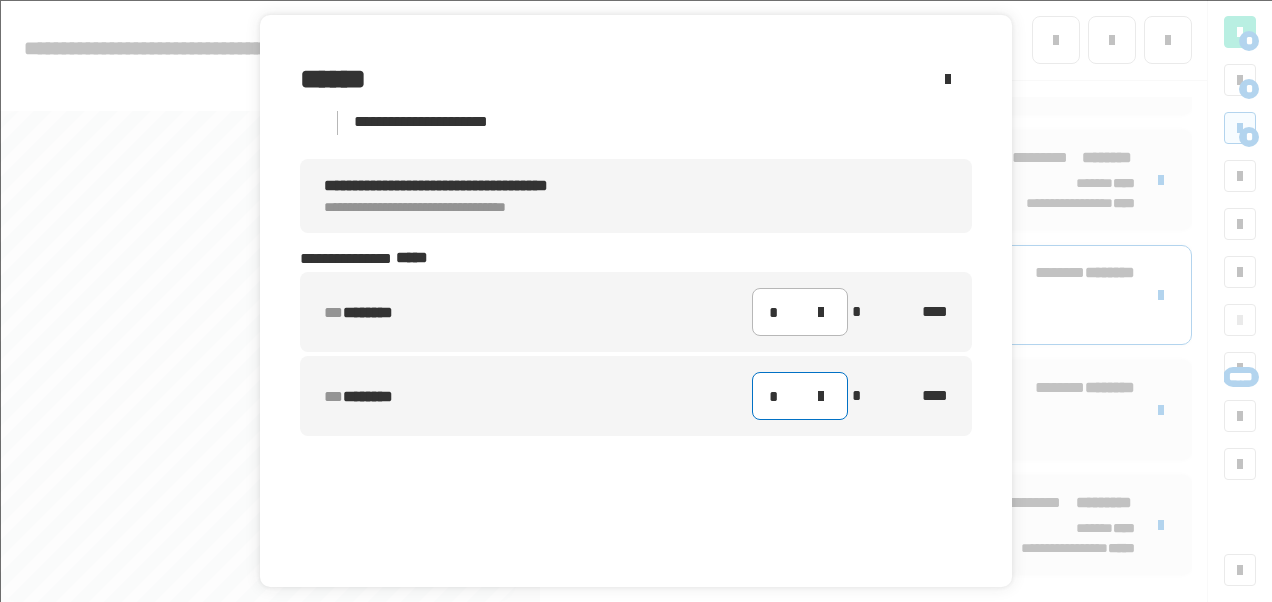scroll, scrollTop: 70, scrollLeft: 0, axis: vertical 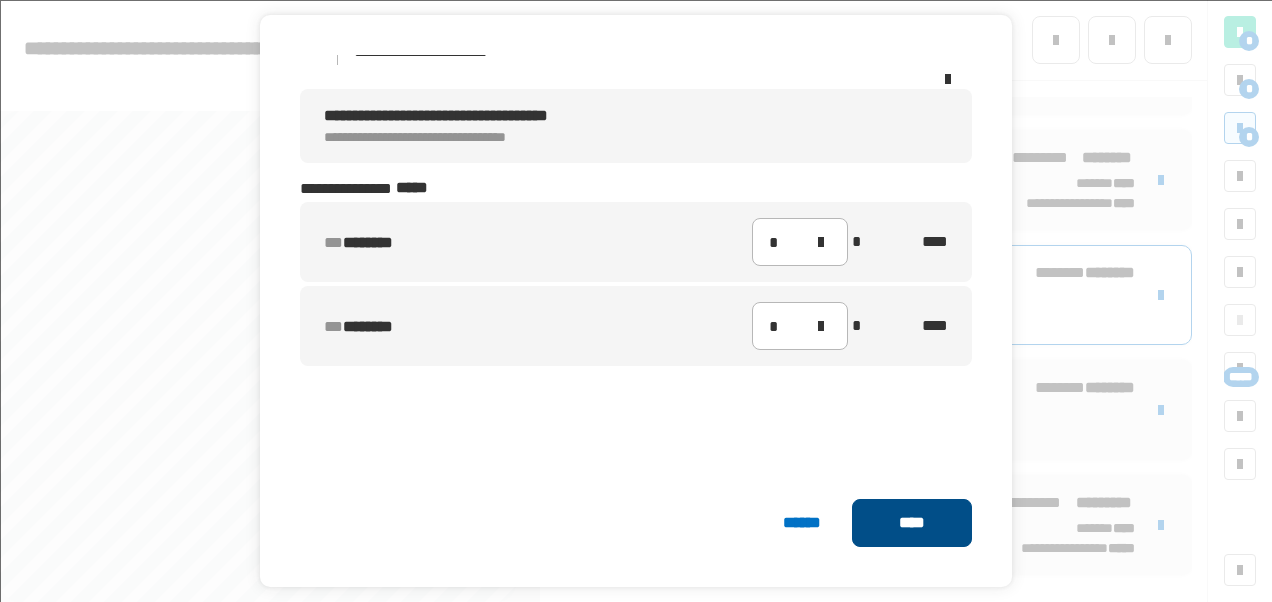 click on "****" 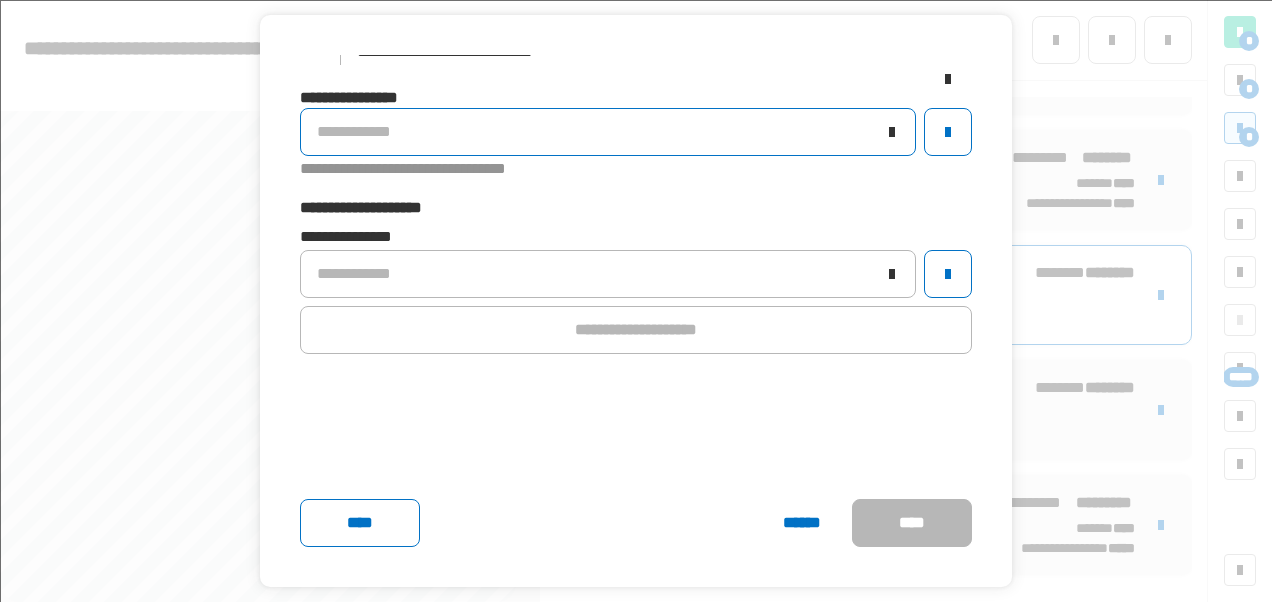 click on "**********" 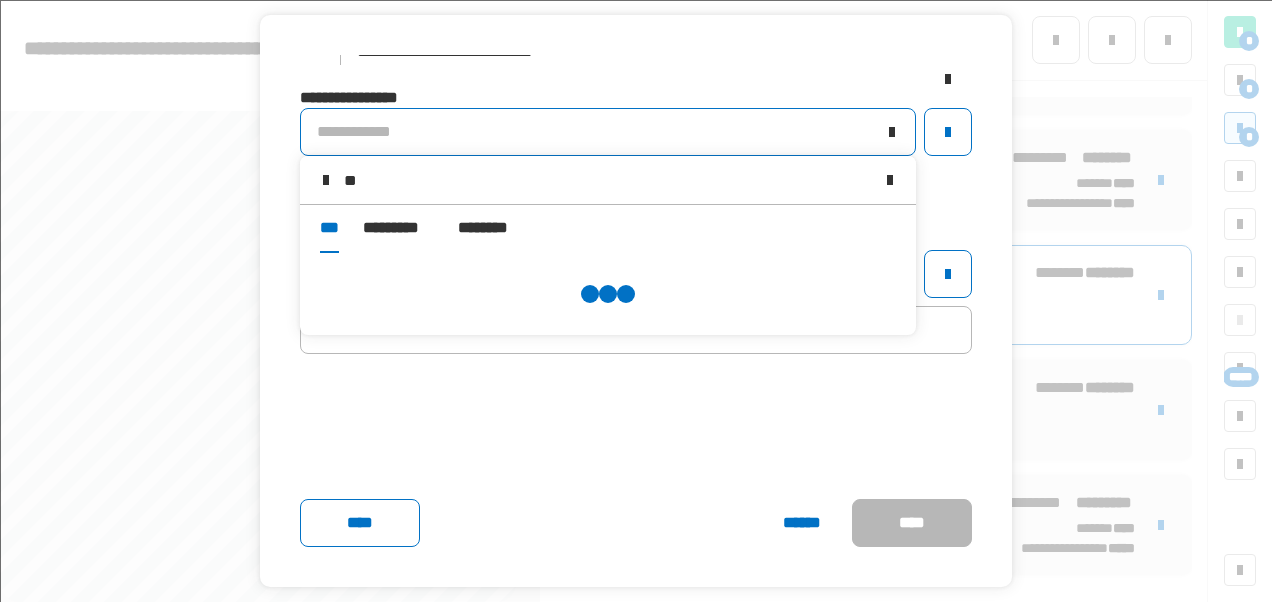 type on "*" 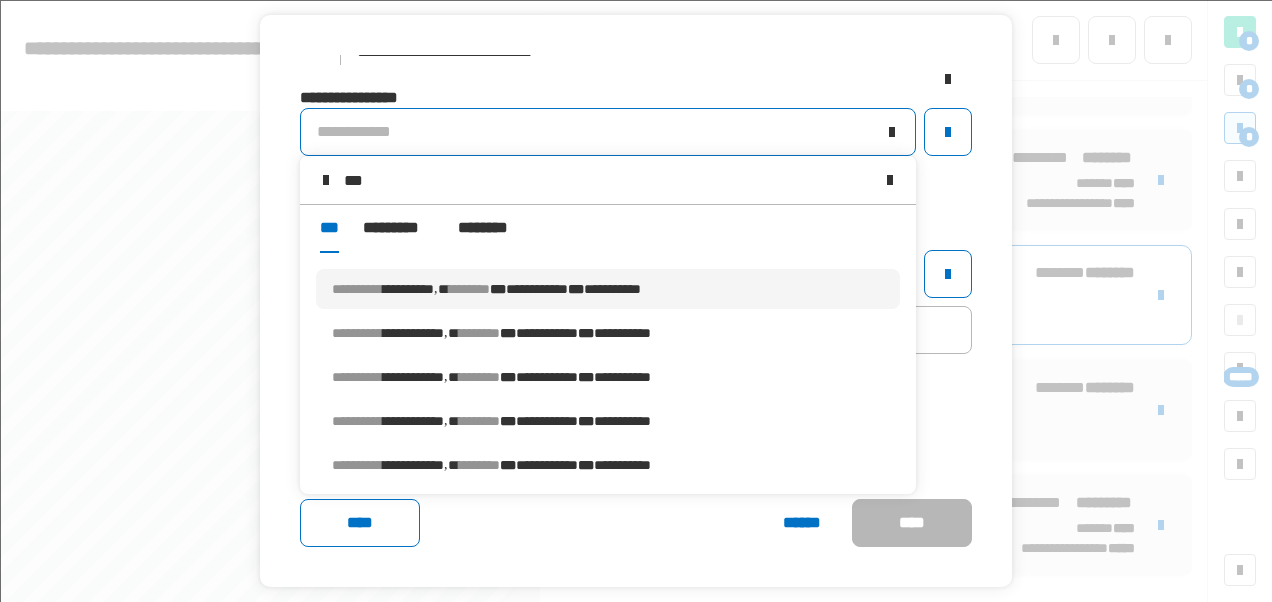 type on "***" 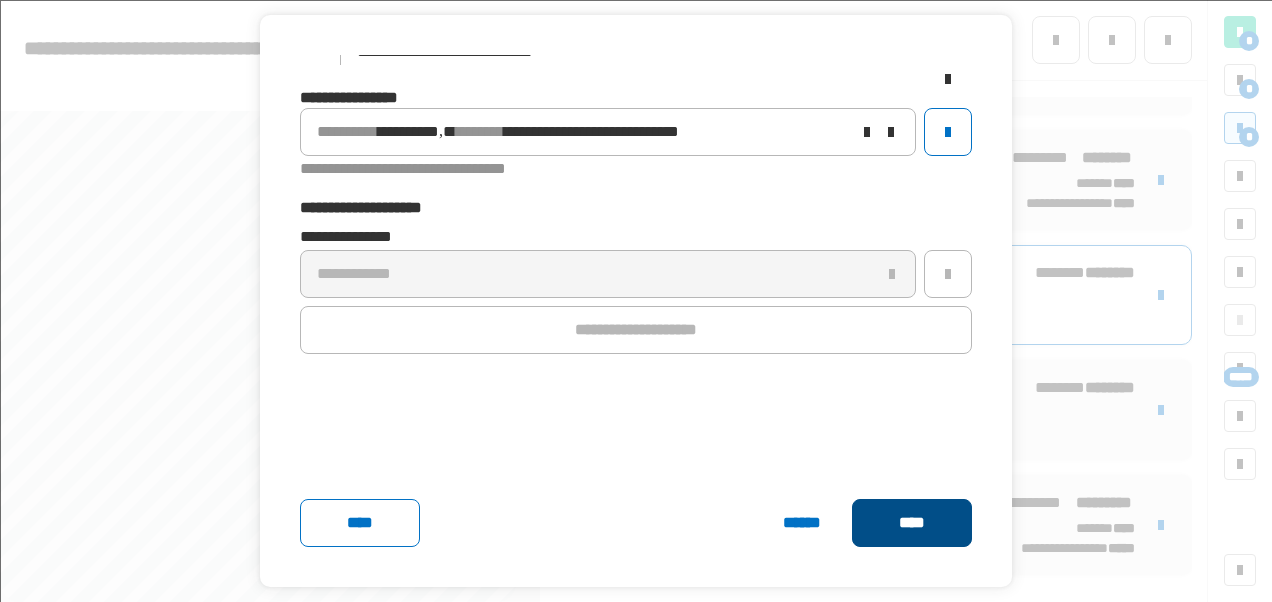 click on "****" 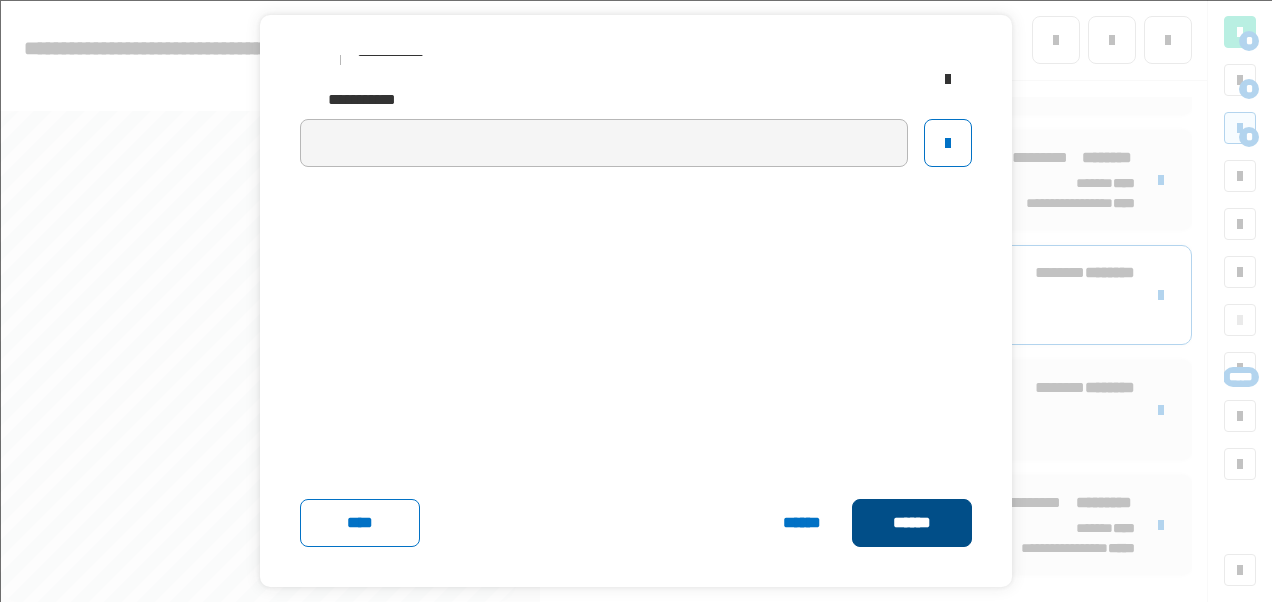 click on "******" 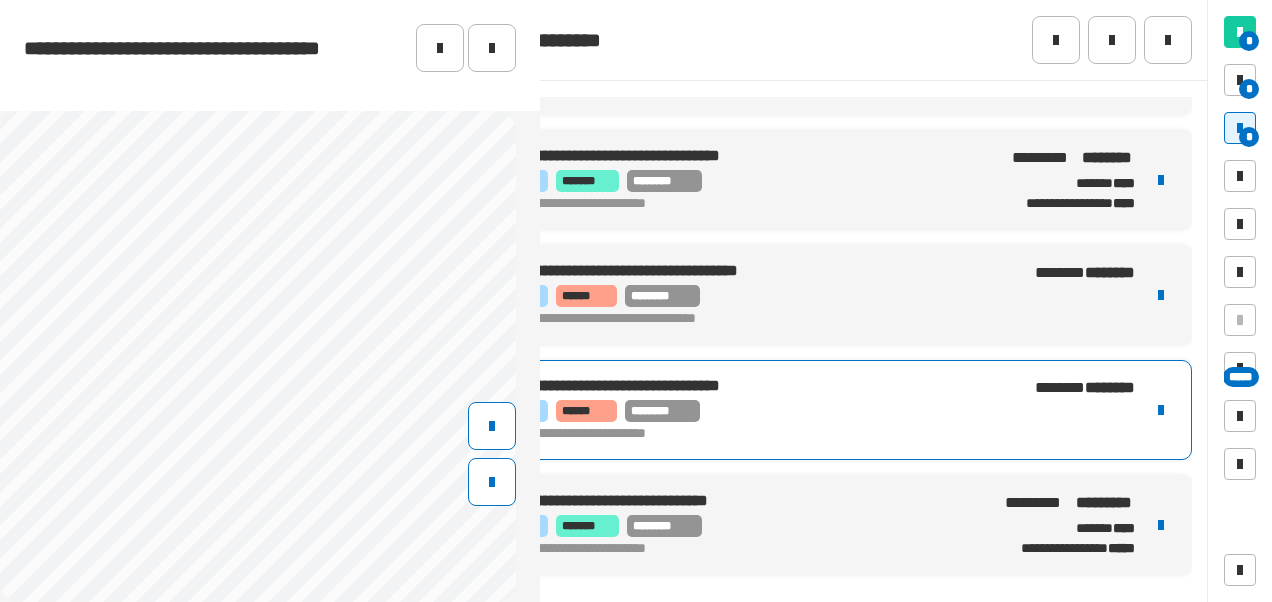 click on "[FIRST] [LAST] [ADDRESS] [CITY] [STATE] [ZIP] [COUNTRY] [PHONE] [EMAIL] [WEBSITE] [DATE] [TIME] [SSN]" at bounding box center [824, 467] 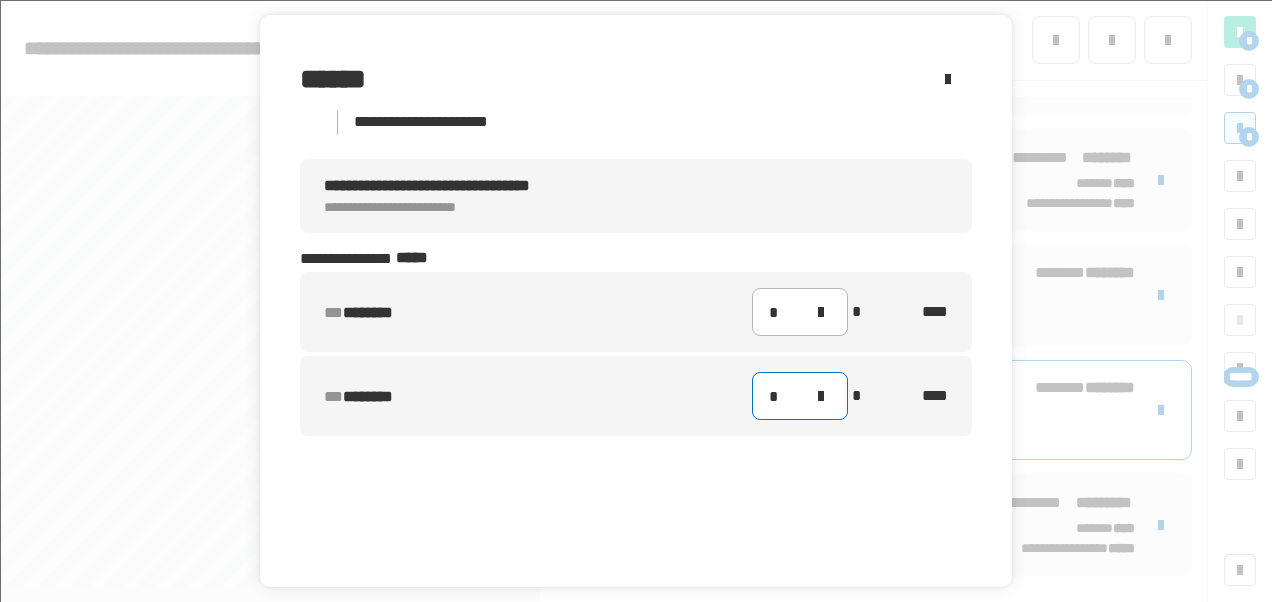 click on "*" 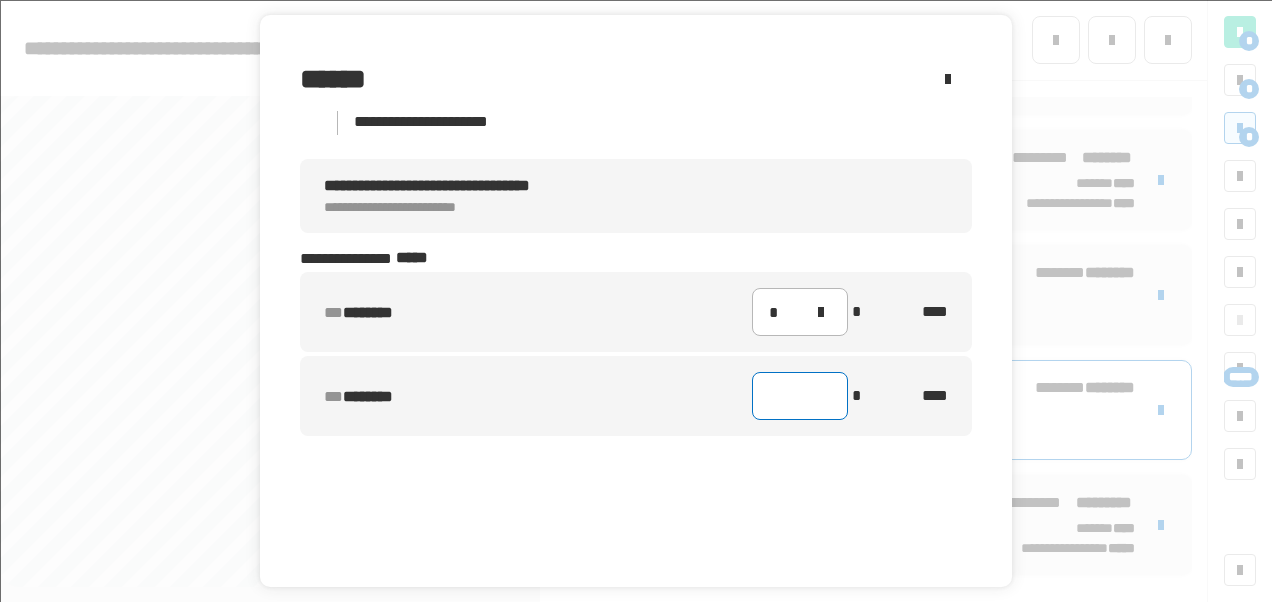 type on "*" 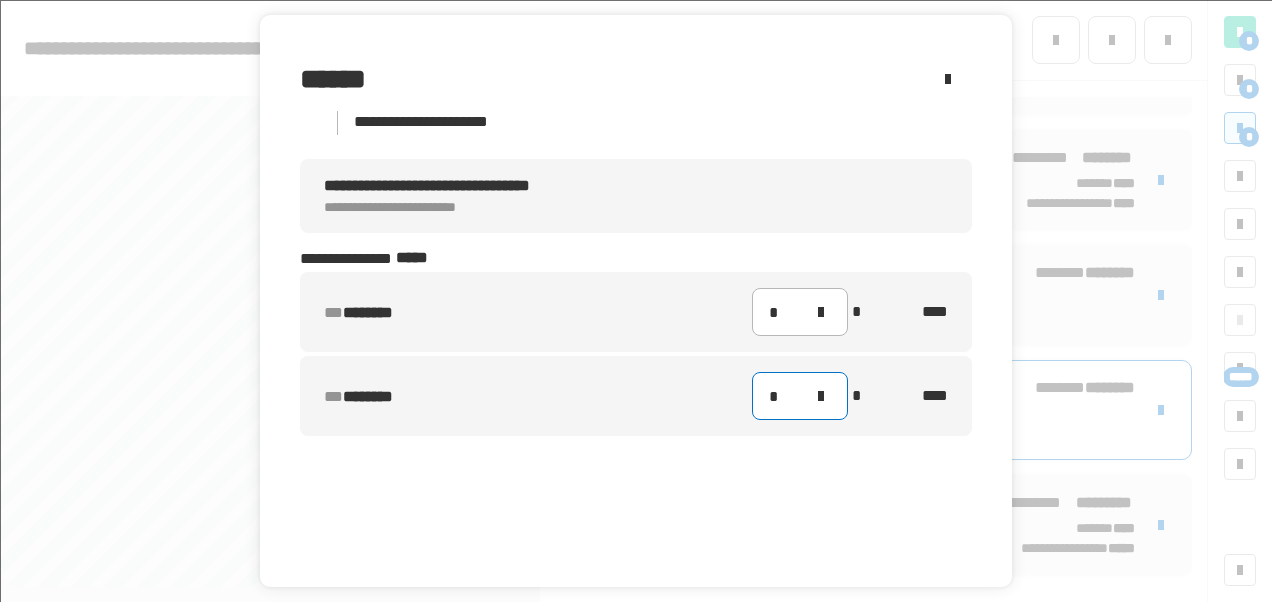 scroll, scrollTop: 70, scrollLeft: 0, axis: vertical 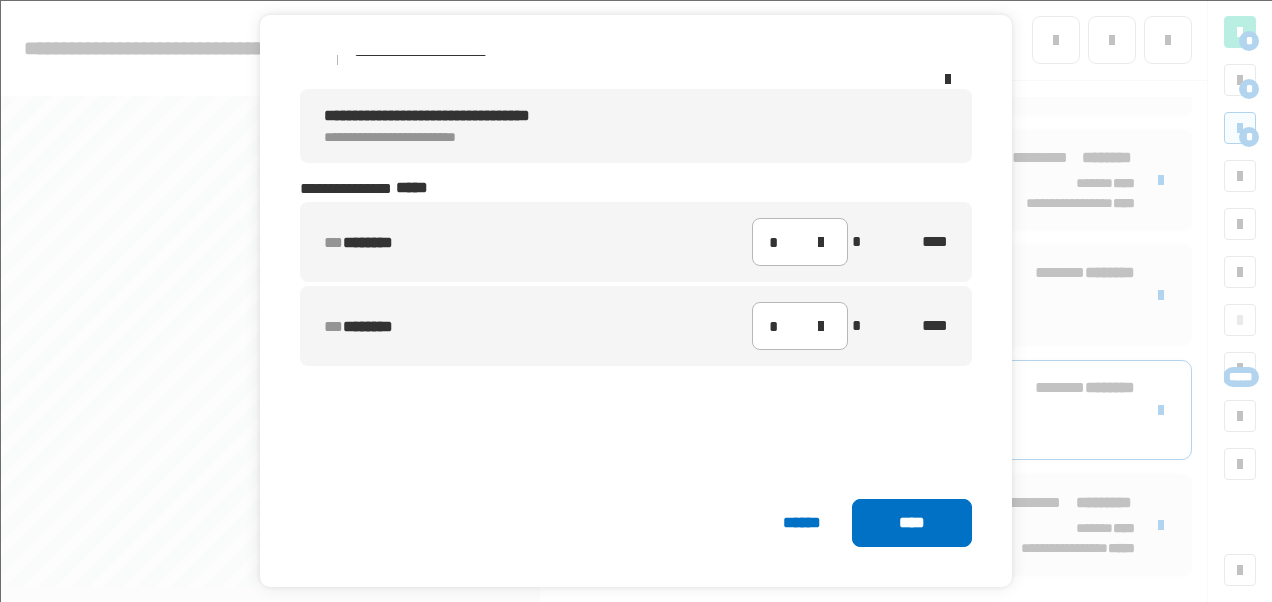 click on "****" 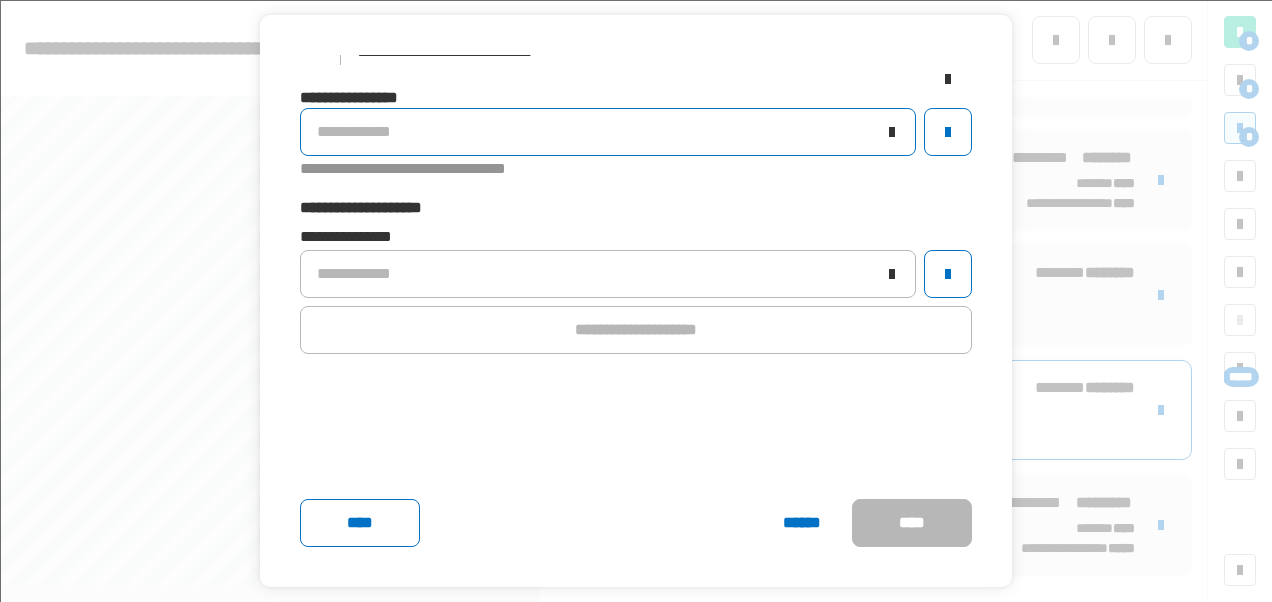 click on "**********" 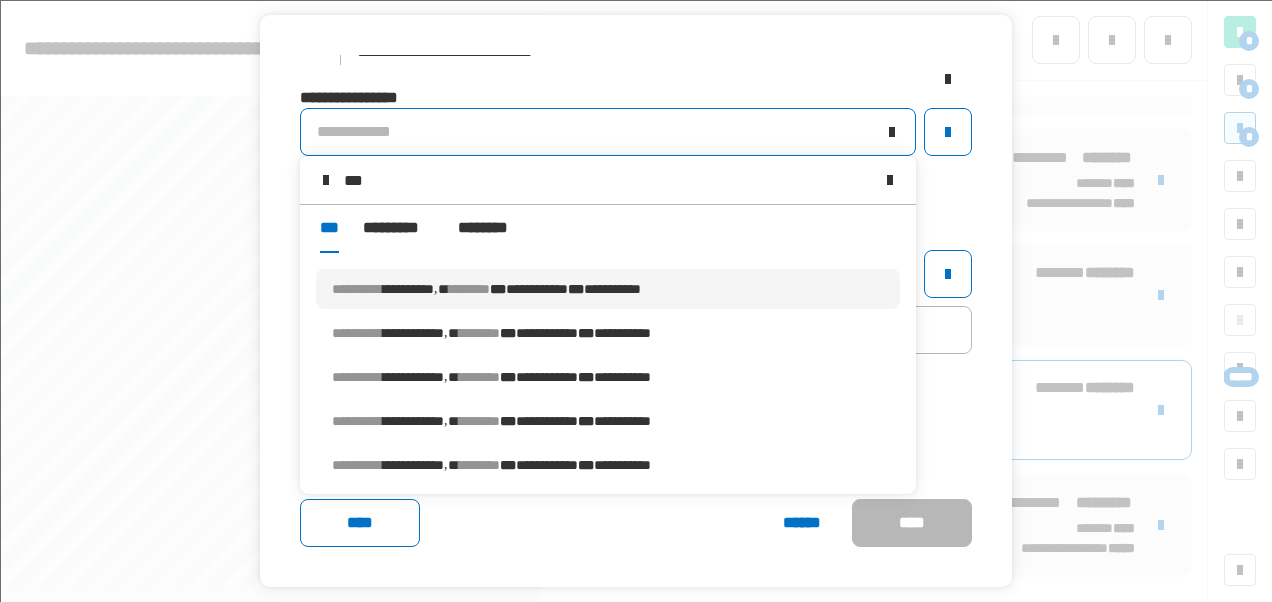type on "***" 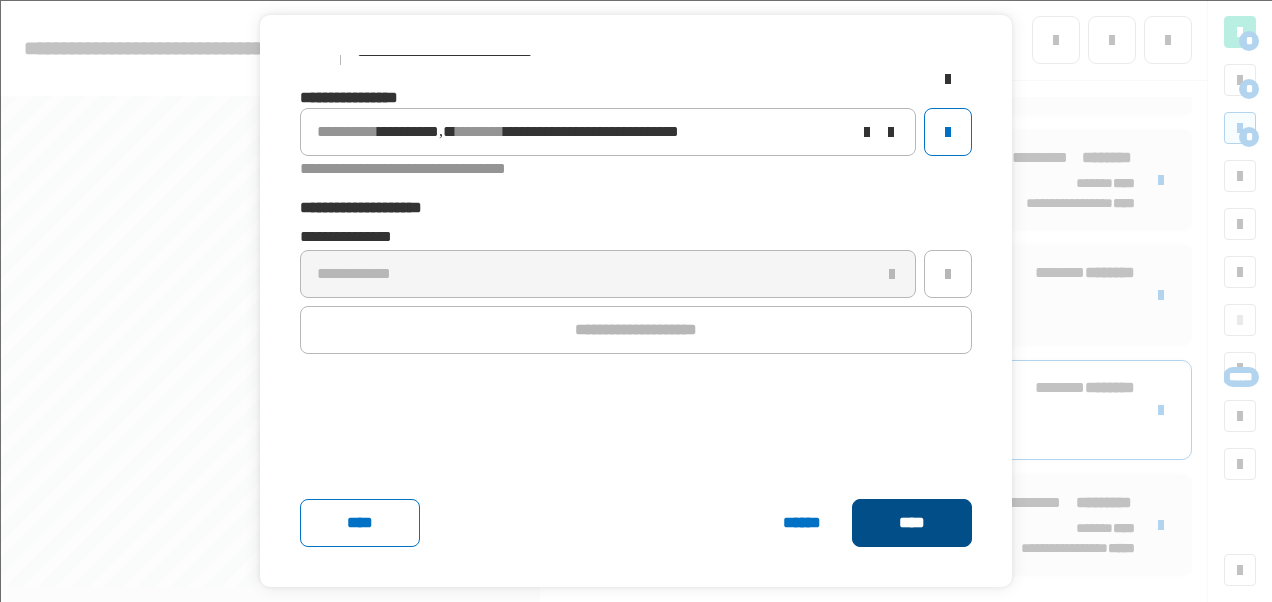 click on "****" 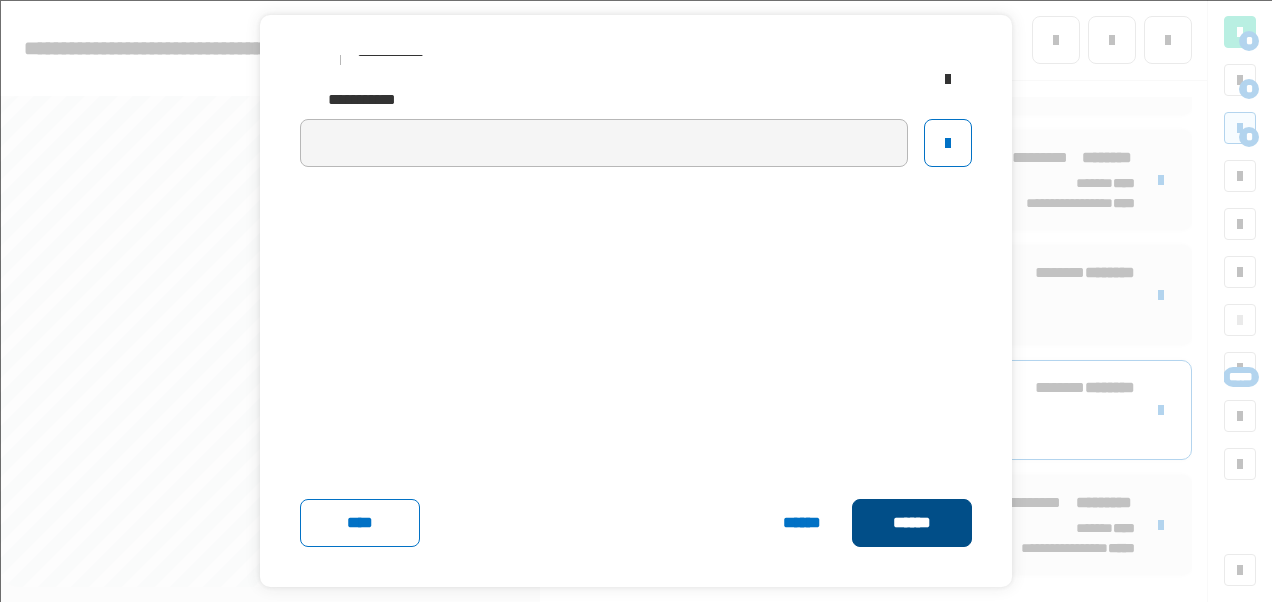 click on "******" 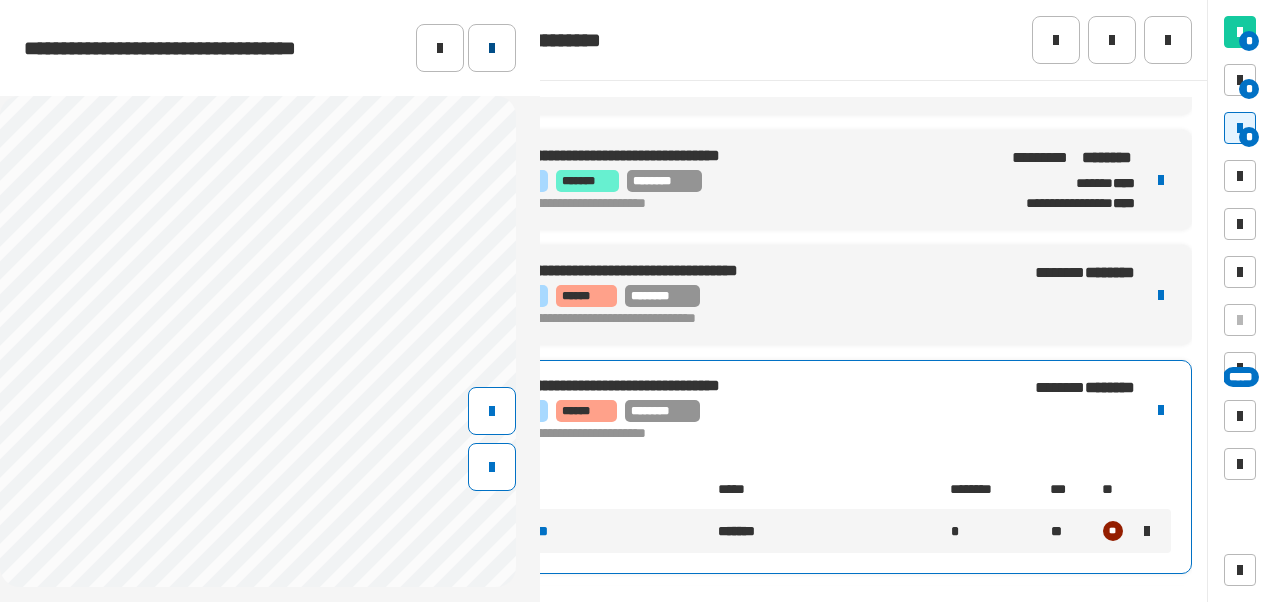 click 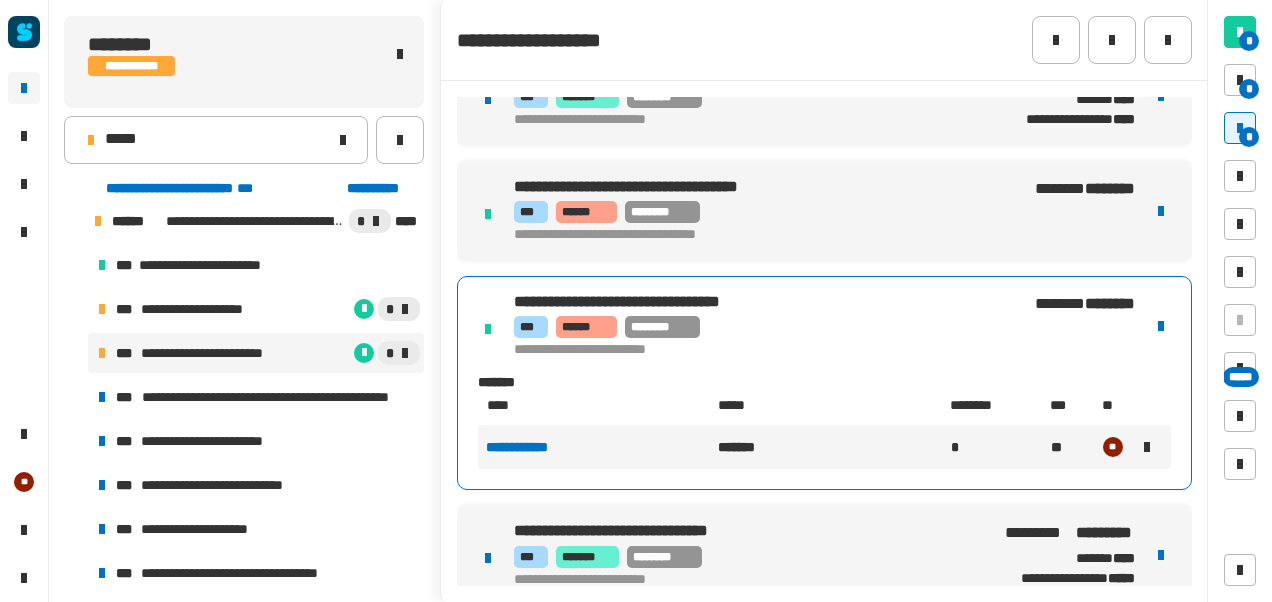 scroll, scrollTop: 0, scrollLeft: 0, axis: both 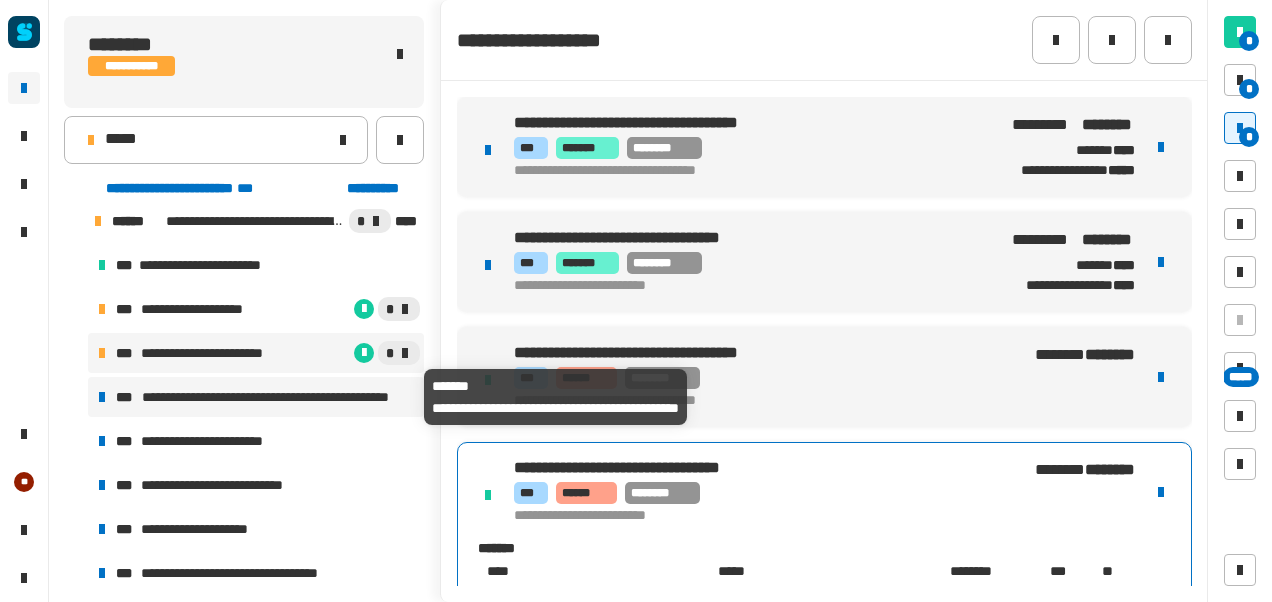 click on "**********" at bounding box center (279, 397) 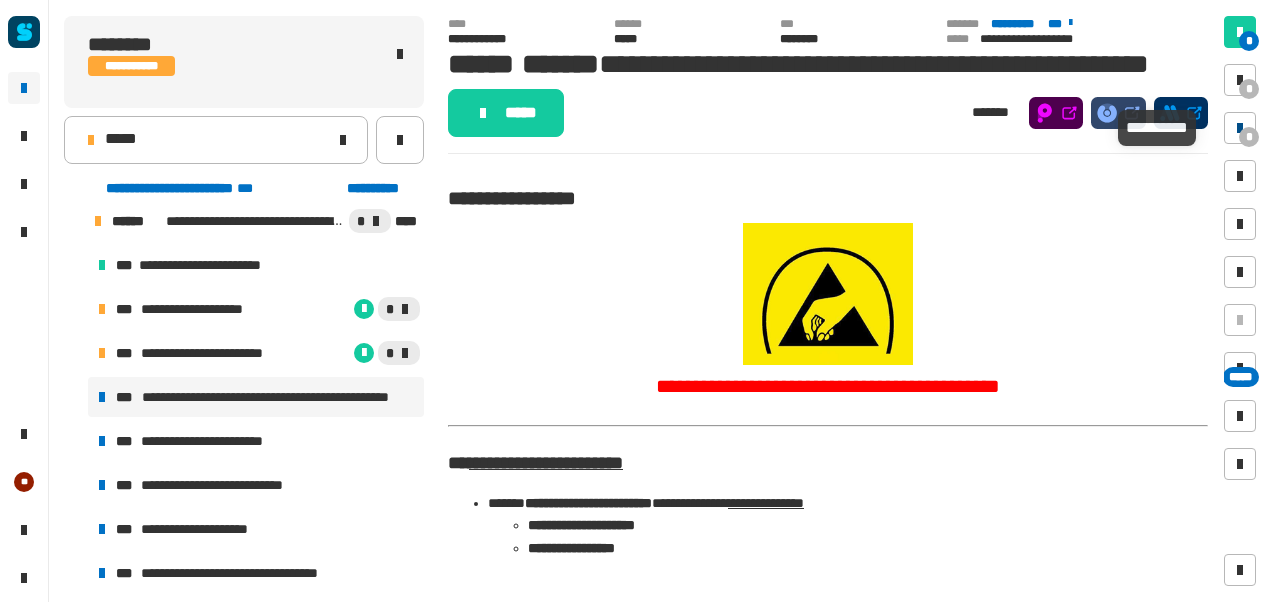 click on "*" at bounding box center [1249, 137] 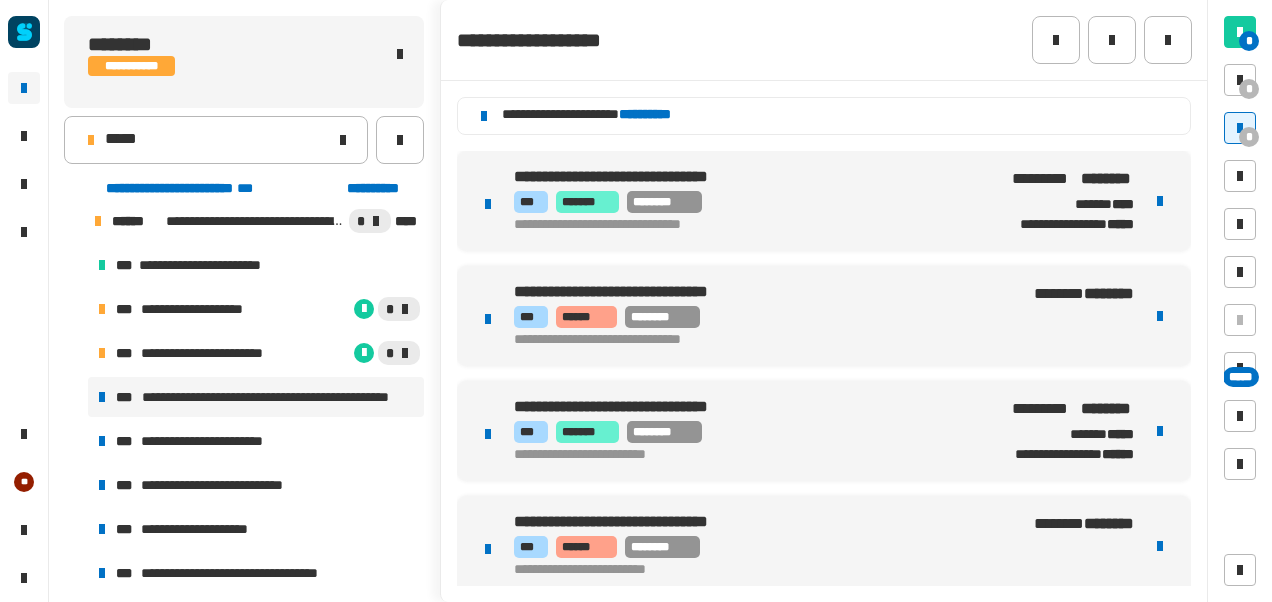 scroll, scrollTop: 6, scrollLeft: 0, axis: vertical 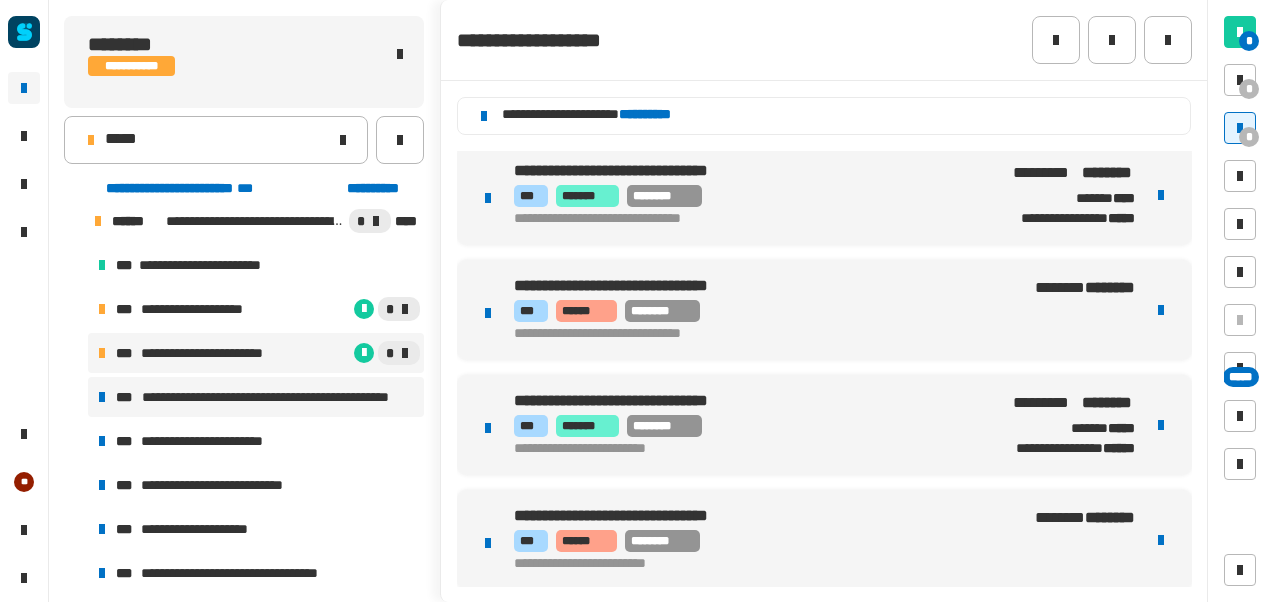 click on "**********" at bounding box center [215, 353] 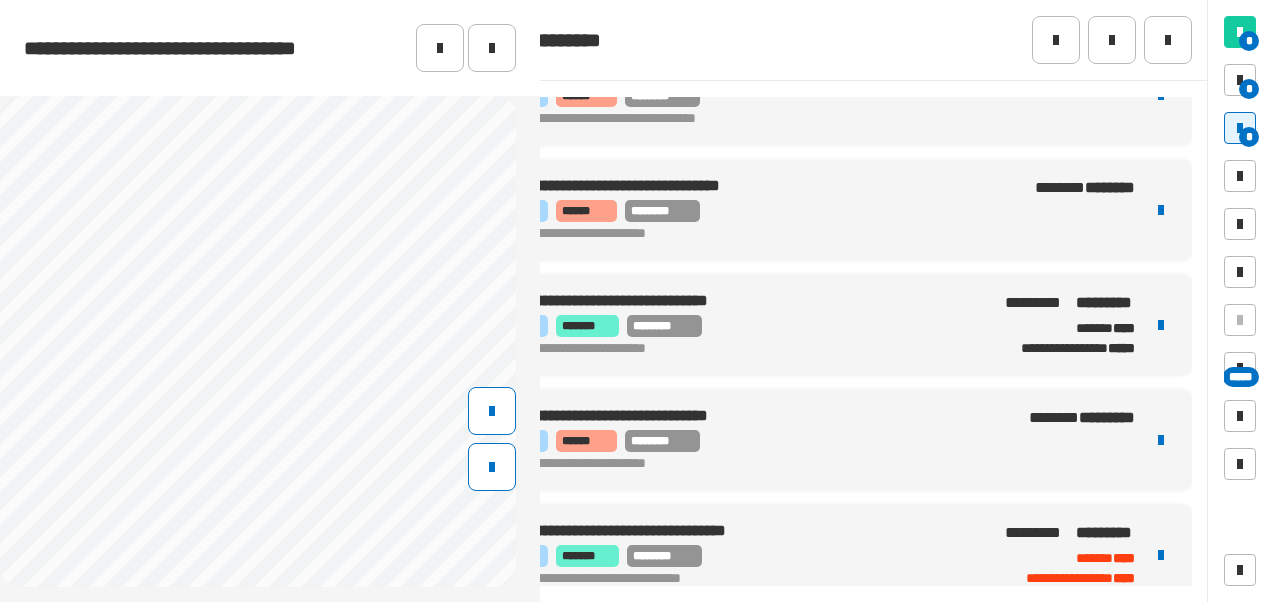 scroll, scrollTop: 286, scrollLeft: 0, axis: vertical 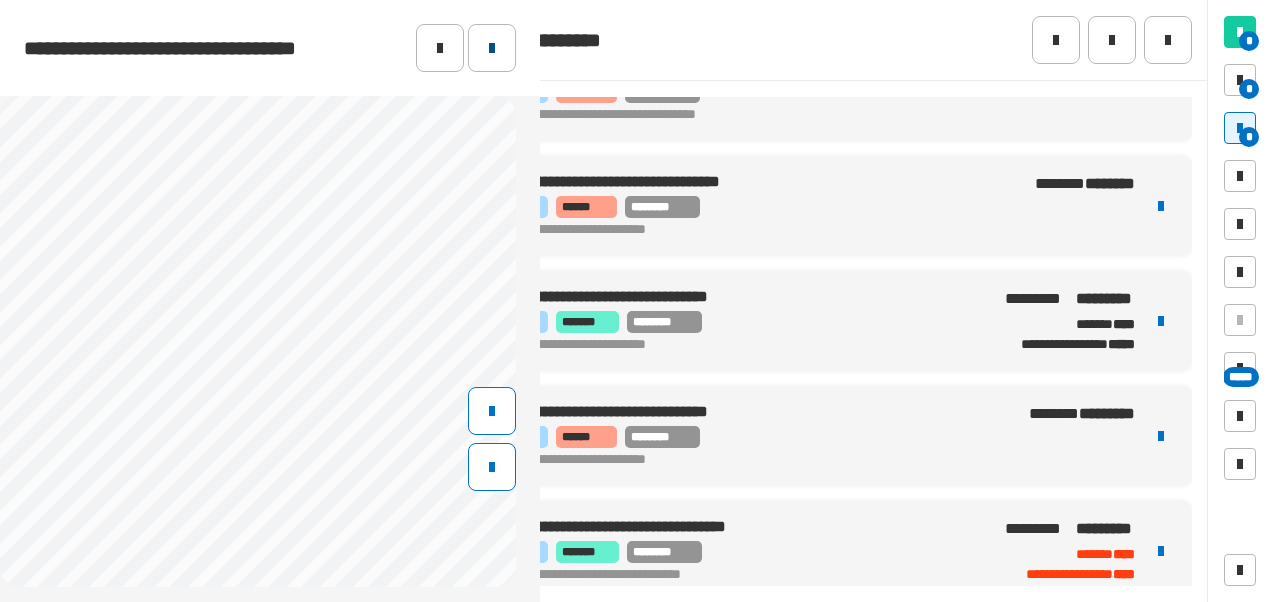 click 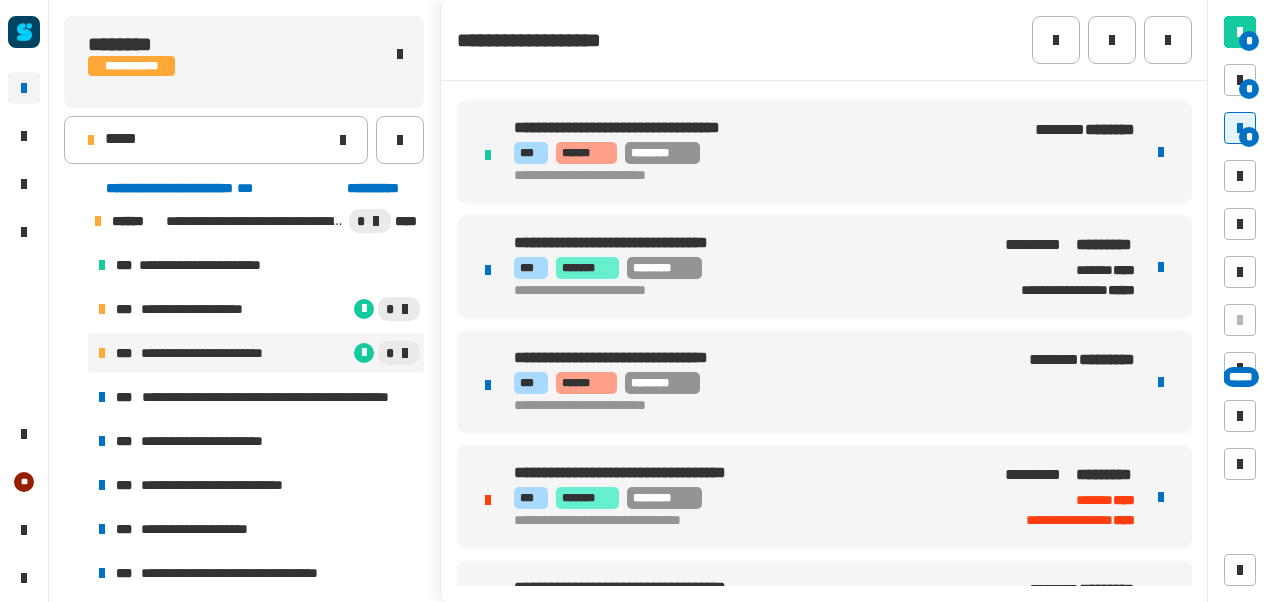 scroll, scrollTop: 410, scrollLeft: 0, axis: vertical 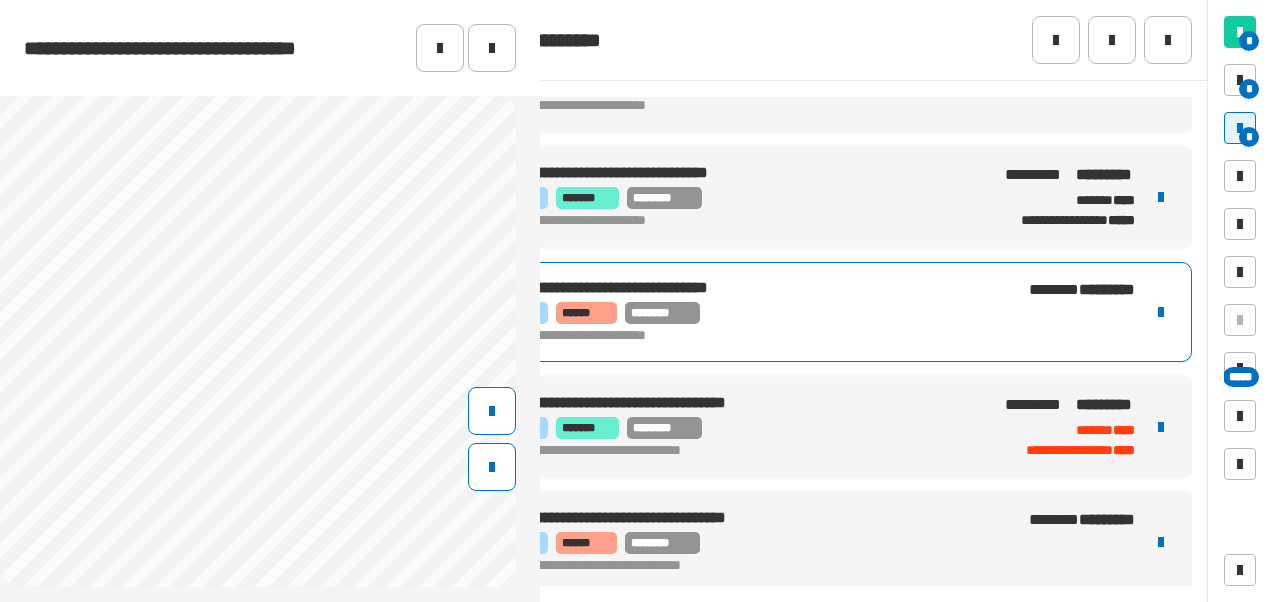 click on "**********" at bounding box center (824, 312) 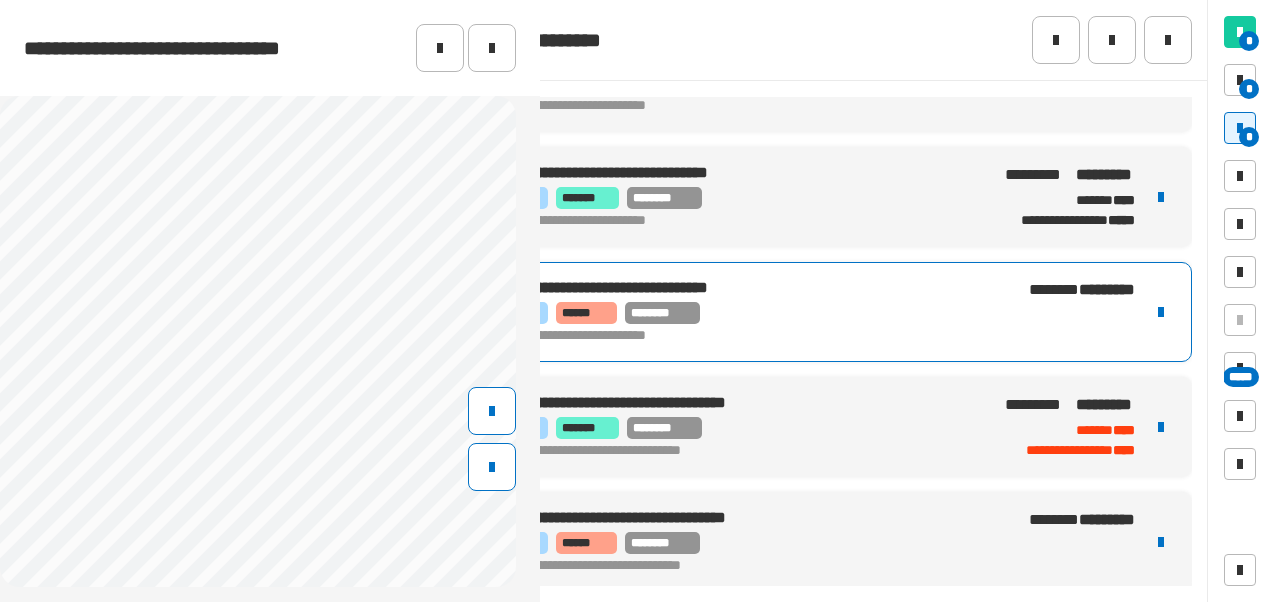 scroll, scrollTop: 288, scrollLeft: 208, axis: both 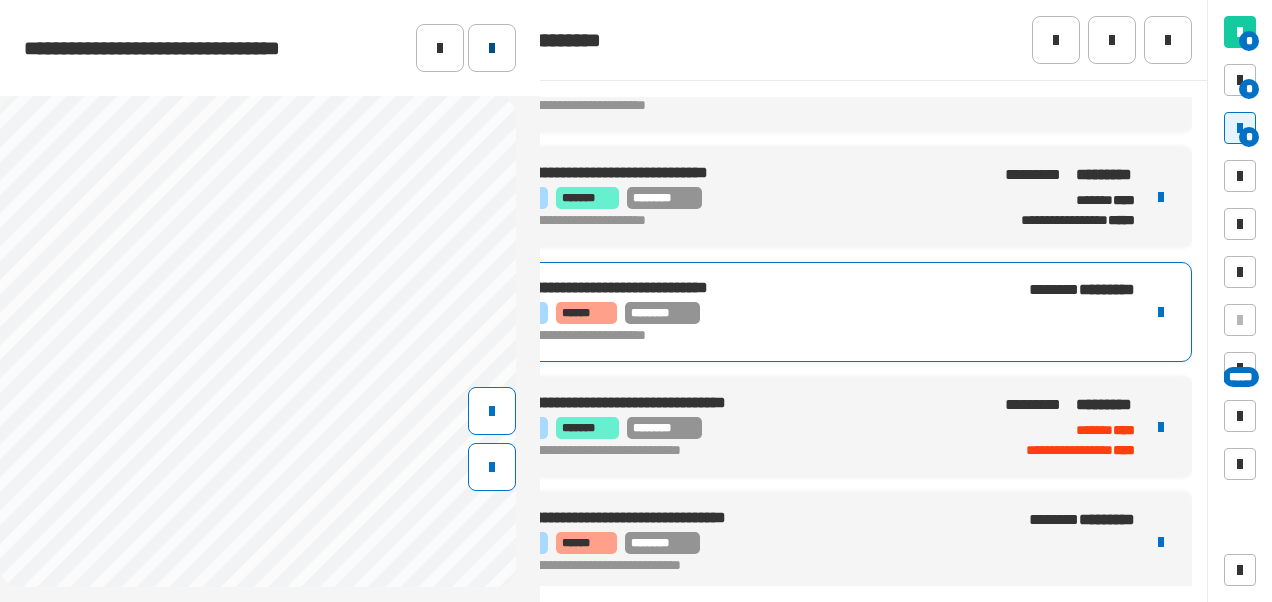 click 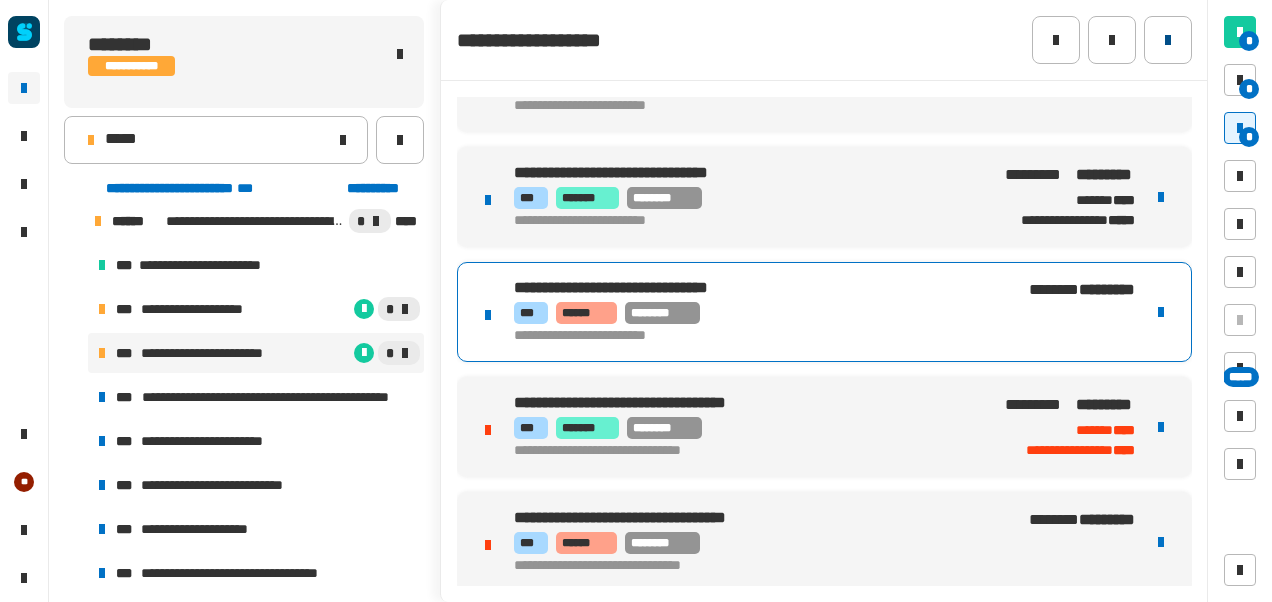 click 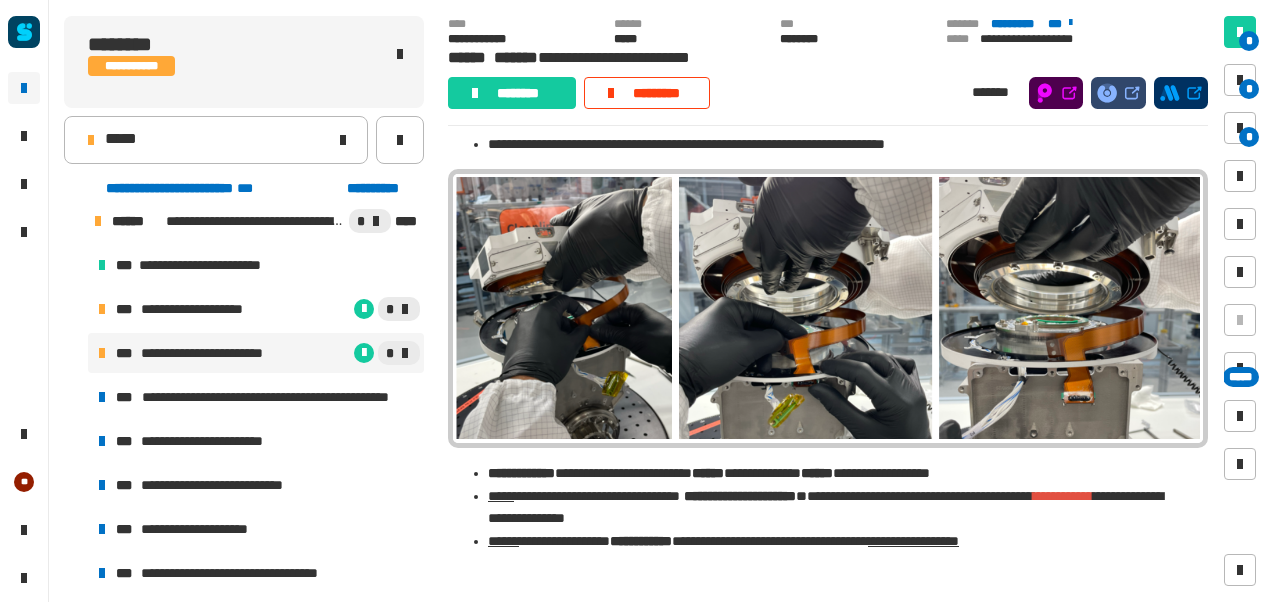 scroll, scrollTop: 764, scrollLeft: 0, axis: vertical 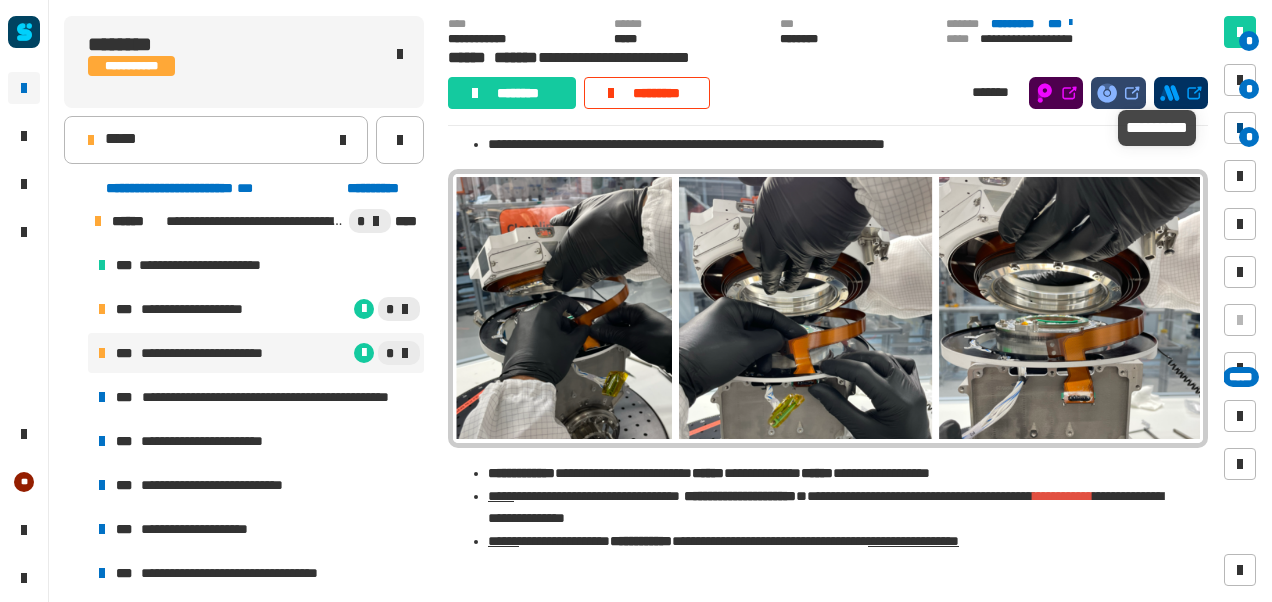 click on "*" at bounding box center [1249, 137] 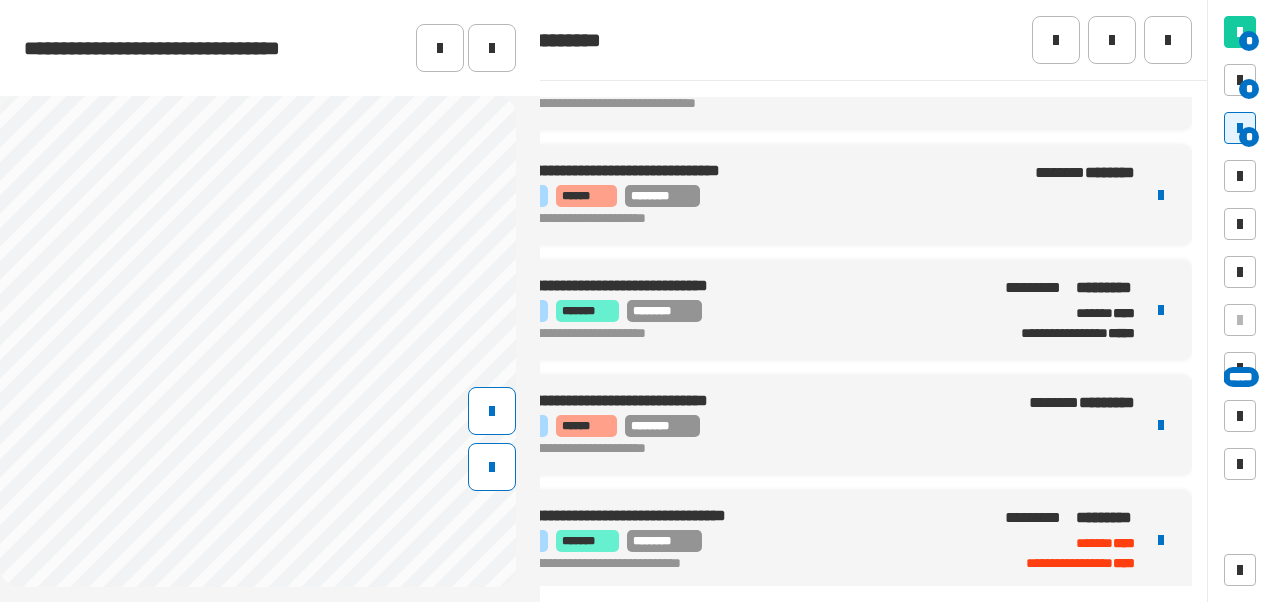 scroll, scrollTop: 298, scrollLeft: 0, axis: vertical 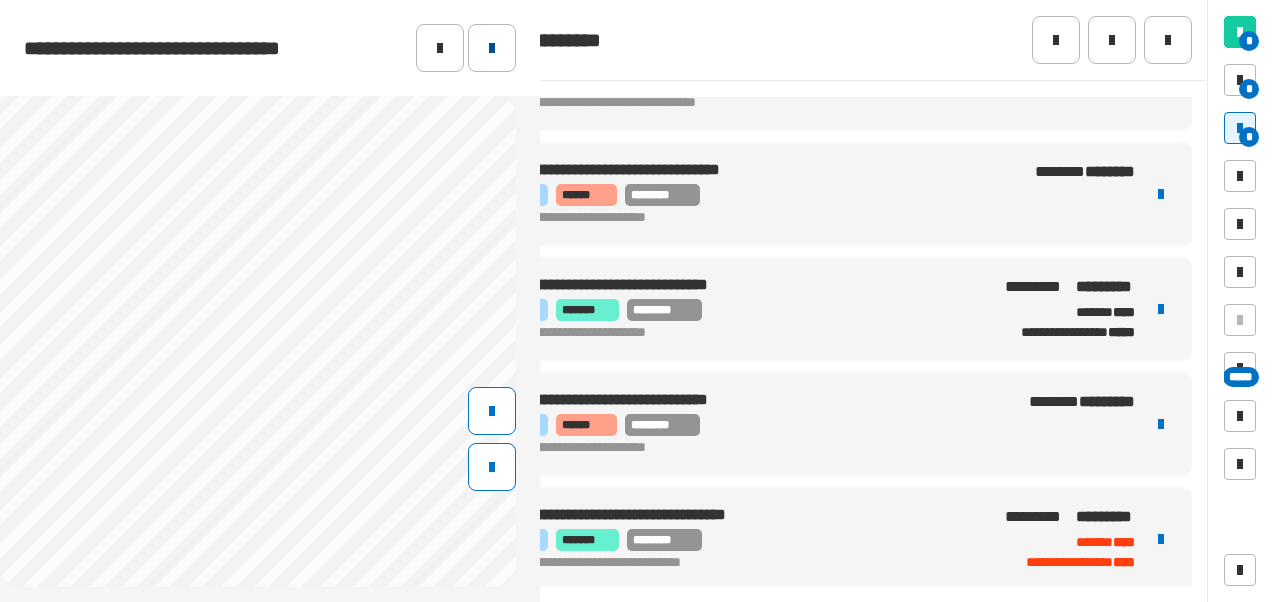 click 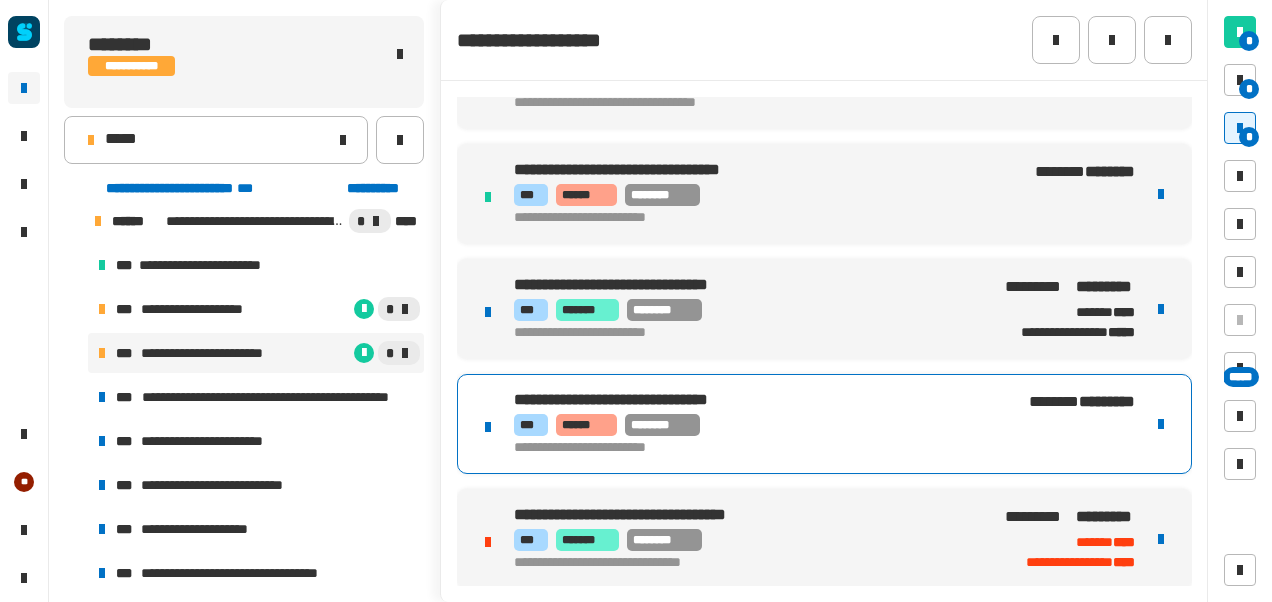 click on "*** ****** ********" at bounding box center (747, 425) 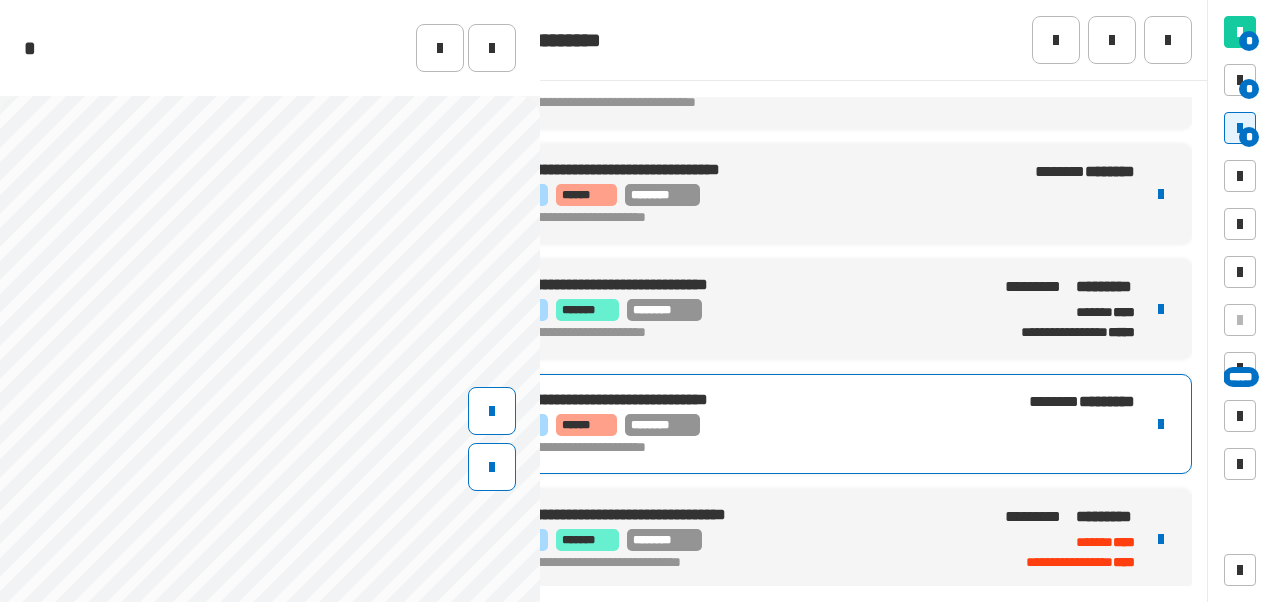 click on "*** ****** ********" at bounding box center (747, 425) 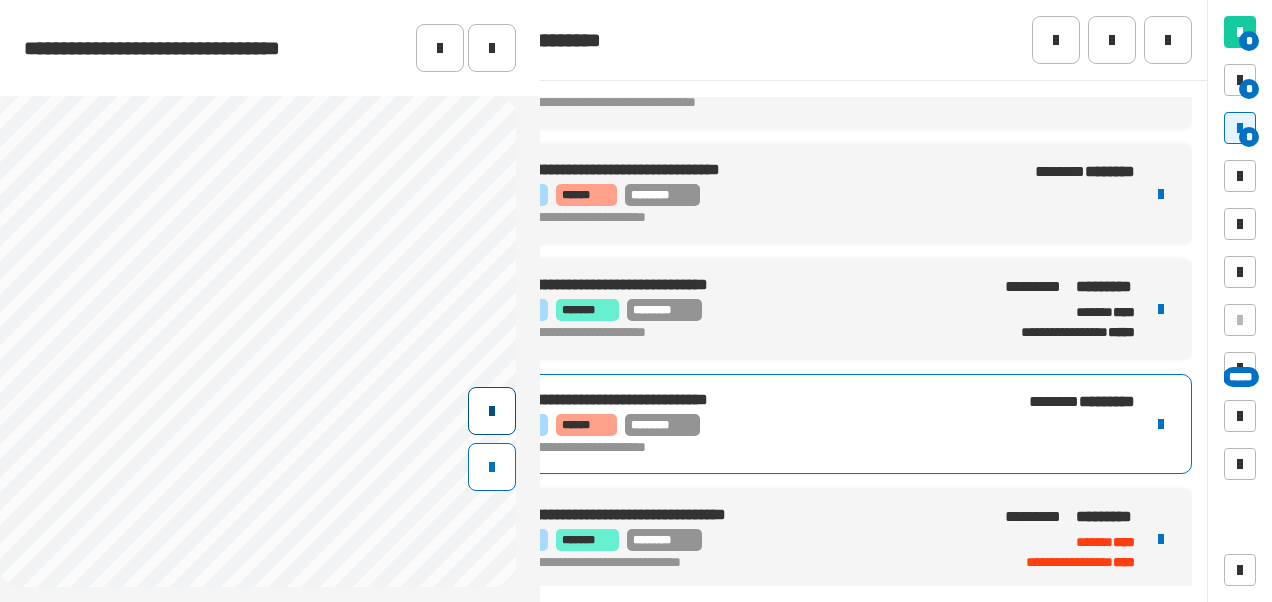 scroll, scrollTop: 391, scrollLeft: 178, axis: both 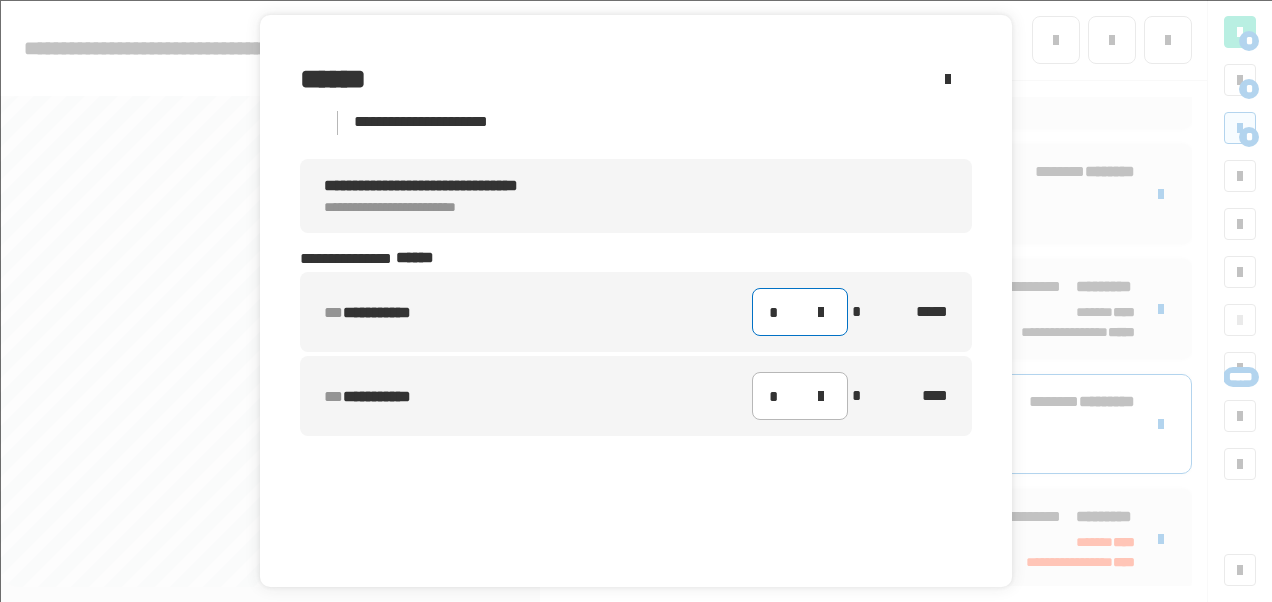click on "*" 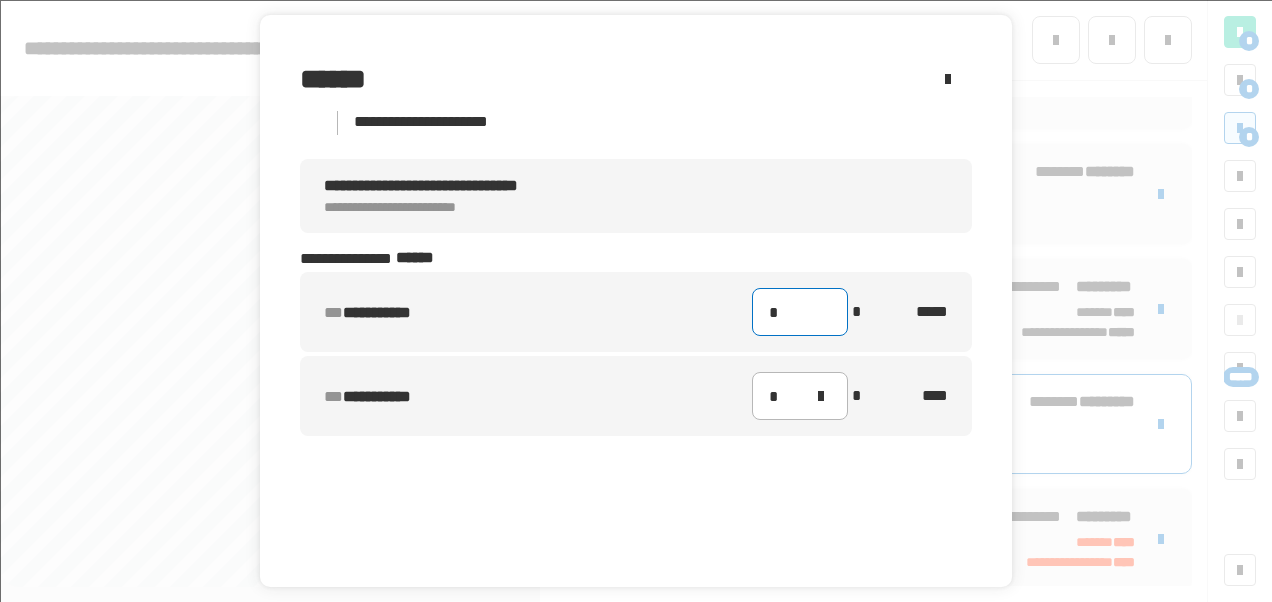 type on "**" 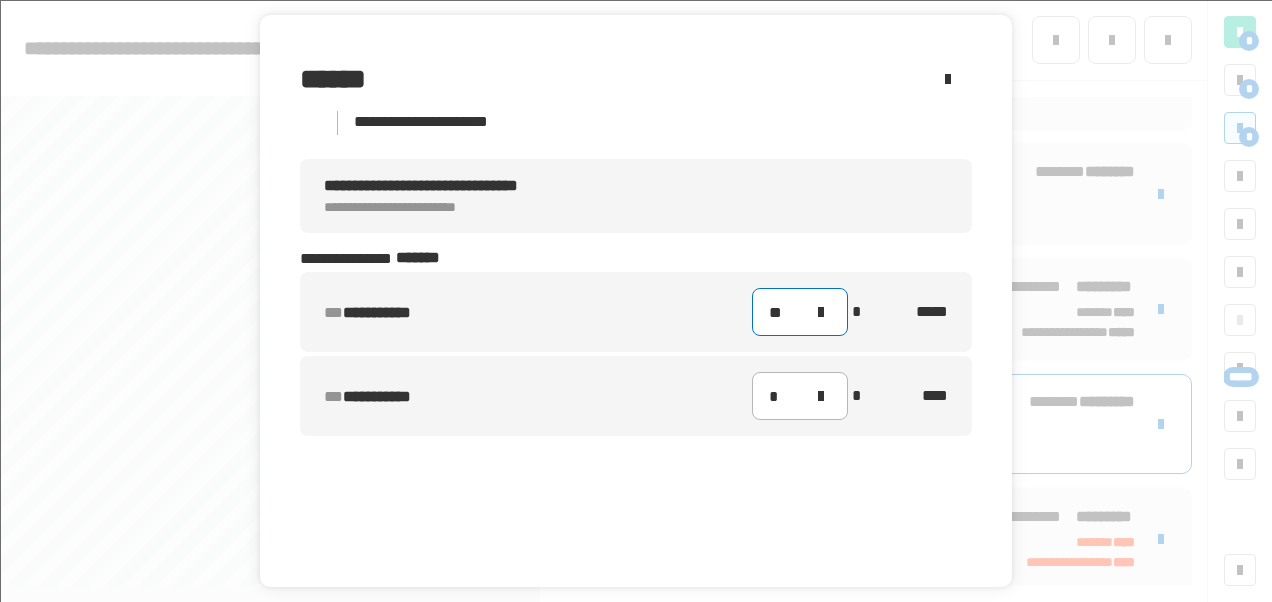 scroll, scrollTop: 70, scrollLeft: 0, axis: vertical 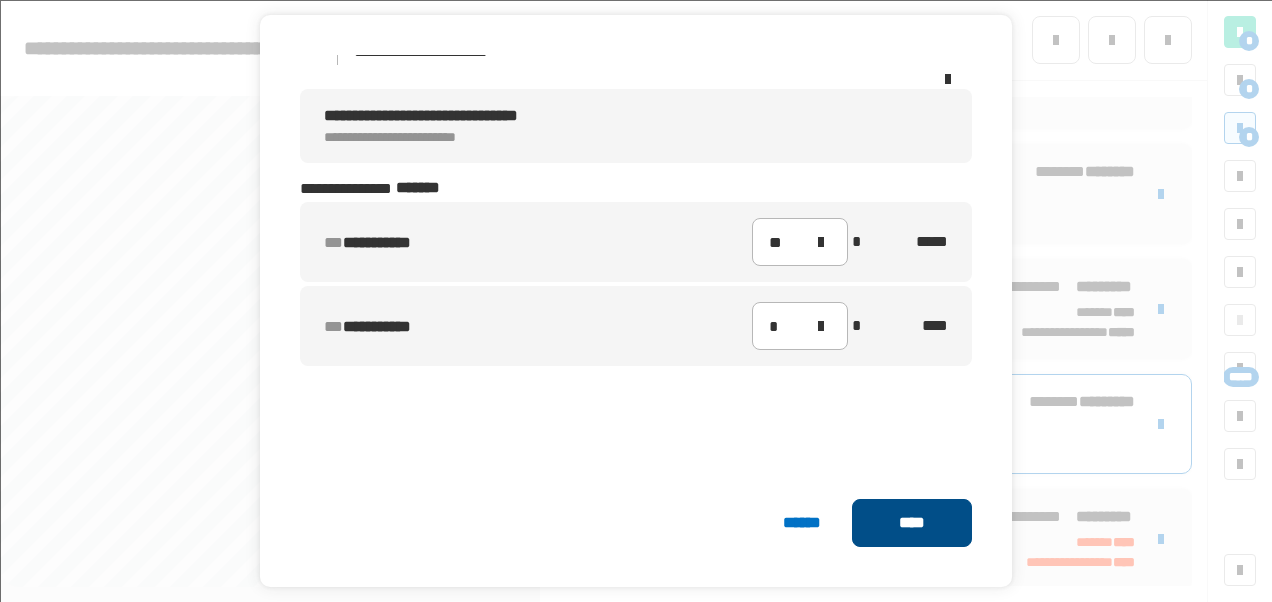 click on "****" 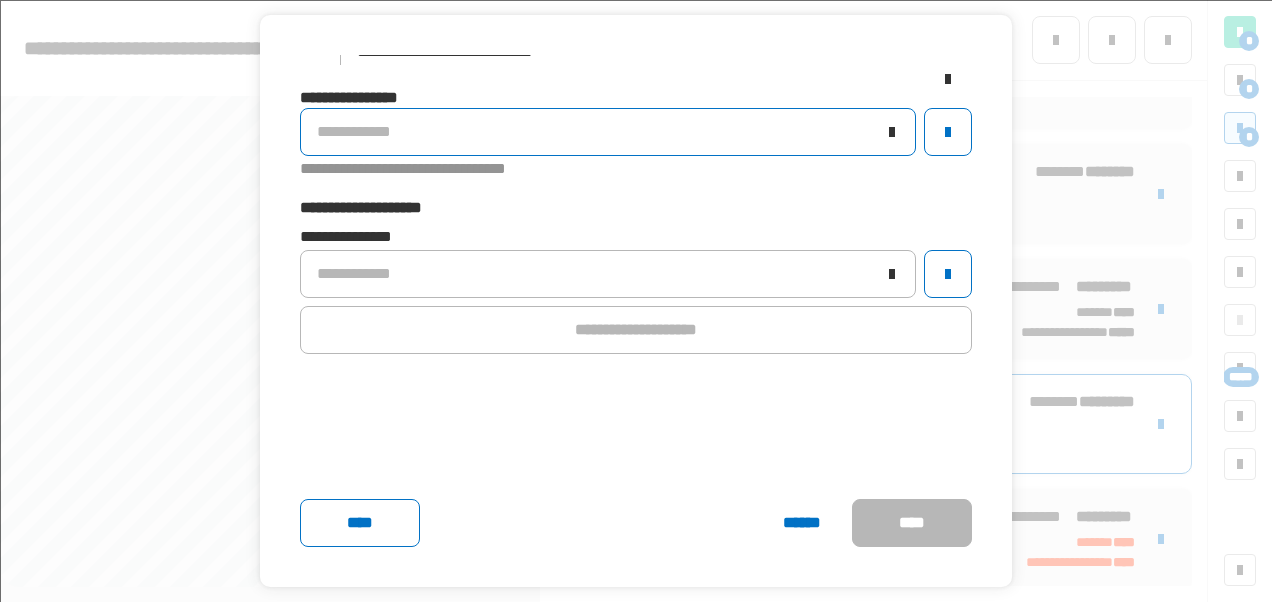 click on "**********" 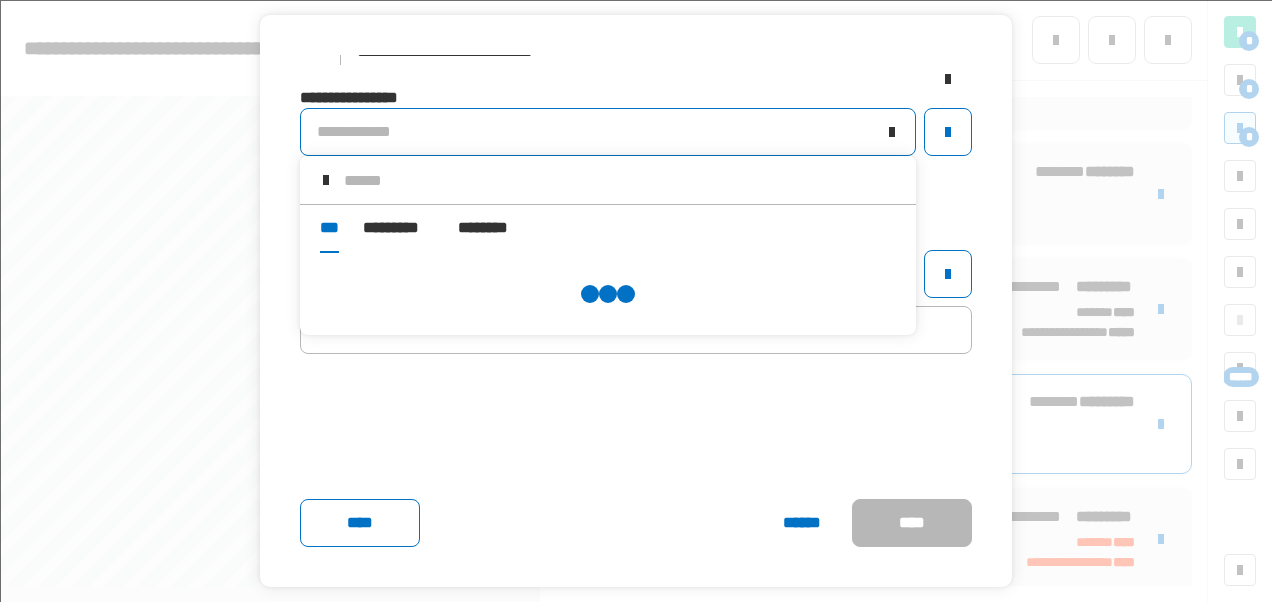 click at bounding box center (622, 180) 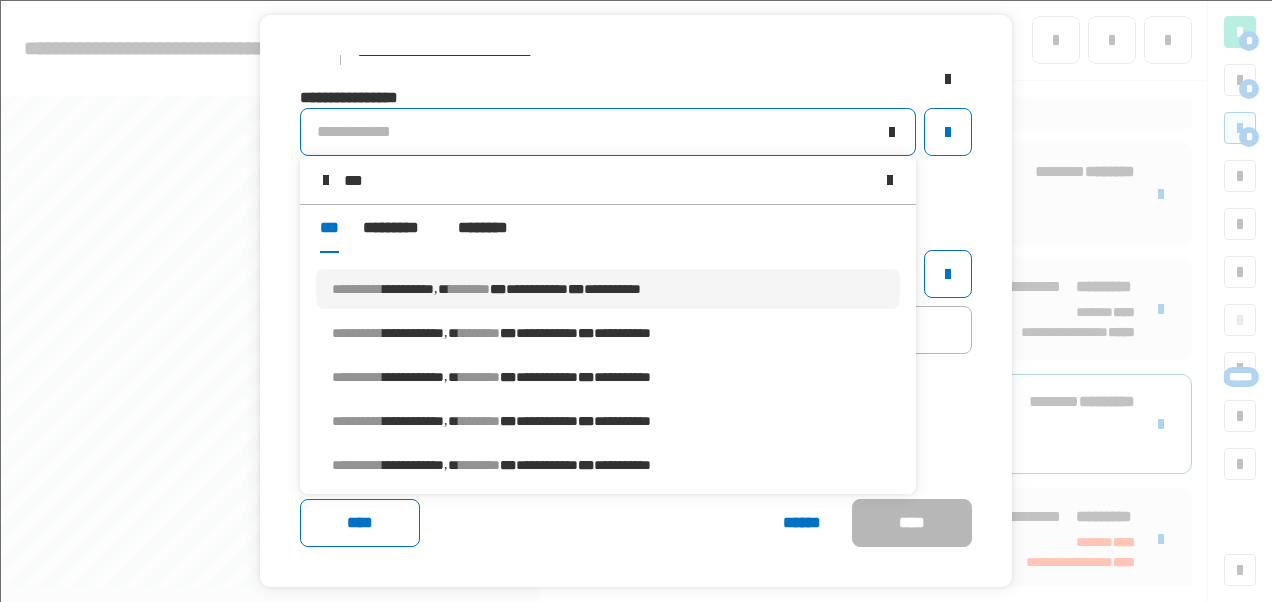 type on "***" 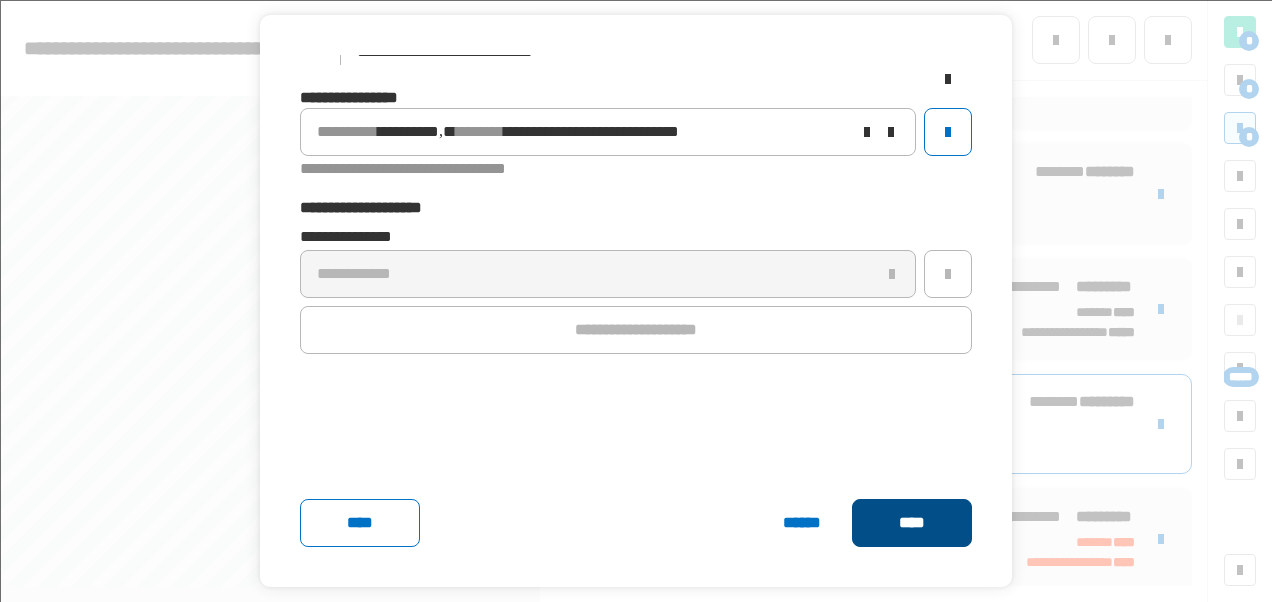 click on "****" 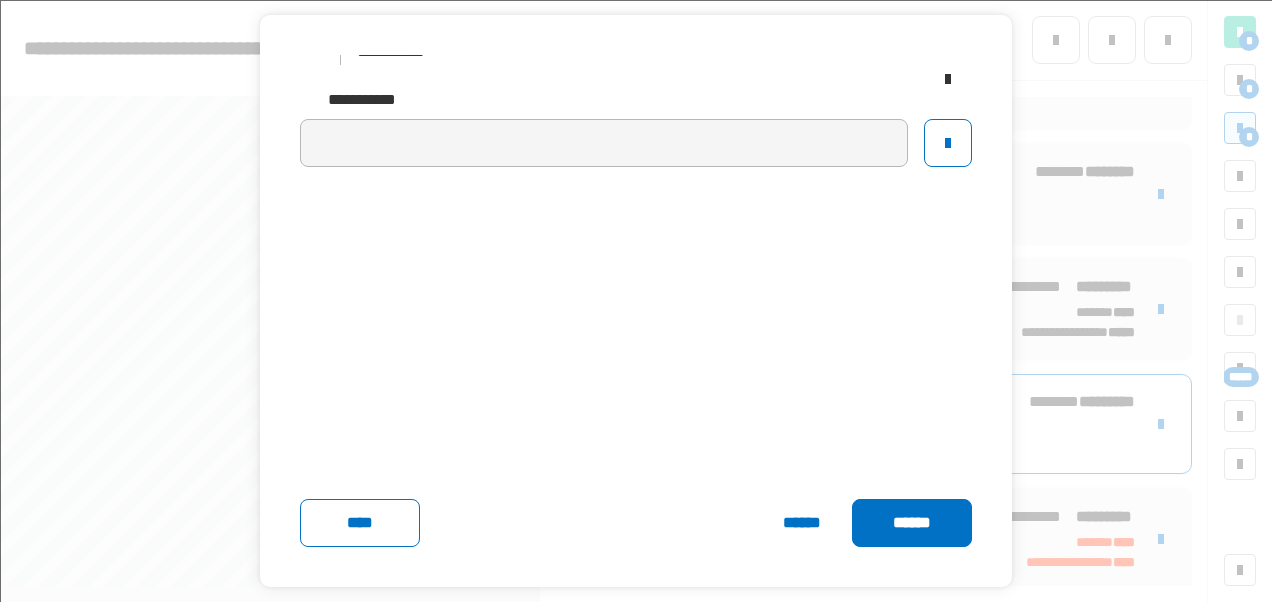 click on "******" 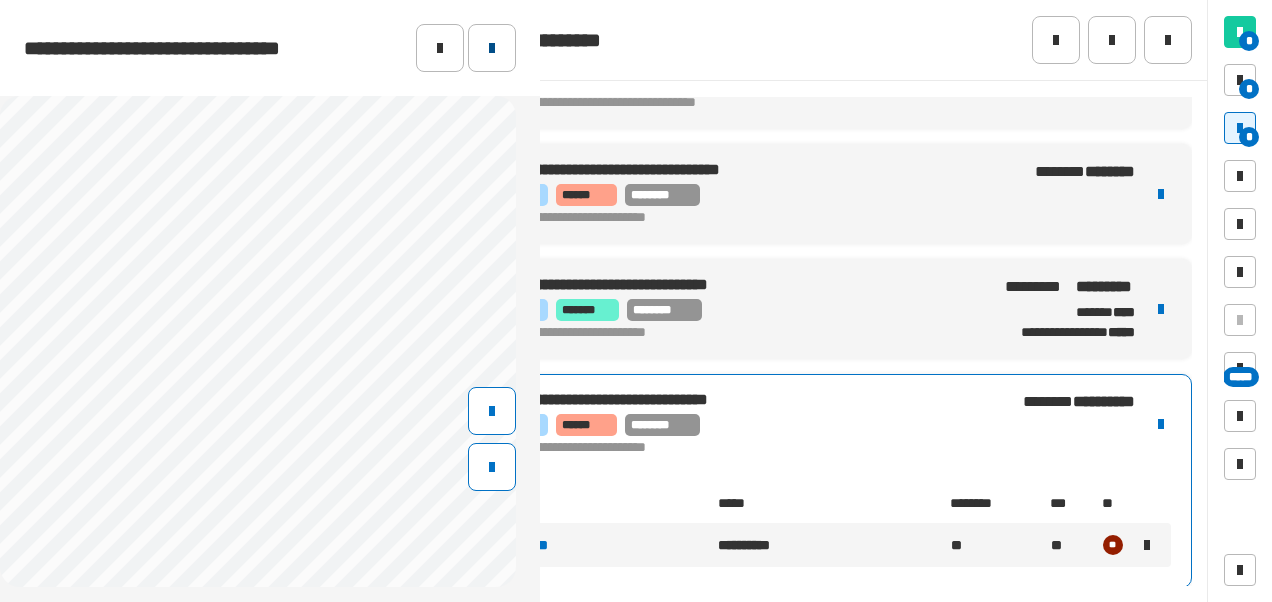 click 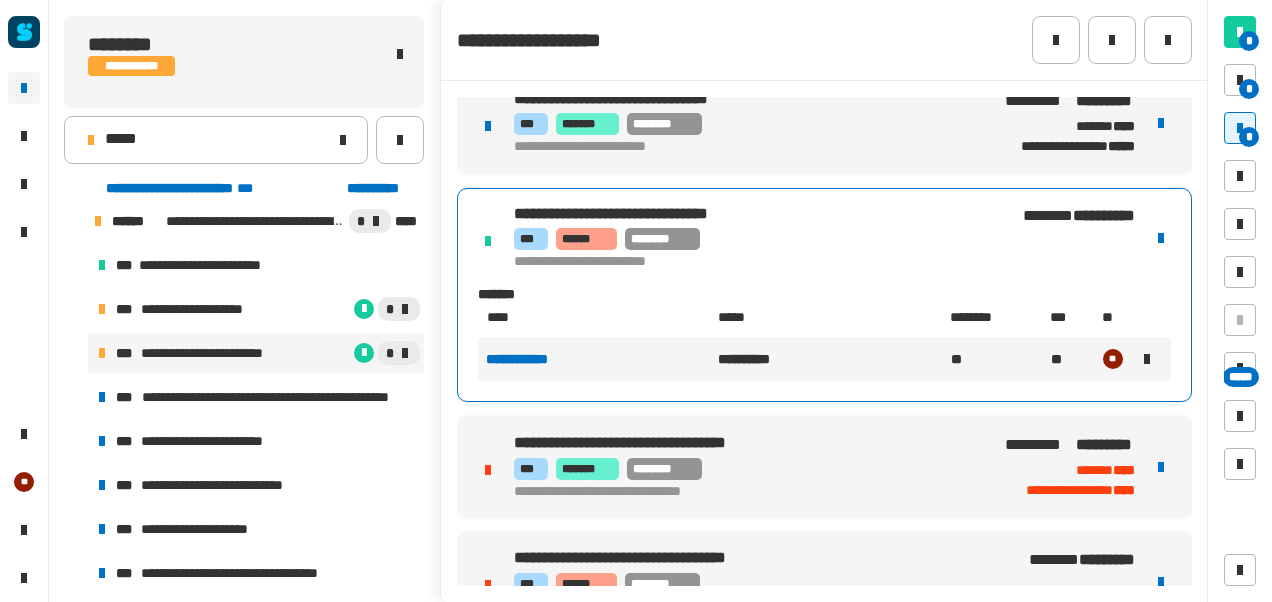 scroll, scrollTop: 524, scrollLeft: 0, axis: vertical 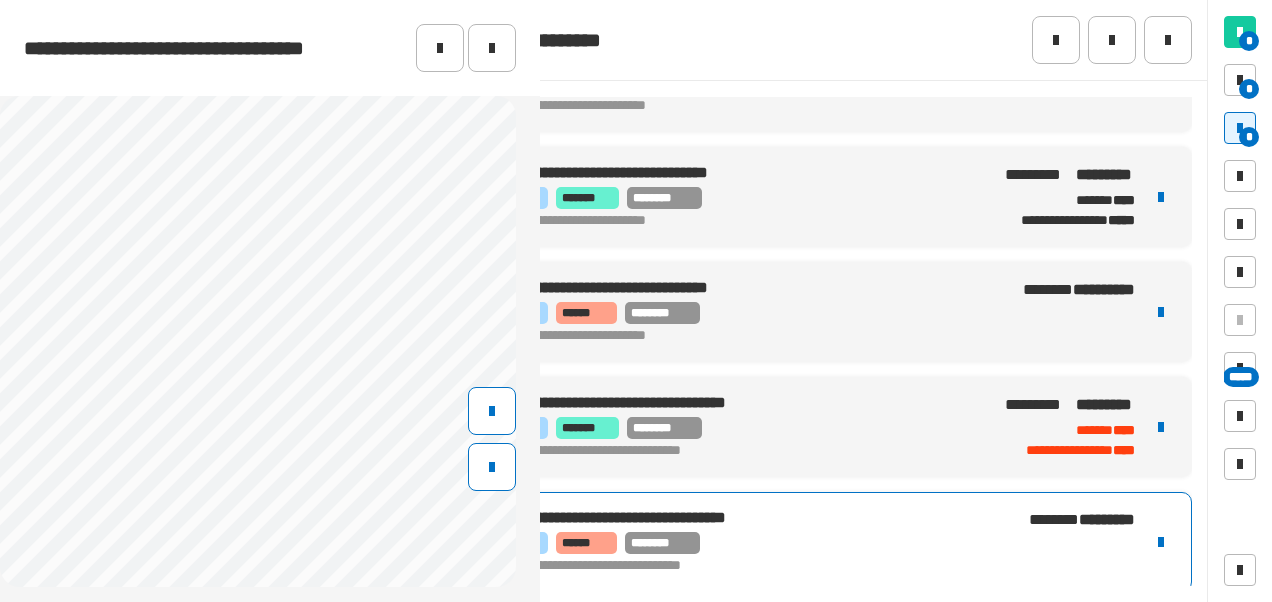 click on "*** ****** ********" at bounding box center (747, 543) 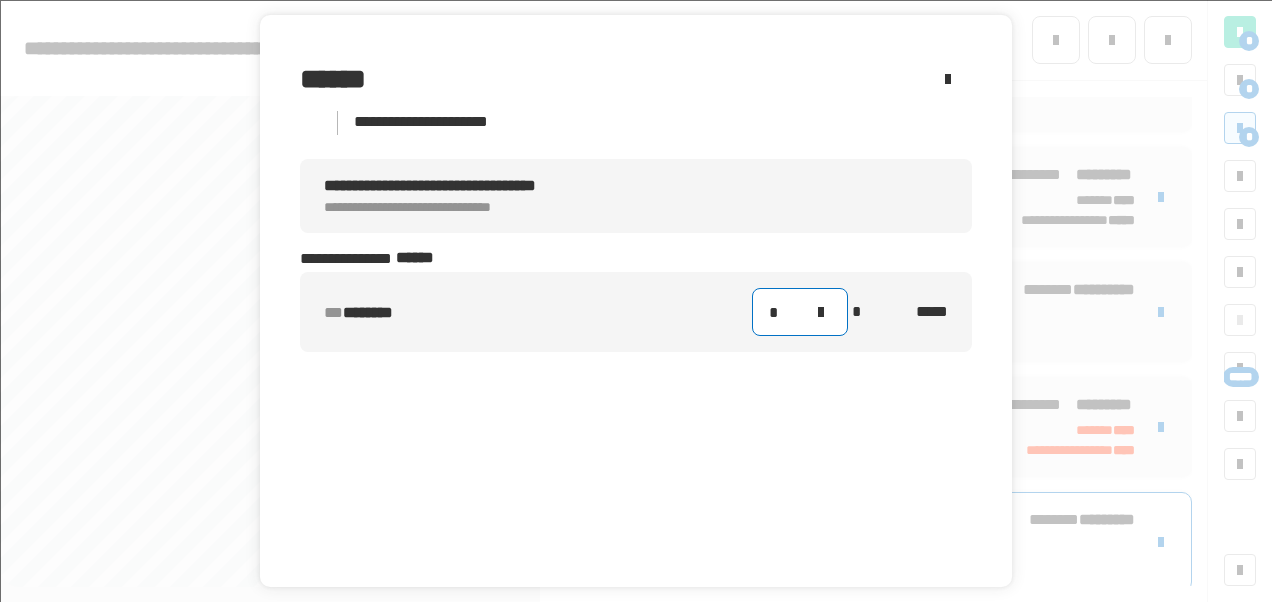 click 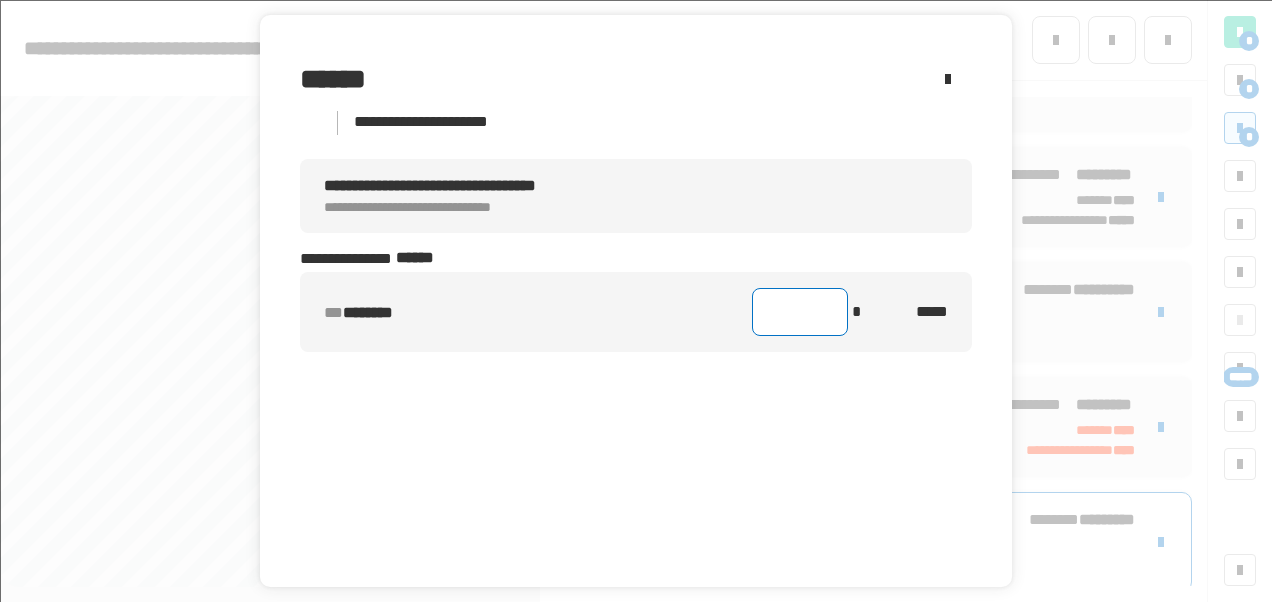 click 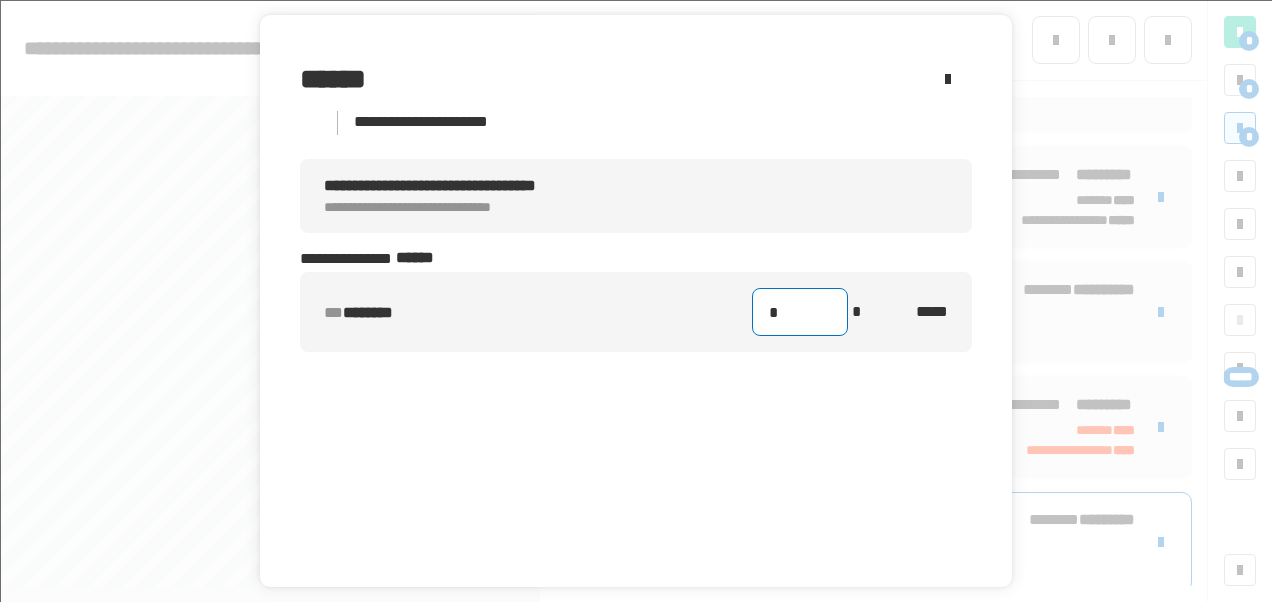 type on "**" 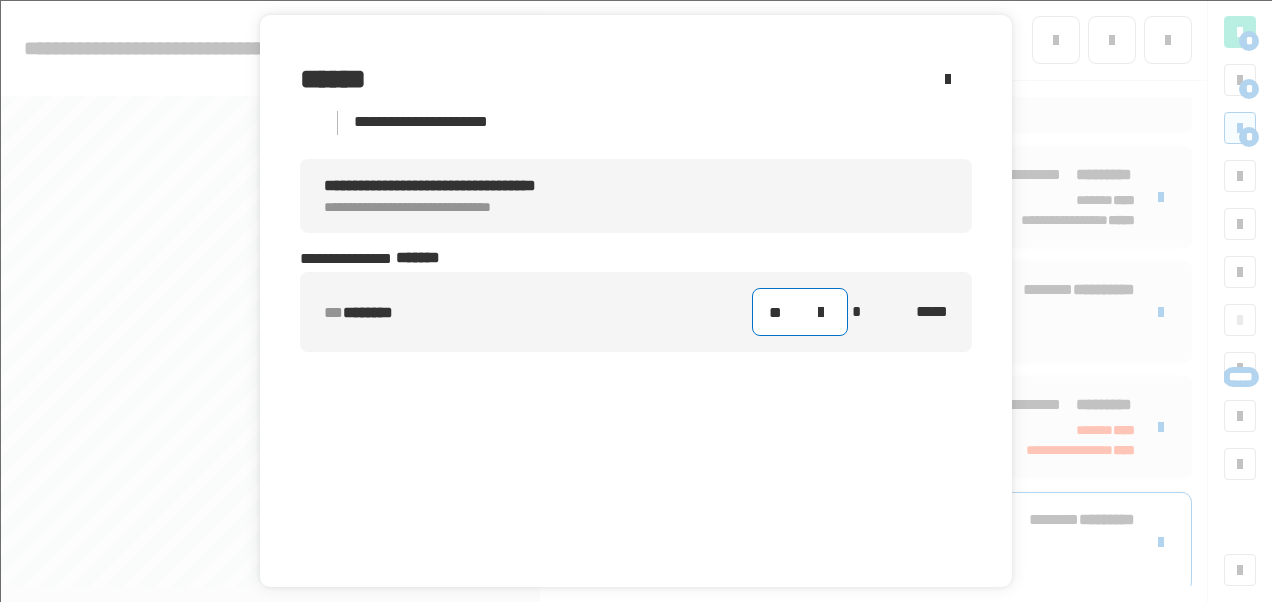scroll, scrollTop: 70, scrollLeft: 0, axis: vertical 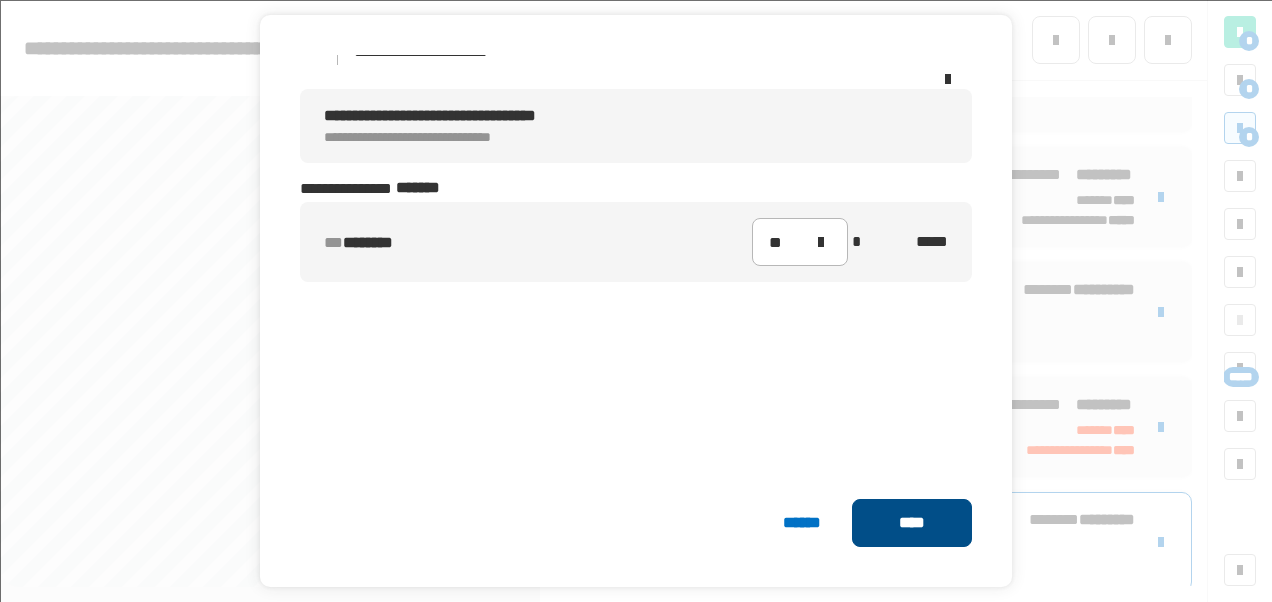 click on "****" 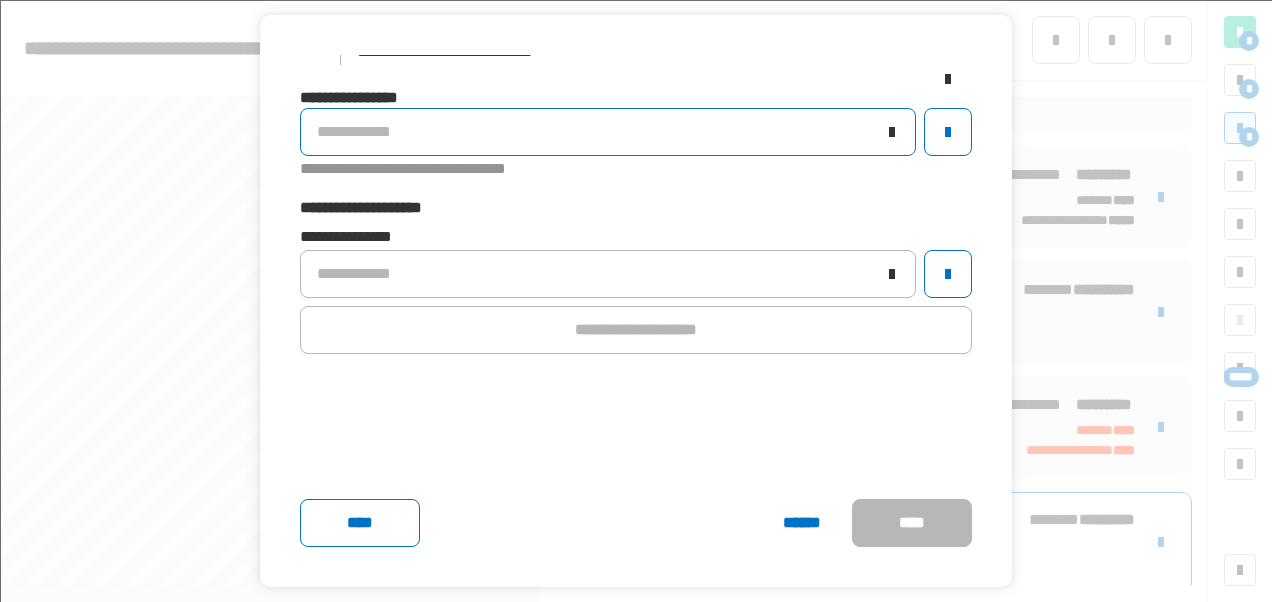 click on "**********" 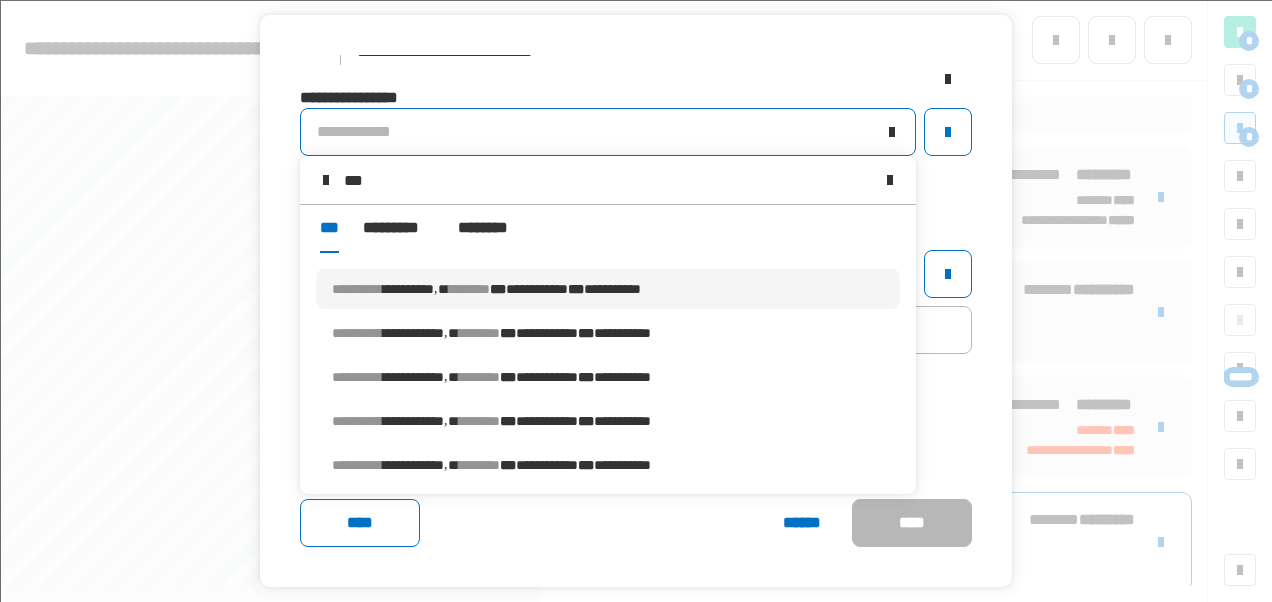 type on "***" 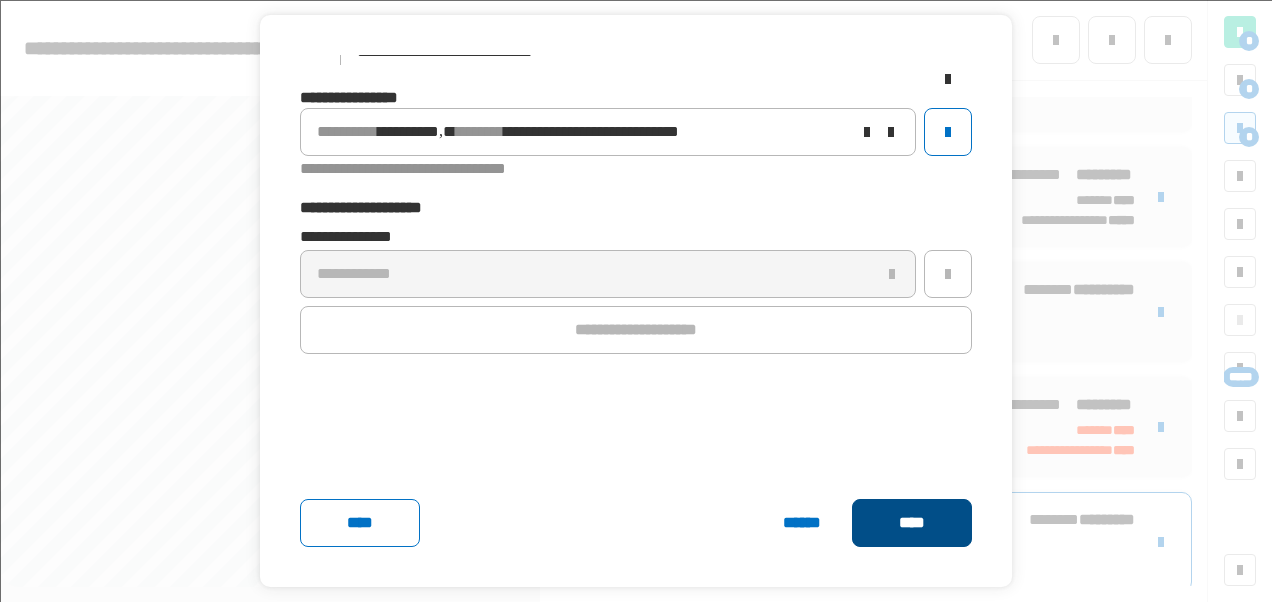 click on "****" 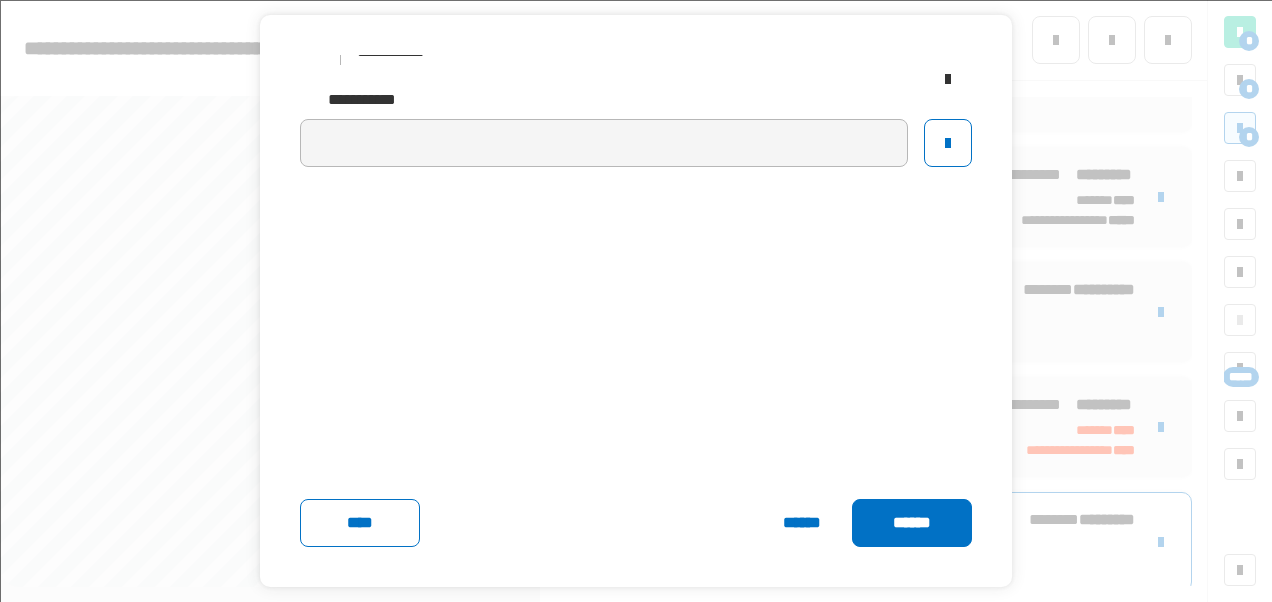 click on "******" 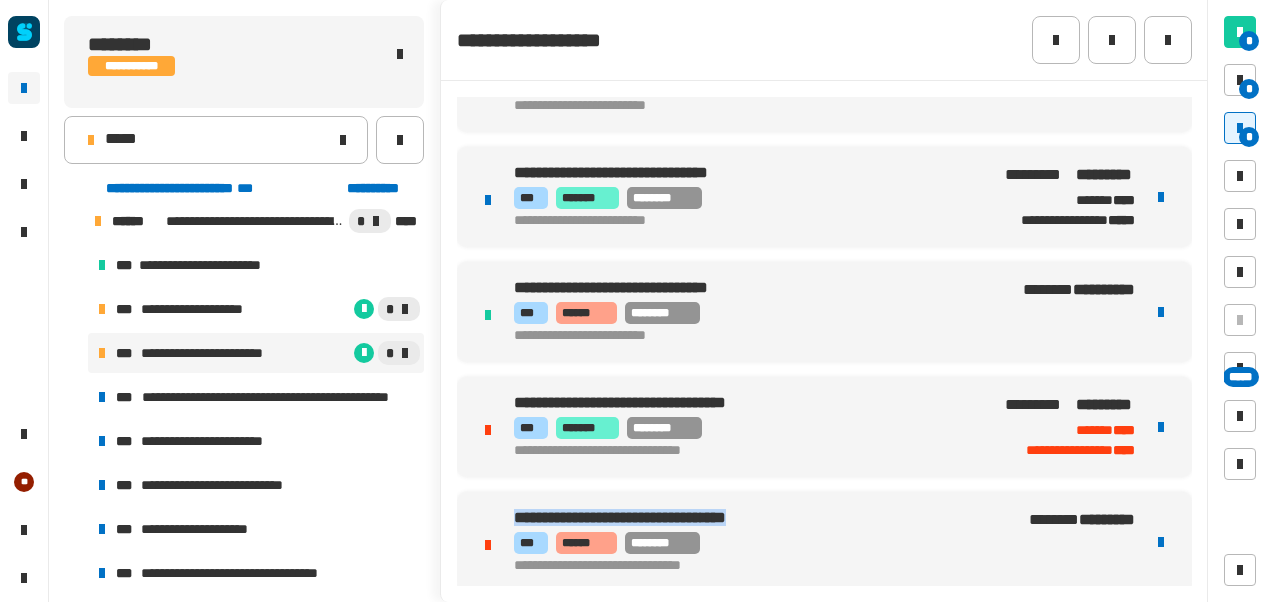 click on "**********" at bounding box center [735, 518] 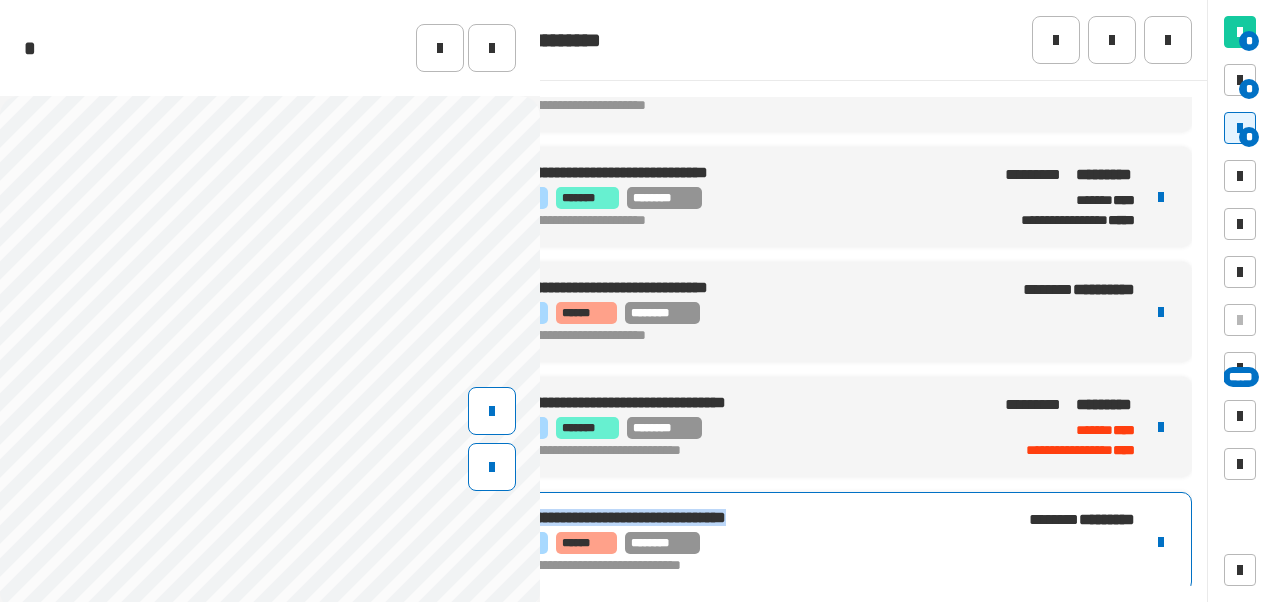 click on "**********" at bounding box center [735, 518] 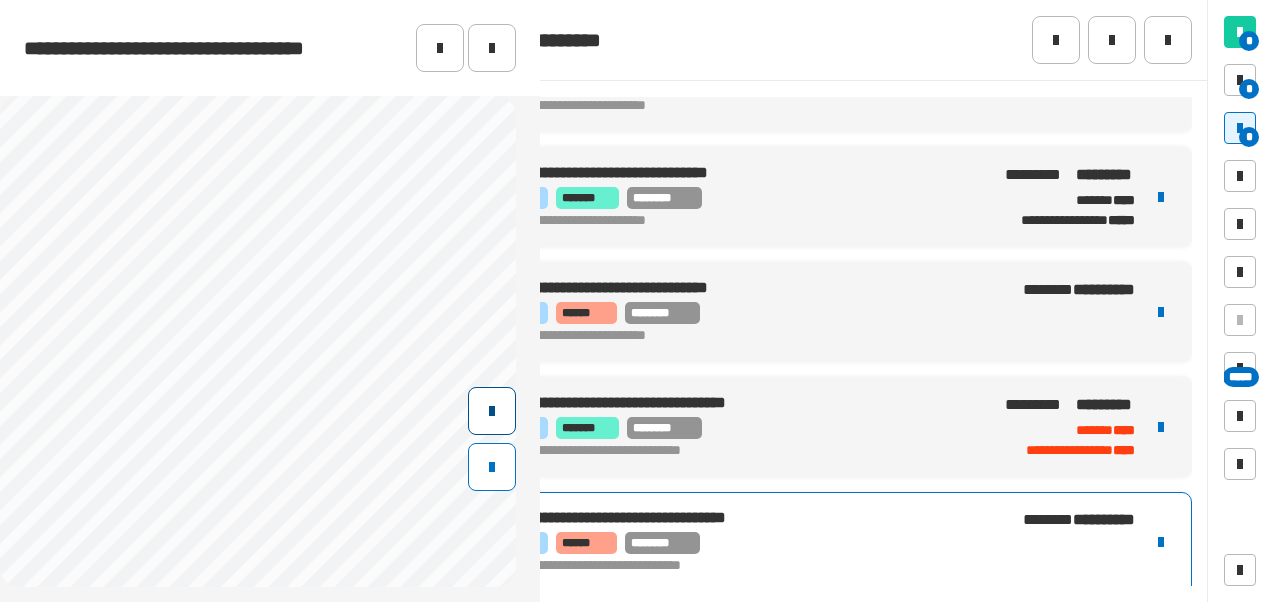 scroll, scrollTop: 216, scrollLeft: 243, axis: both 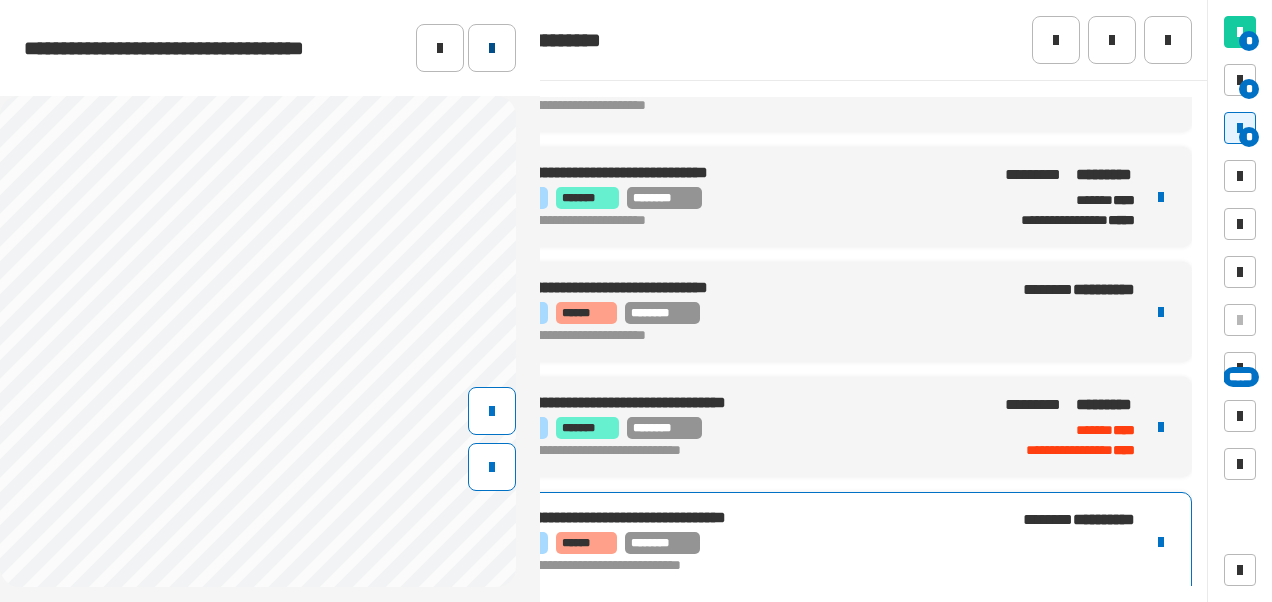 click 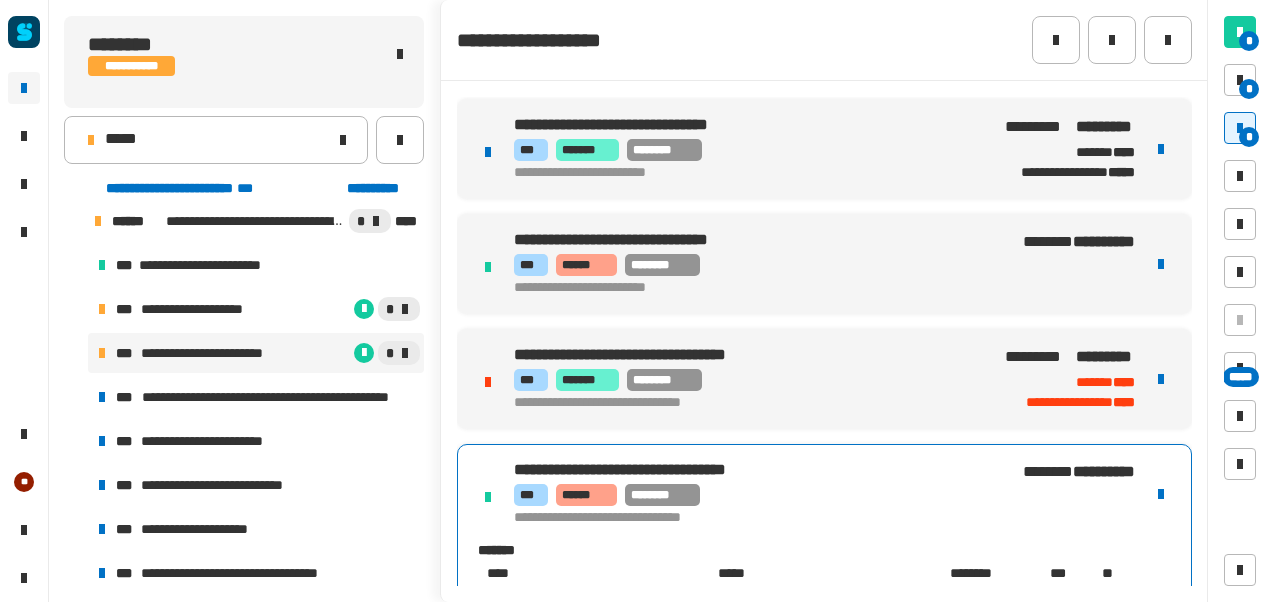 scroll, scrollTop: 456, scrollLeft: 0, axis: vertical 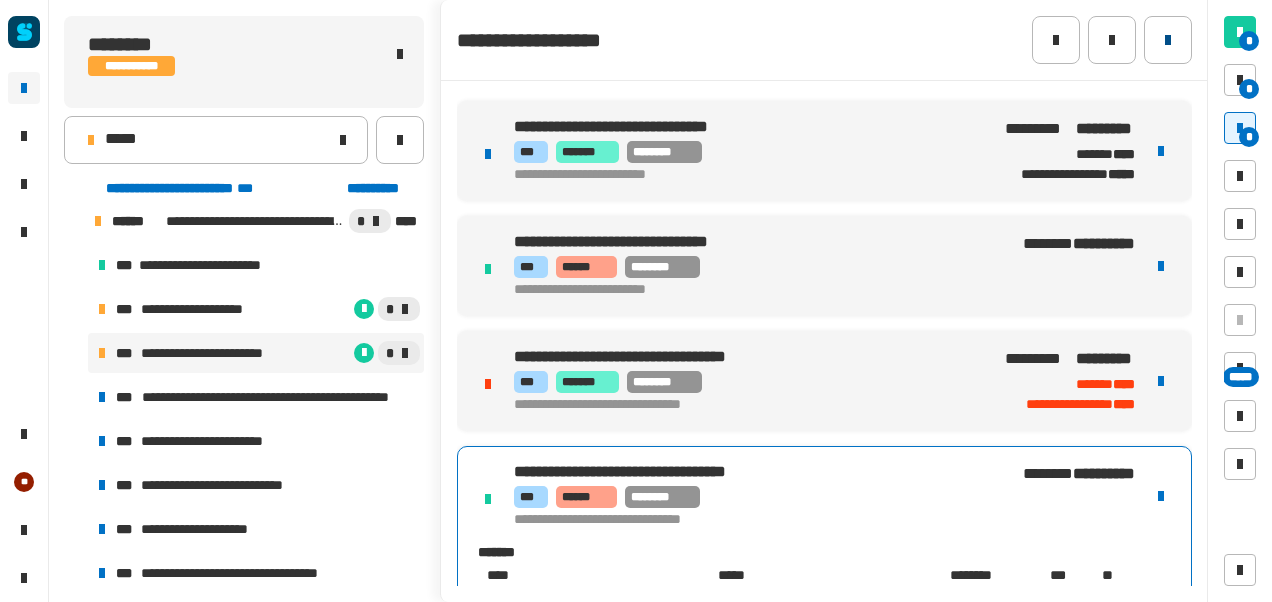 click 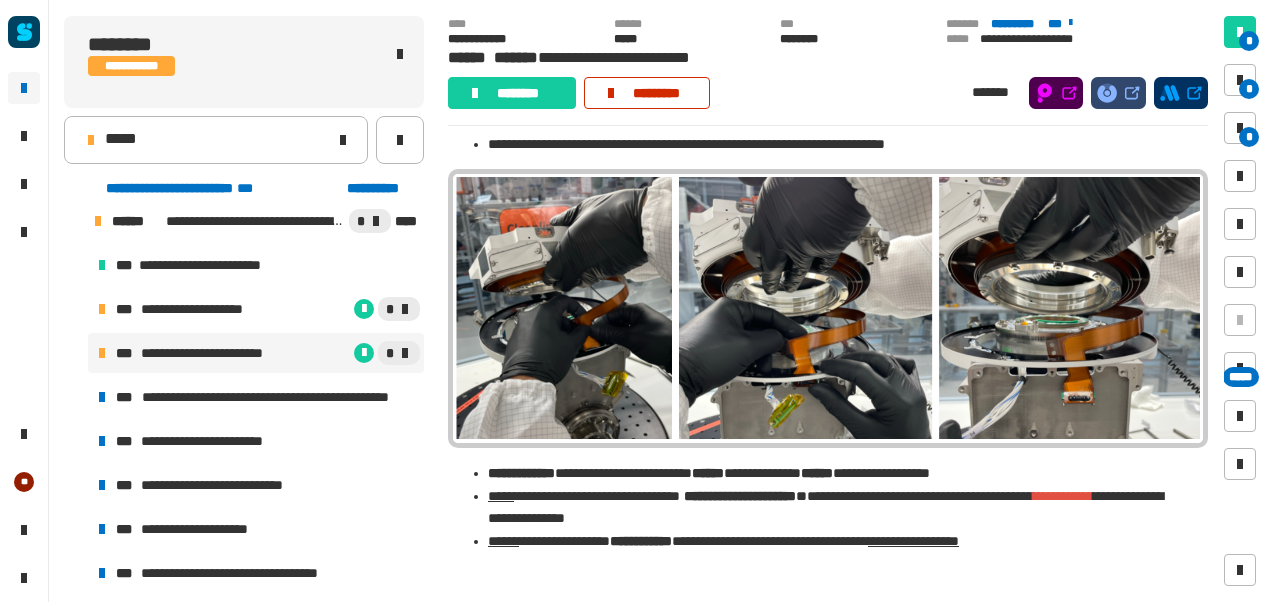 click on "*********" 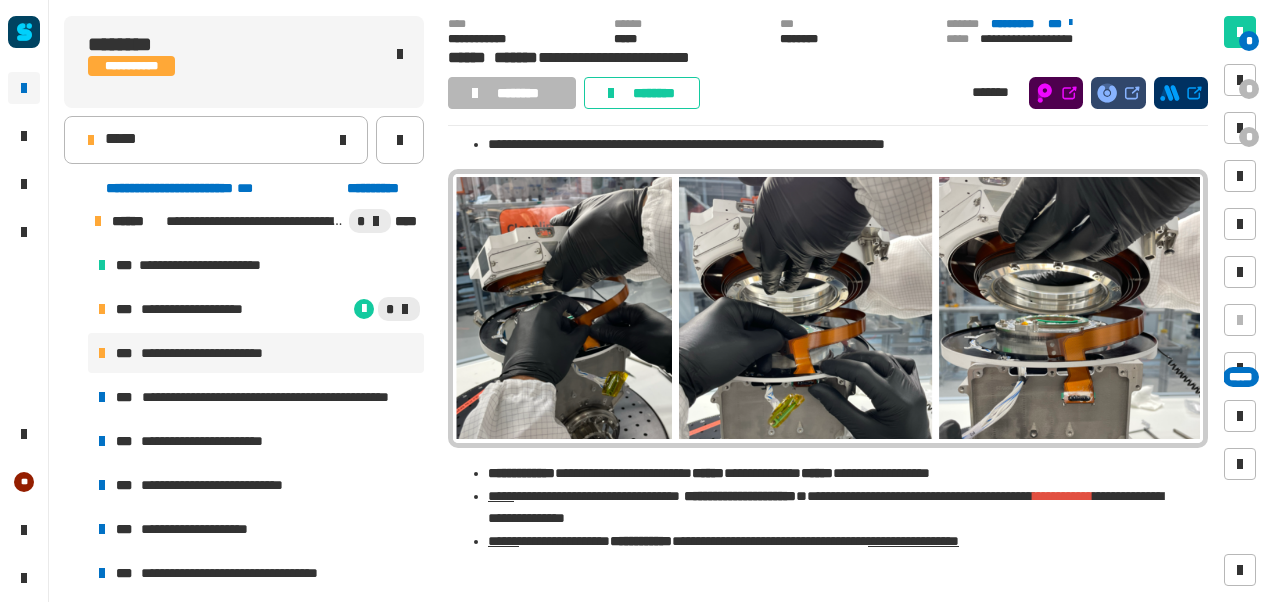 click on "[FIRST] [LAST] [ADDRESS] [CITY] [STATE] [ZIP] [COUNTRY] [PHONE] [EMAIL] [WEBSITE]" at bounding box center [256, 573] 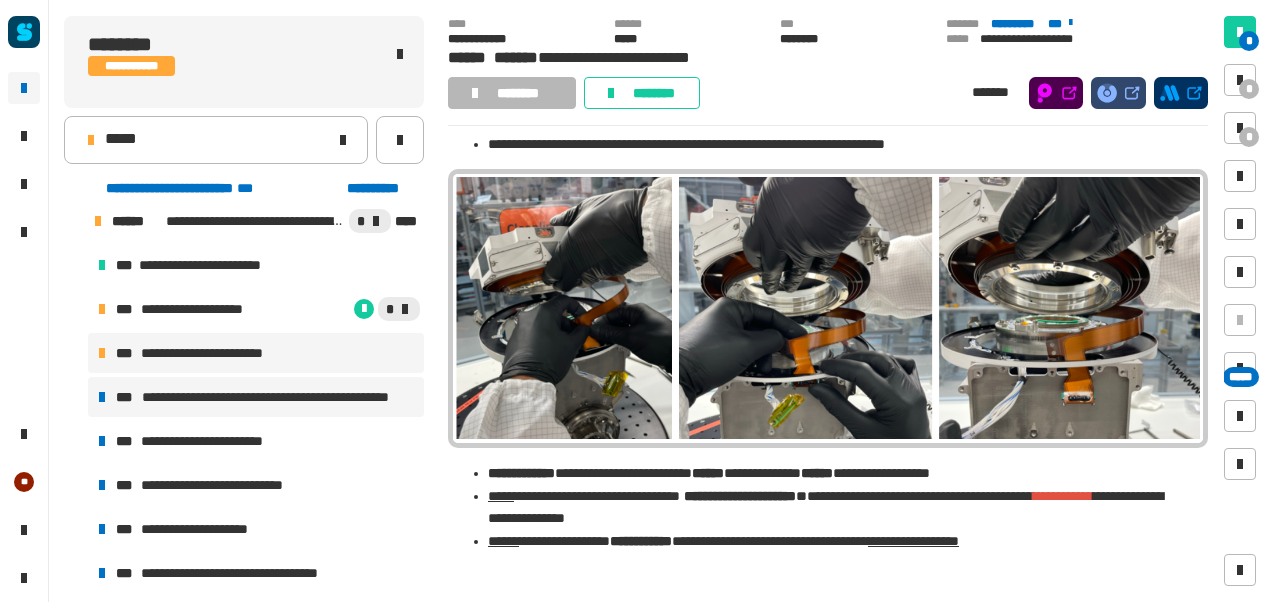 click on "**********" at bounding box center (256, 397) 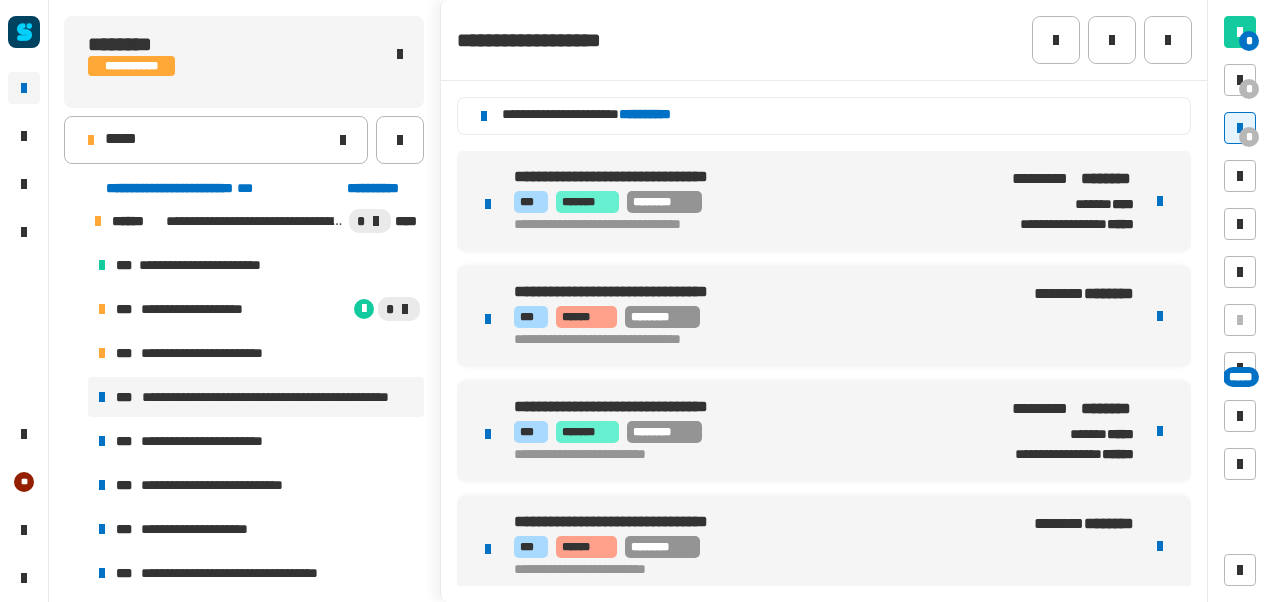 click on "**********" 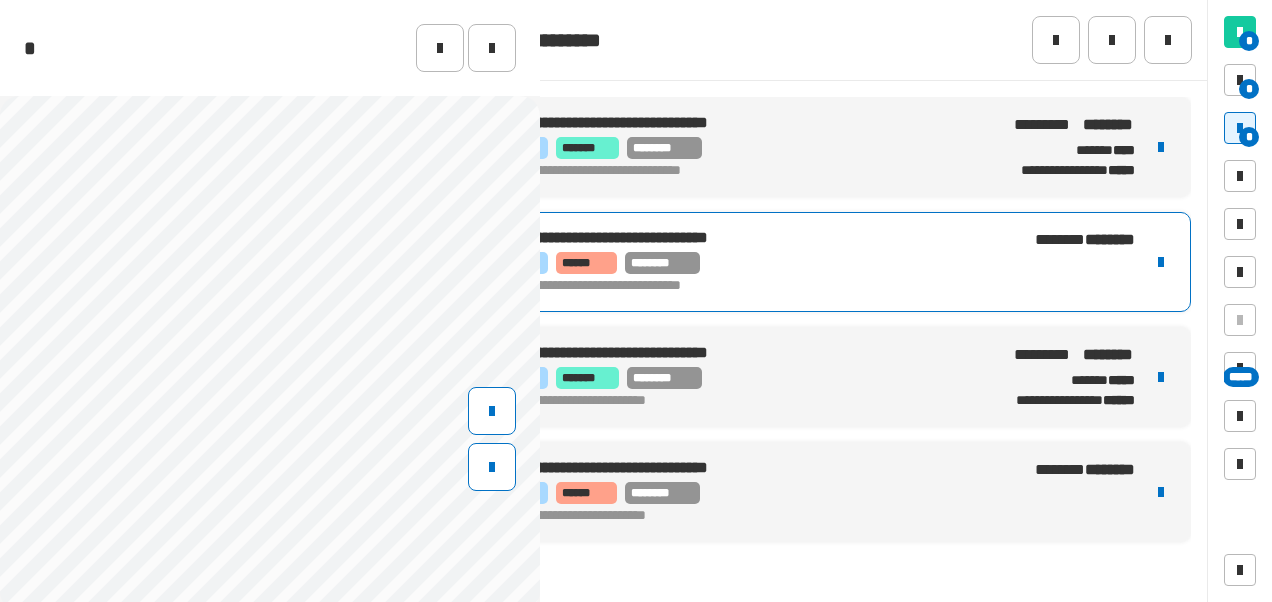 click on "**********" at bounding box center (752, 286) 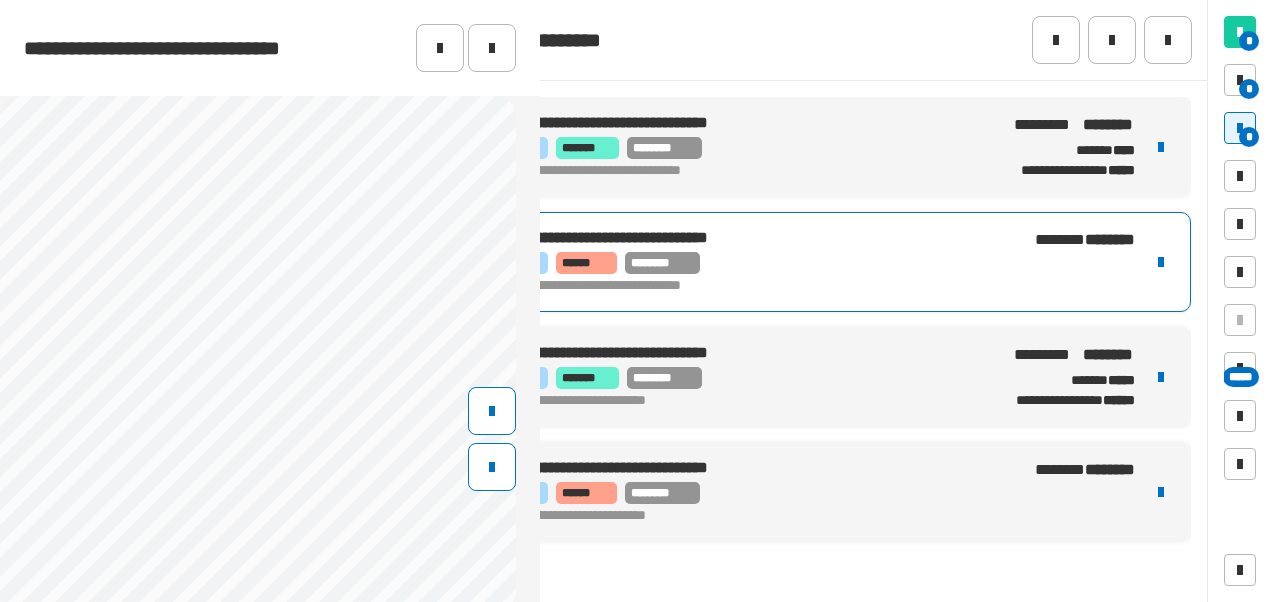 scroll, scrollTop: 200, scrollLeft: 0, axis: vertical 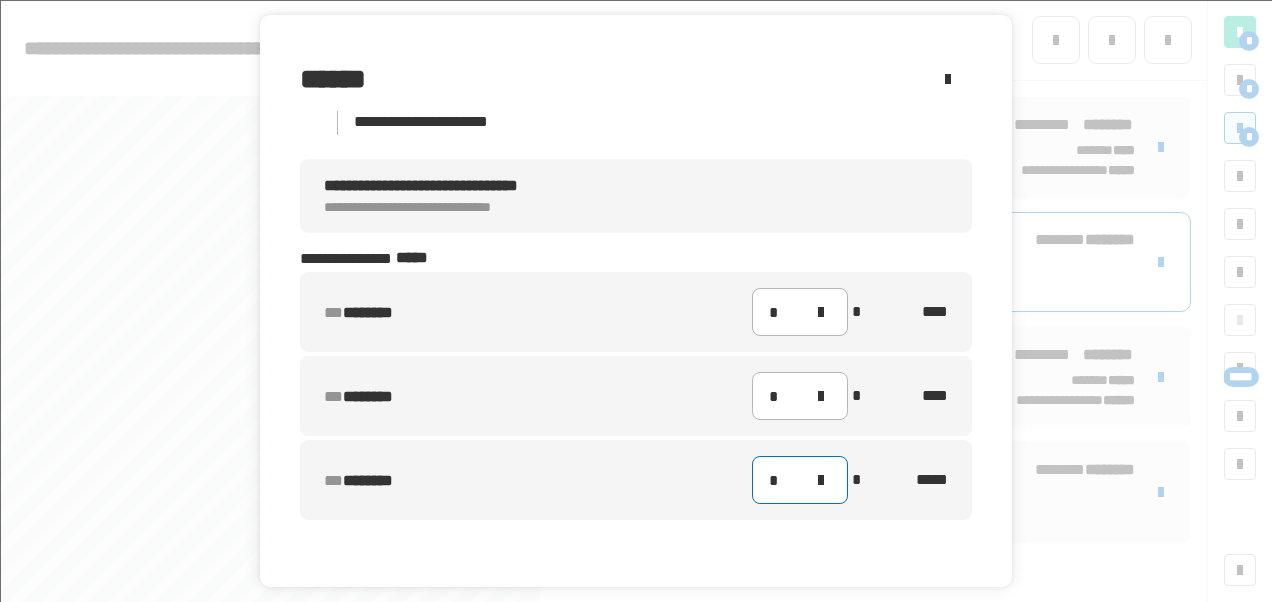 click on "*" 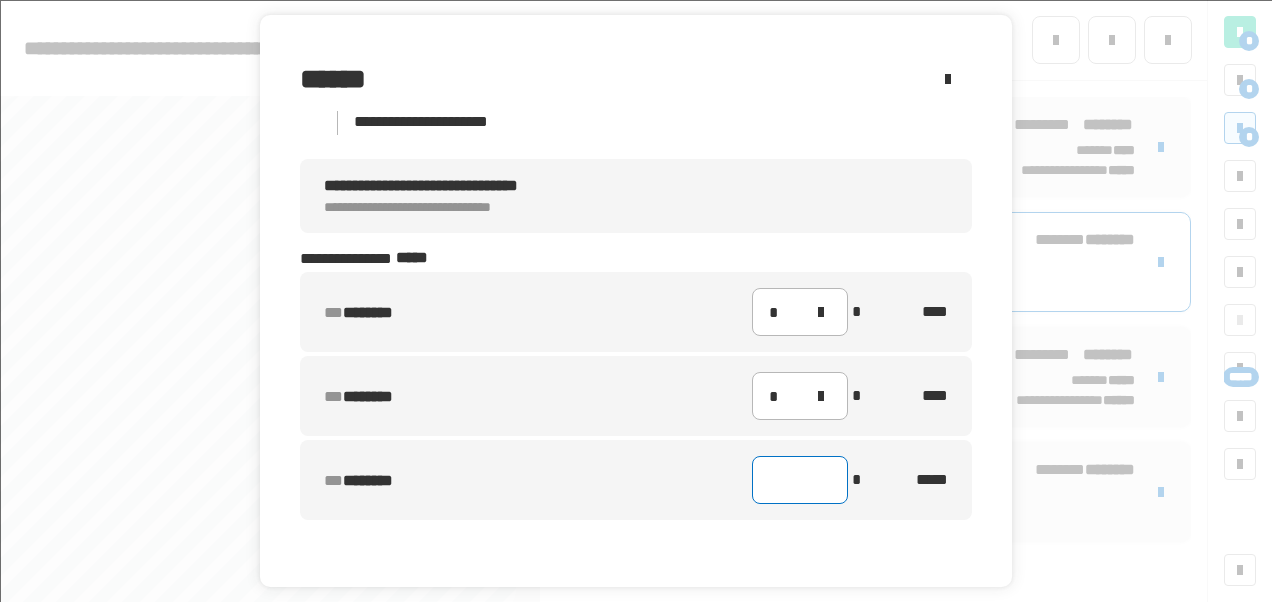 type on "*" 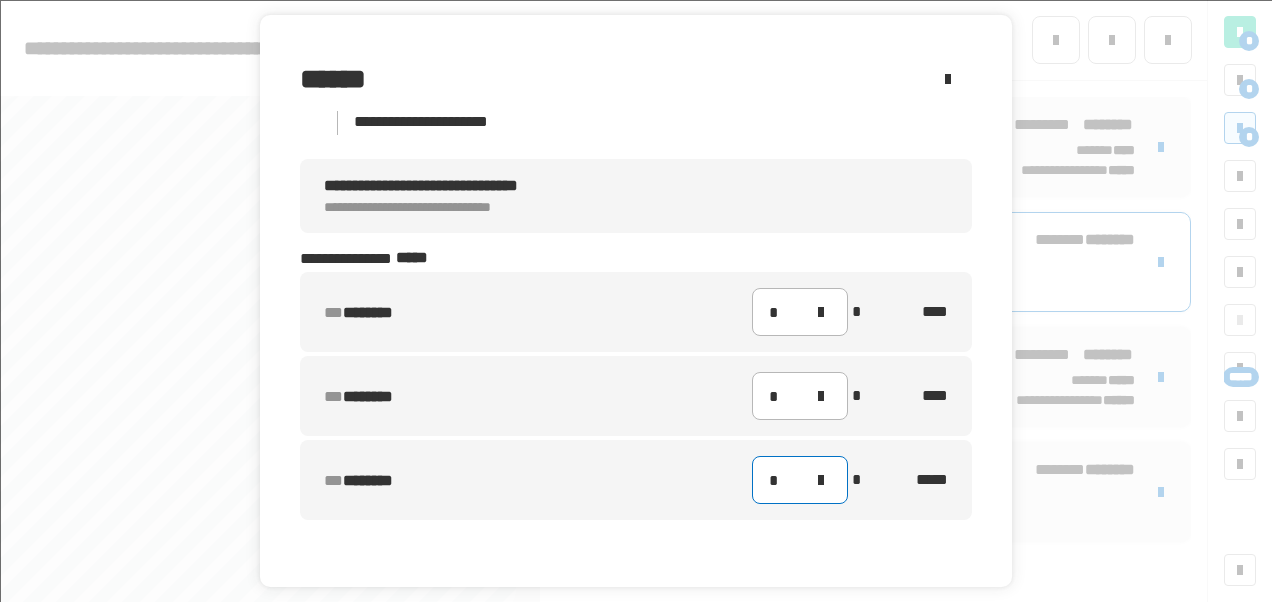 scroll, scrollTop: 70, scrollLeft: 0, axis: vertical 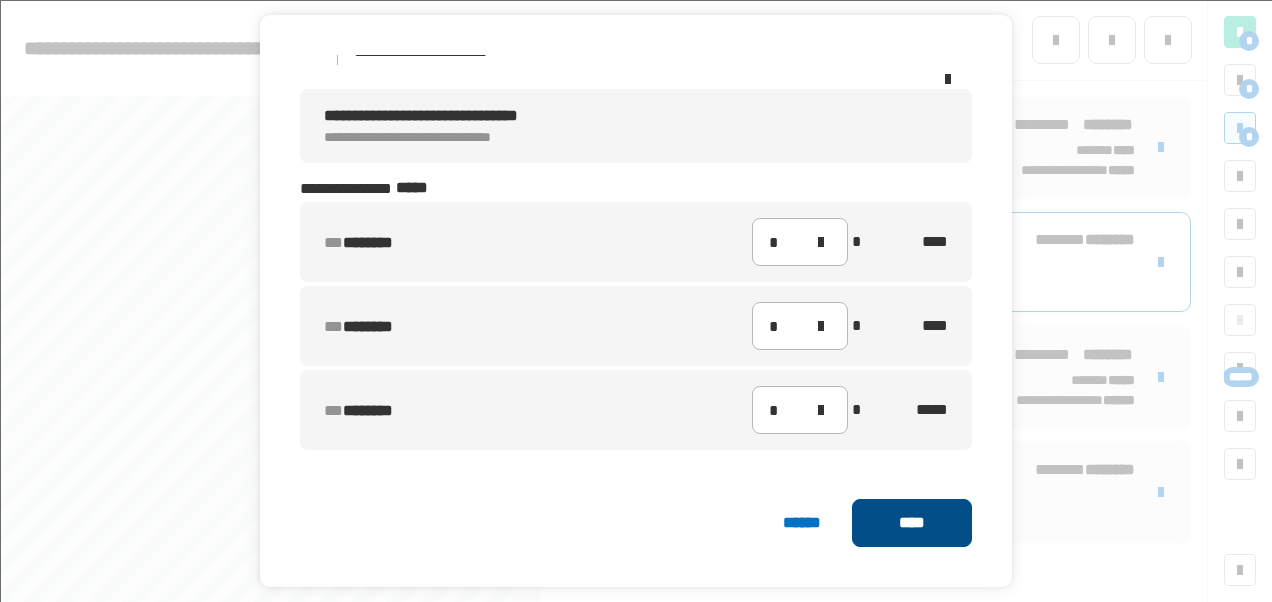 click on "****" 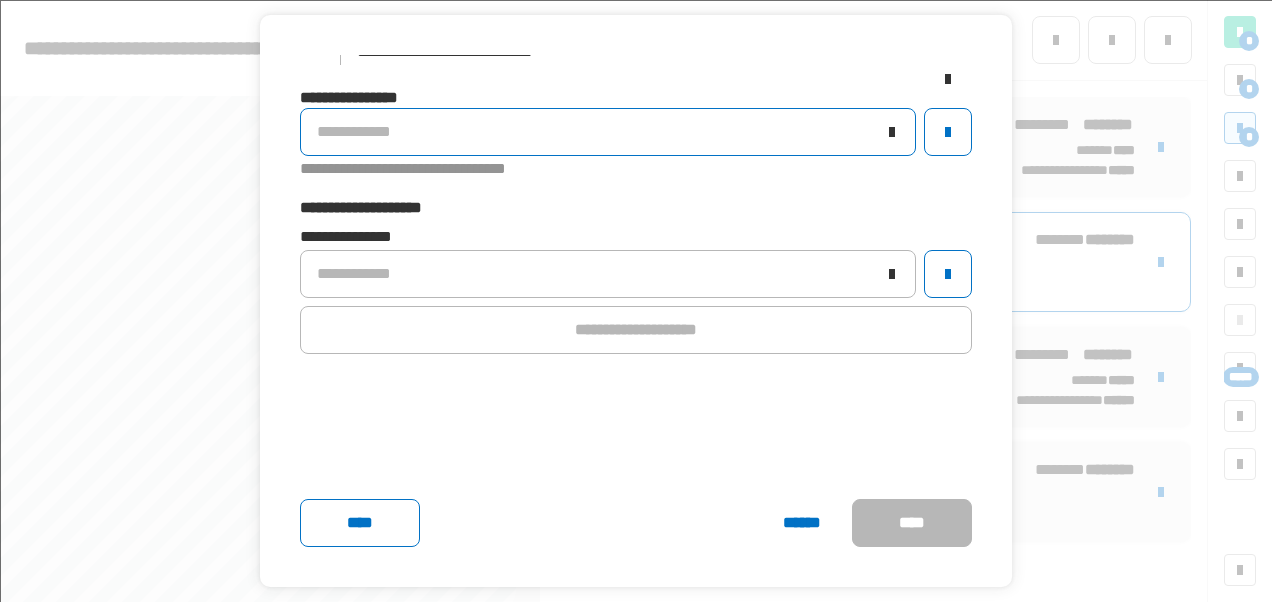 click on "**********" 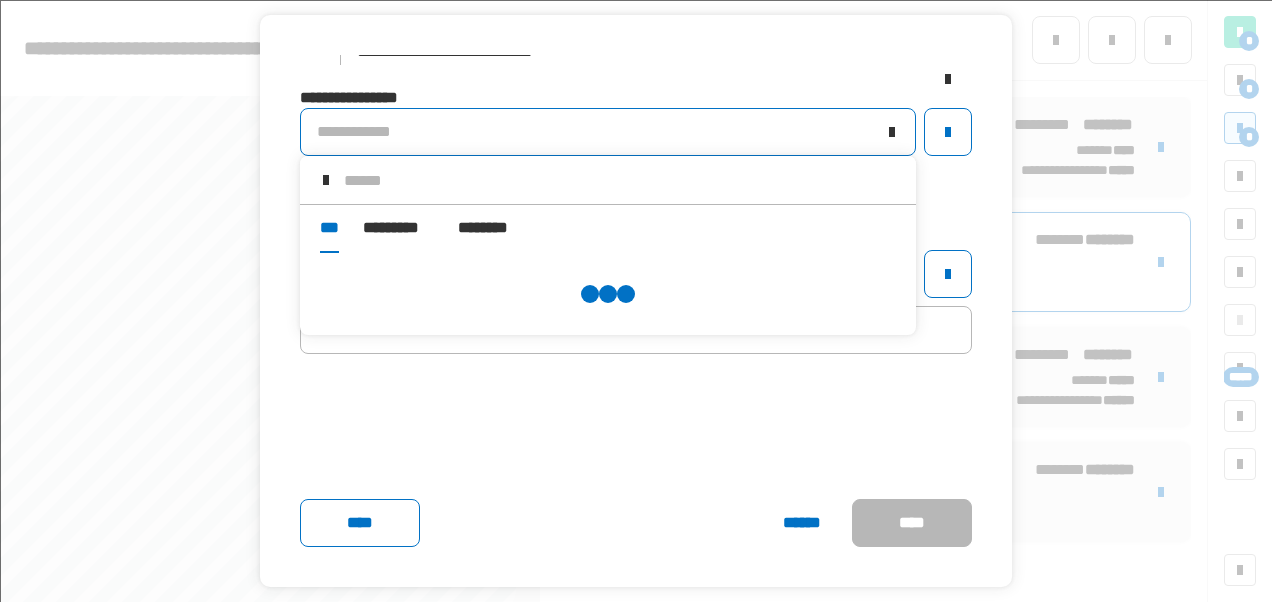 click at bounding box center [622, 180] 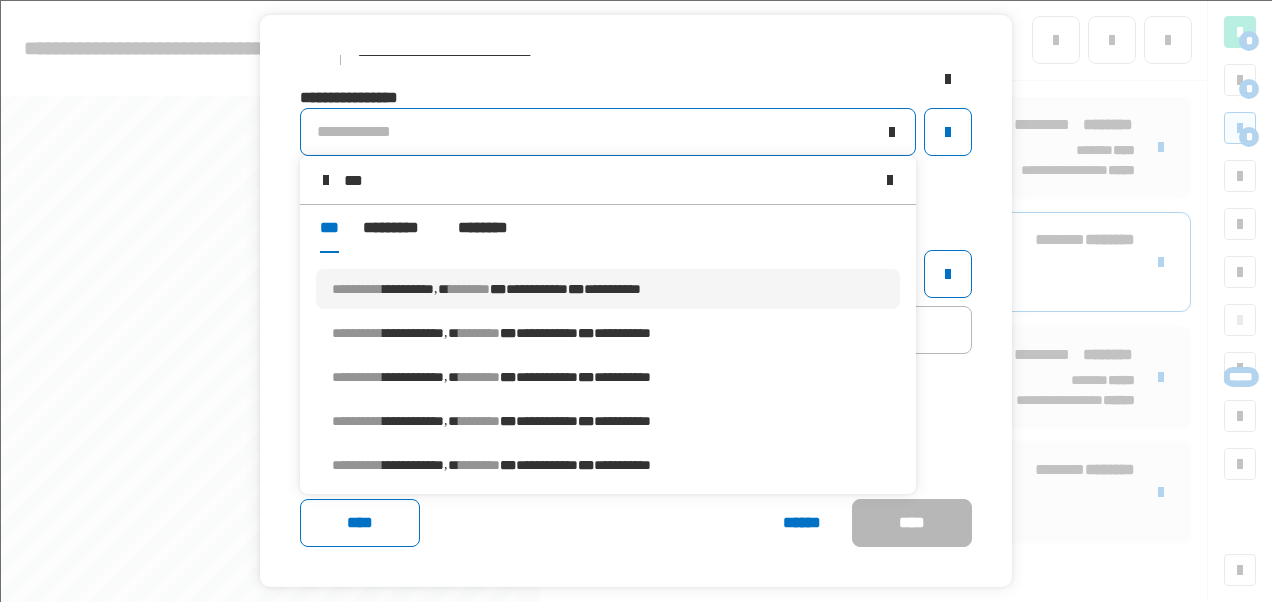 type on "***" 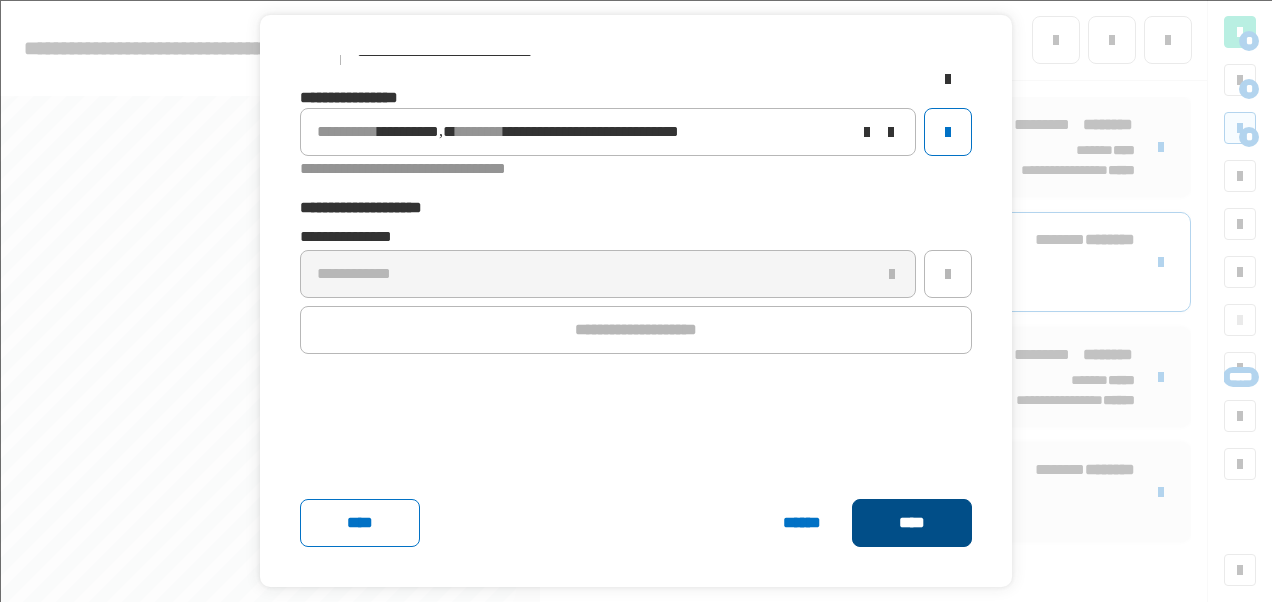 click on "****" 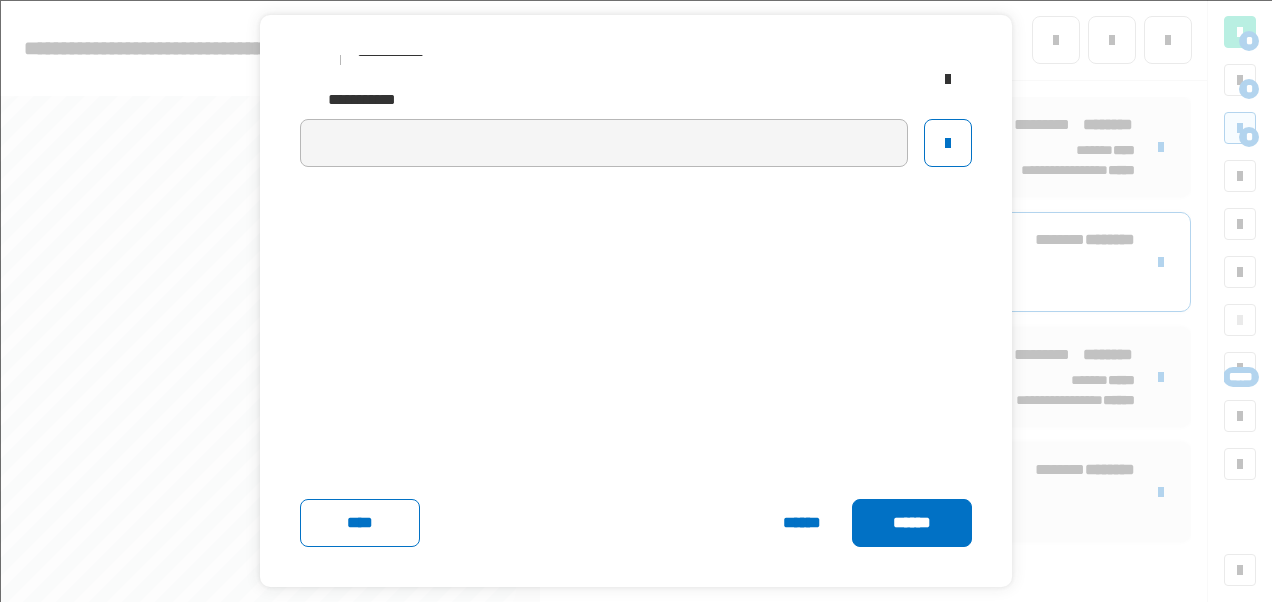 click on "******" 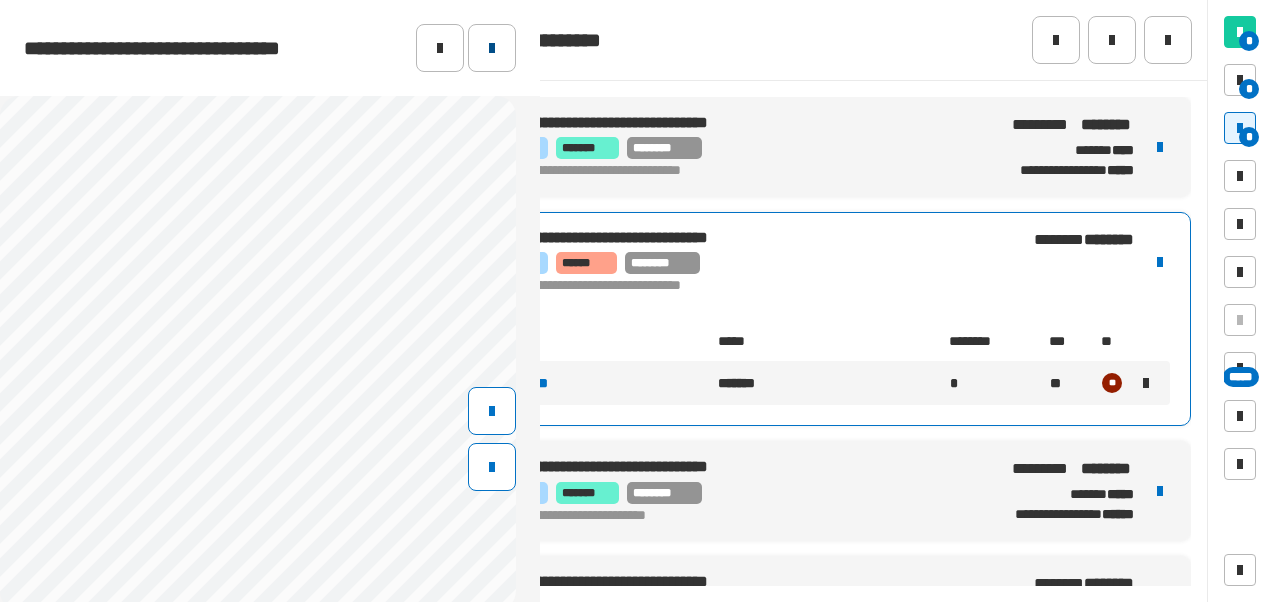 click 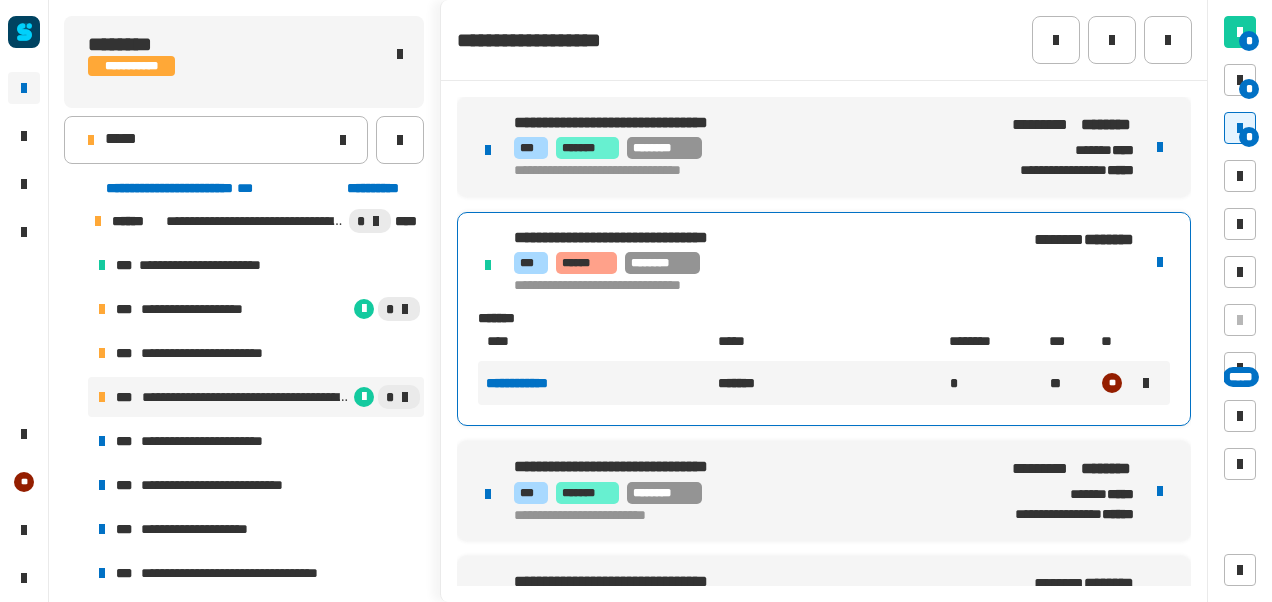 scroll, scrollTop: 67, scrollLeft: 0, axis: vertical 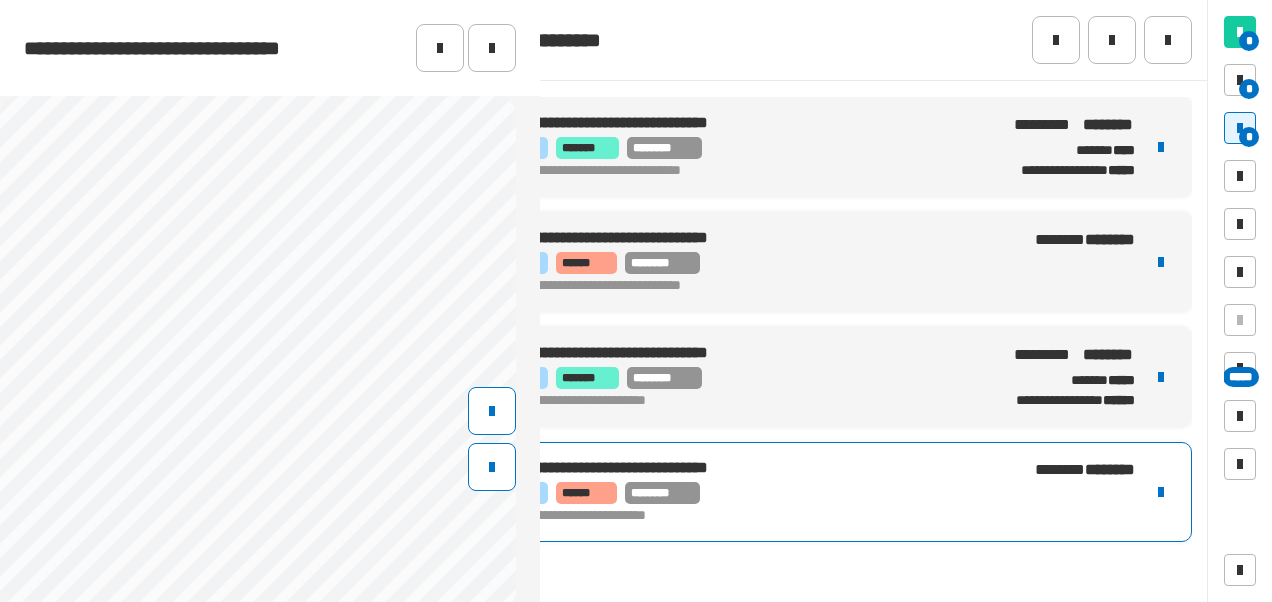 click on "[NUMBER] [STREET] [CITY] [STATE] [ZIP] [COUNTRY] [PHONE]" at bounding box center [824, 492] 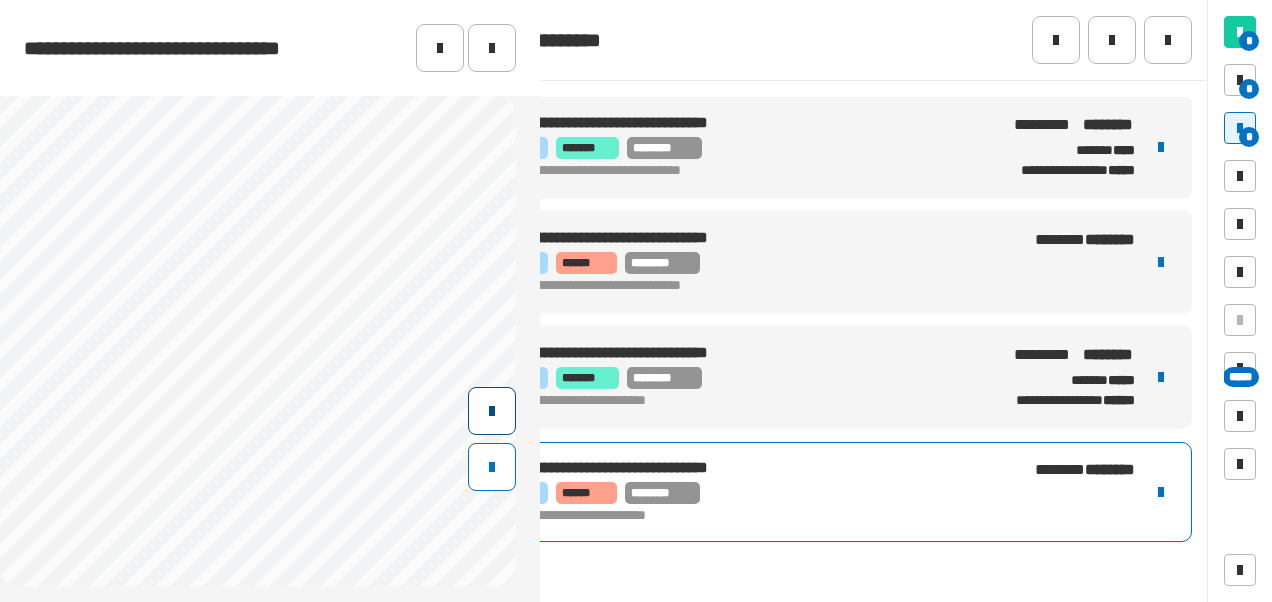 scroll, scrollTop: 514, scrollLeft: 0, axis: vertical 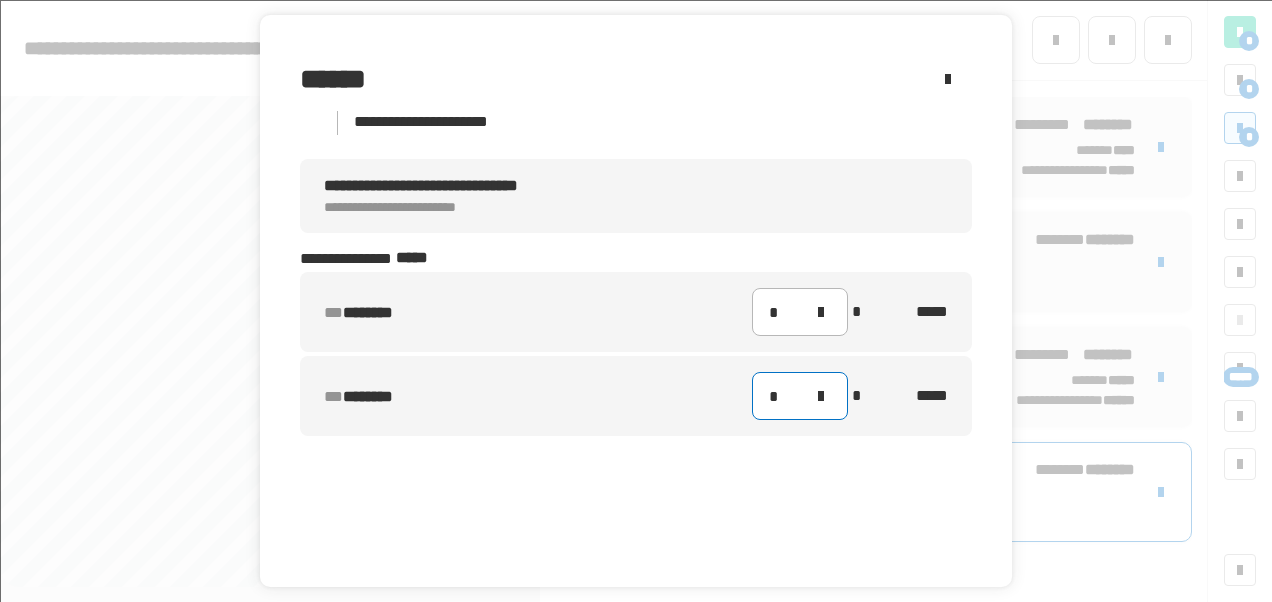 click on "*" 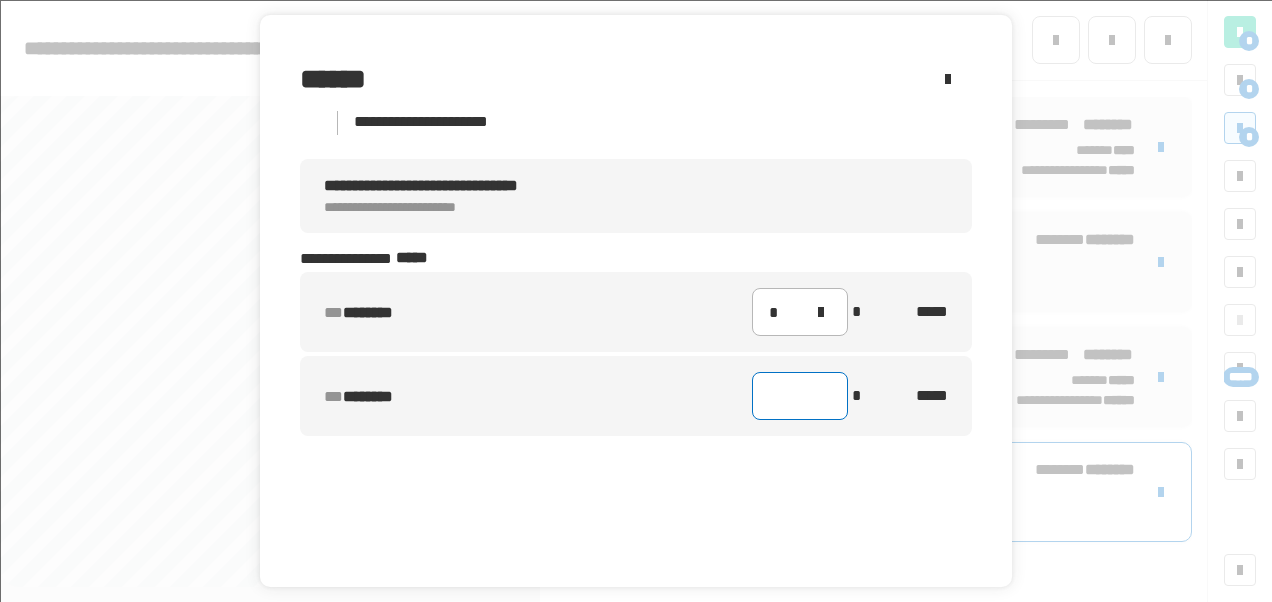 type on "*" 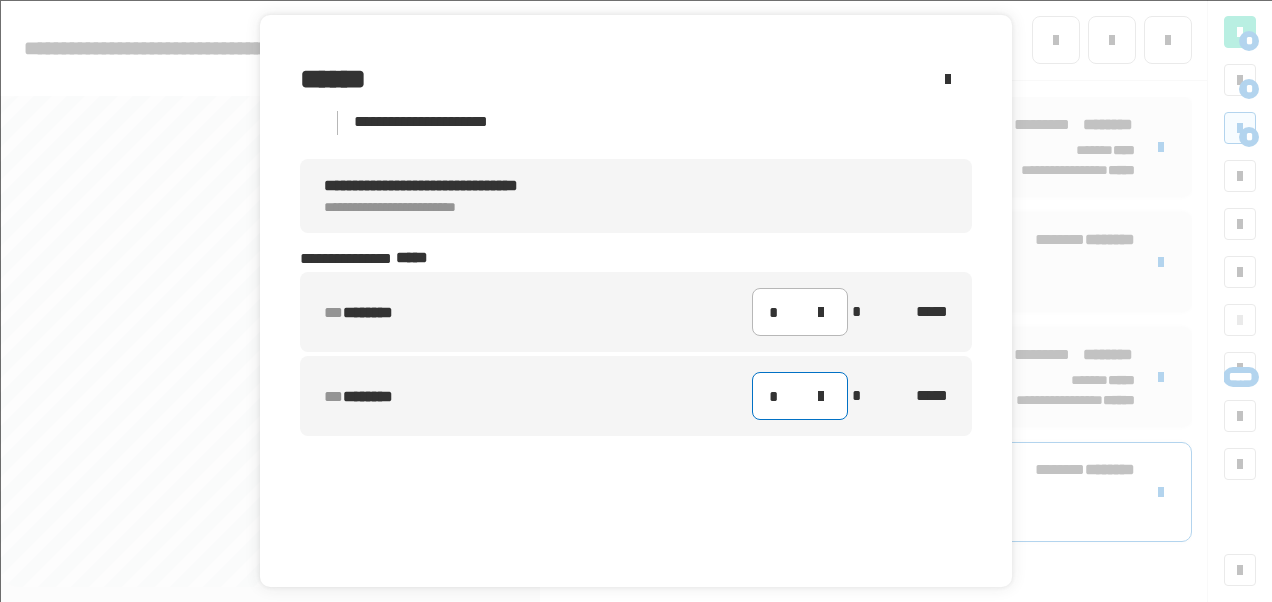 scroll, scrollTop: 70, scrollLeft: 0, axis: vertical 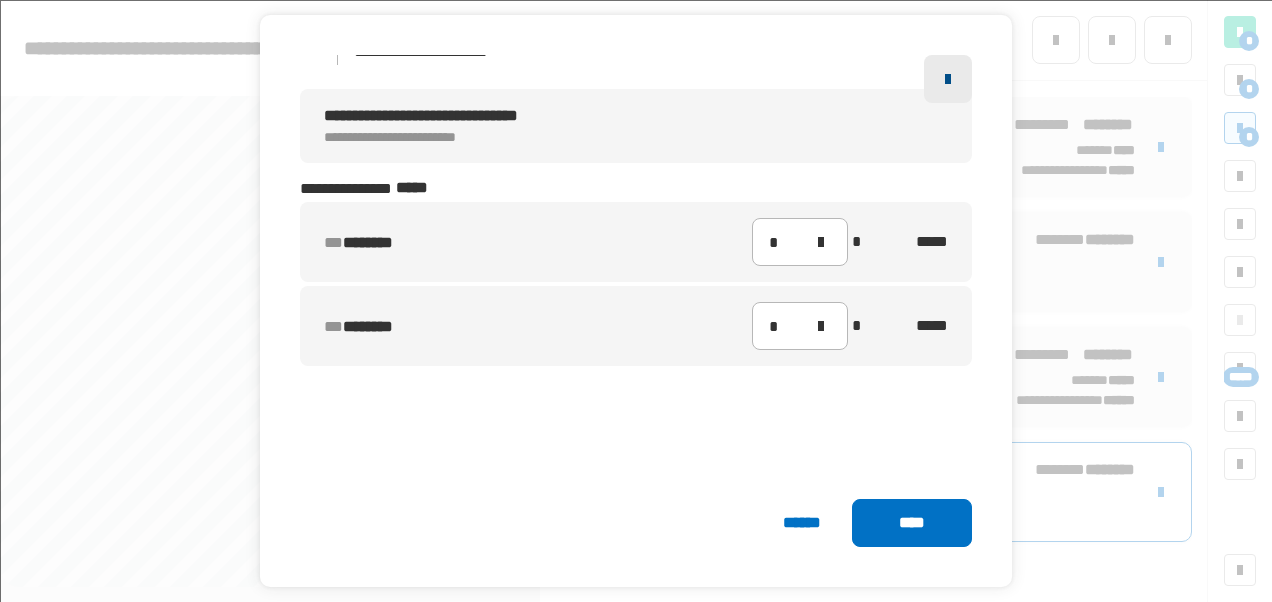 click 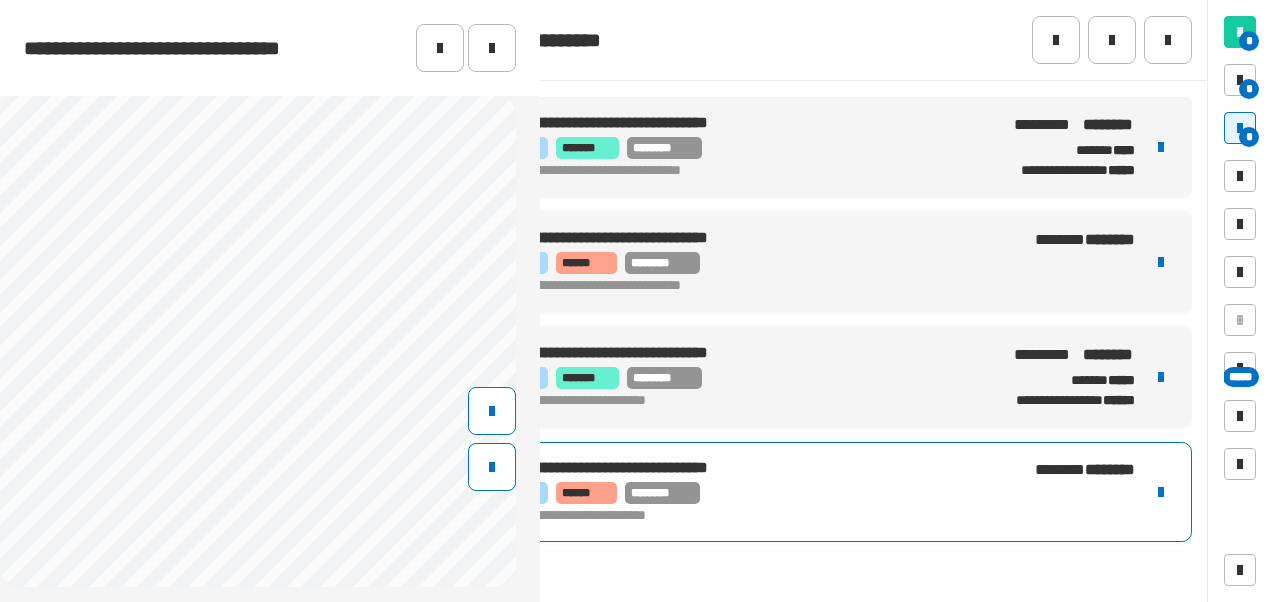 scroll, scrollTop: 514, scrollLeft: 33, axis: both 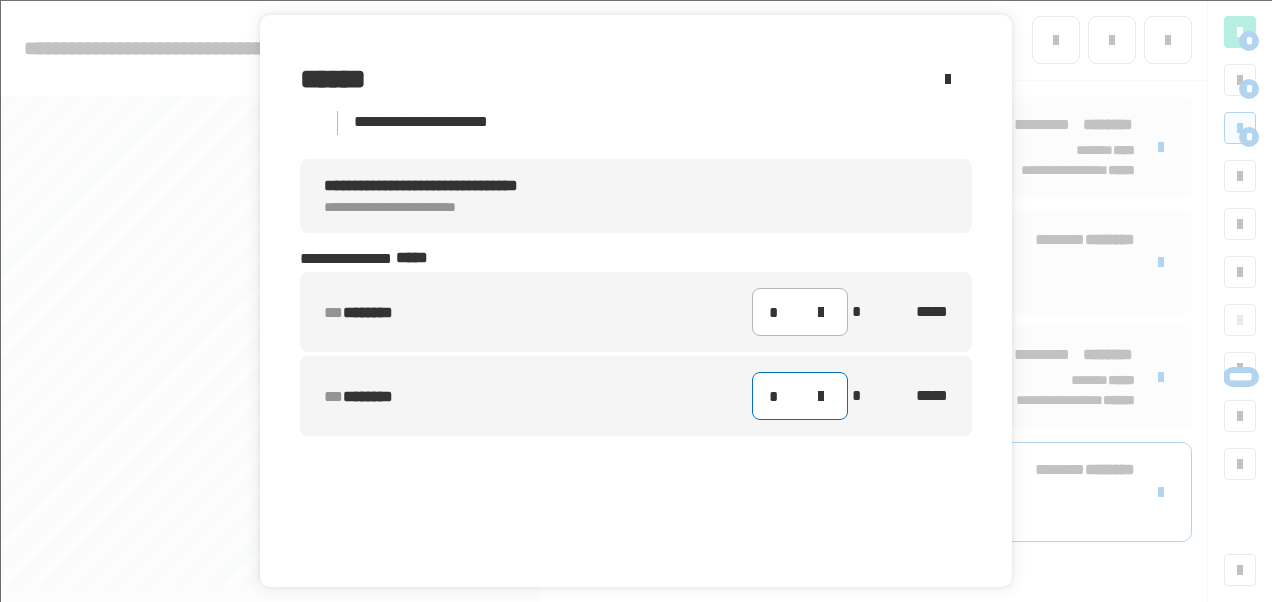 click on "*" 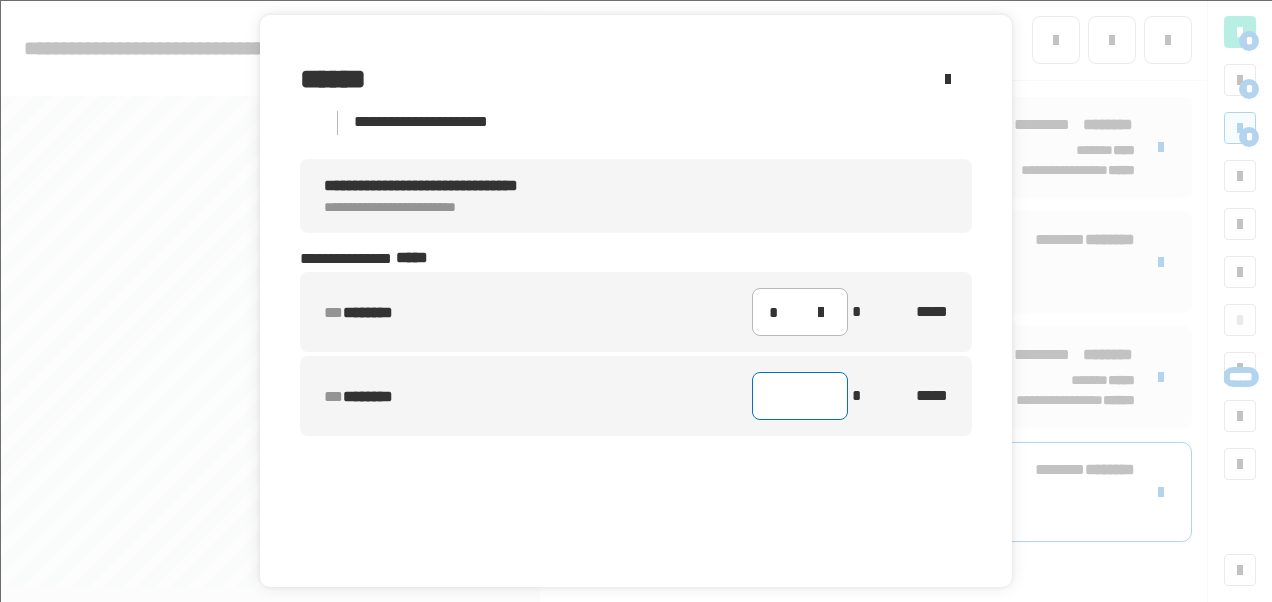 type on "*" 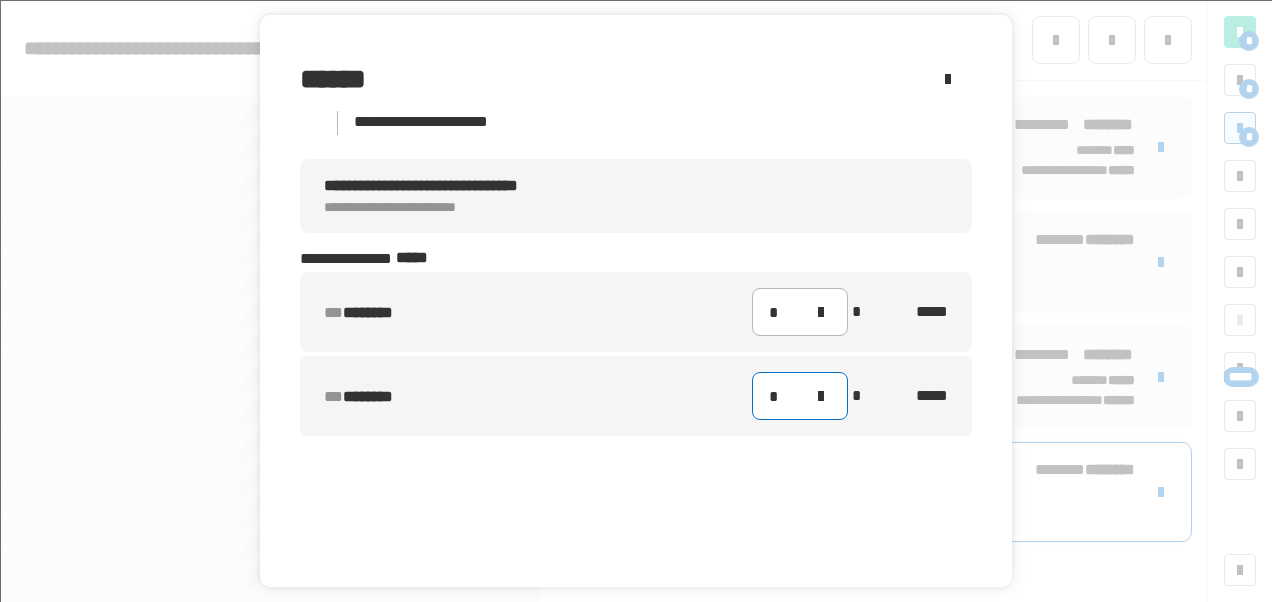 scroll, scrollTop: 70, scrollLeft: 0, axis: vertical 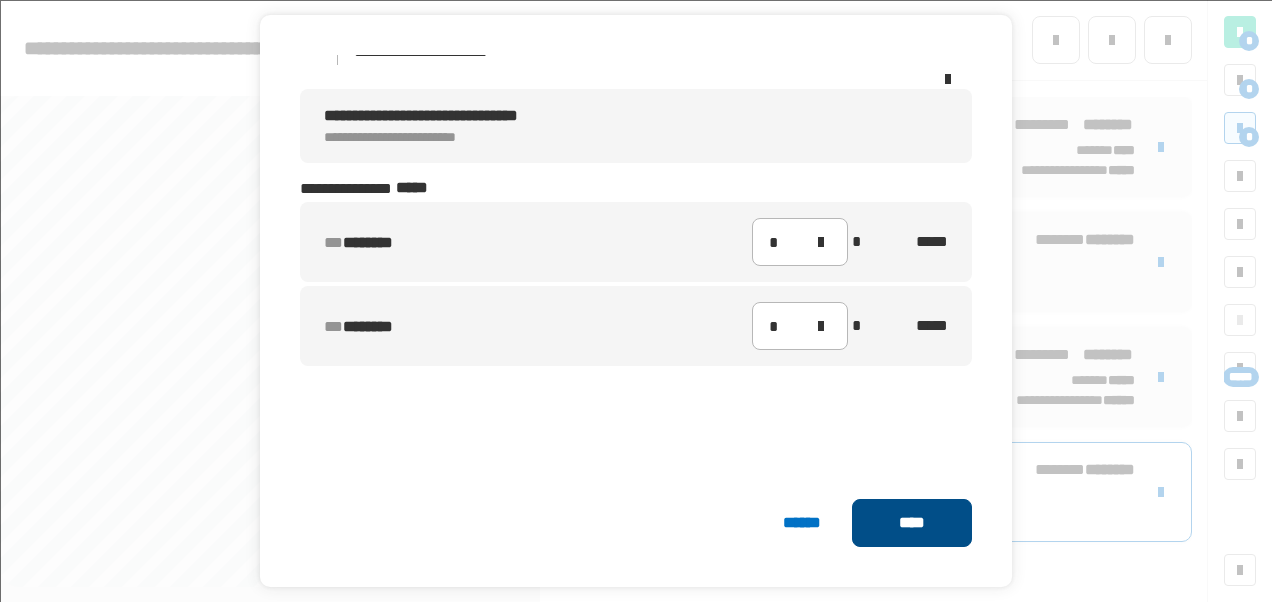 click on "****" 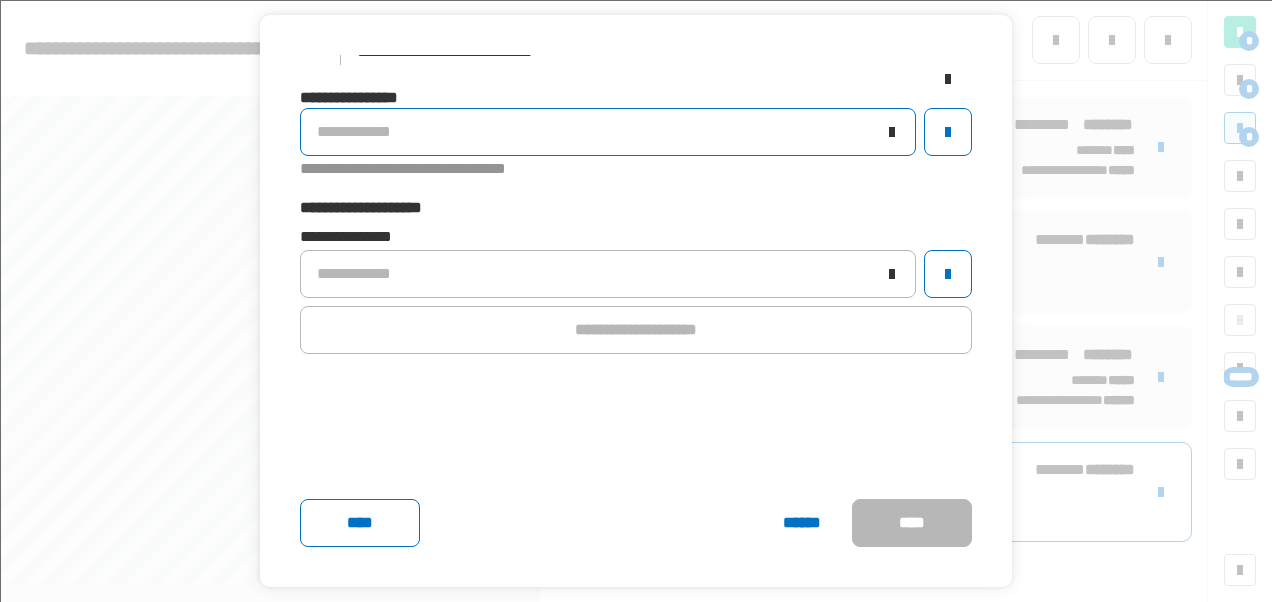click on "**********" 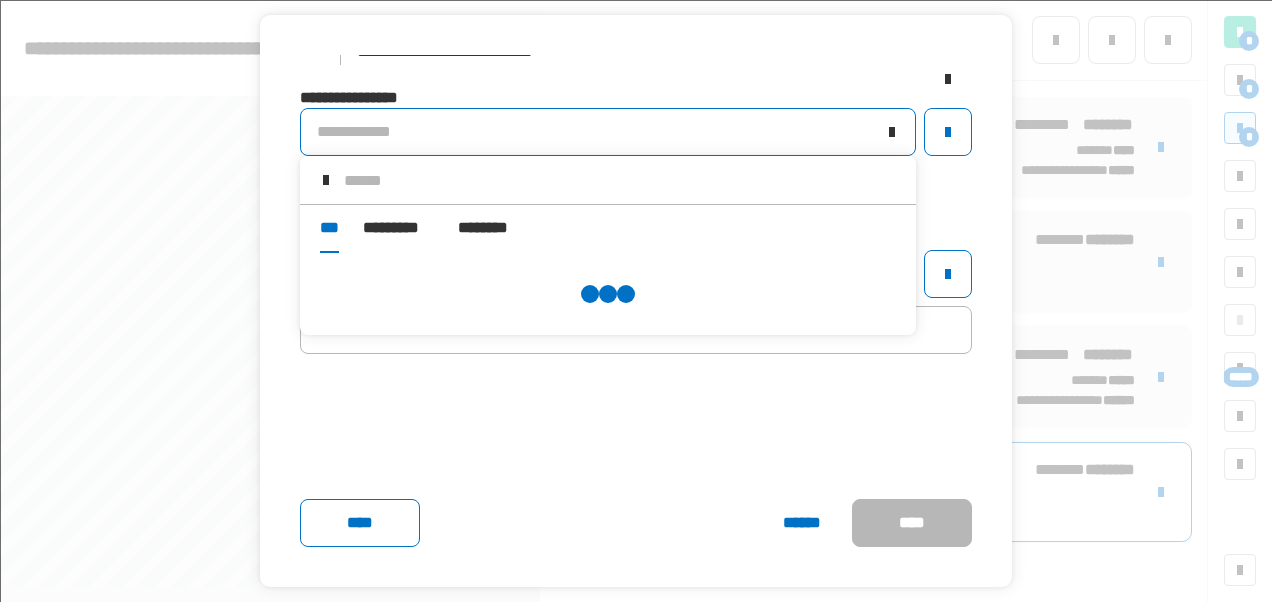 click at bounding box center [622, 180] 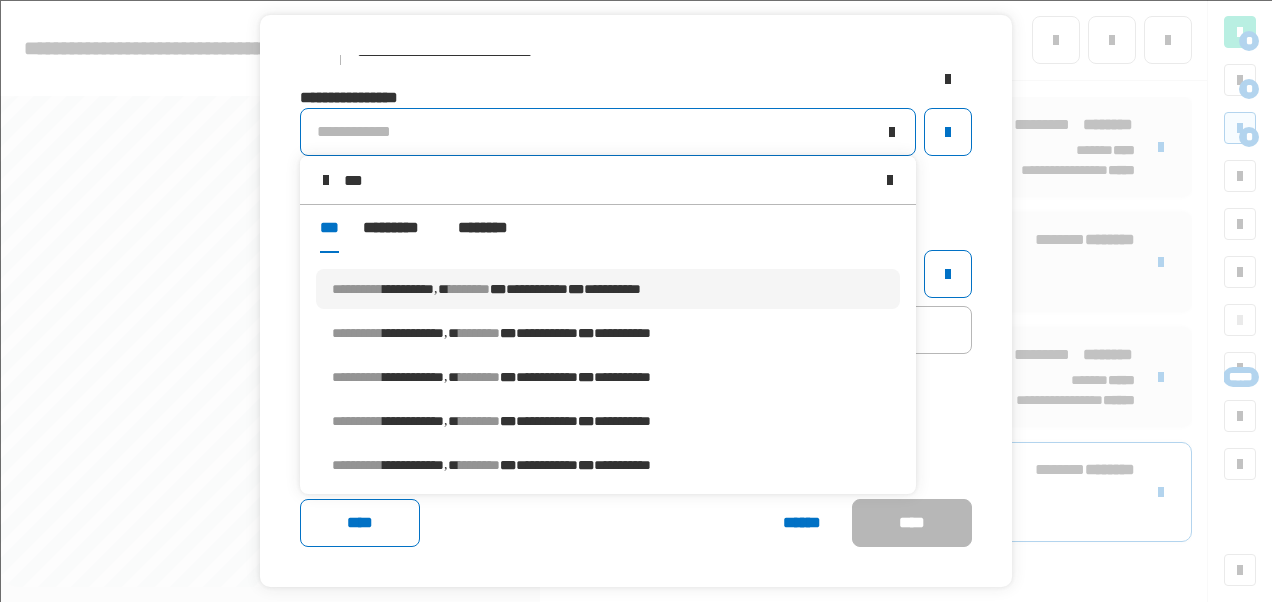 type on "***" 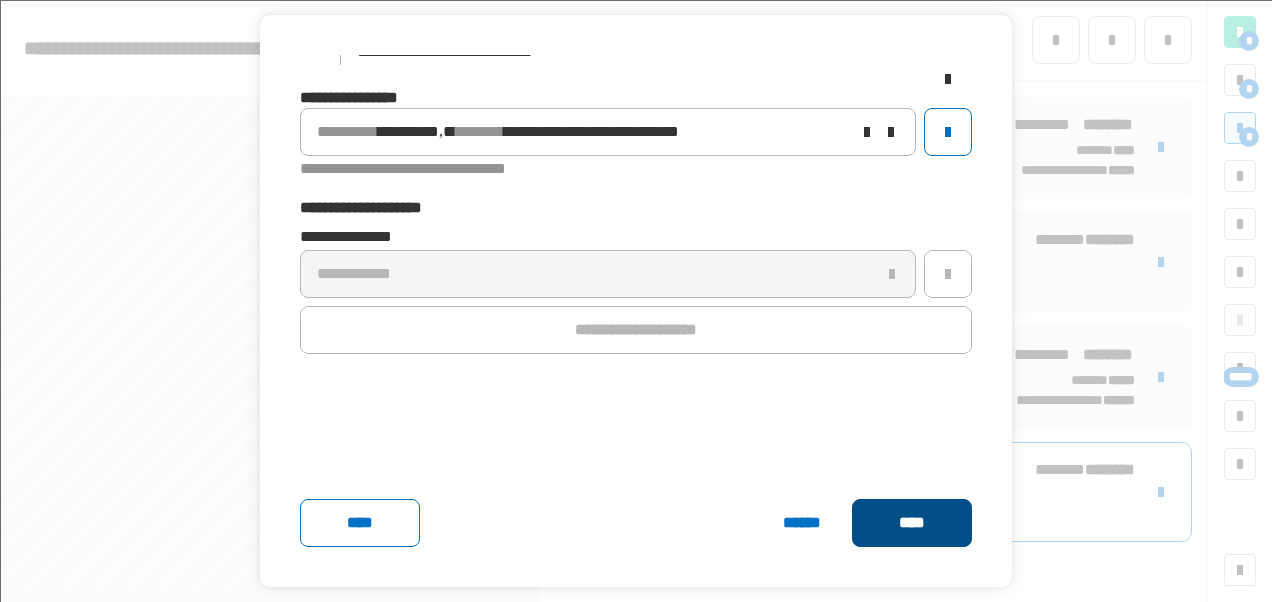 click on "****" 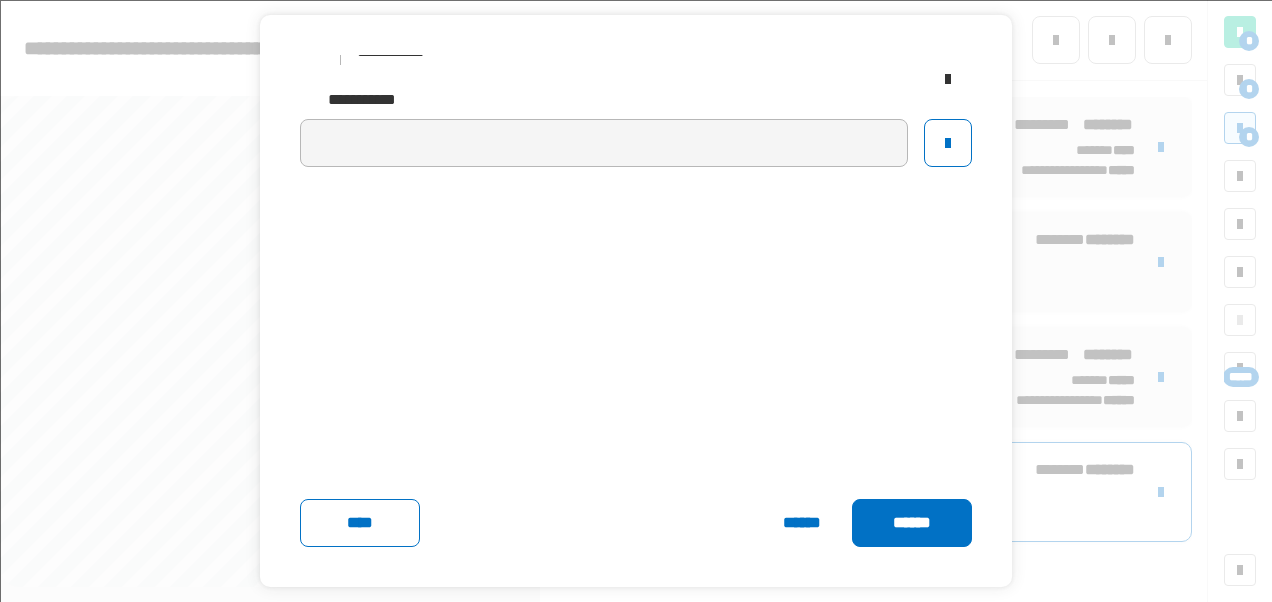 click on "******" 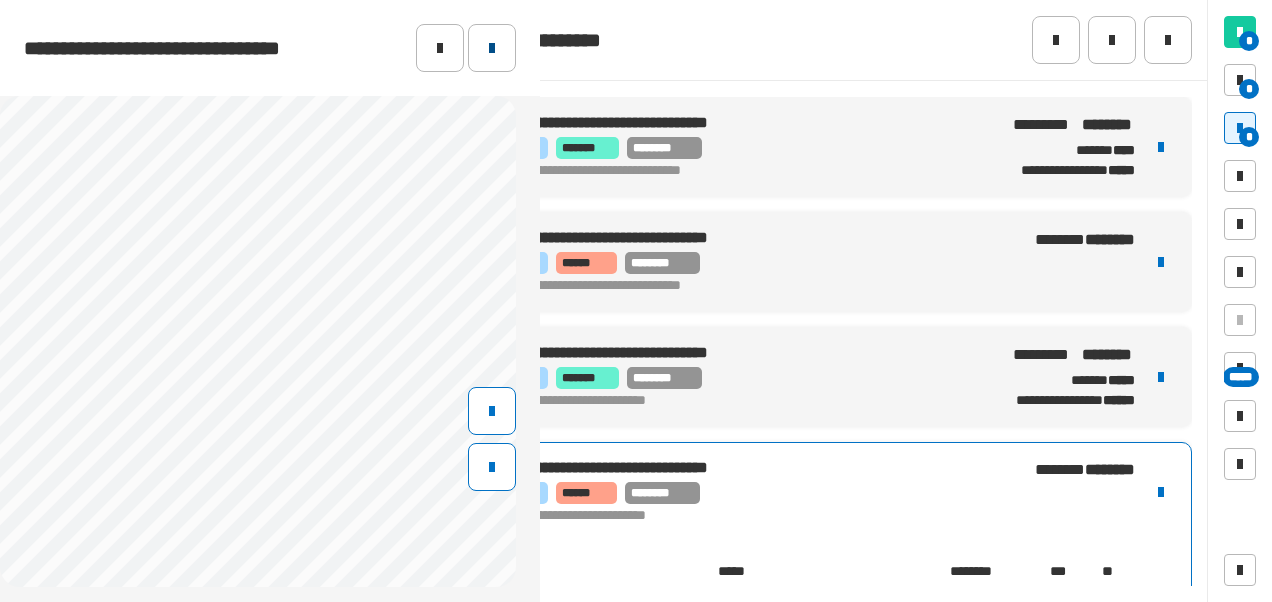 click 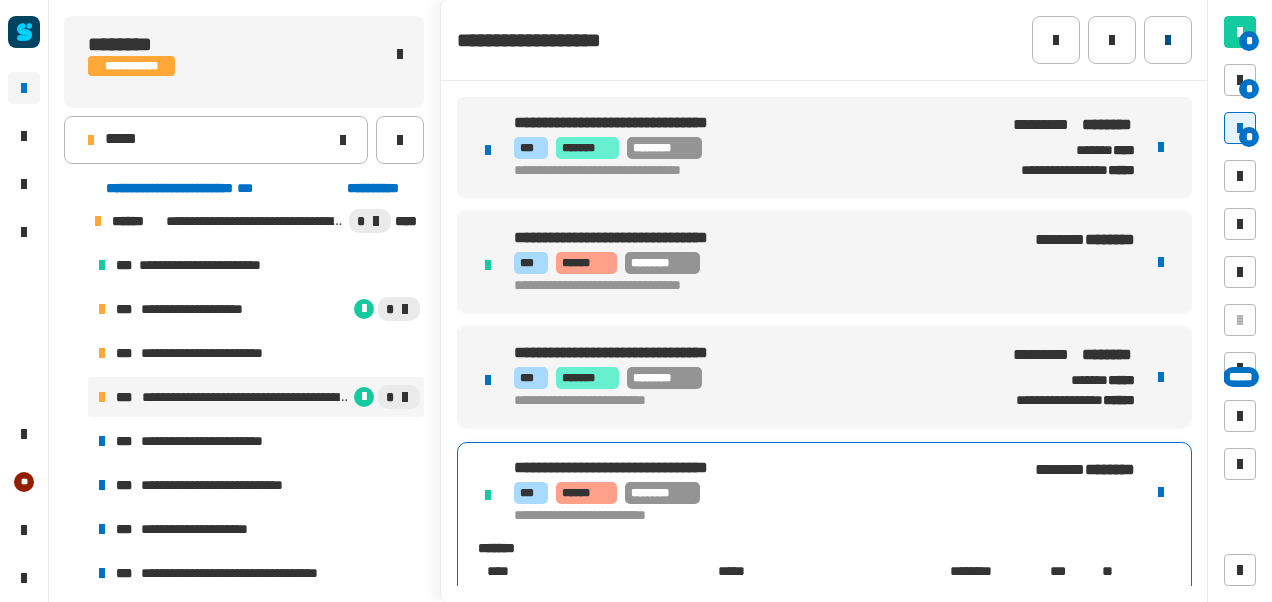 click 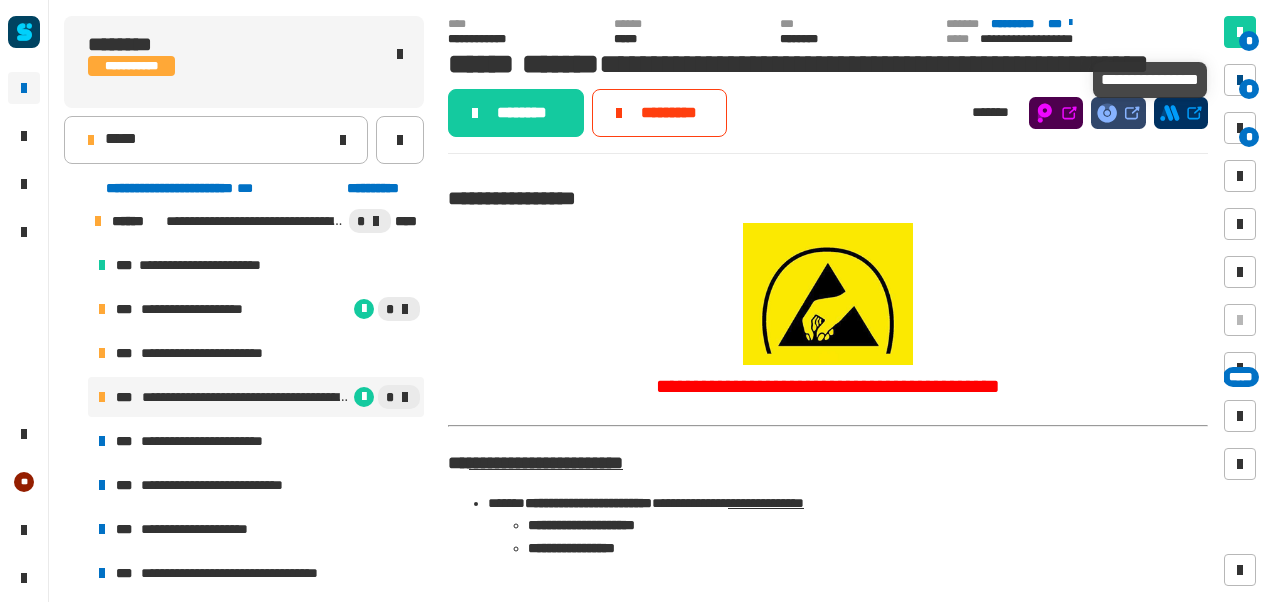 click at bounding box center [1240, 80] 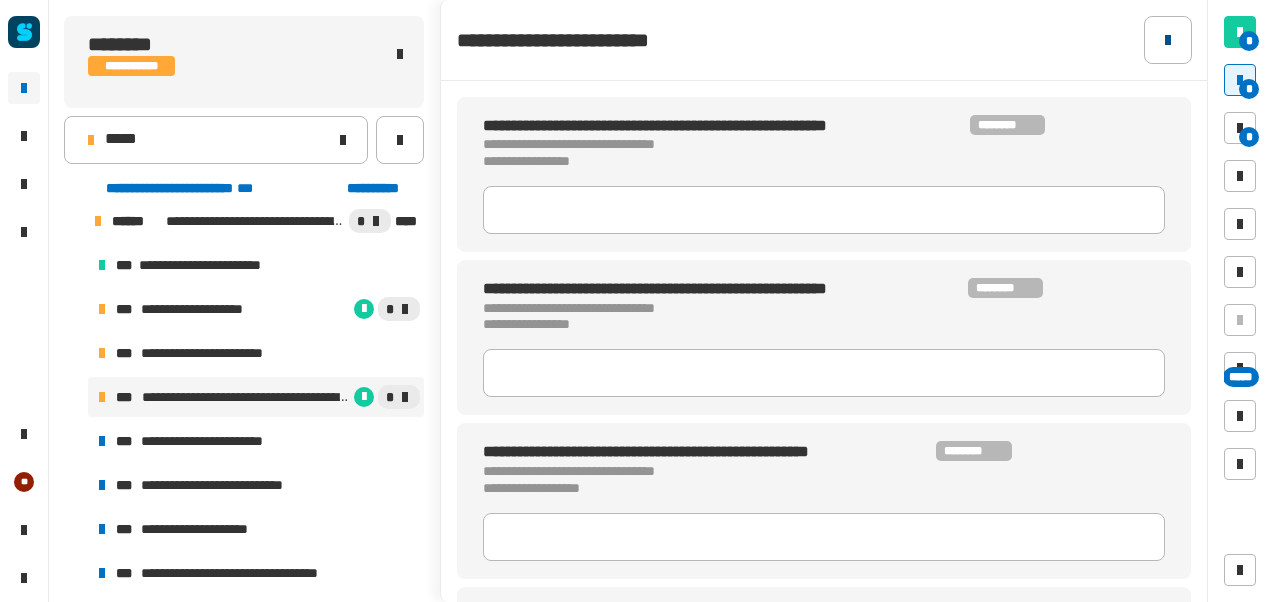 click 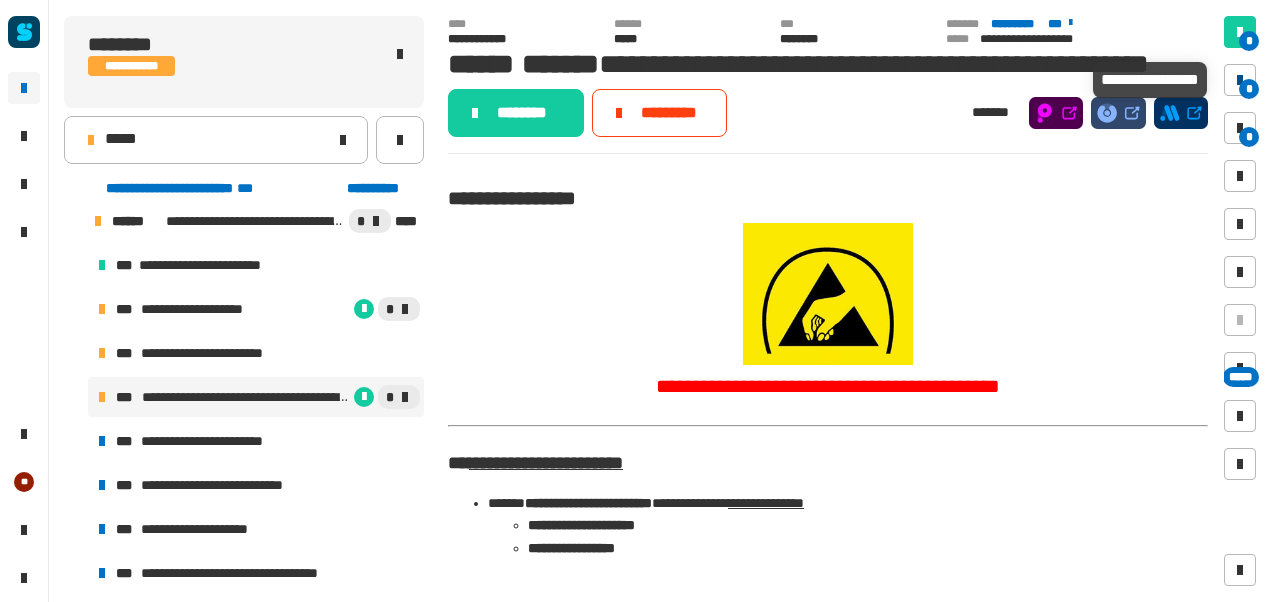 click at bounding box center [1240, 80] 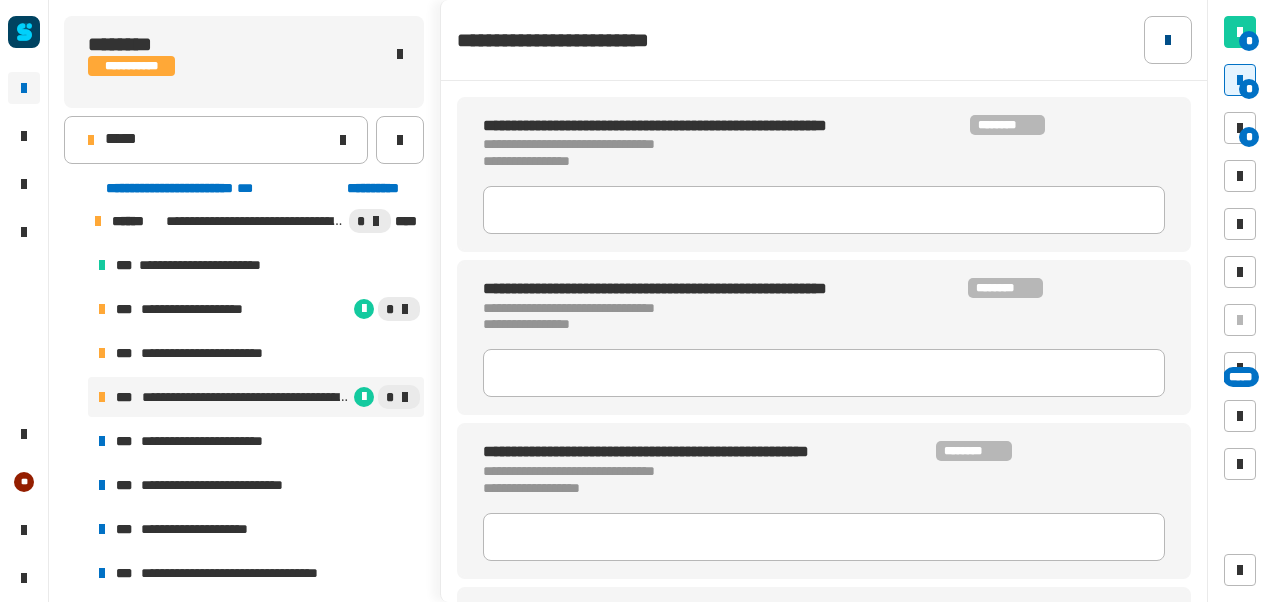 click 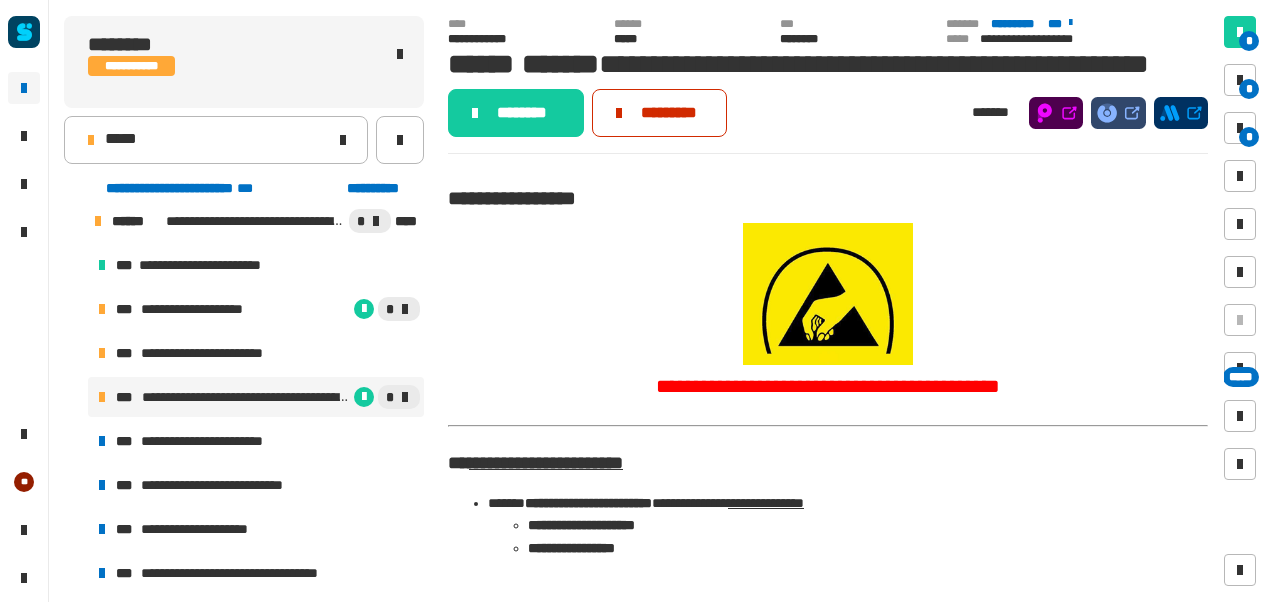 click on "*********" 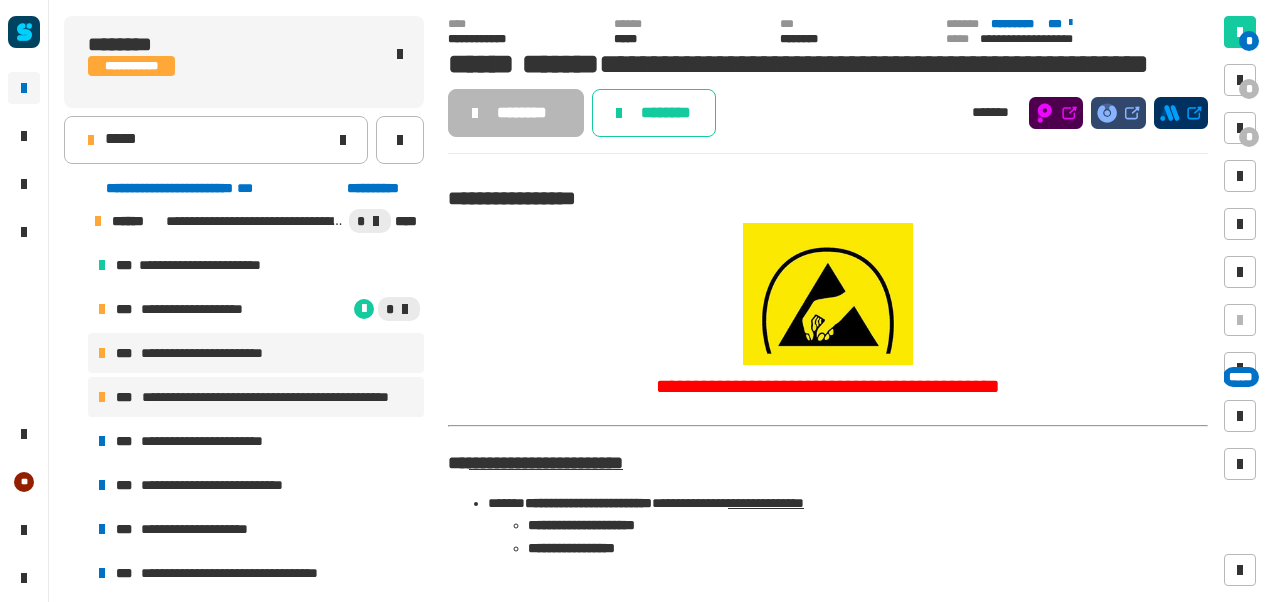 click on "**********" at bounding box center (215, 353) 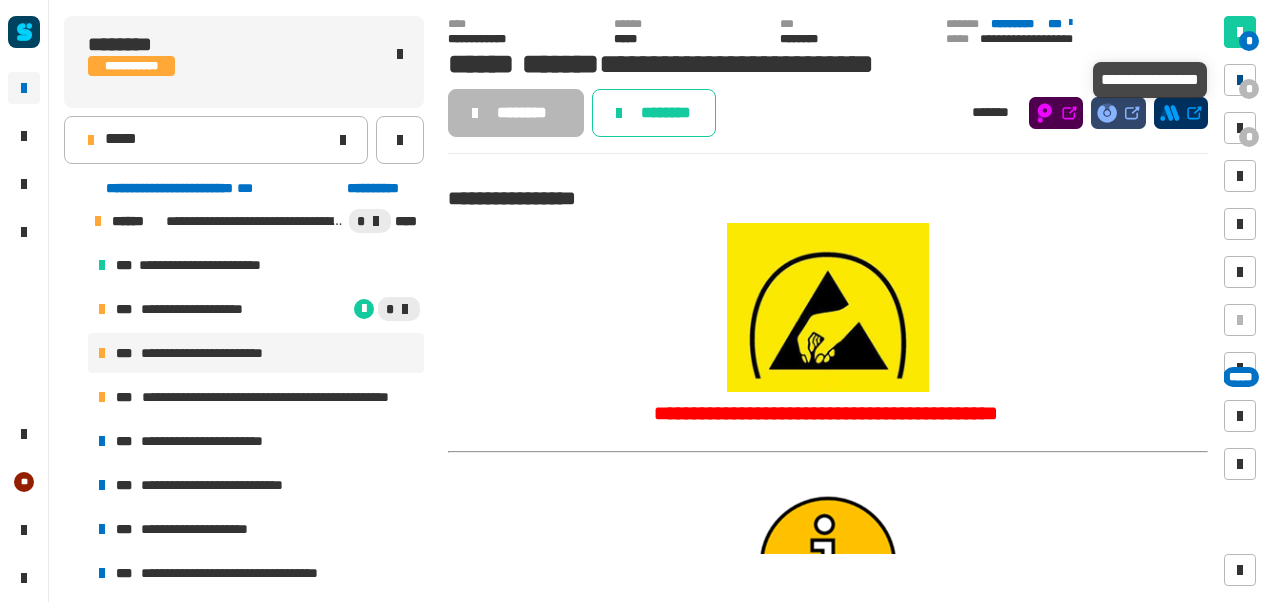 click at bounding box center (1240, 80) 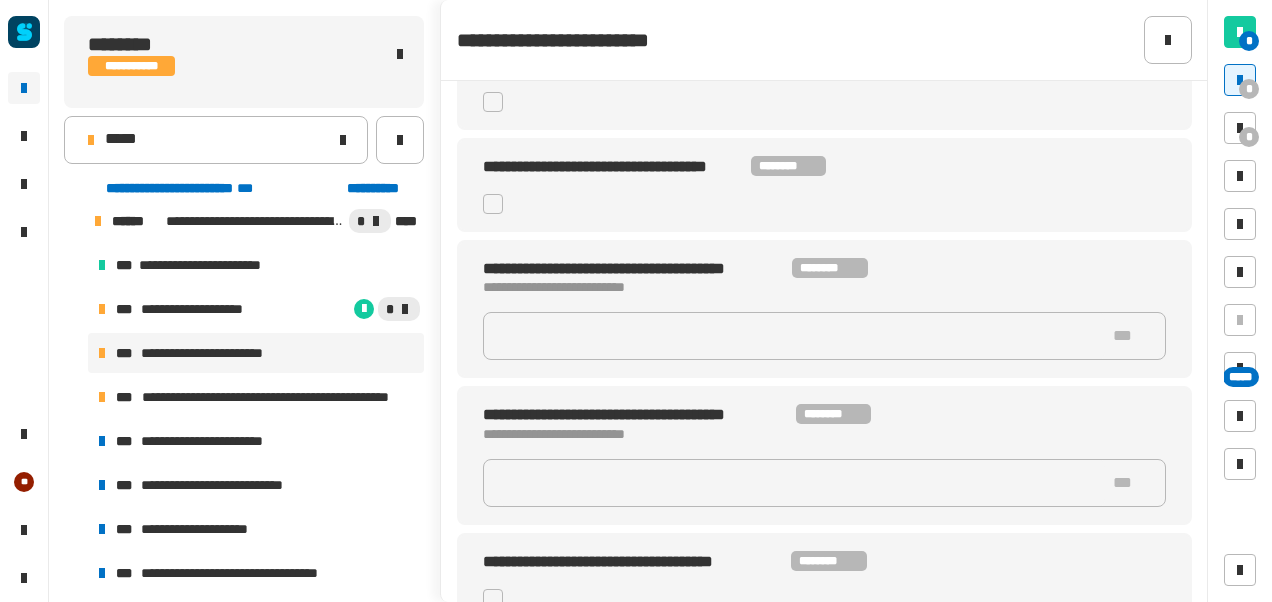 scroll, scrollTop: 139, scrollLeft: 0, axis: vertical 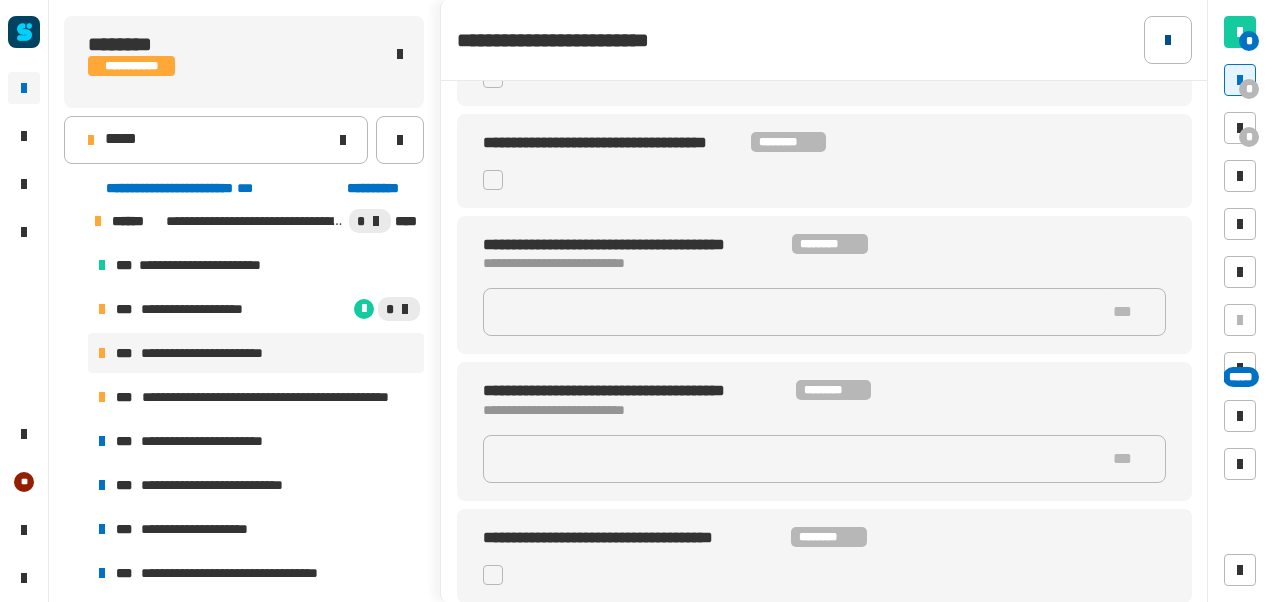 click 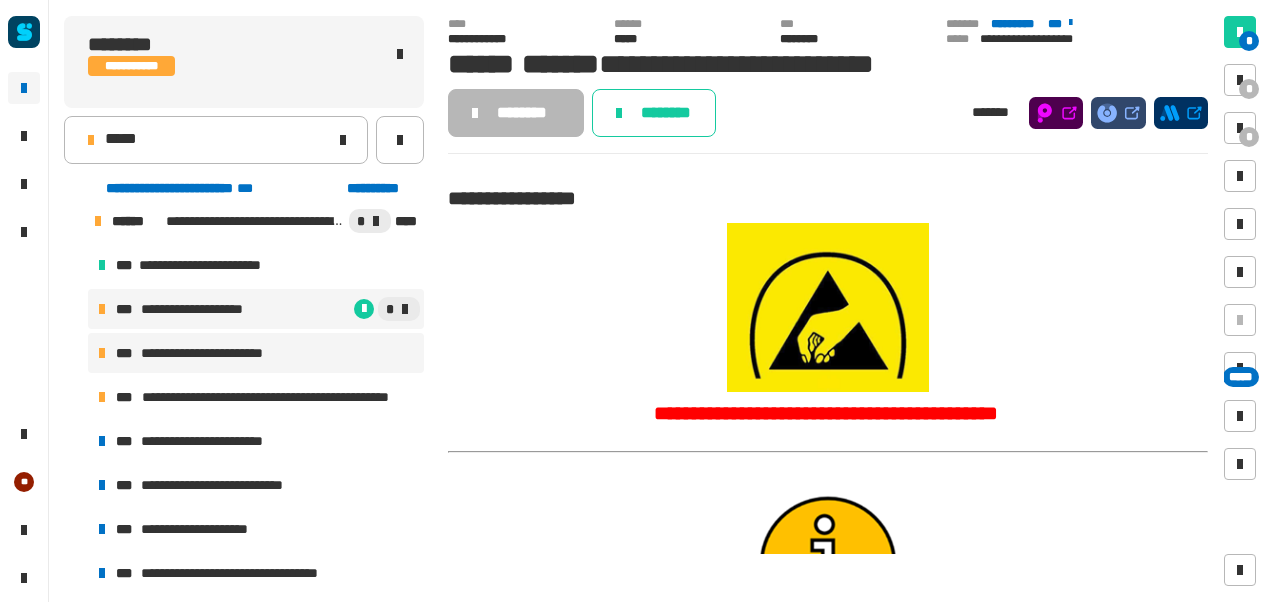 click on "**********" at bounding box center (203, 309) 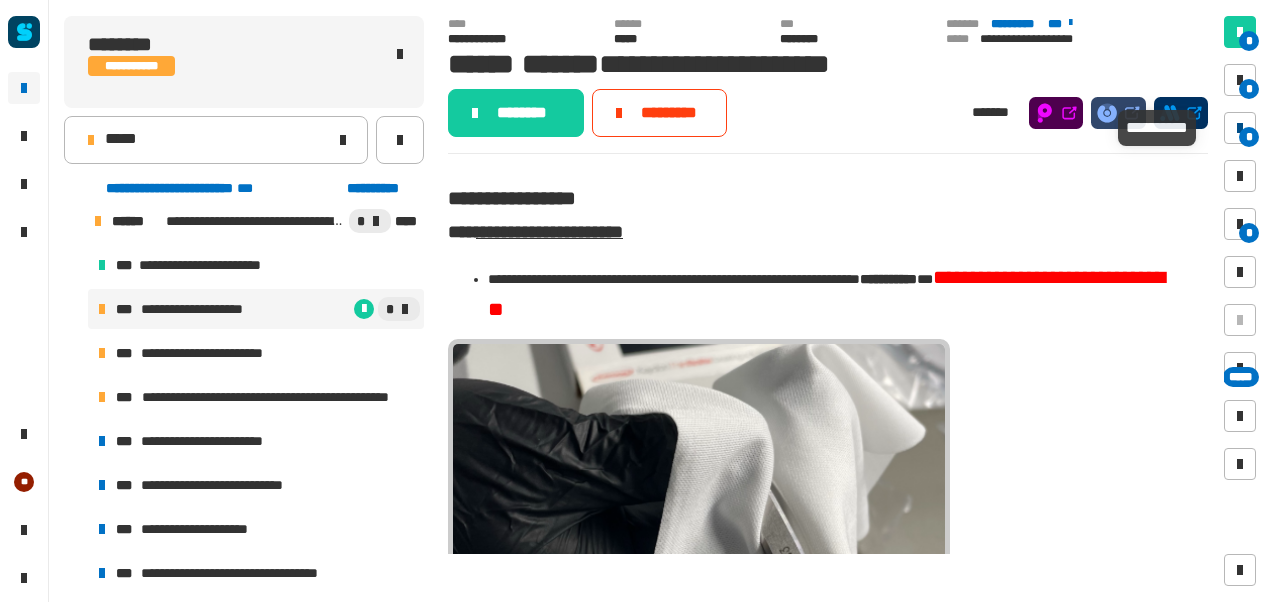 click at bounding box center [1240, 128] 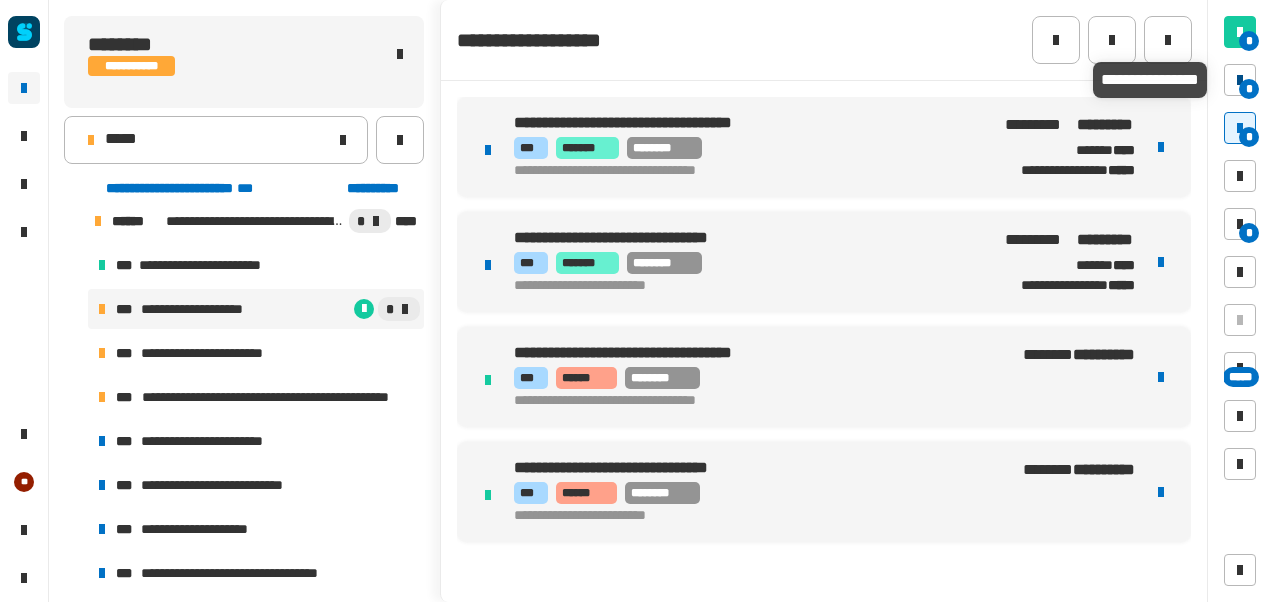 click at bounding box center (1240, 80) 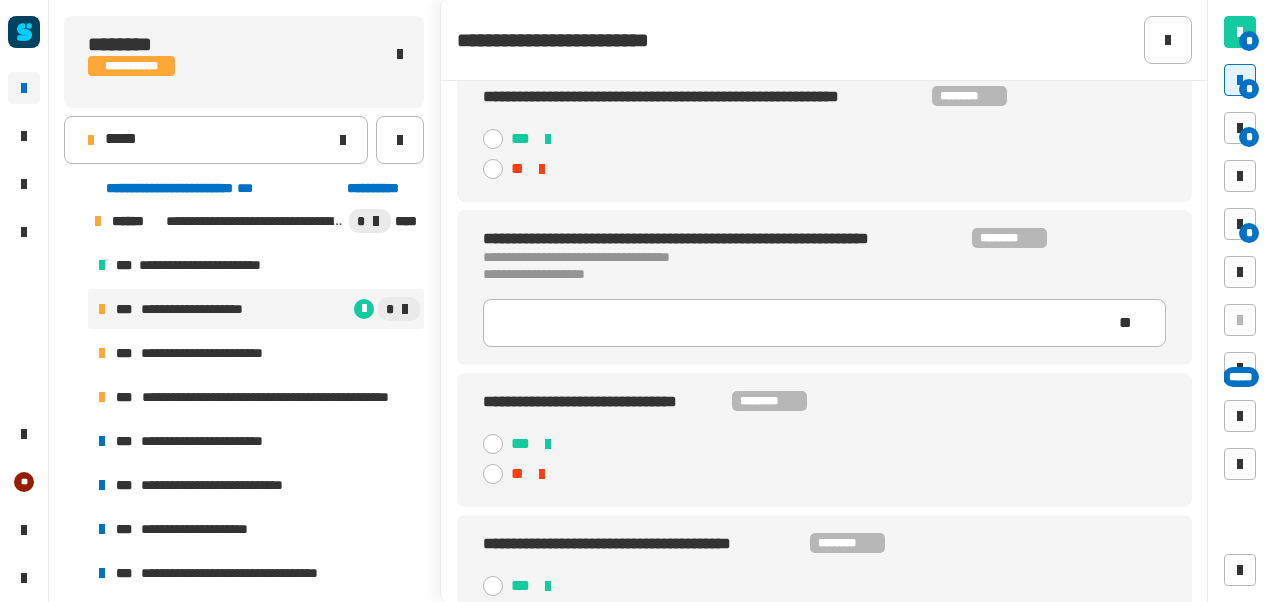 scroll, scrollTop: 218, scrollLeft: 0, axis: vertical 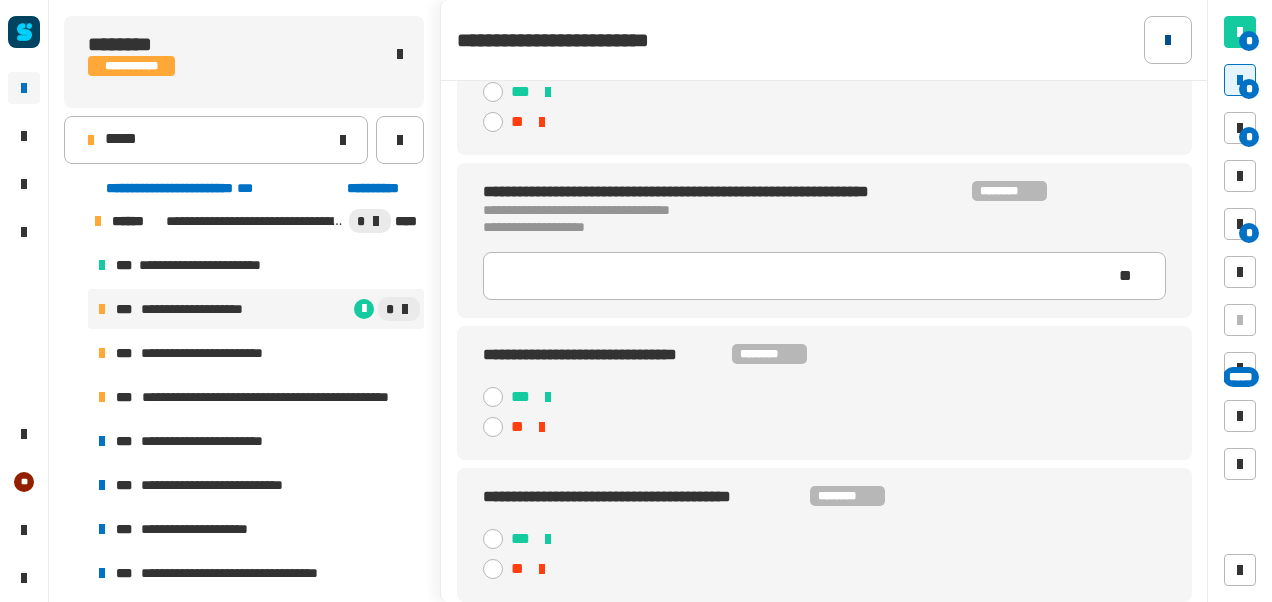 click 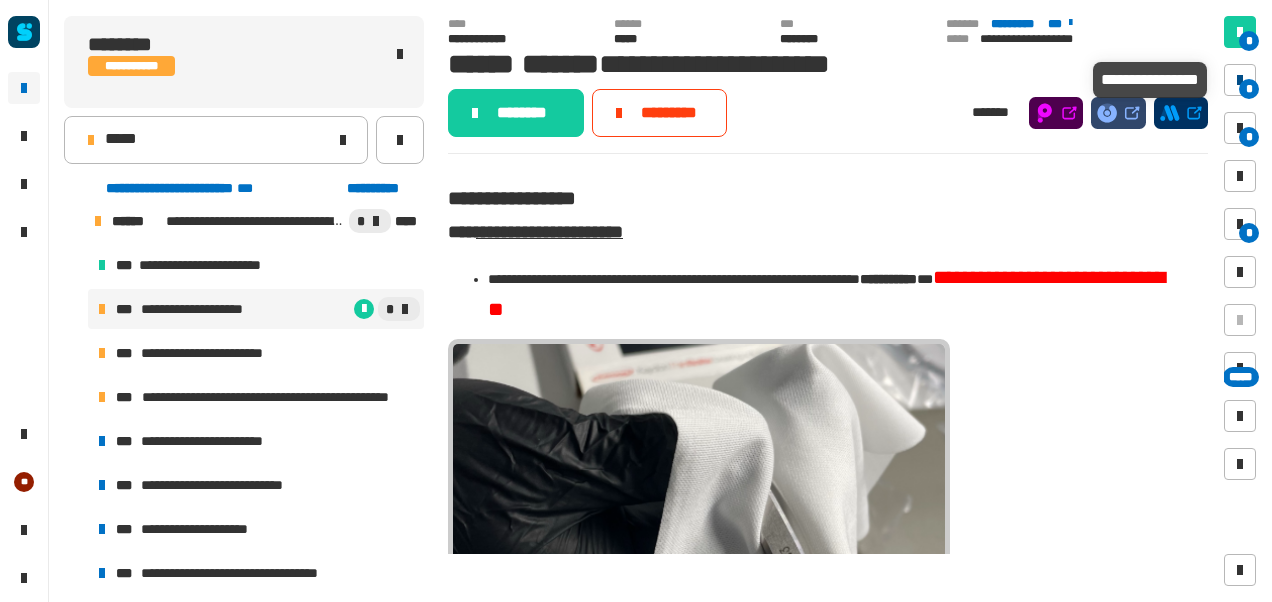 click on "*" at bounding box center [1249, 89] 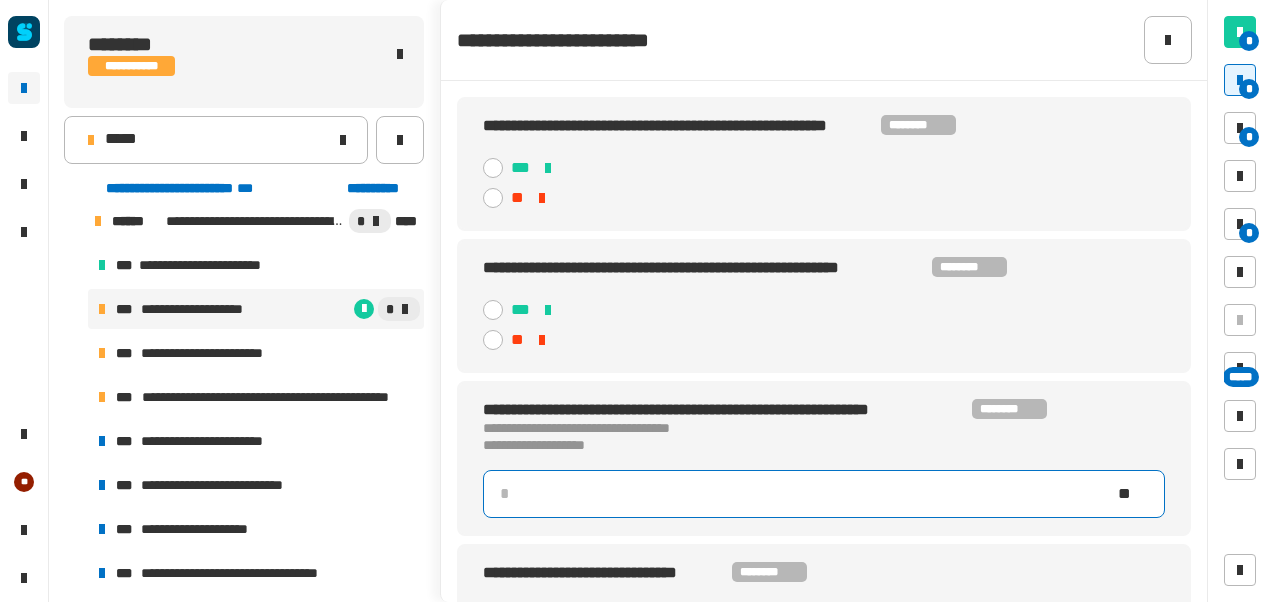 click 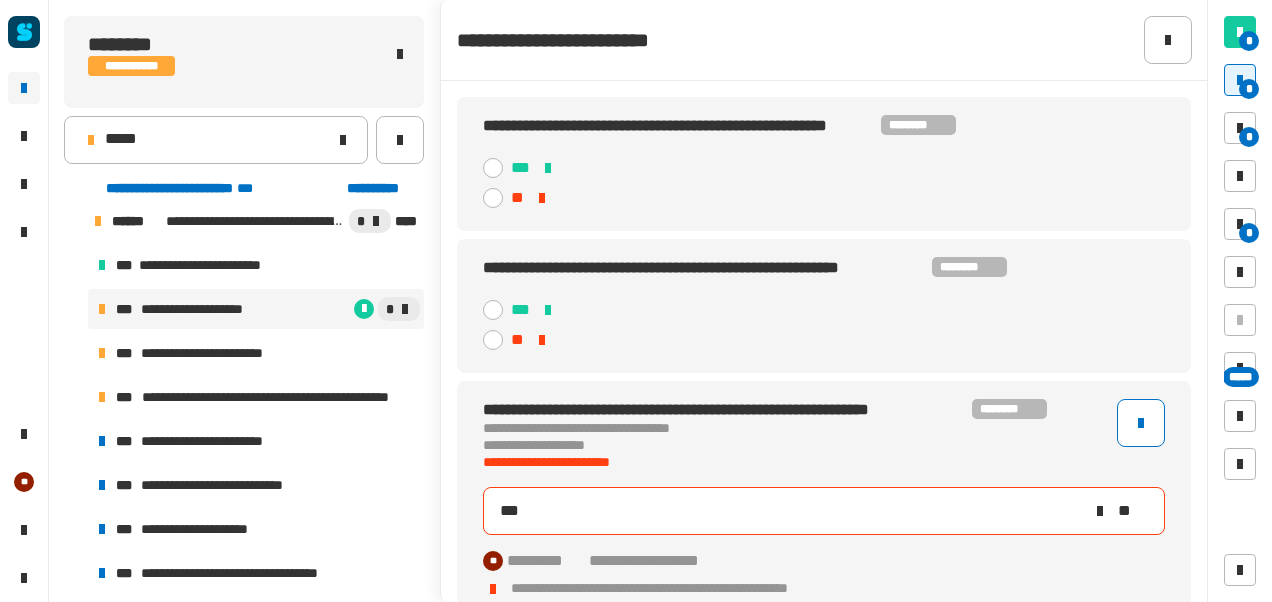 type on "****" 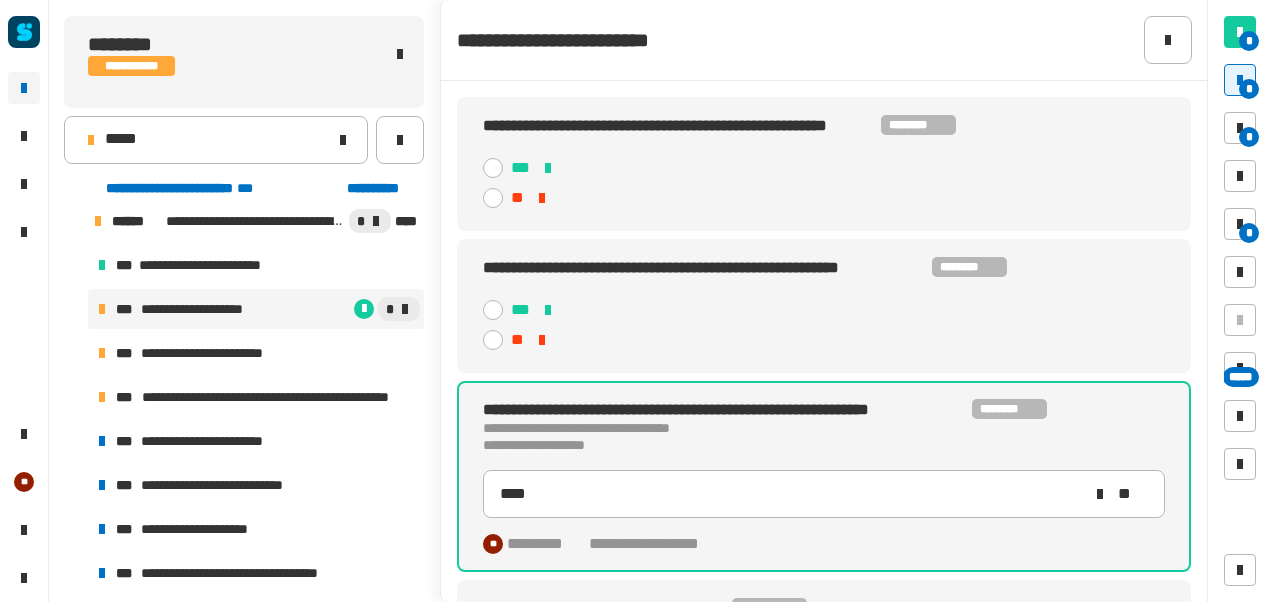 click 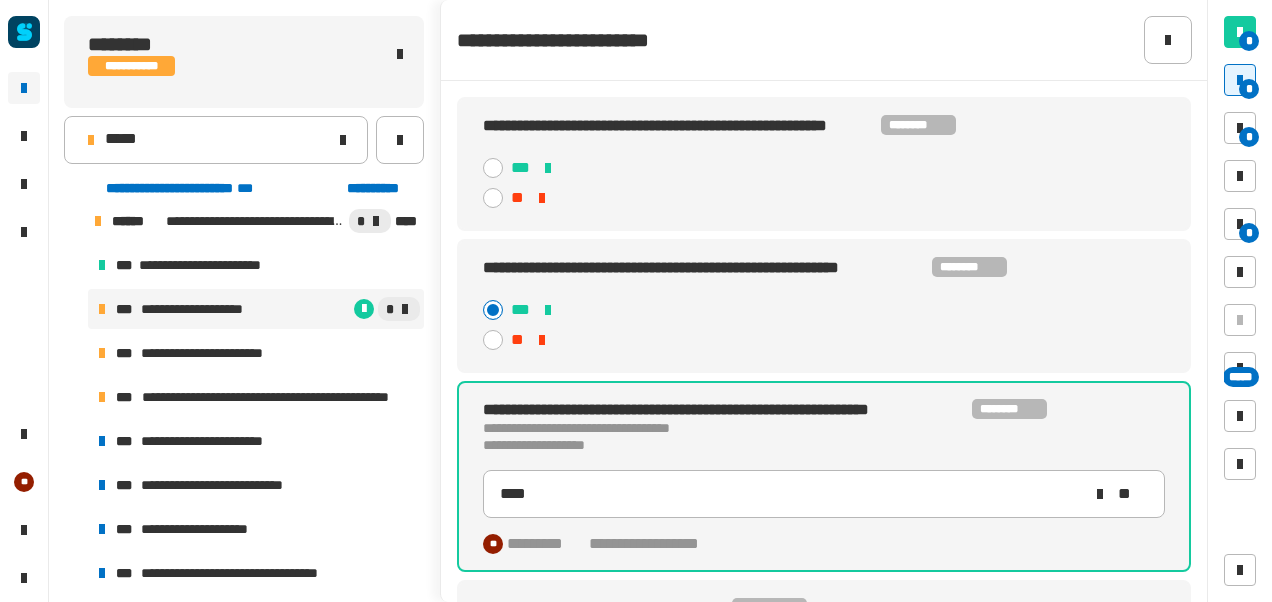 type on "****" 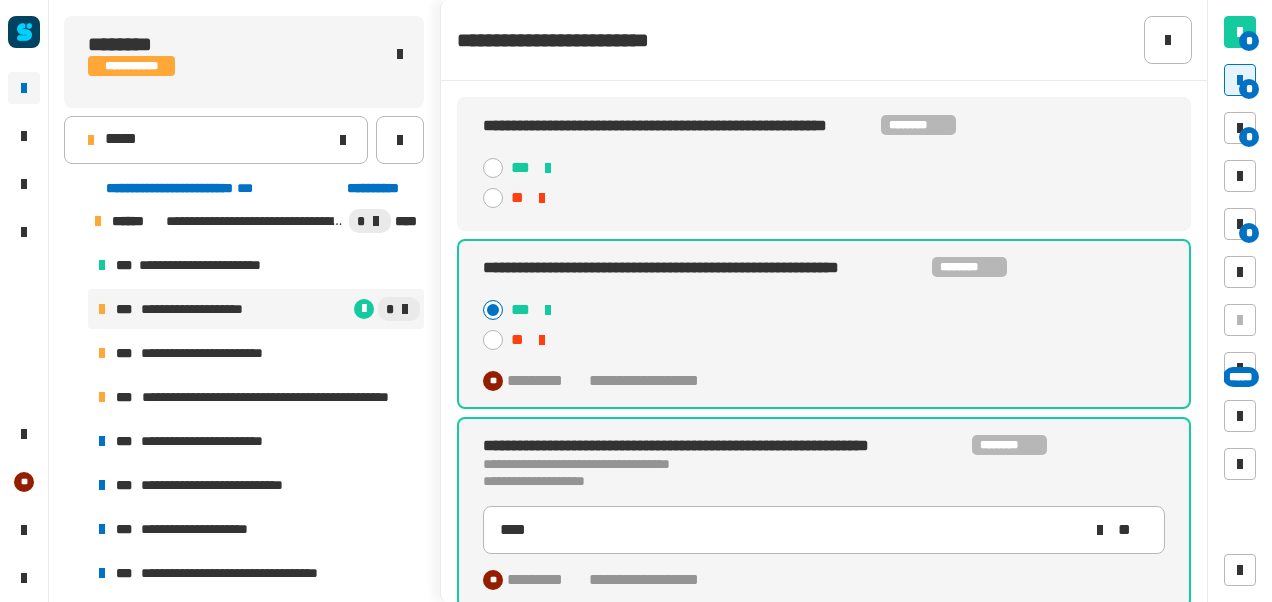 click 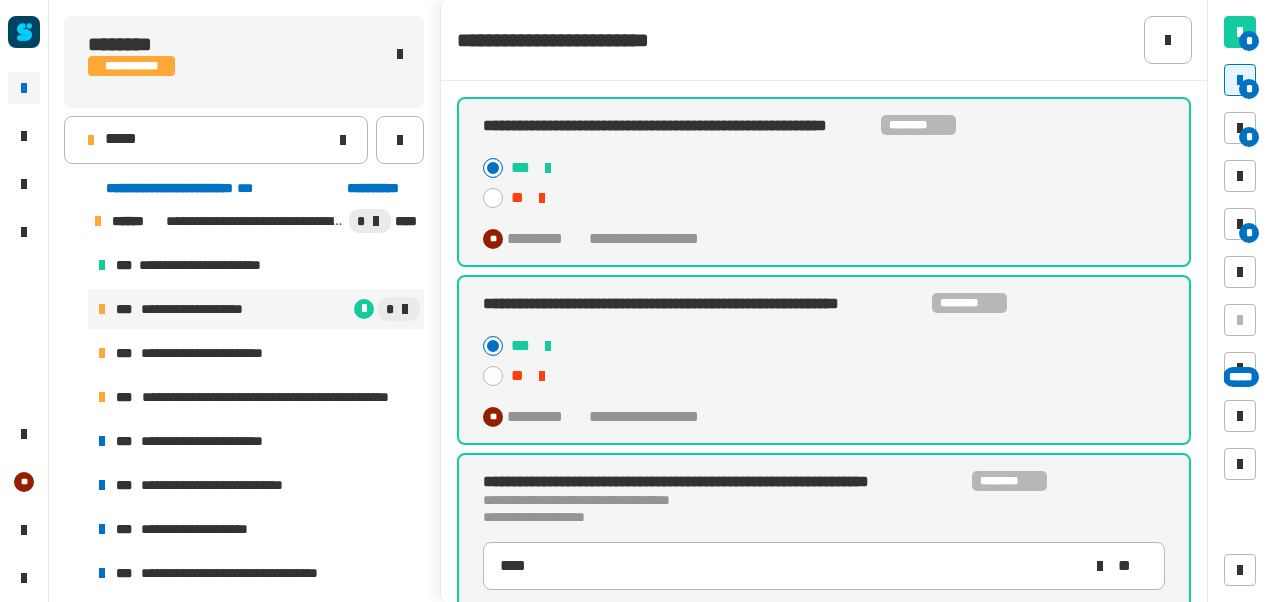 scroll, scrollTop: 326, scrollLeft: 0, axis: vertical 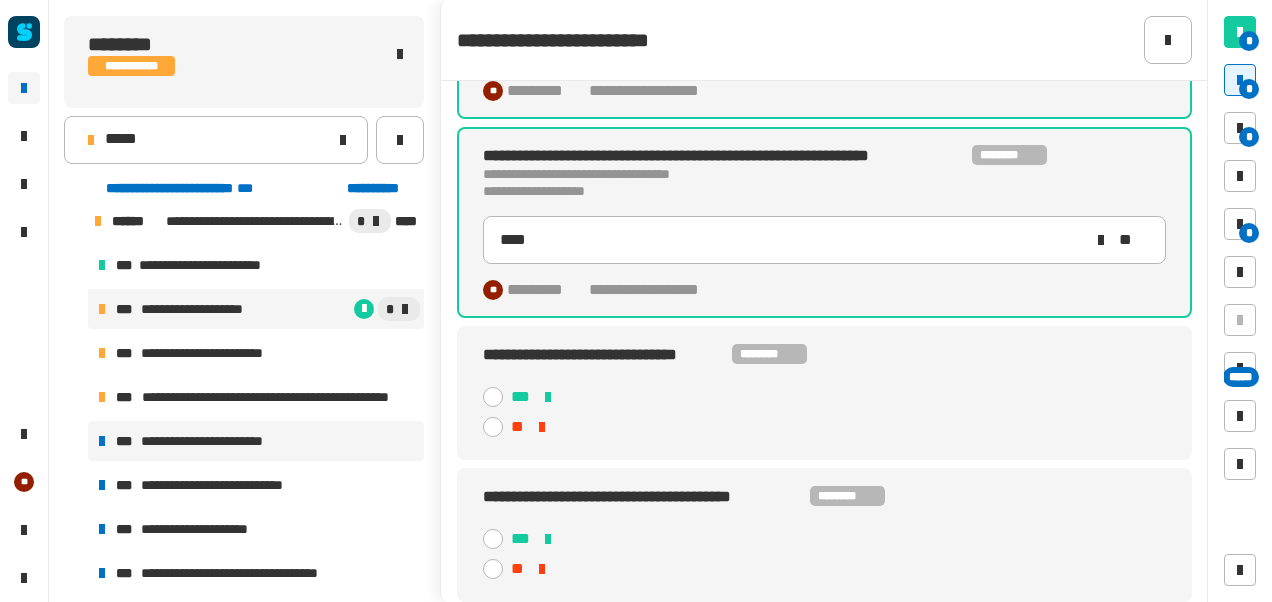 click on "**********" at bounding box center [215, 441] 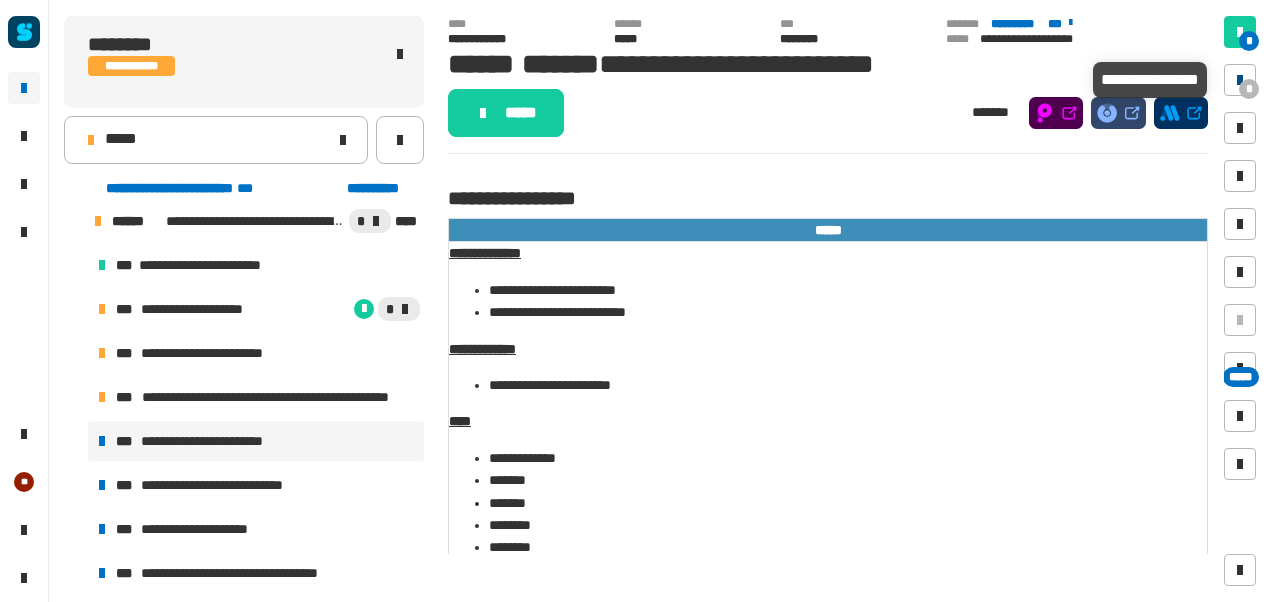 click at bounding box center [1240, 80] 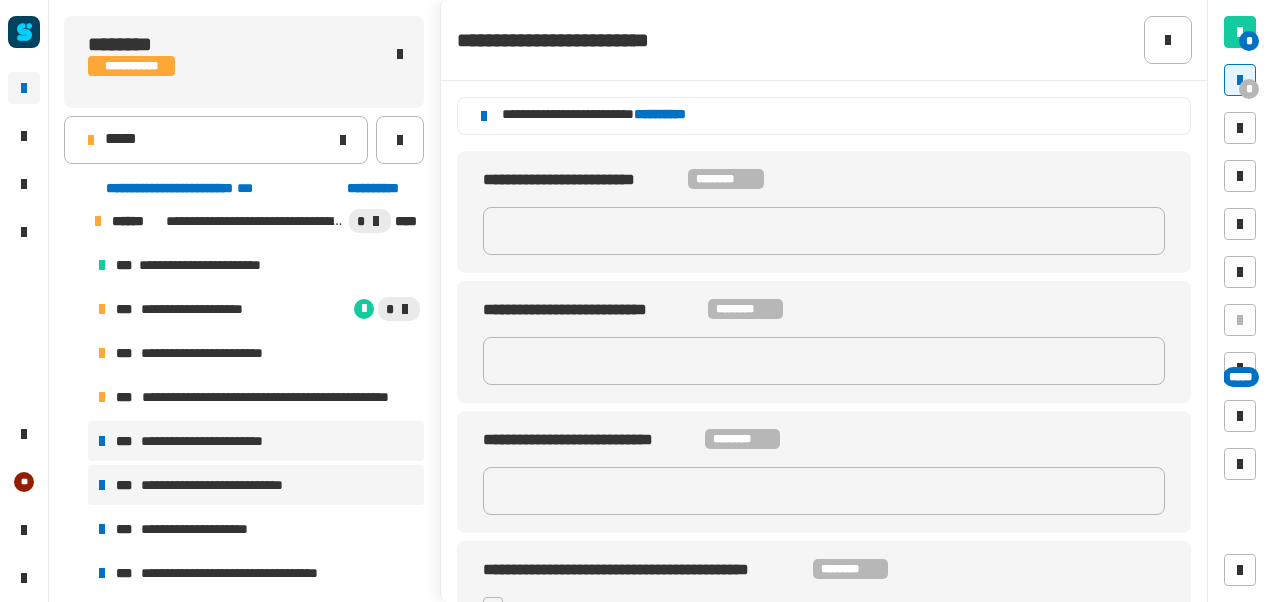 click on "**********" at bounding box center [235, 485] 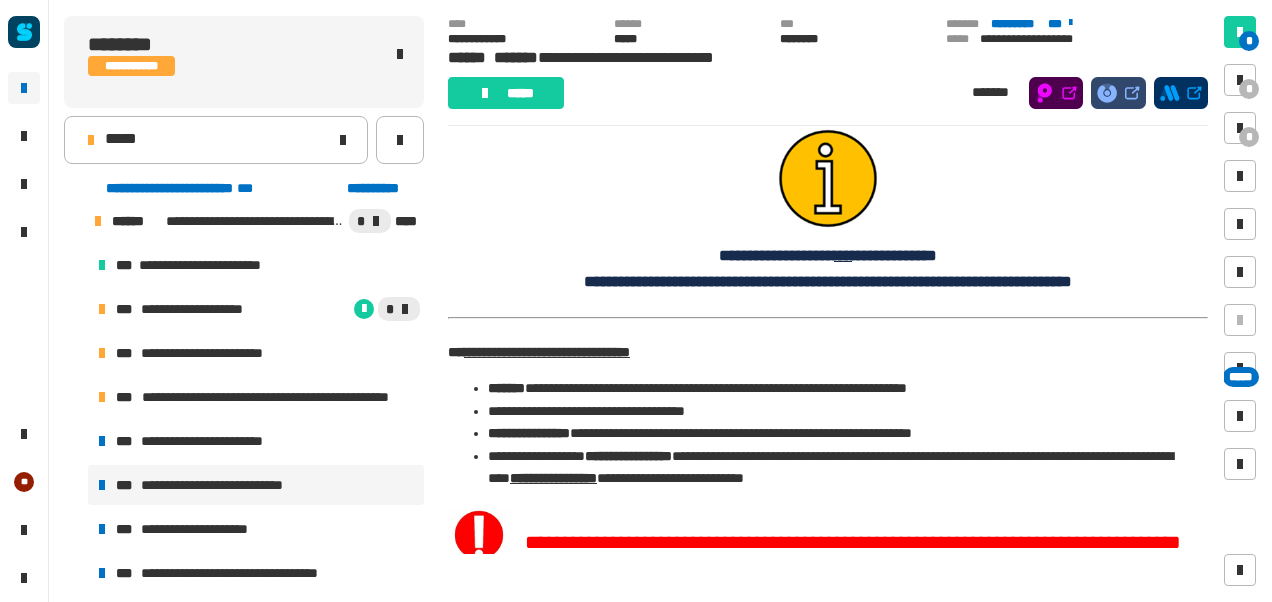 scroll, scrollTop: 1797, scrollLeft: 0, axis: vertical 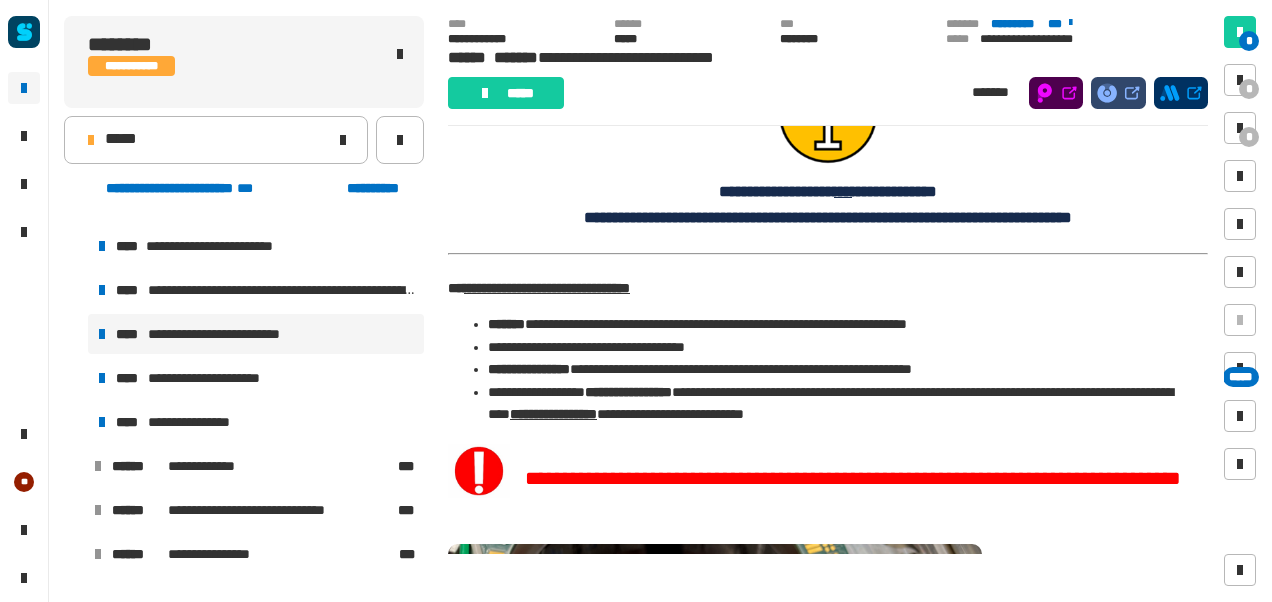 click on "**********" at bounding box center (230, 334) 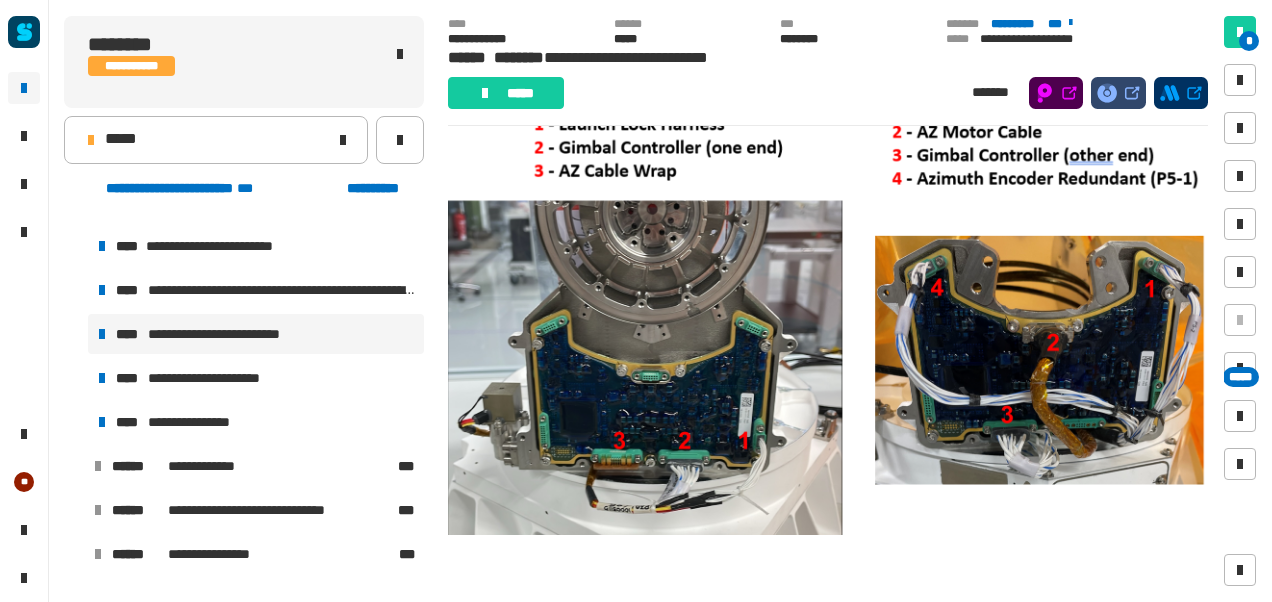scroll, scrollTop: 2040, scrollLeft: 0, axis: vertical 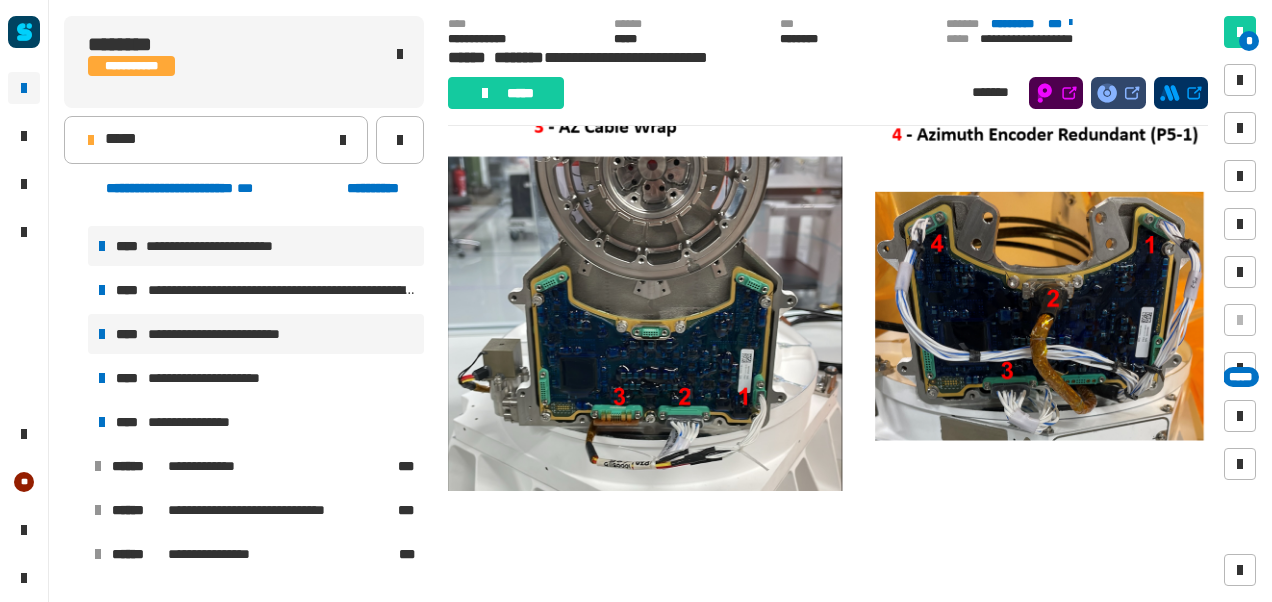 click on "[FIRST] [LAST]" at bounding box center (256, 246) 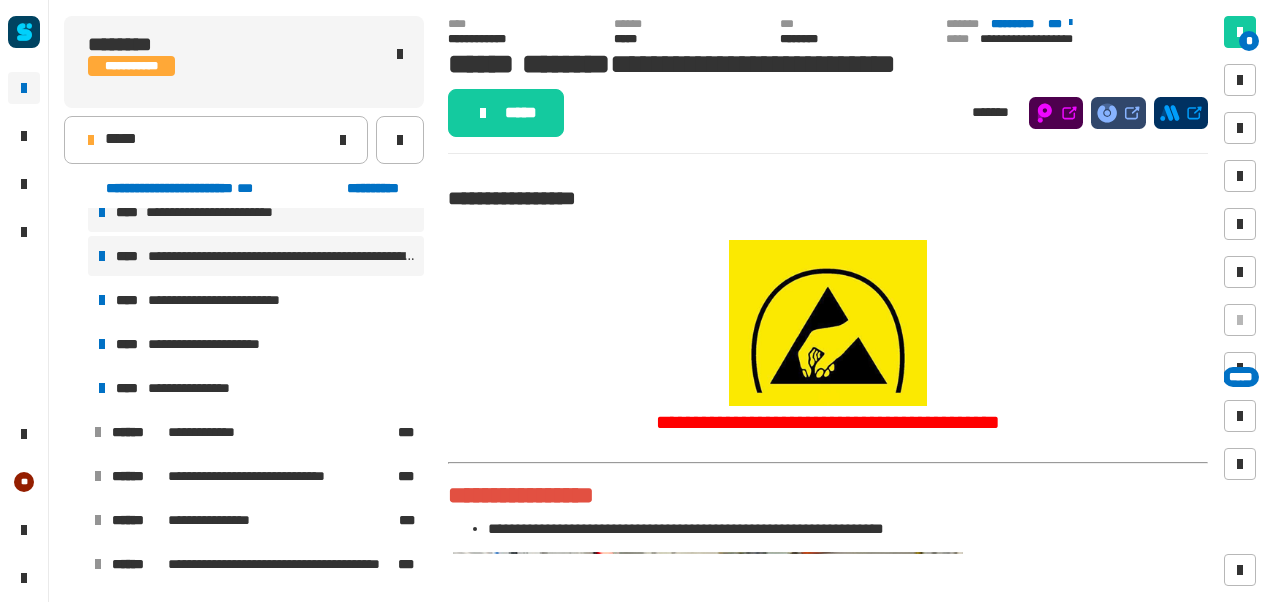 scroll, scrollTop: 857, scrollLeft: 0, axis: vertical 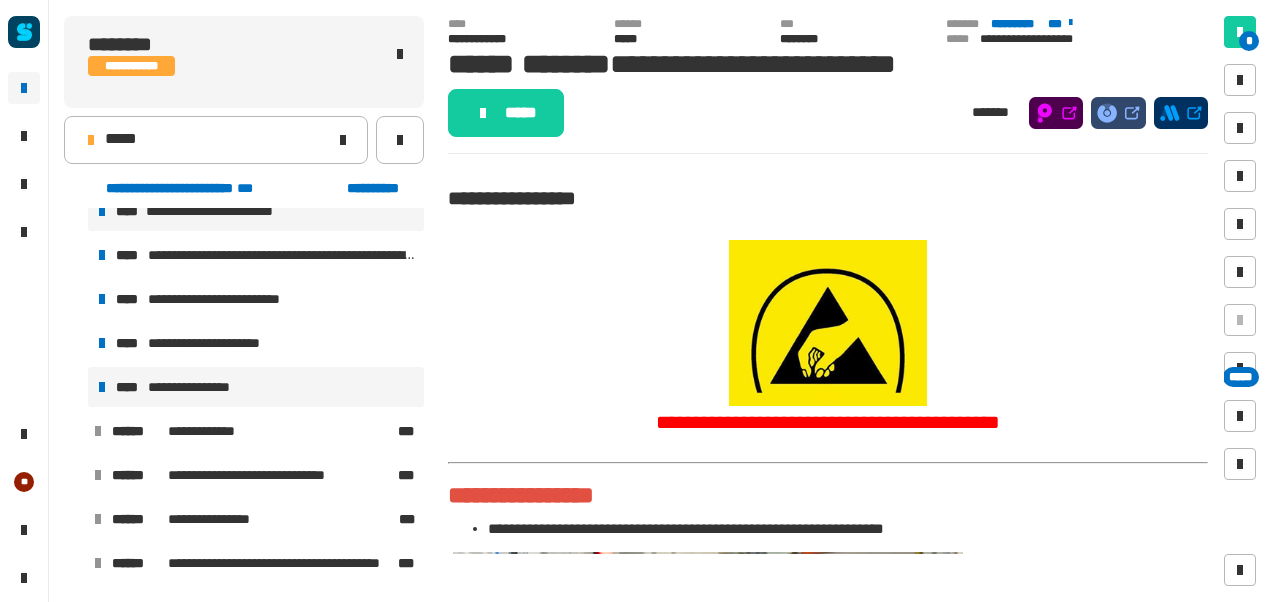 click on "**********" at bounding box center (200, 387) 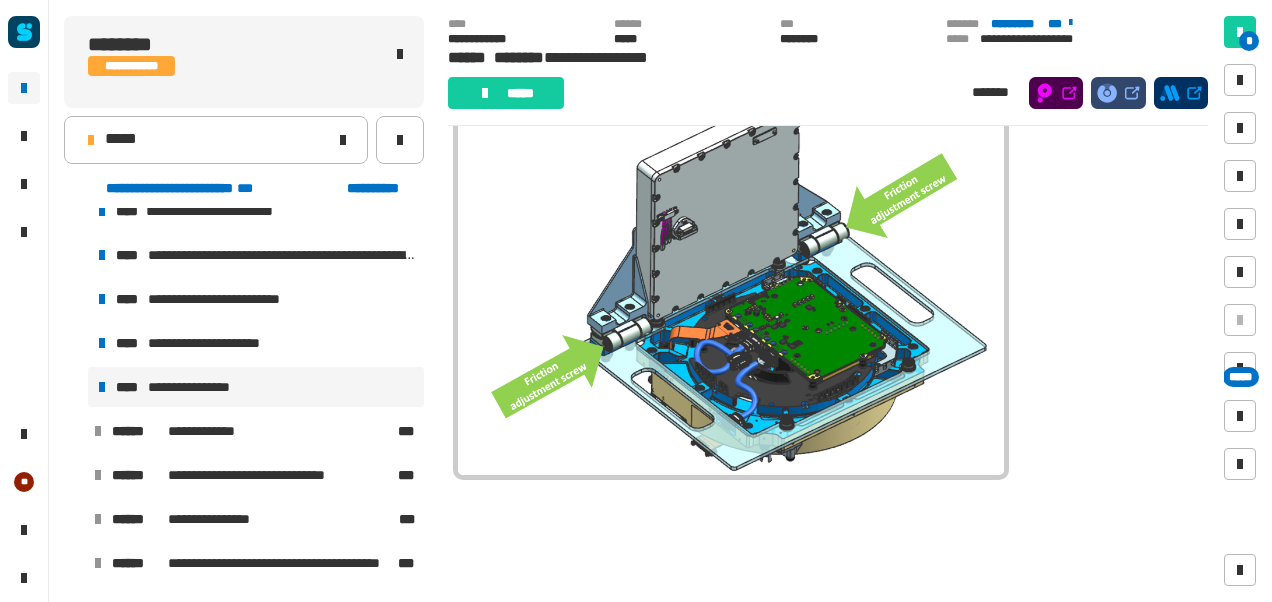 scroll, scrollTop: 1308, scrollLeft: 0, axis: vertical 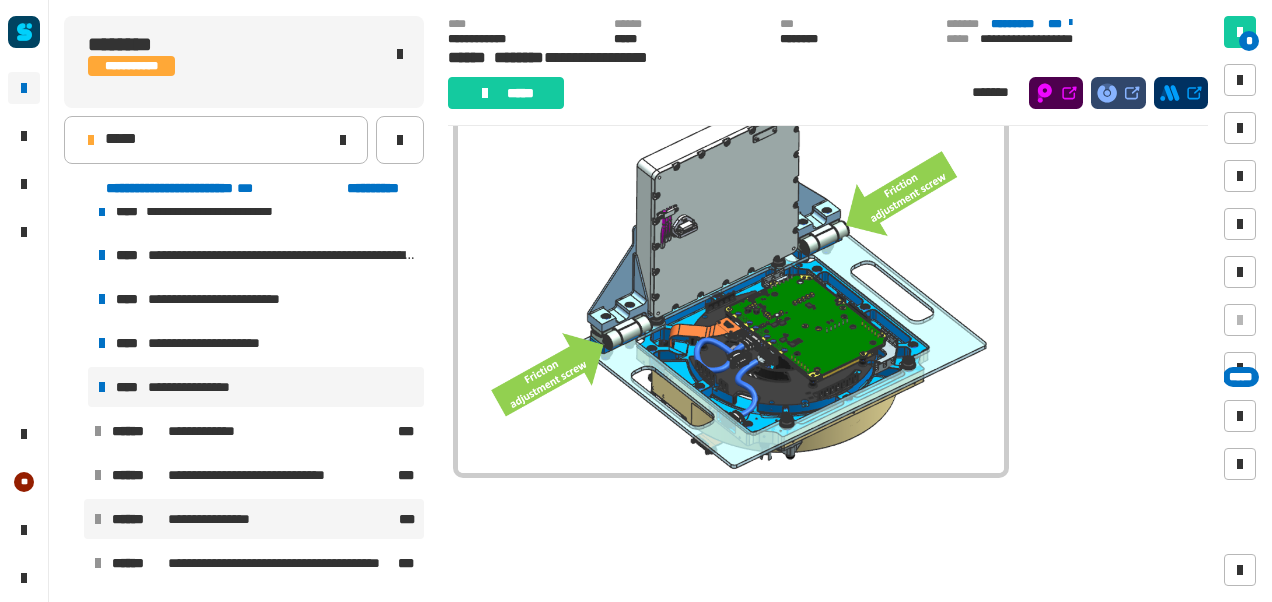 click on "**********" at bounding box center [254, 519] 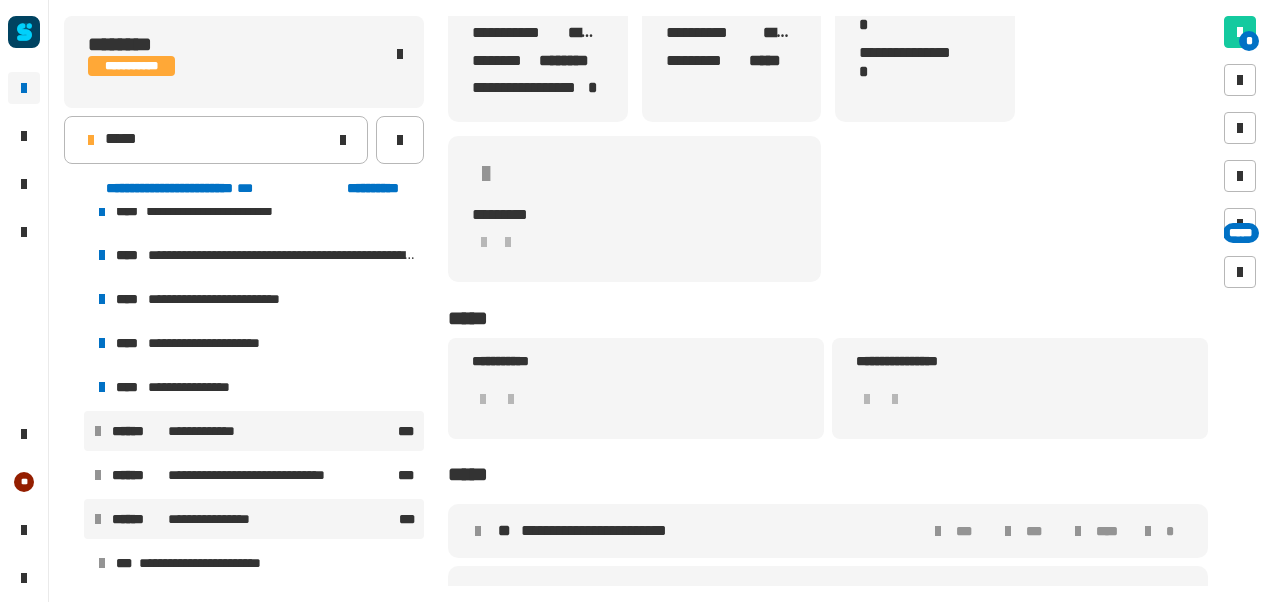 scroll, scrollTop: 289, scrollLeft: 0, axis: vertical 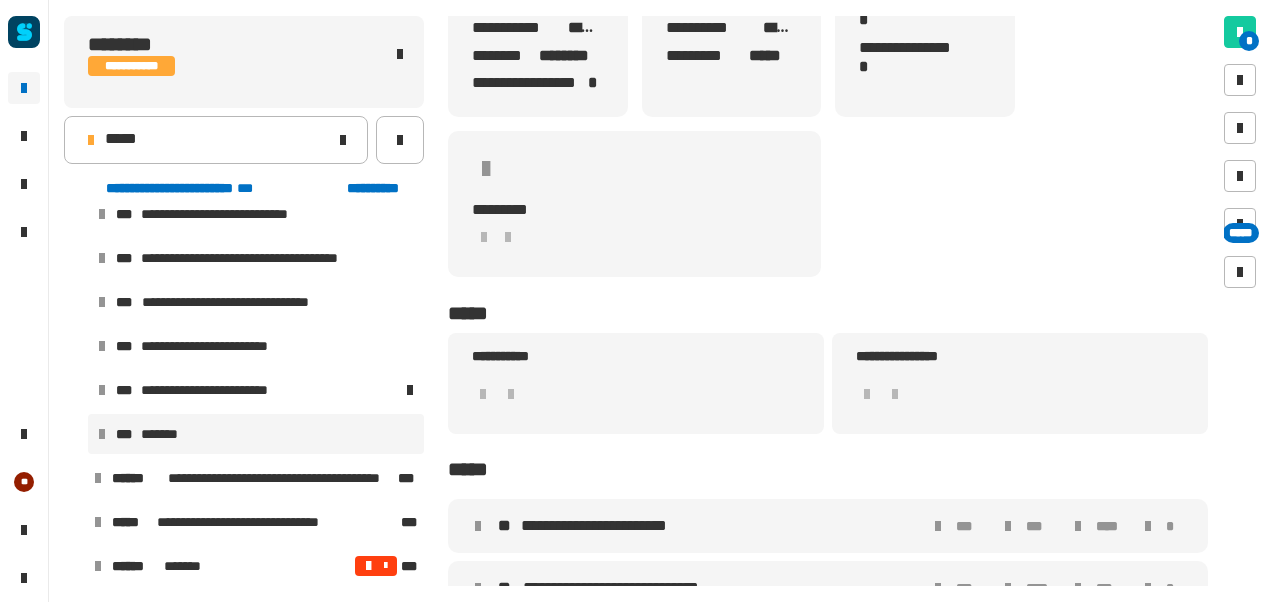 click on "*** *******" at bounding box center [256, 434] 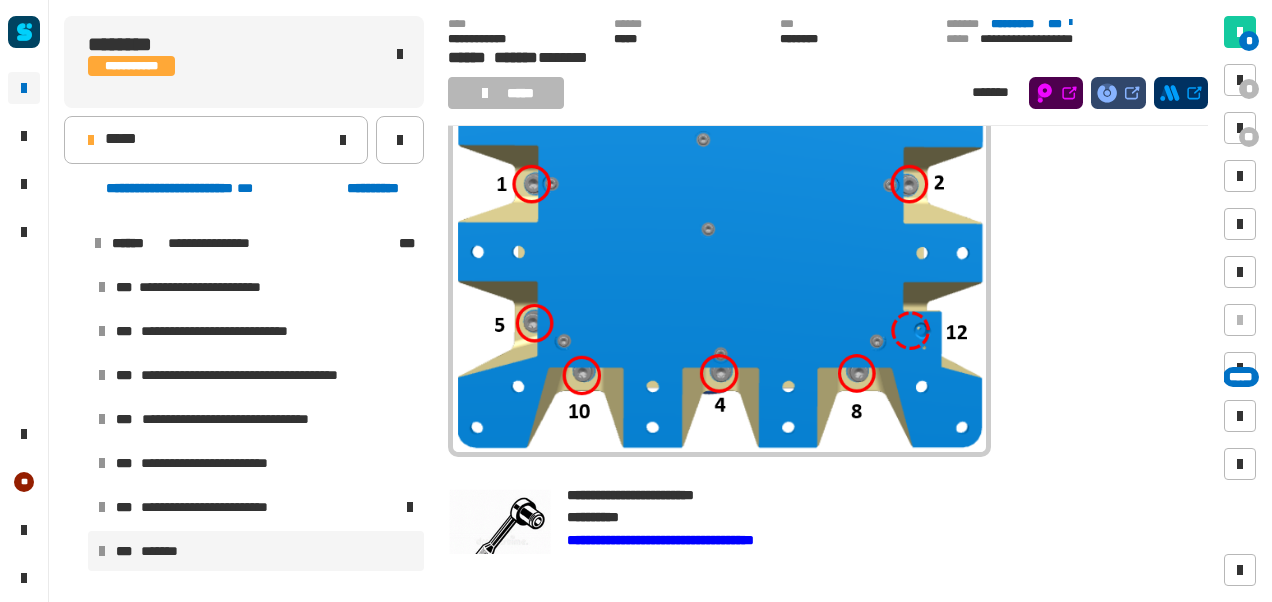 scroll, scrollTop: 4210, scrollLeft: 0, axis: vertical 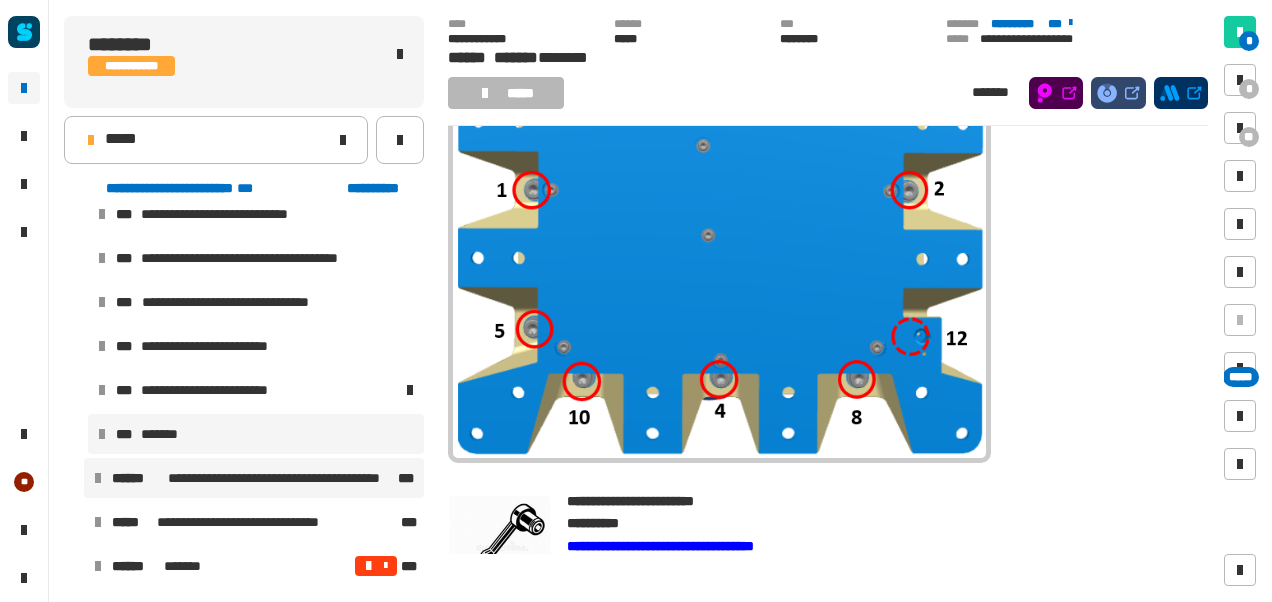 click on "**********" at bounding box center [254, 478] 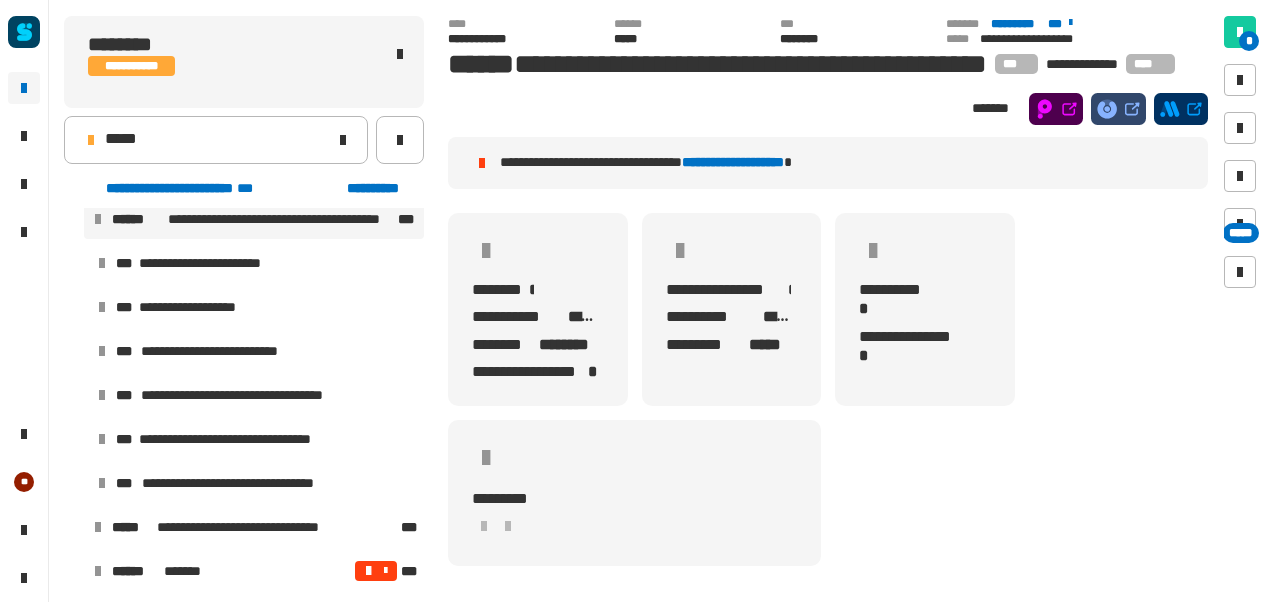 scroll, scrollTop: 1510, scrollLeft: 0, axis: vertical 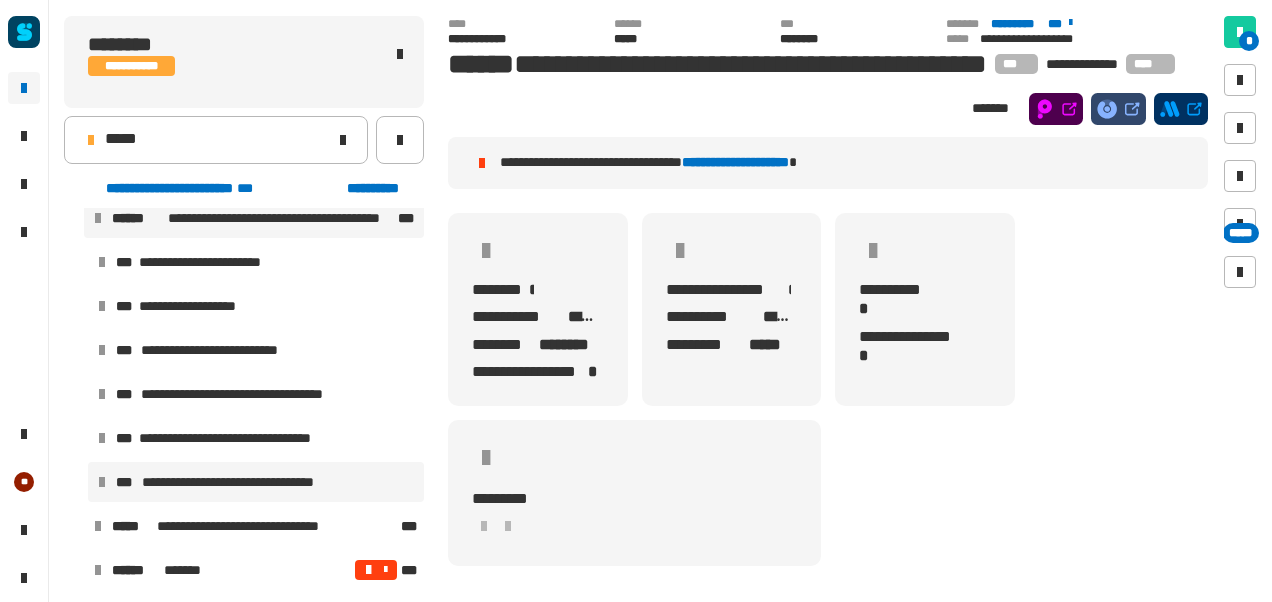 click on "**********" at bounding box center (253, 482) 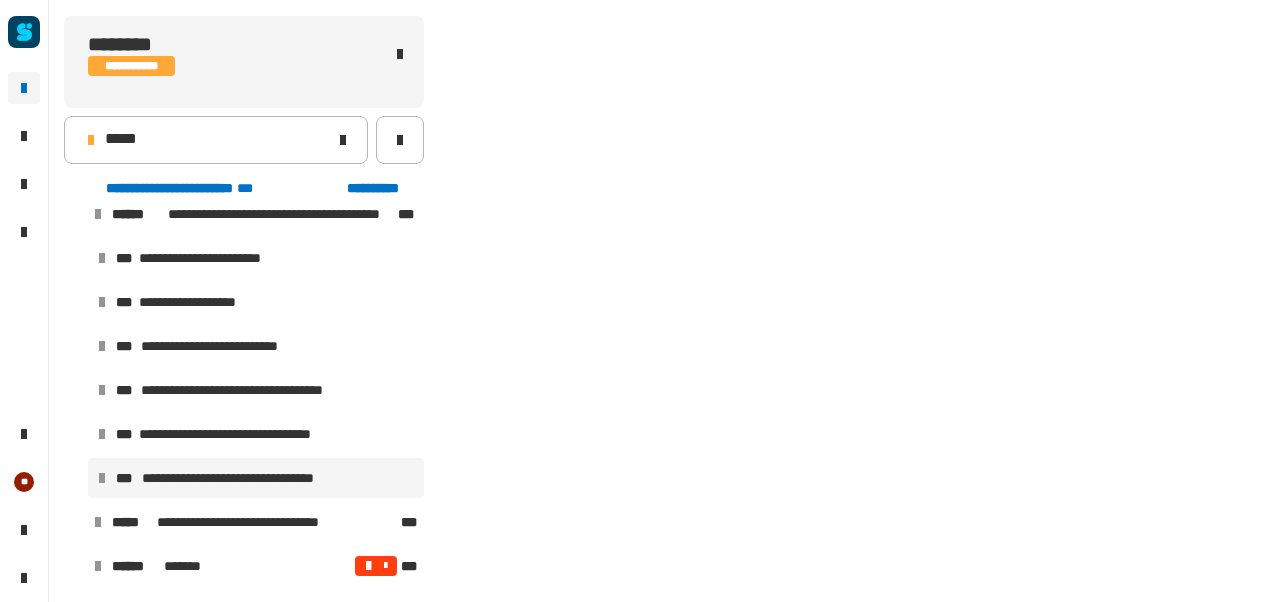 scroll, scrollTop: 1463, scrollLeft: 0, axis: vertical 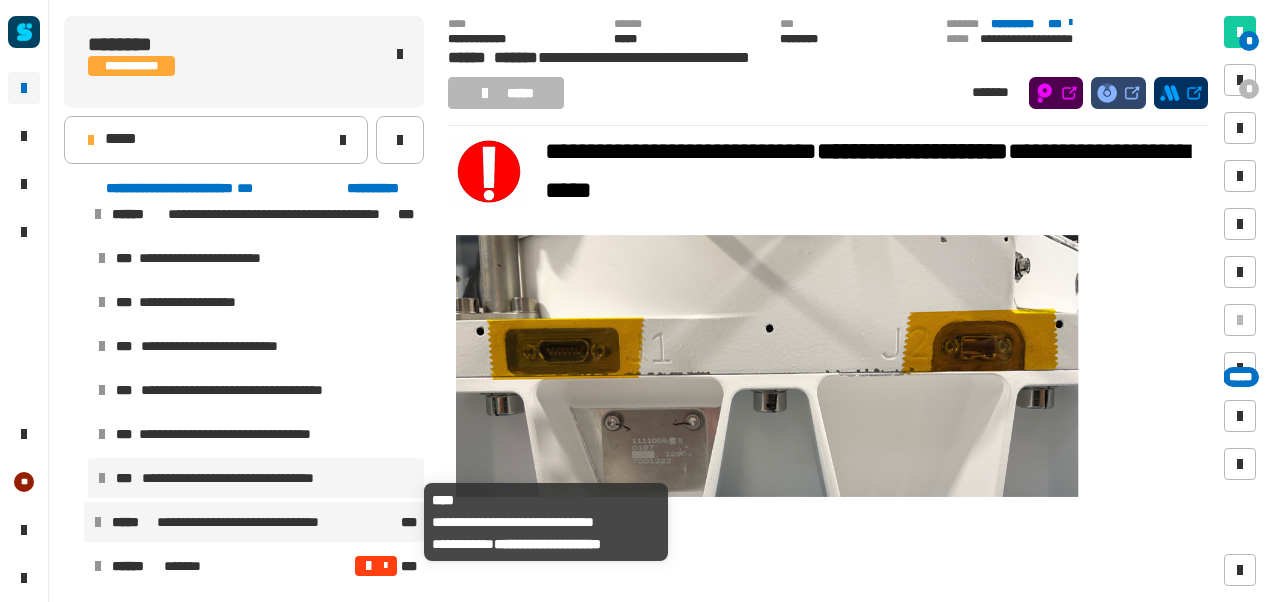 click on "**********" at bounding box center (249, 522) 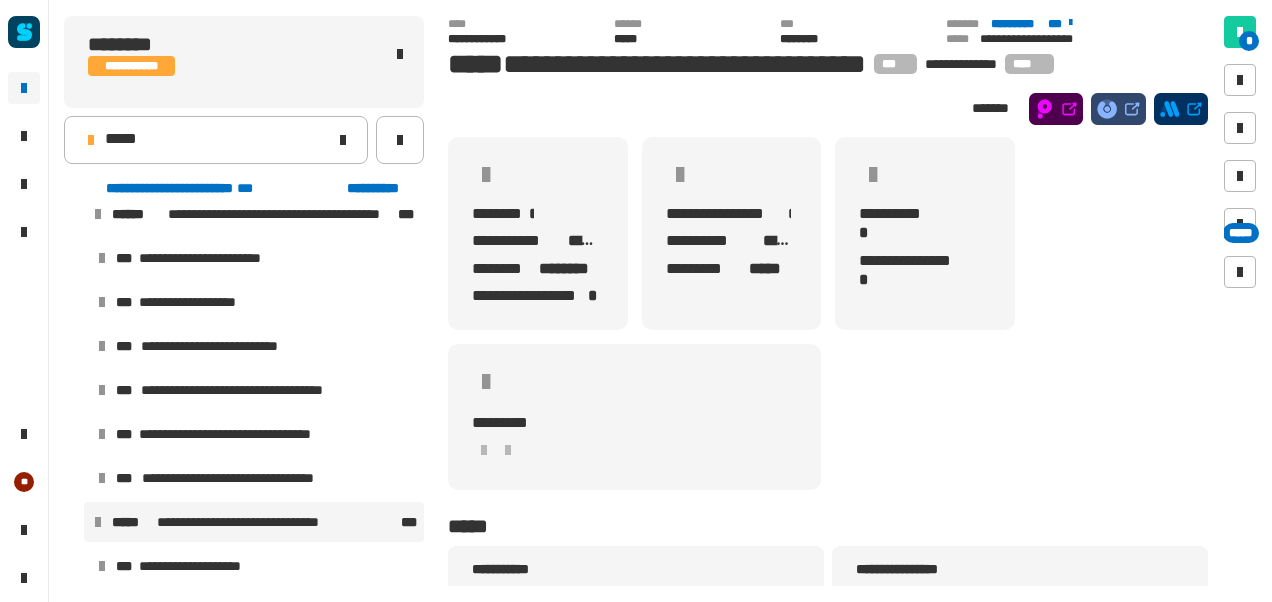 scroll, scrollTop: 1558, scrollLeft: 0, axis: vertical 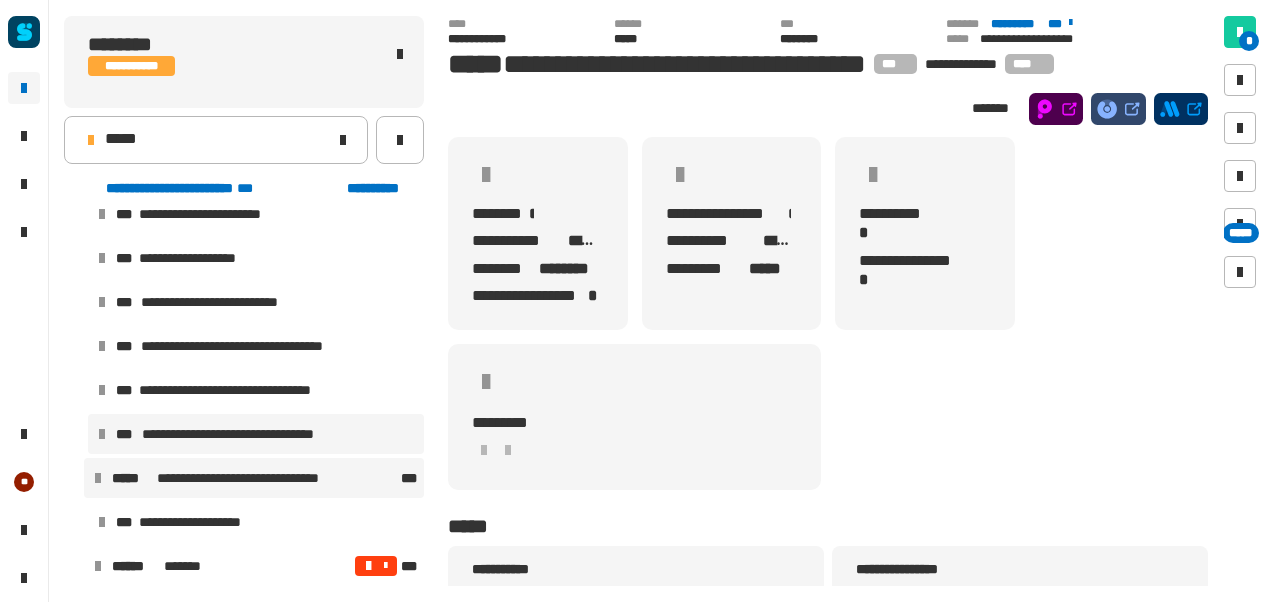 click on "**********" at bounding box center [253, 434] 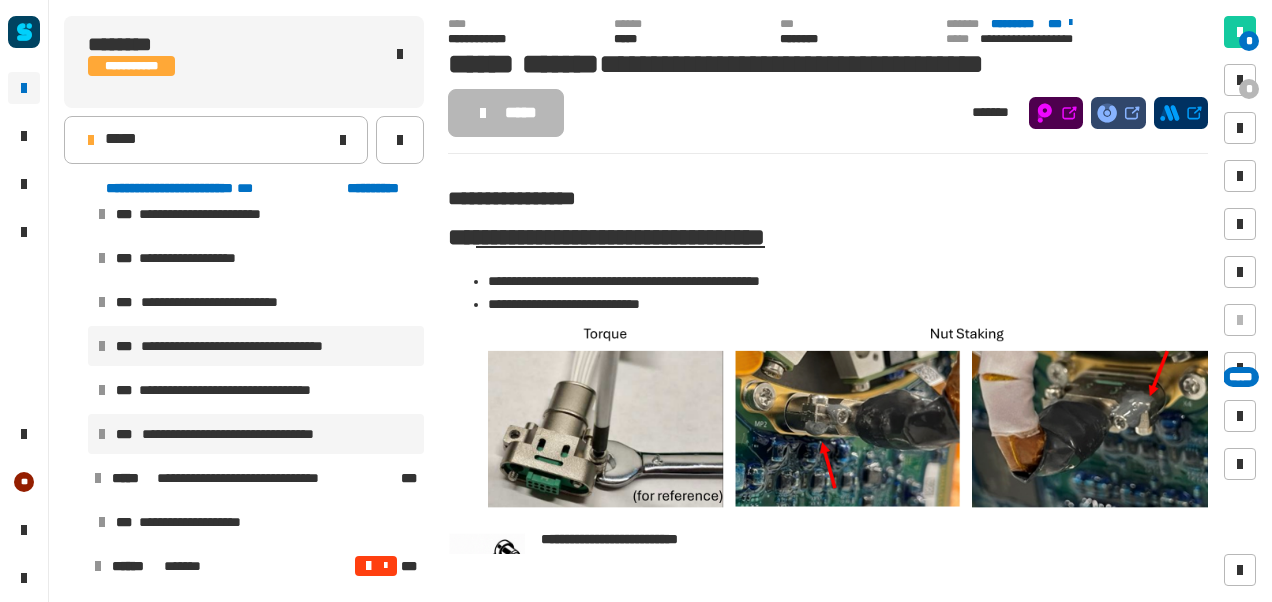 click on "**********" at bounding box center [259, 346] 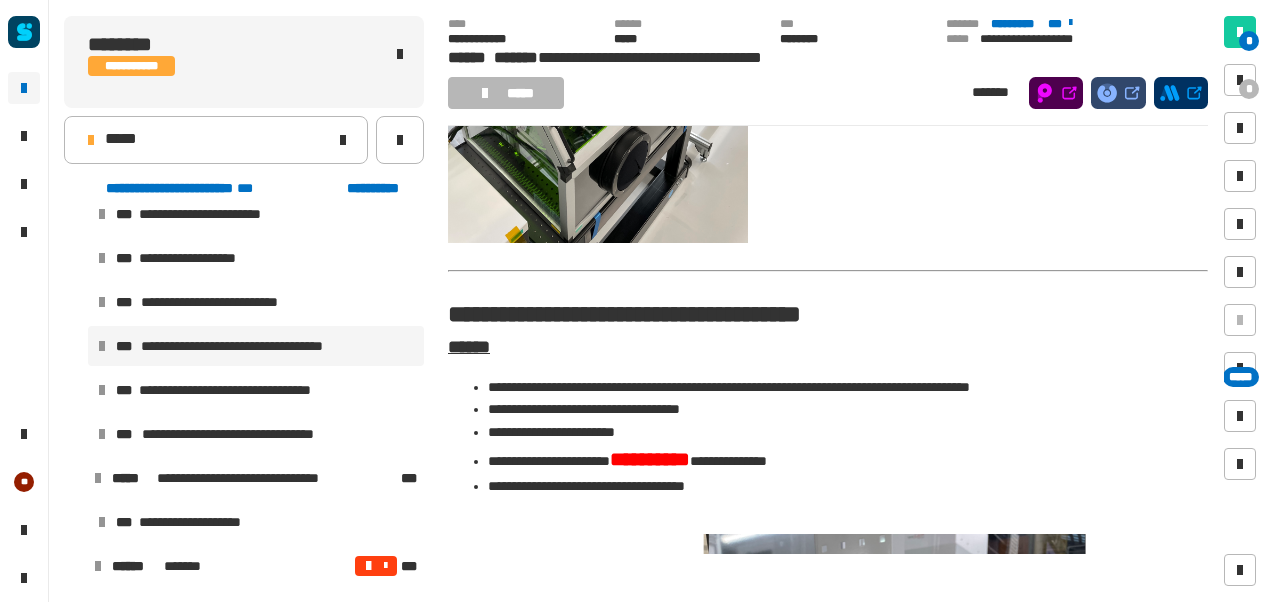 scroll, scrollTop: 877, scrollLeft: 0, axis: vertical 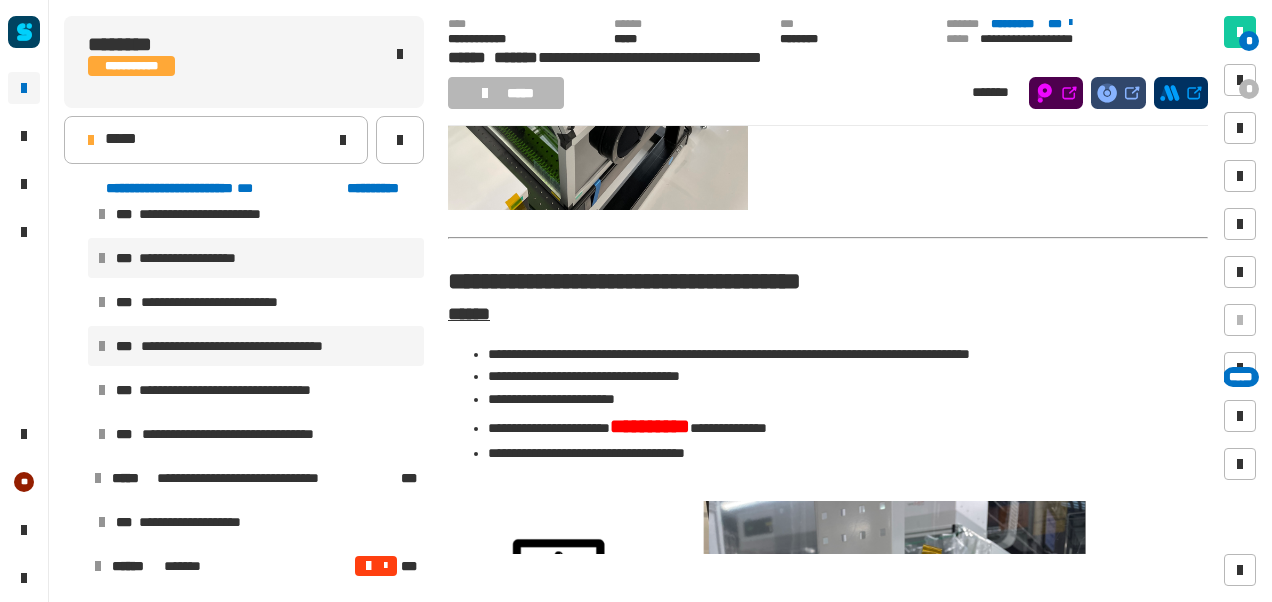 click on "**********" at bounding box center (203, 258) 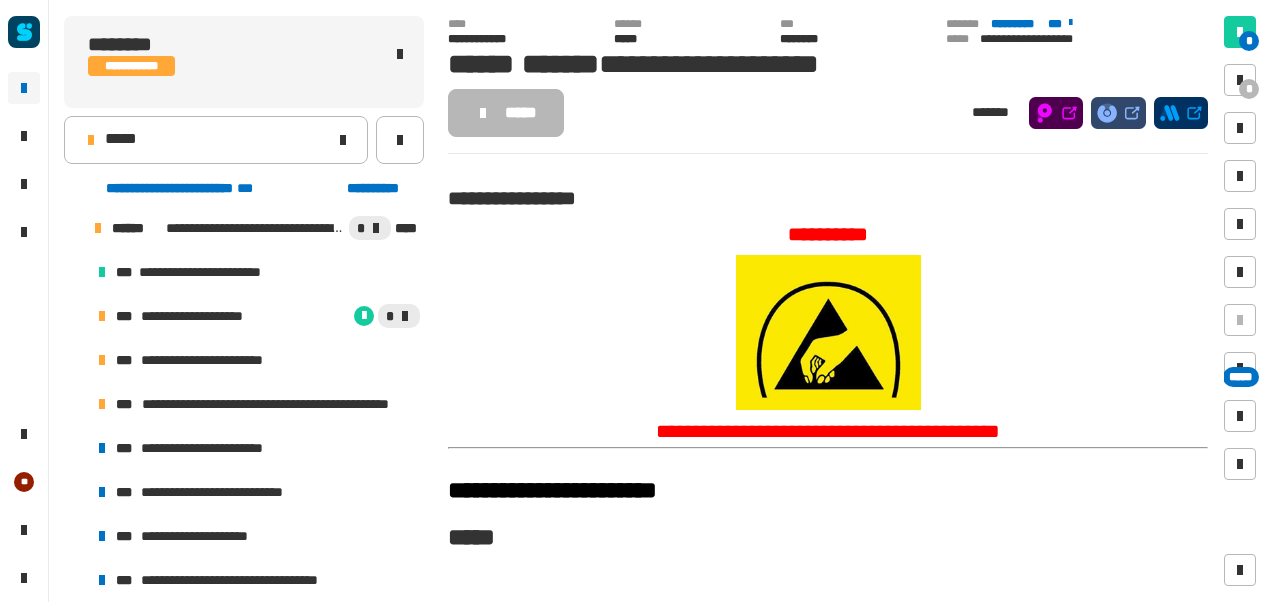 scroll, scrollTop: 355, scrollLeft: 0, axis: vertical 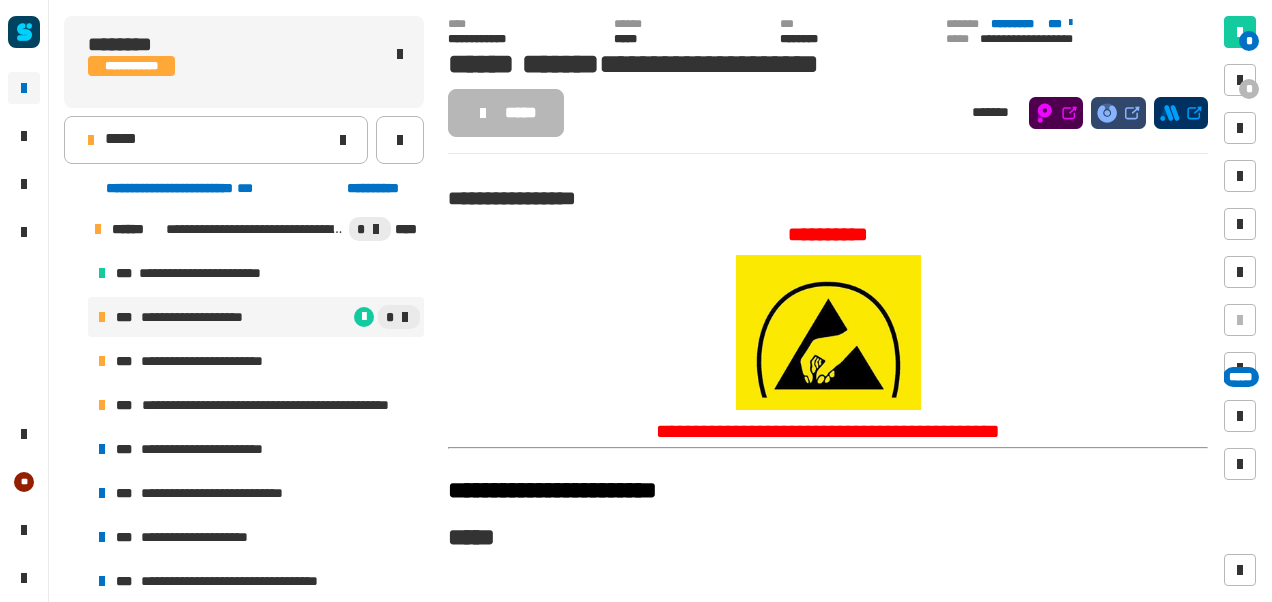 click on "*" at bounding box center [344, 317] 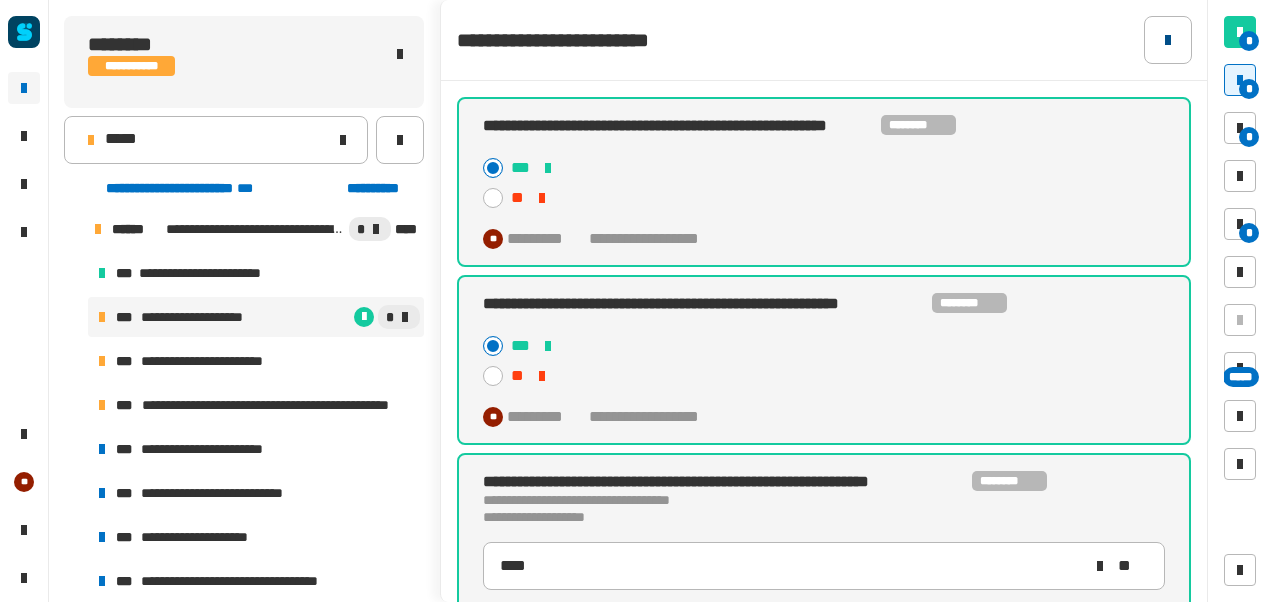 click 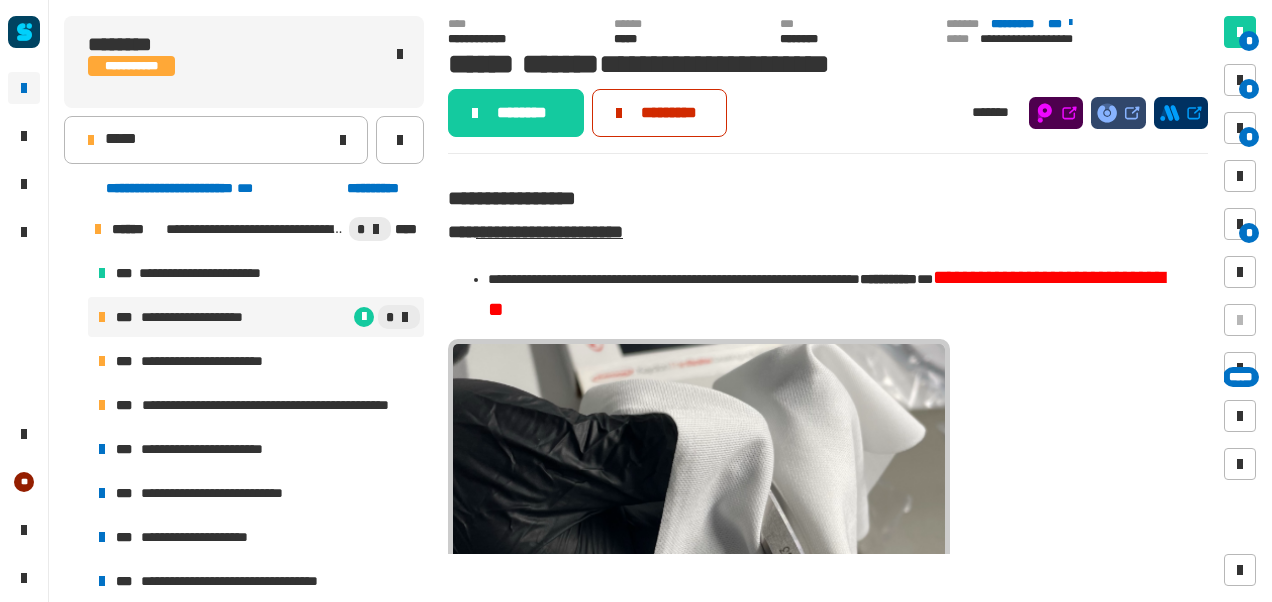 click on "*********" 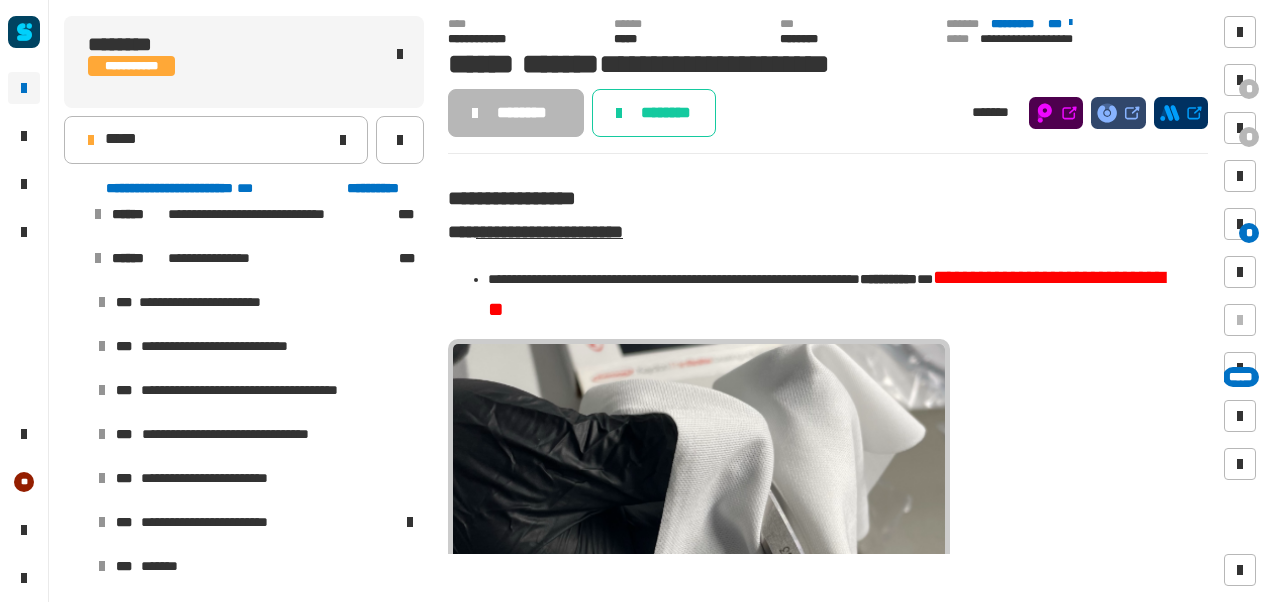scroll, scrollTop: 1119, scrollLeft: 0, axis: vertical 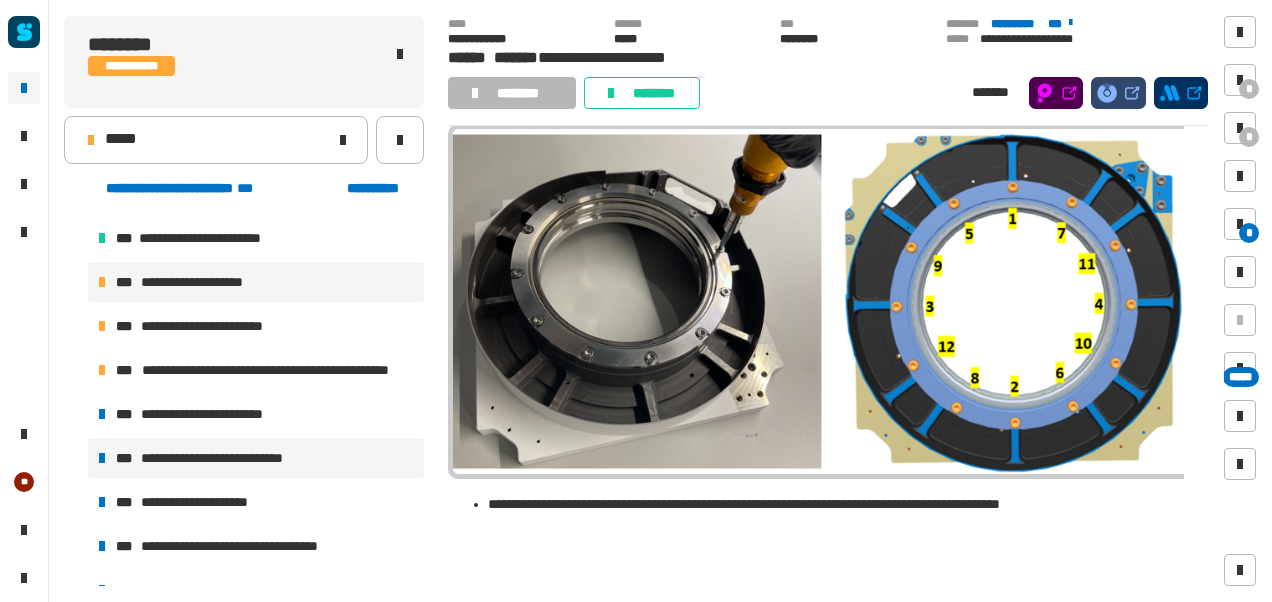 click on "**********" at bounding box center [256, 458] 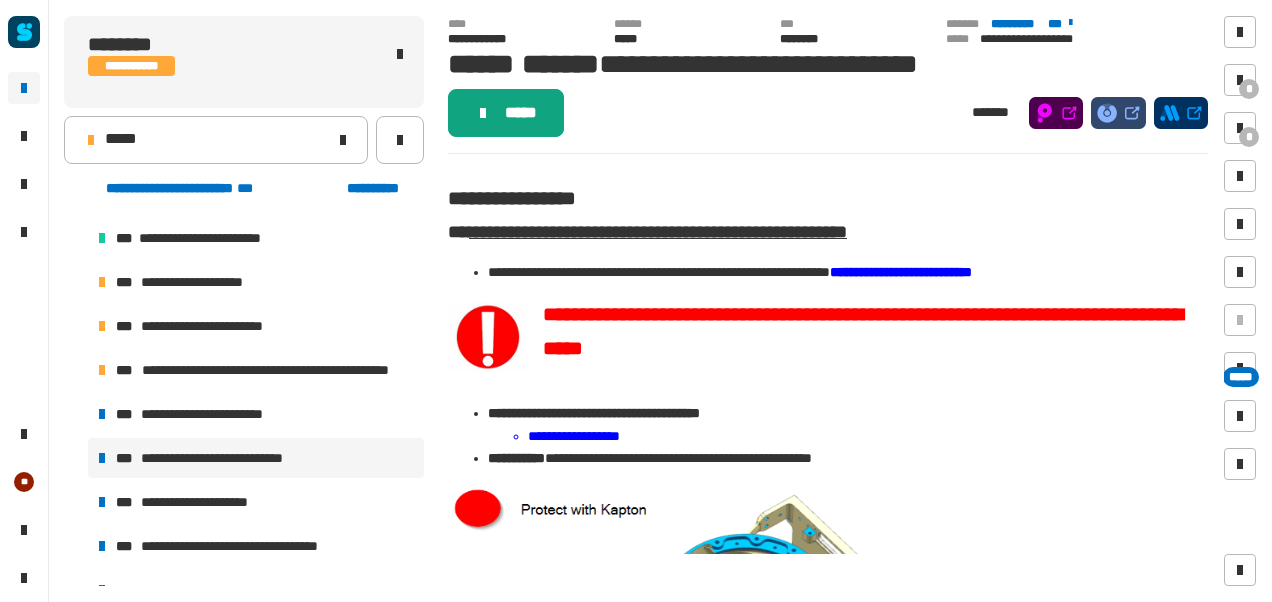 click on "*****" 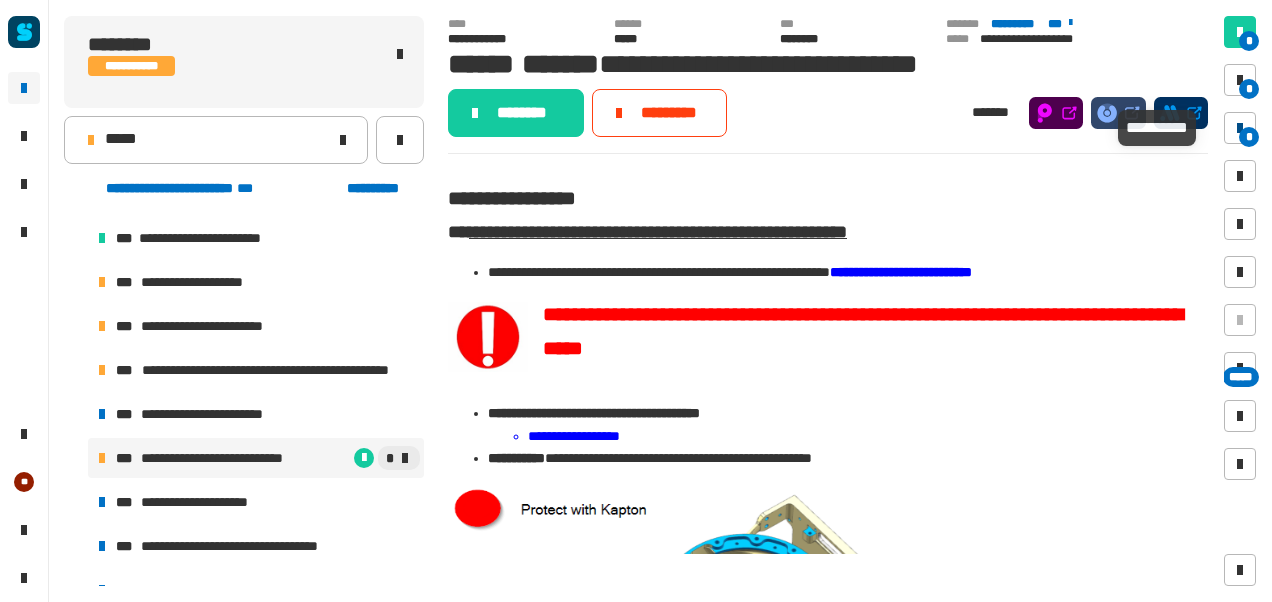 click on "*" at bounding box center [1249, 137] 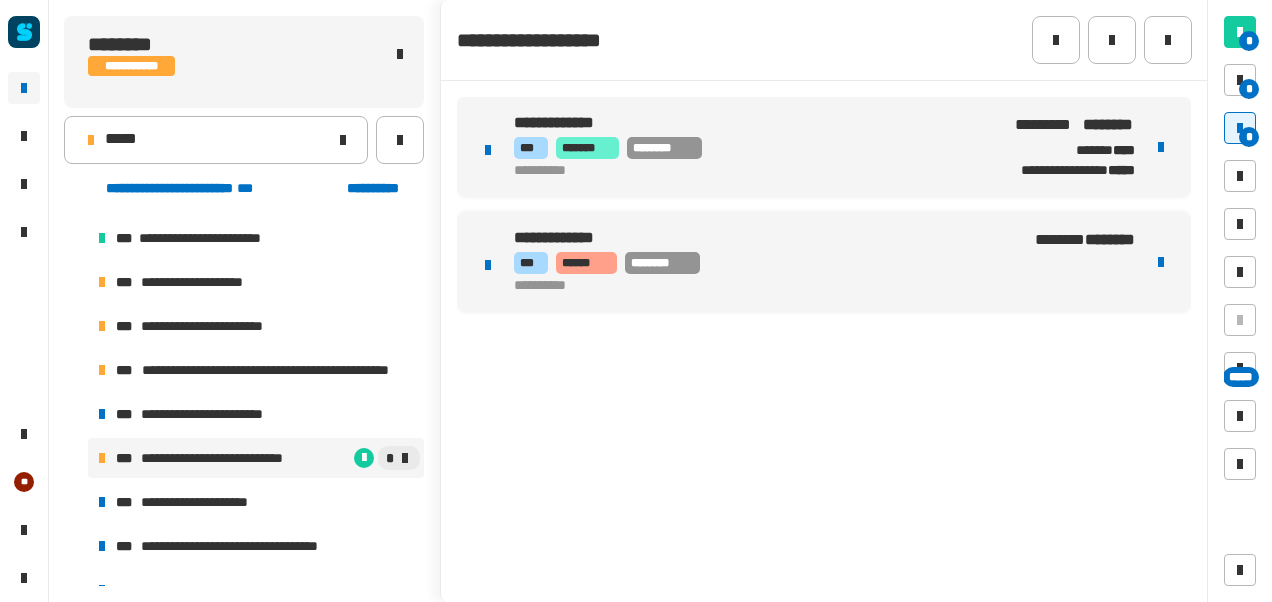 click on "*** ****** ********" at bounding box center (752, 263) 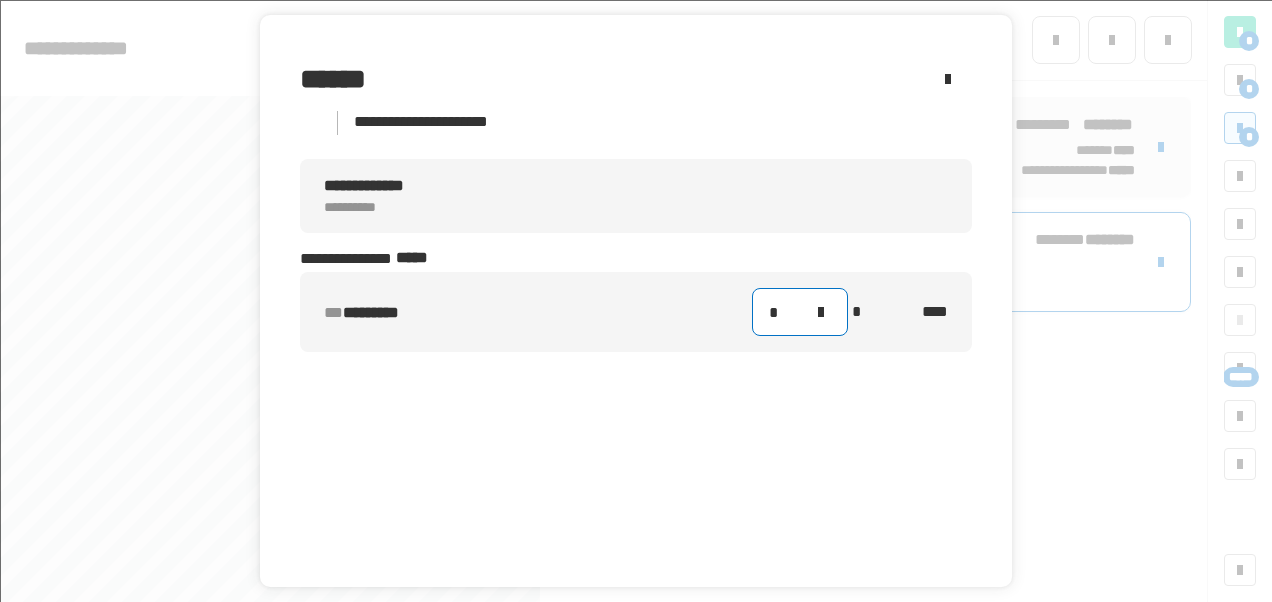 click on "*" 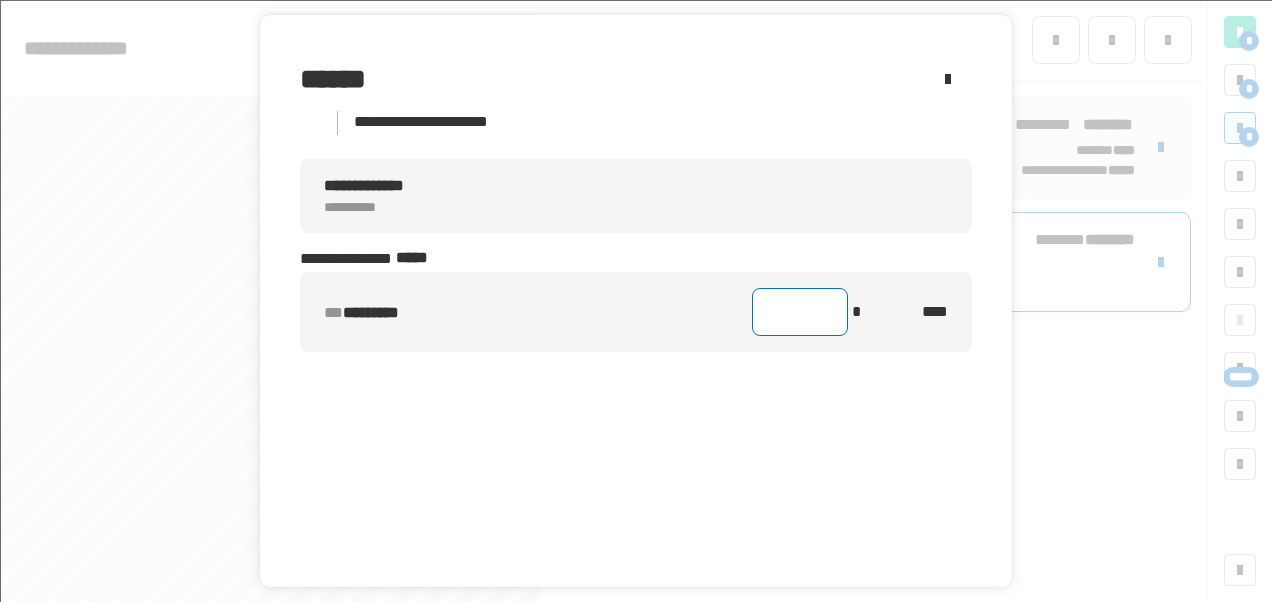 type on "*" 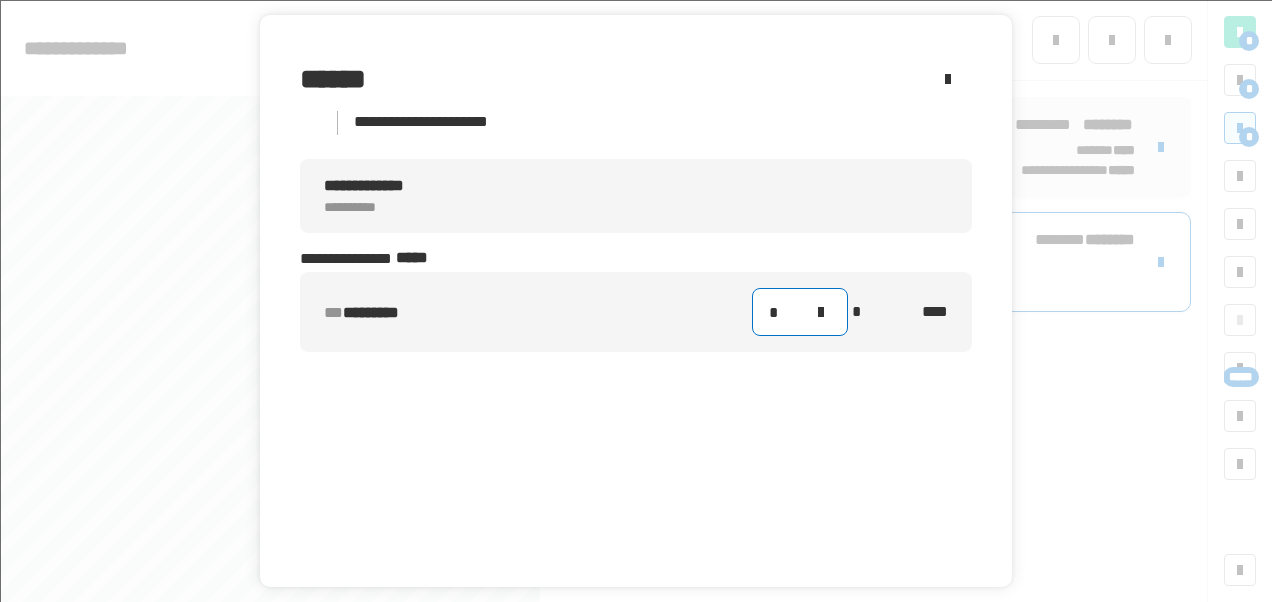 scroll, scrollTop: 70, scrollLeft: 0, axis: vertical 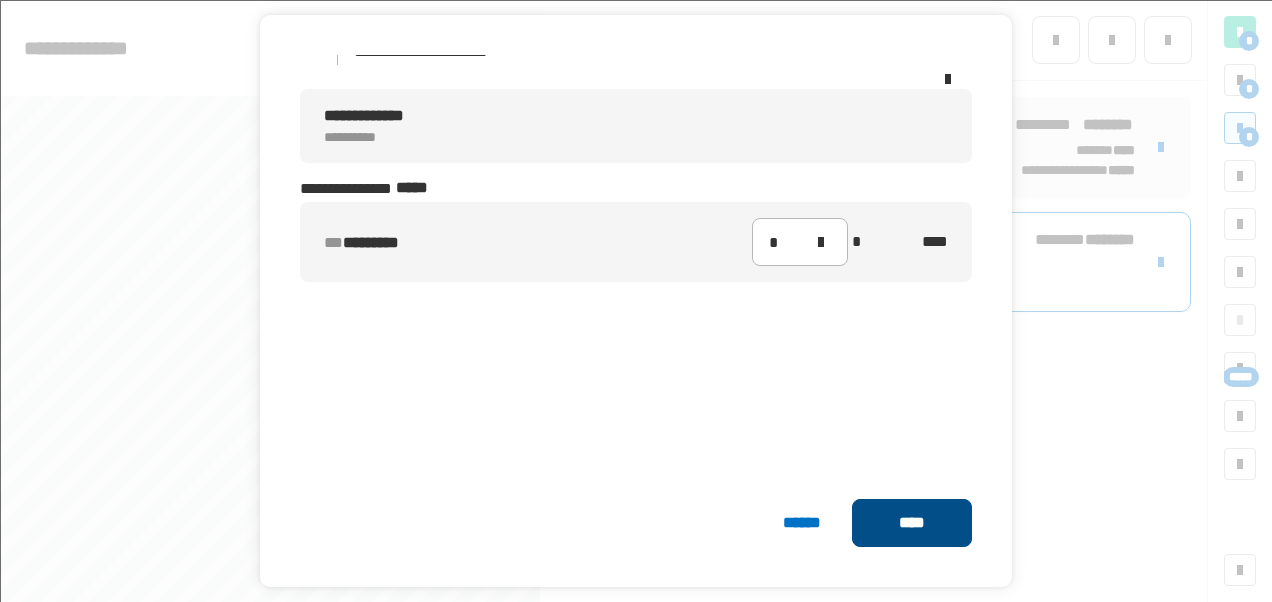 click on "****" 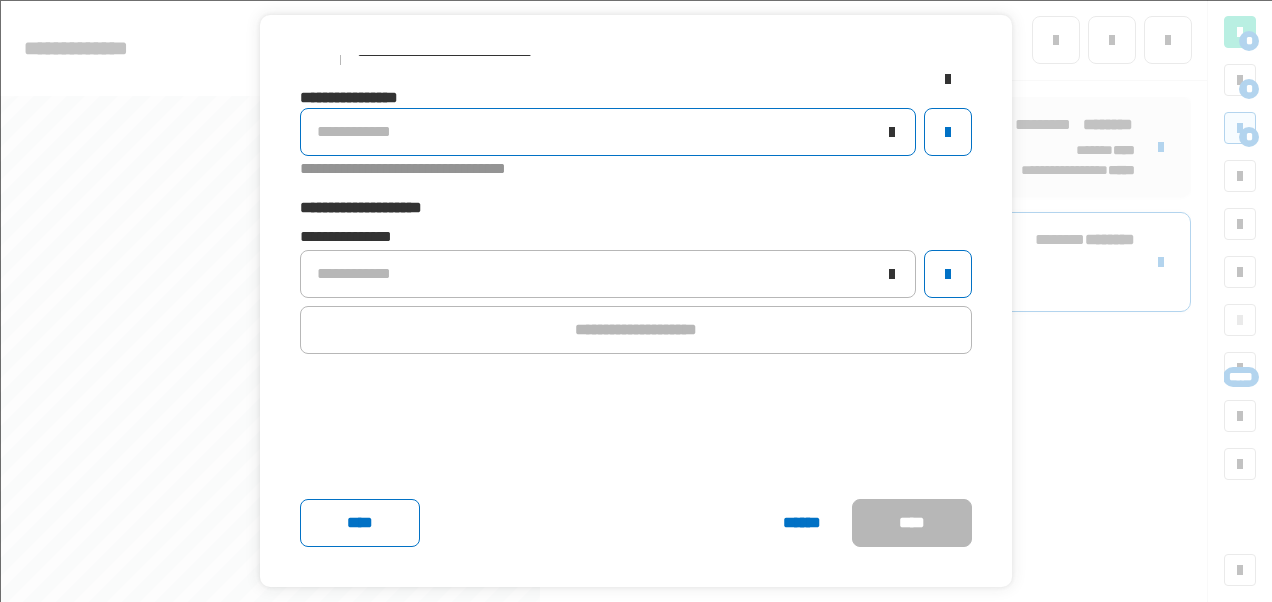 click on "**********" 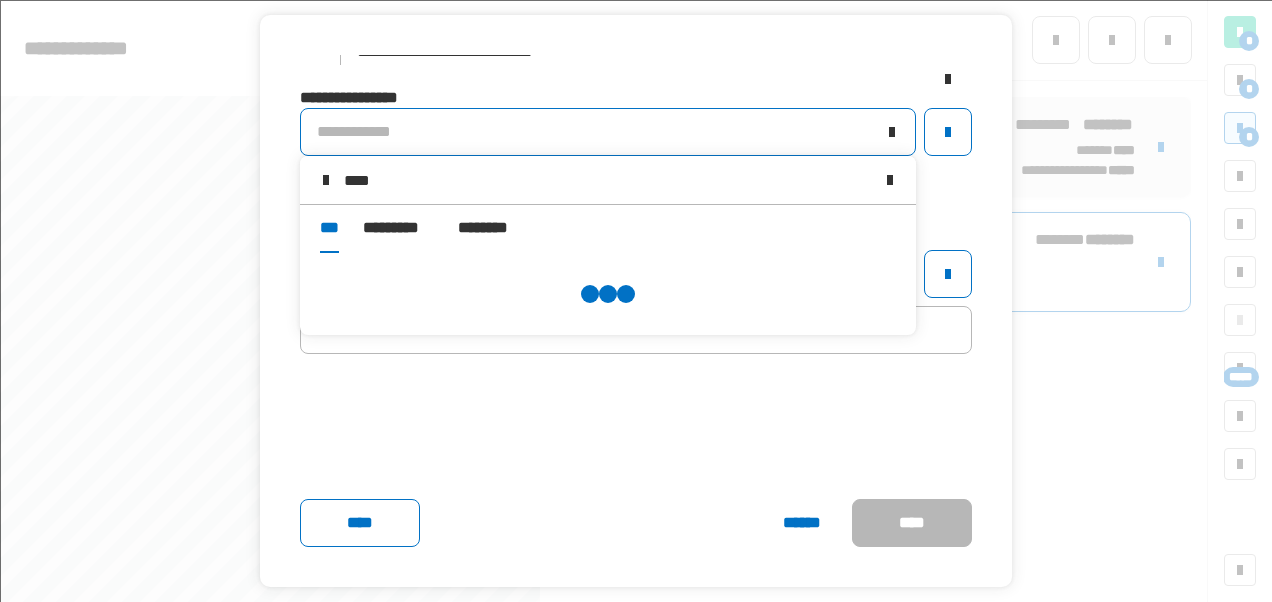 type on "********" 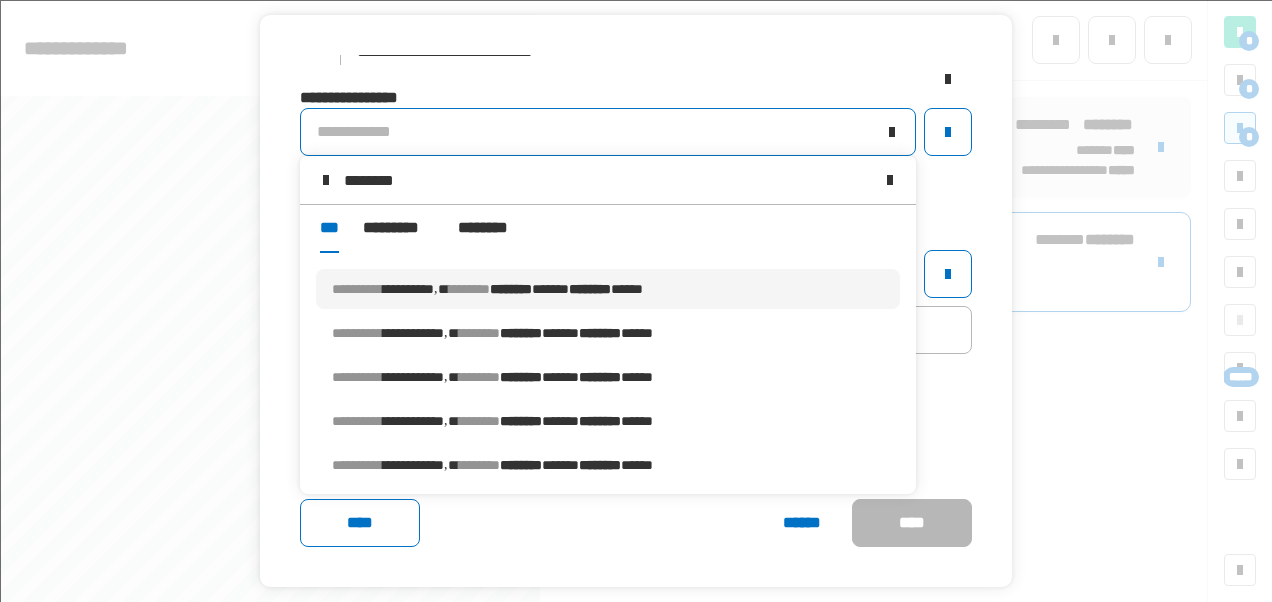 click on "[FIRST] [LAST] [COMPANY] [PHONE] [EMAIL] [WEBSITE]" at bounding box center (608, 289) 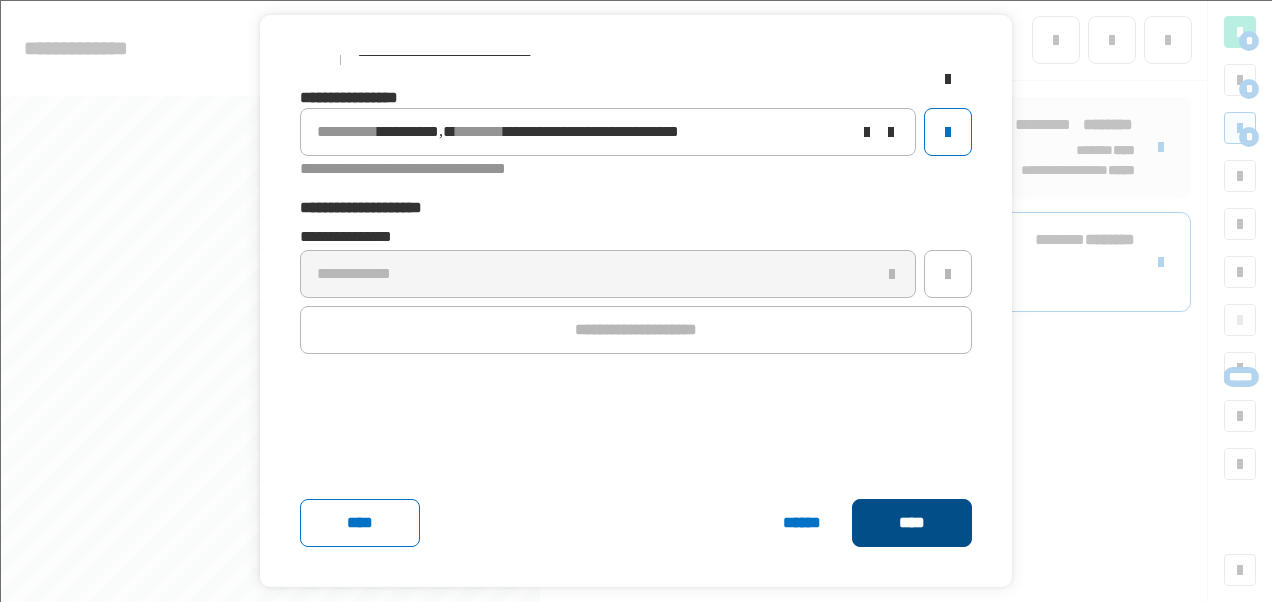 click on "****" 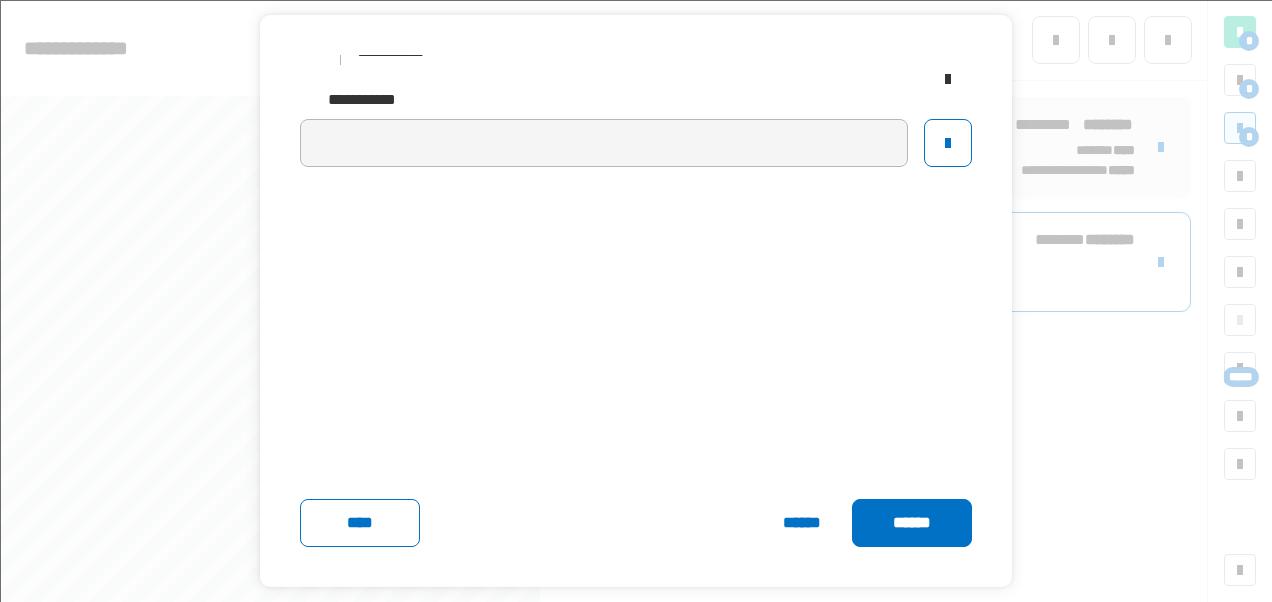 click on "******" 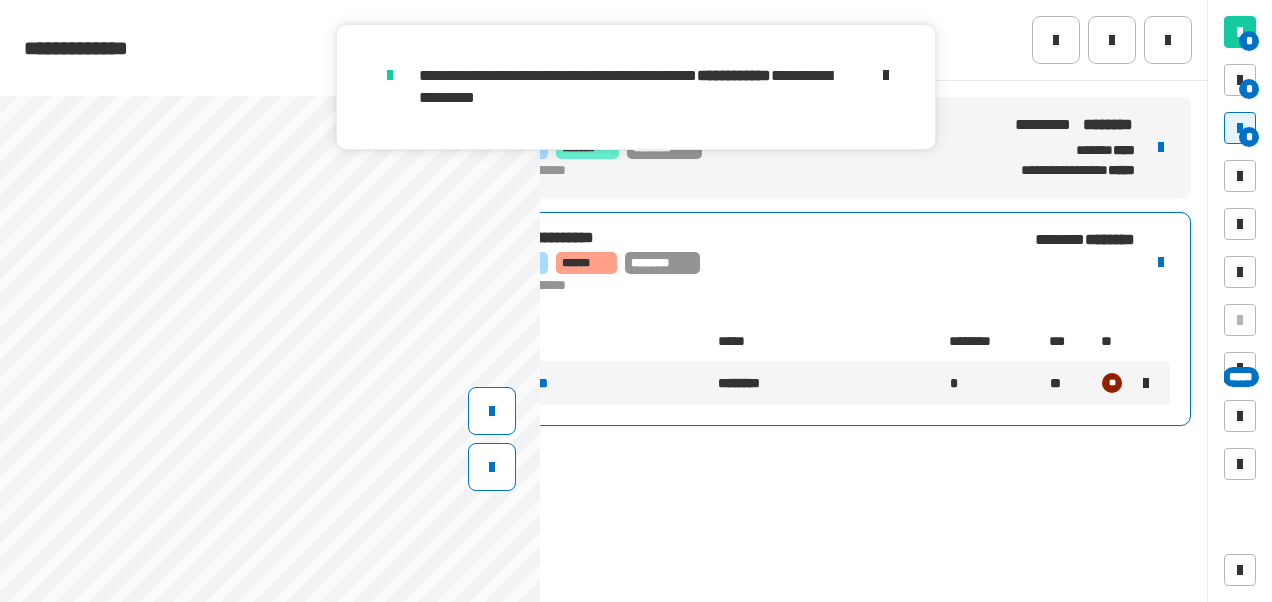click on "**********" 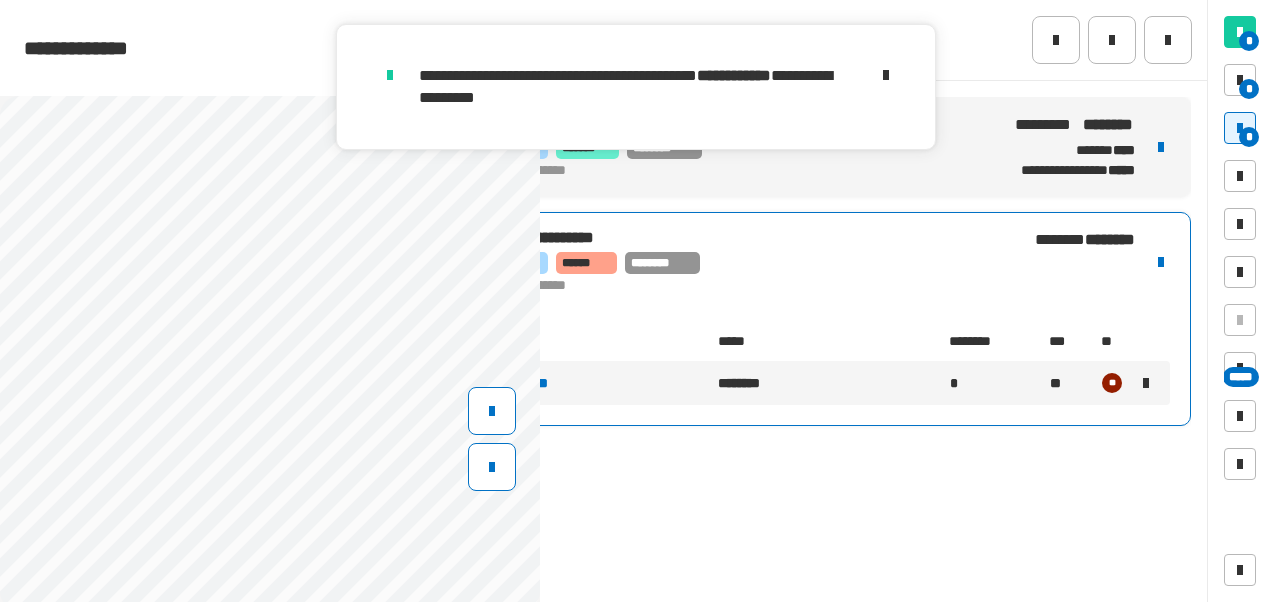 click 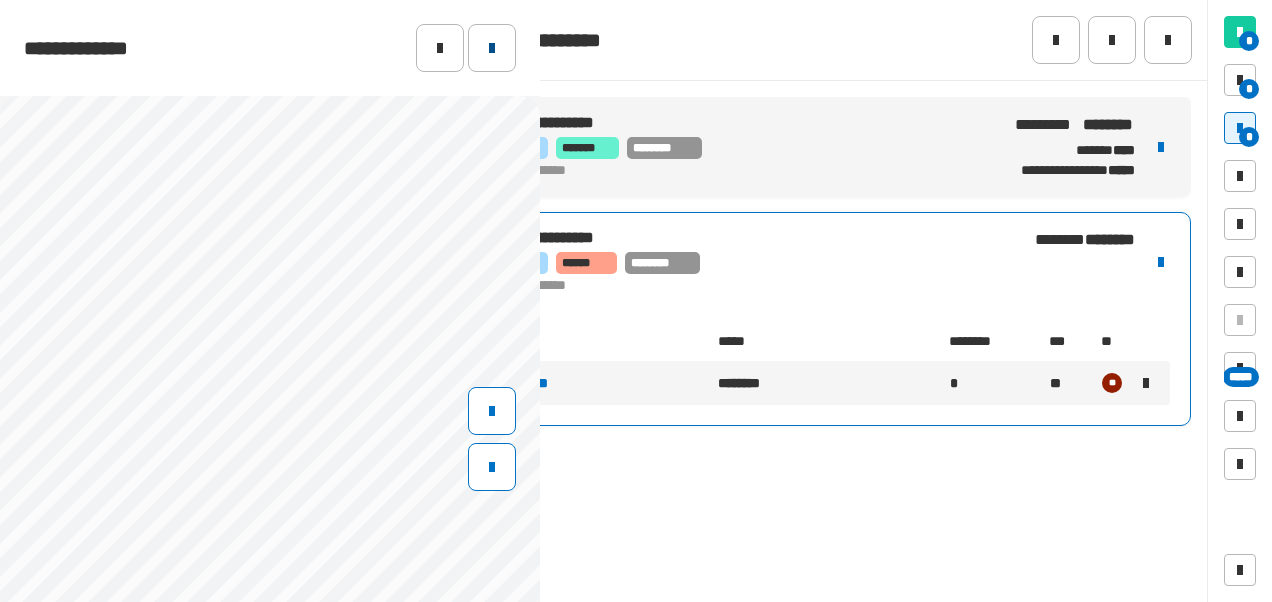 click 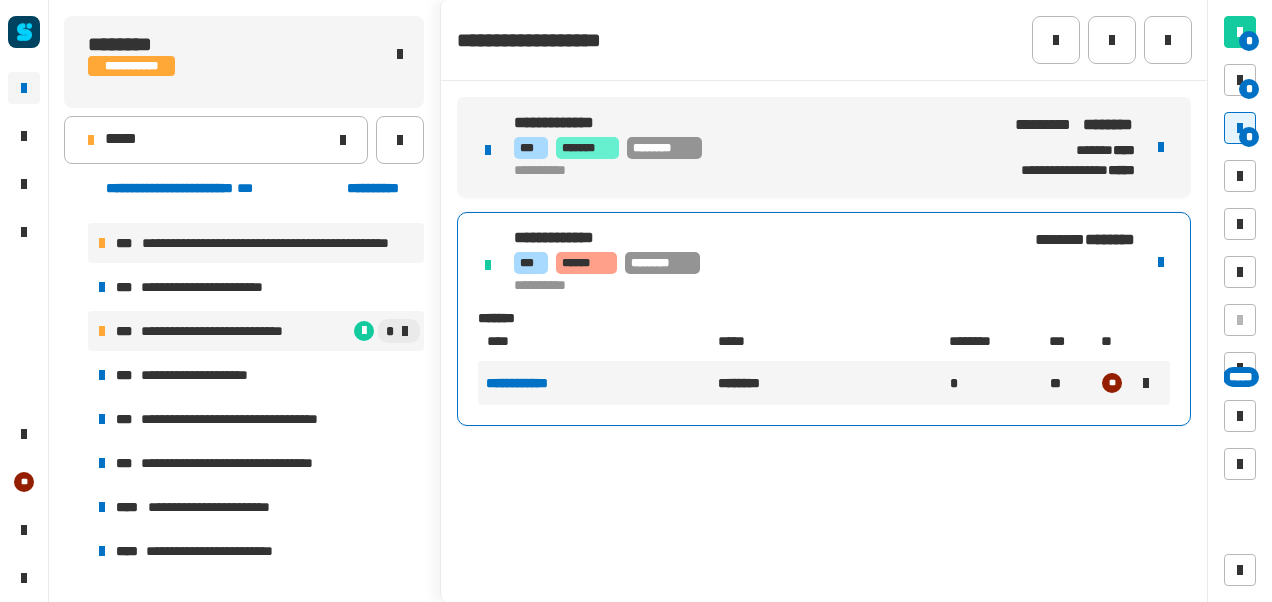 scroll, scrollTop: 523, scrollLeft: 0, axis: vertical 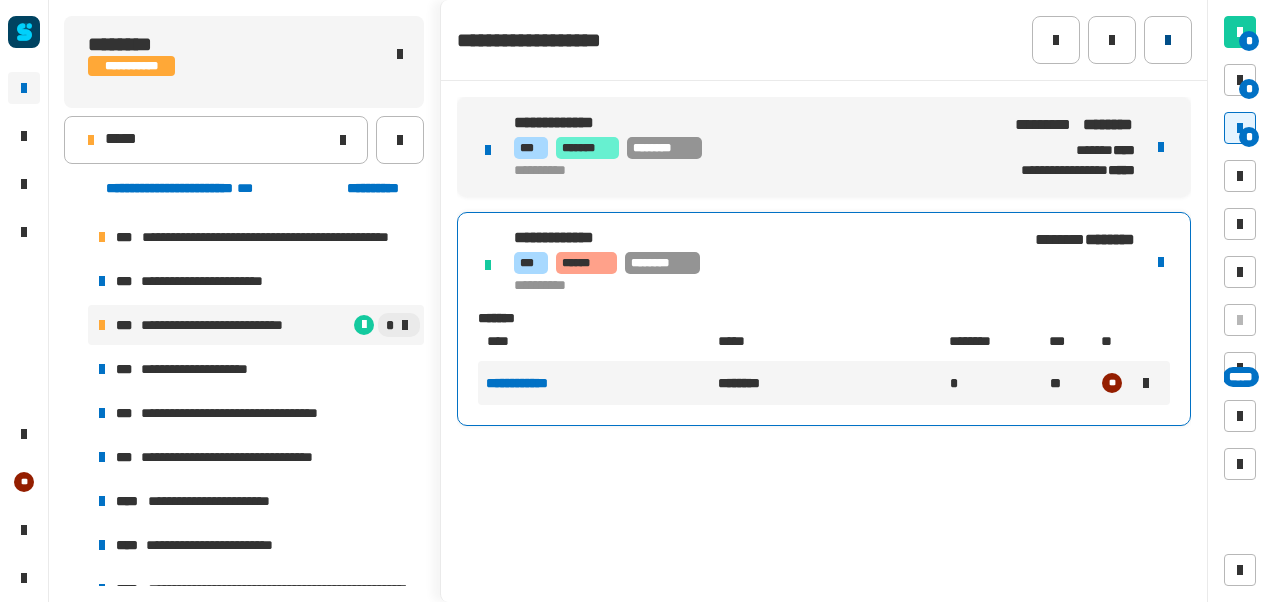 click 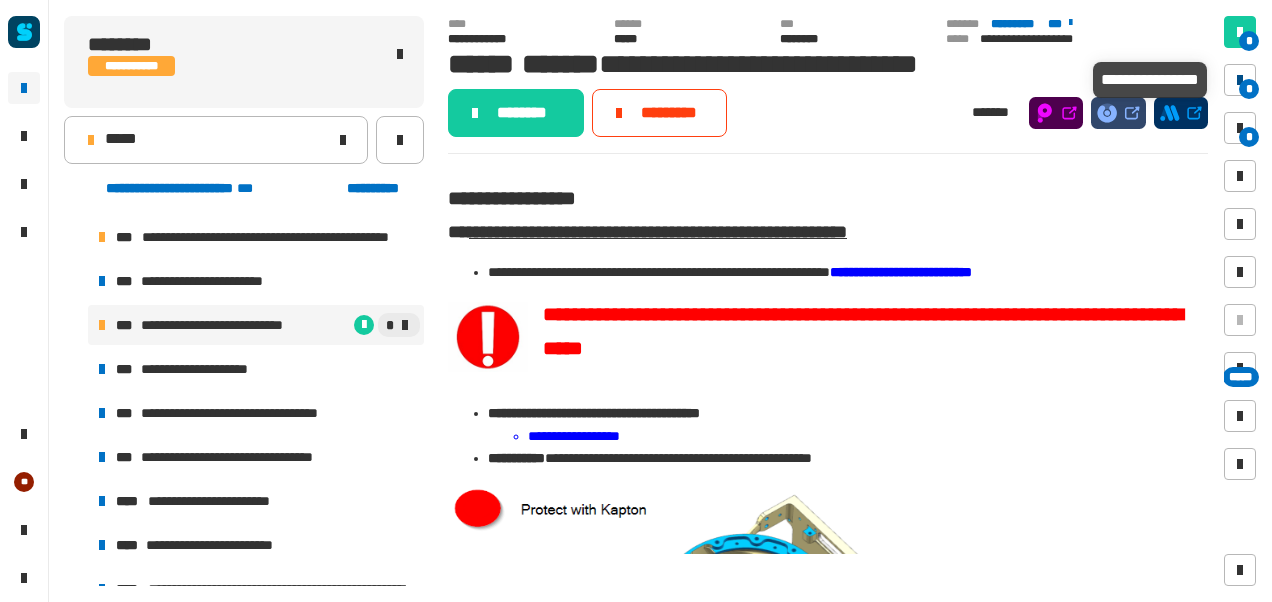 click at bounding box center [1240, 80] 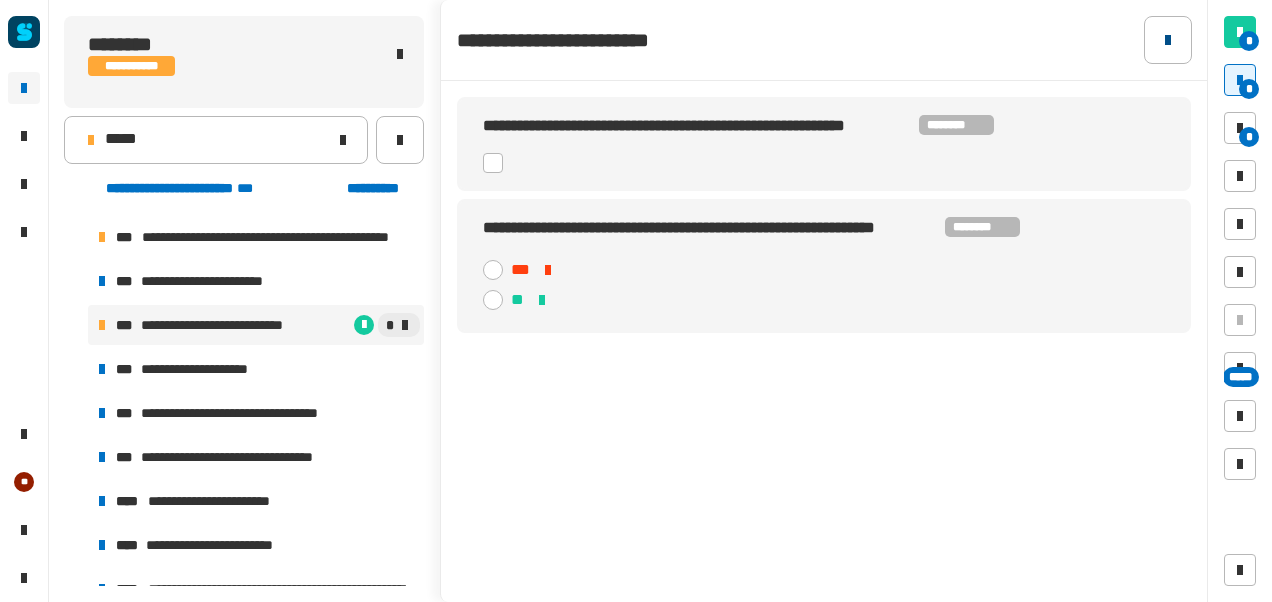 click 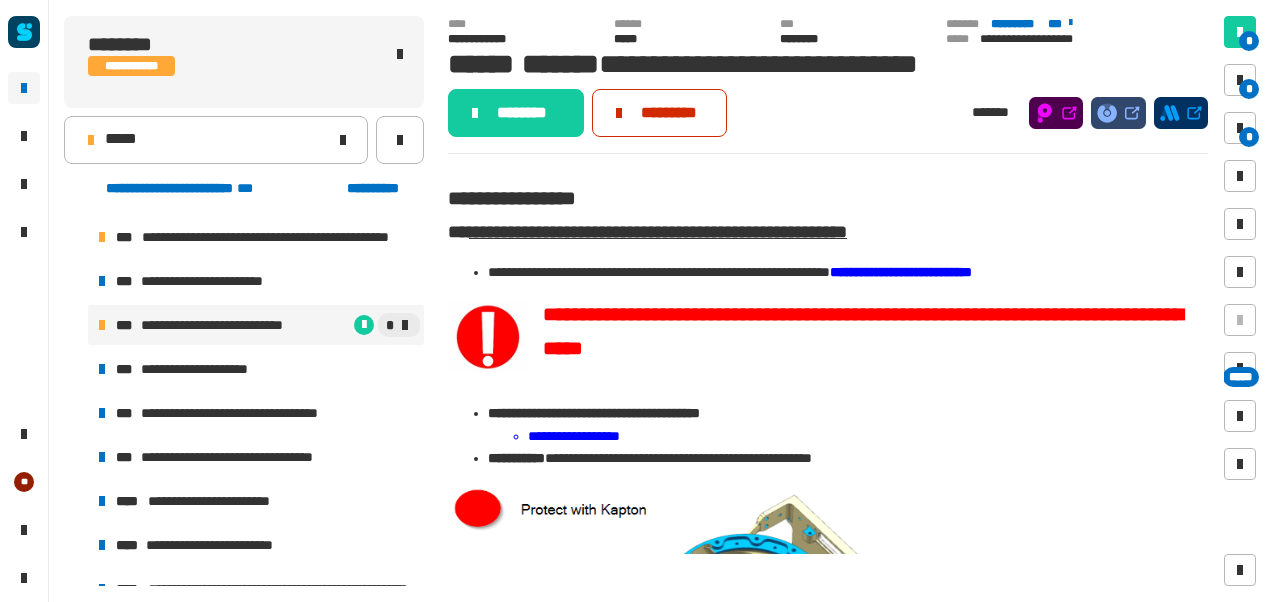 click on "*********" 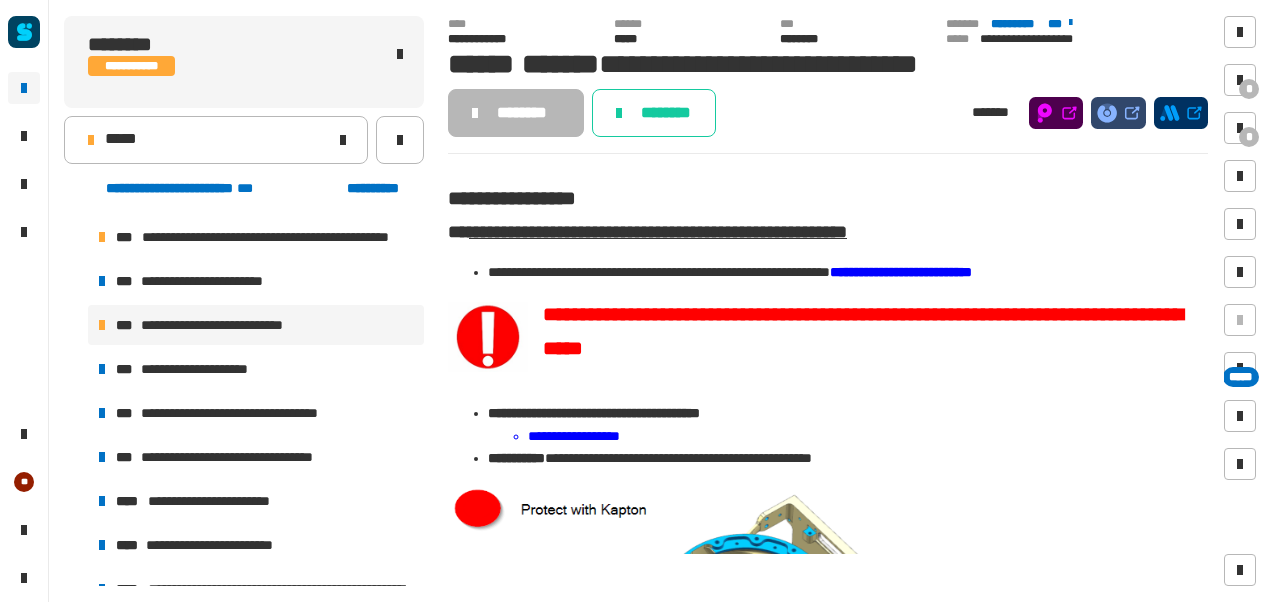 click on "[FIRST] [LAST] [ADDRESS] [CITY] [STATE] [ZIP] [COUNTRY] [PHONE] [EMAIL] [WEBSITE] [DATE] [TIME] [SSN]" at bounding box center [256, 413] 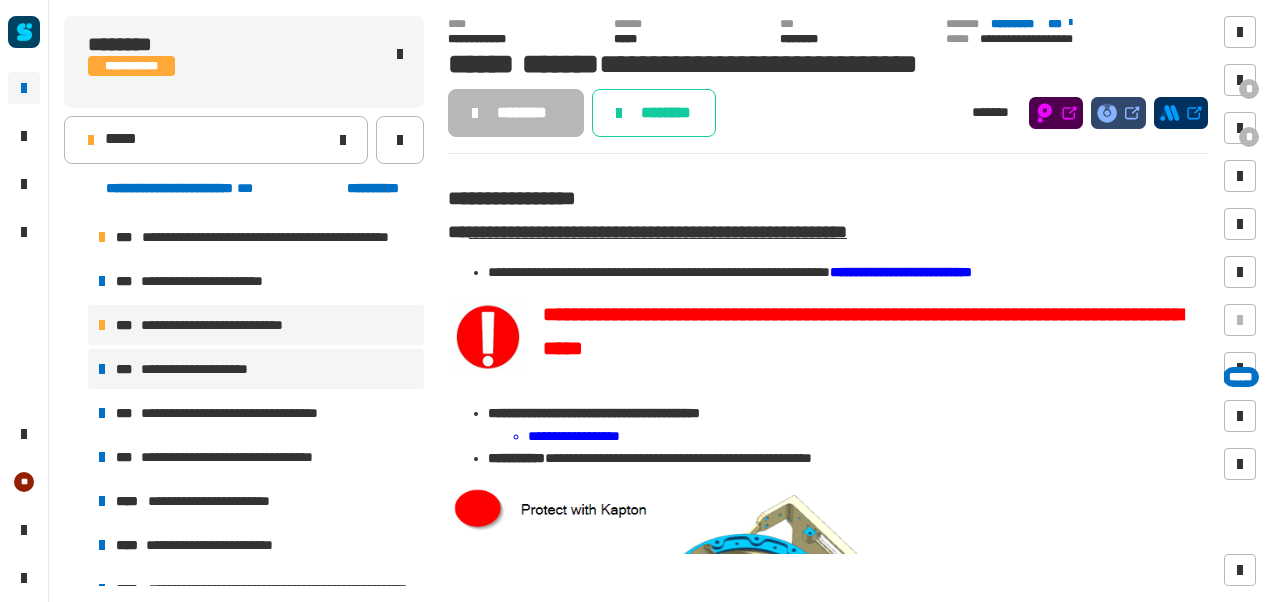 click on "**********" at bounding box center [210, 369] 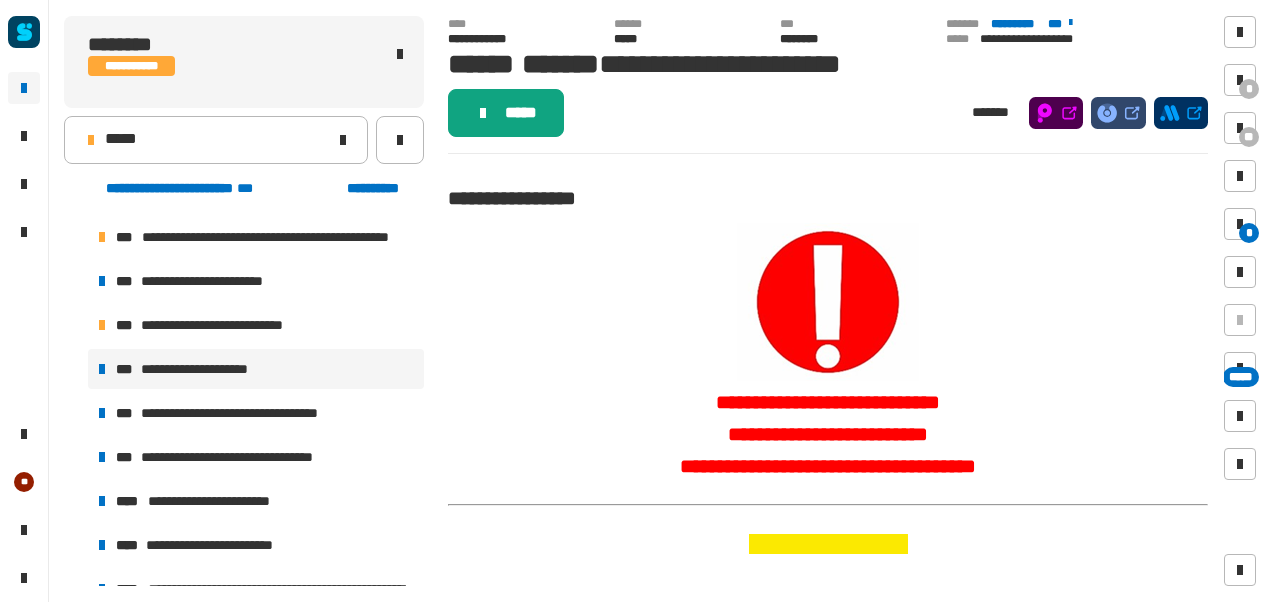 click on "*****" 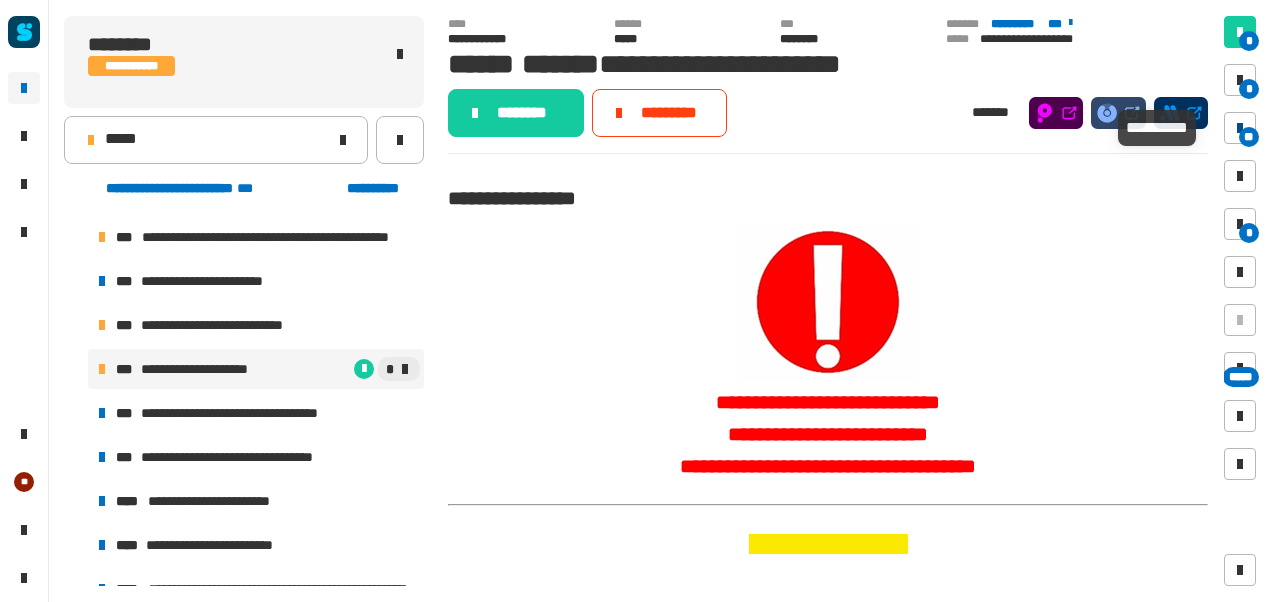 click on "**" at bounding box center [1240, 128] 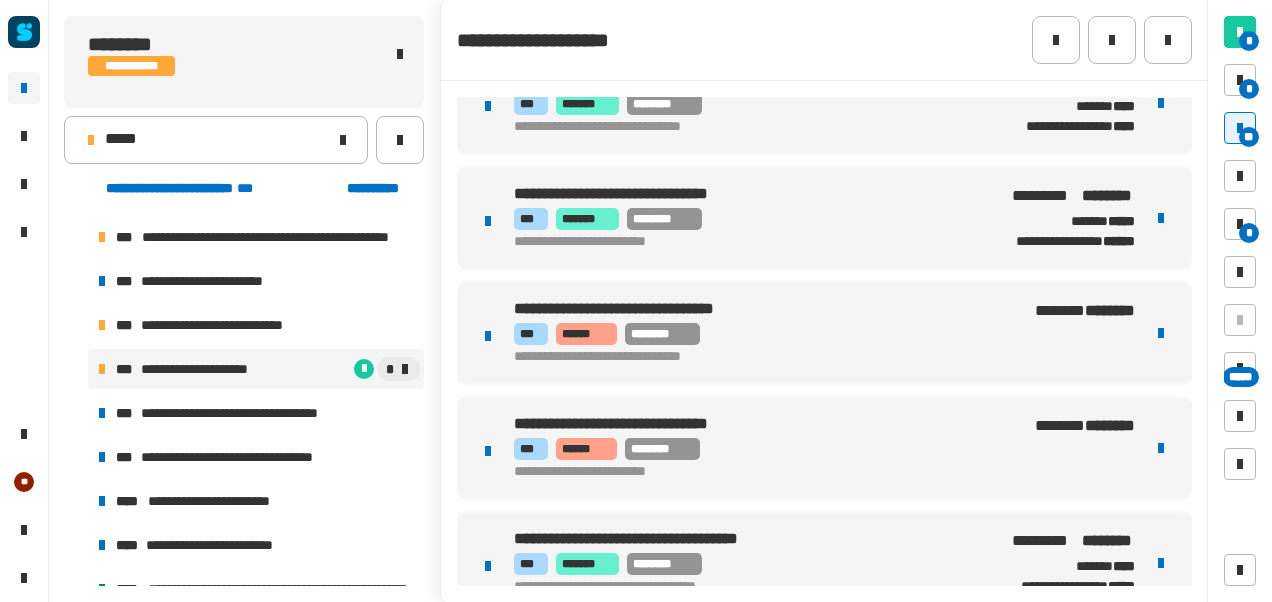 scroll, scrollTop: 736, scrollLeft: 0, axis: vertical 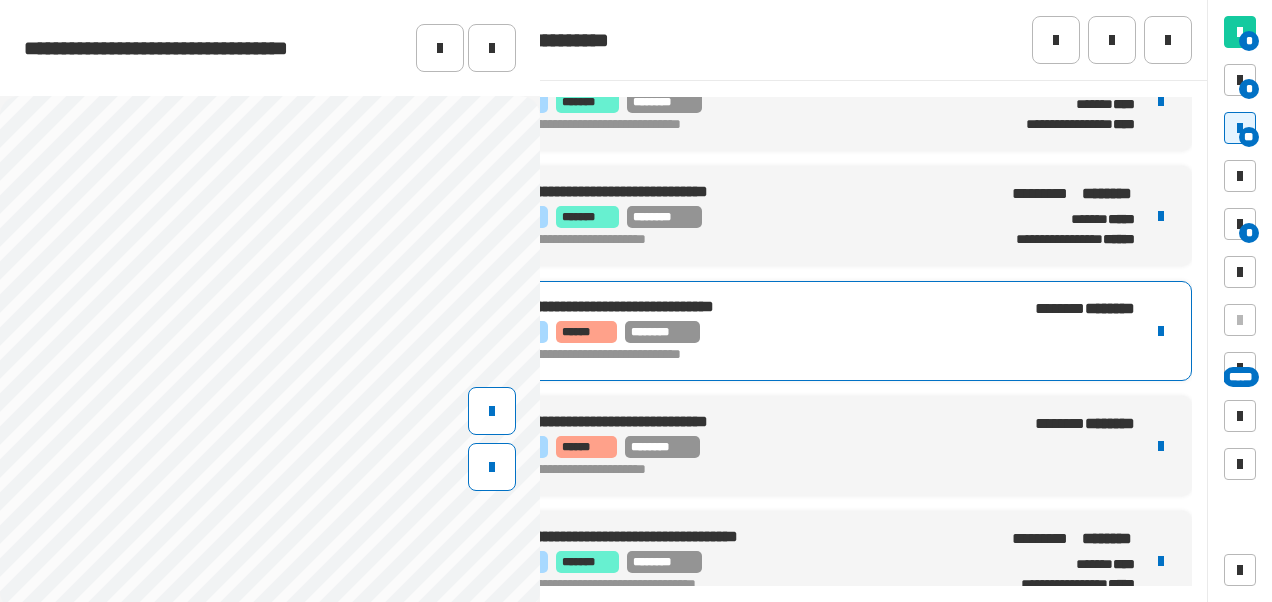 click on "**********" at bounding box center [739, 355] 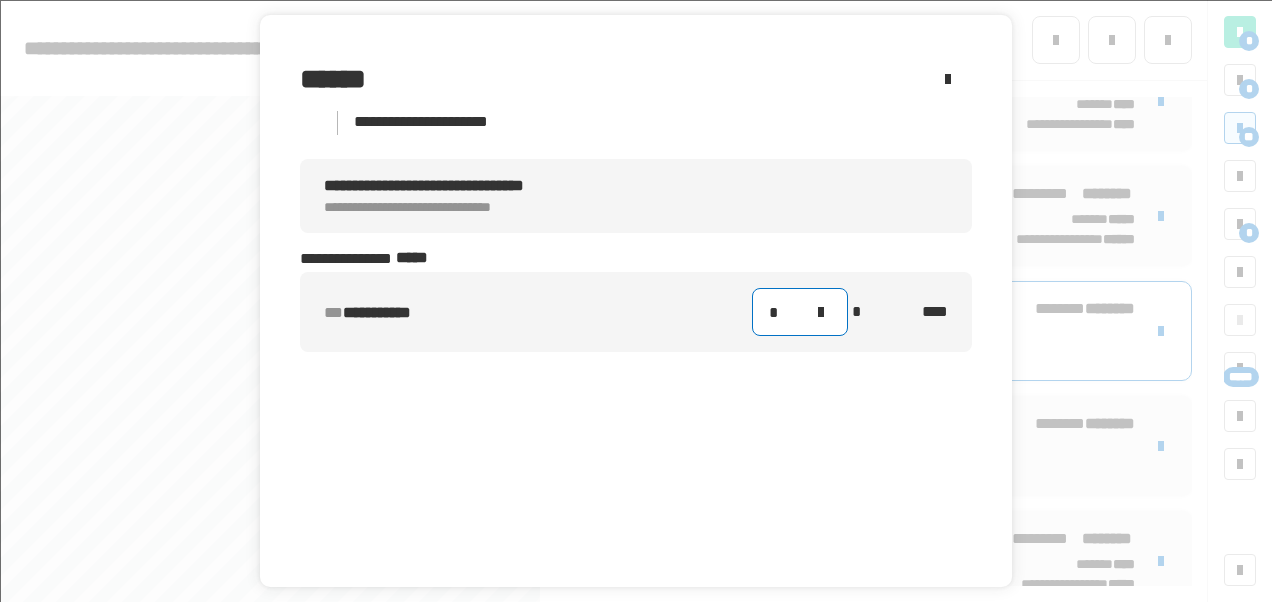 click on "*" 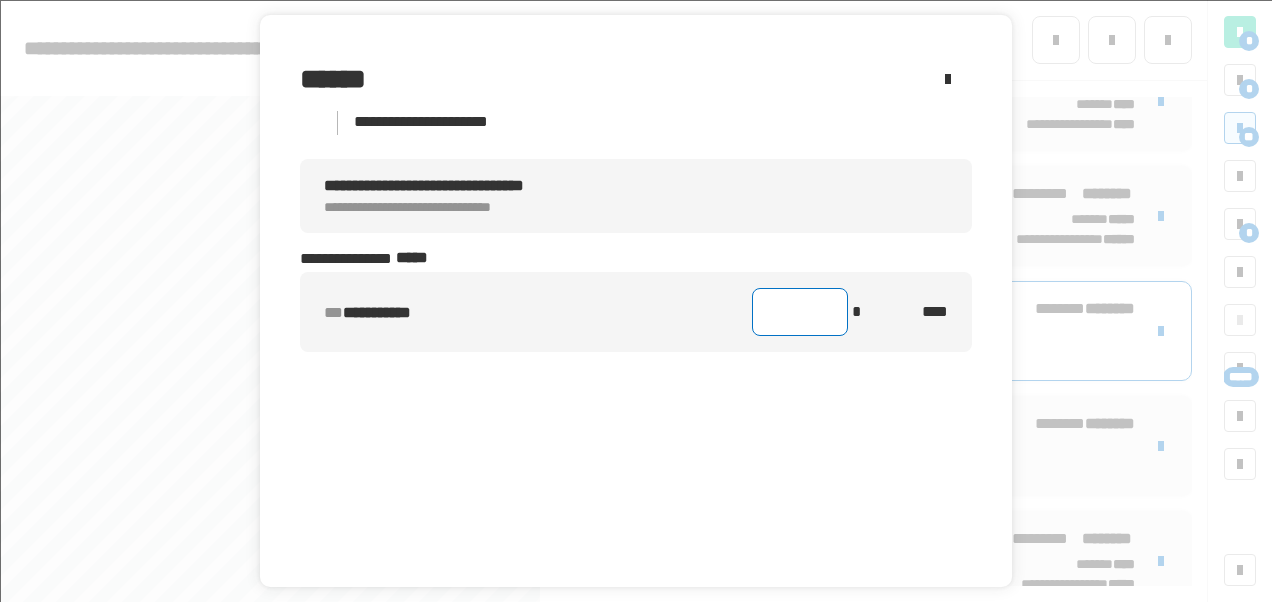 type on "*" 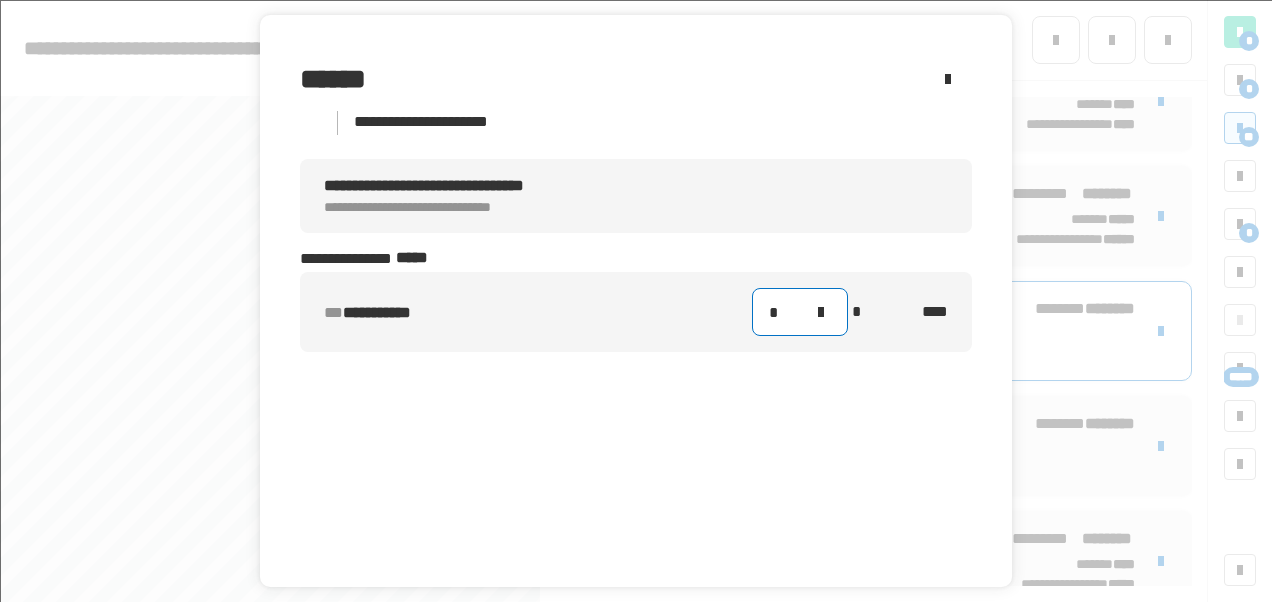 scroll, scrollTop: 70, scrollLeft: 0, axis: vertical 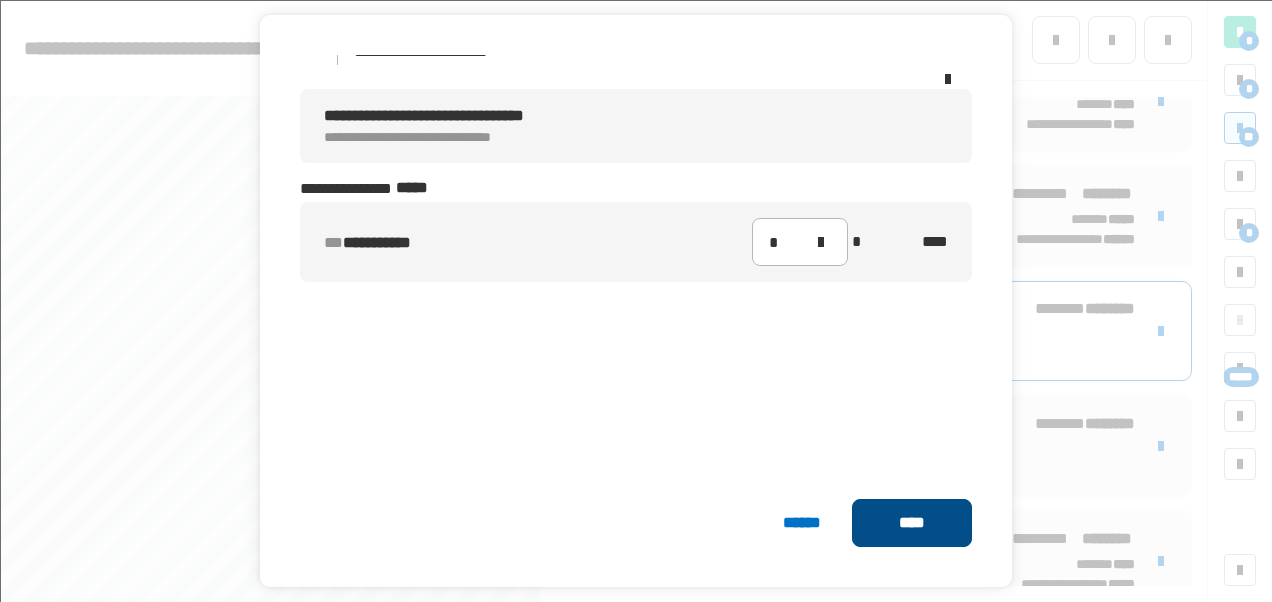 click on "****" 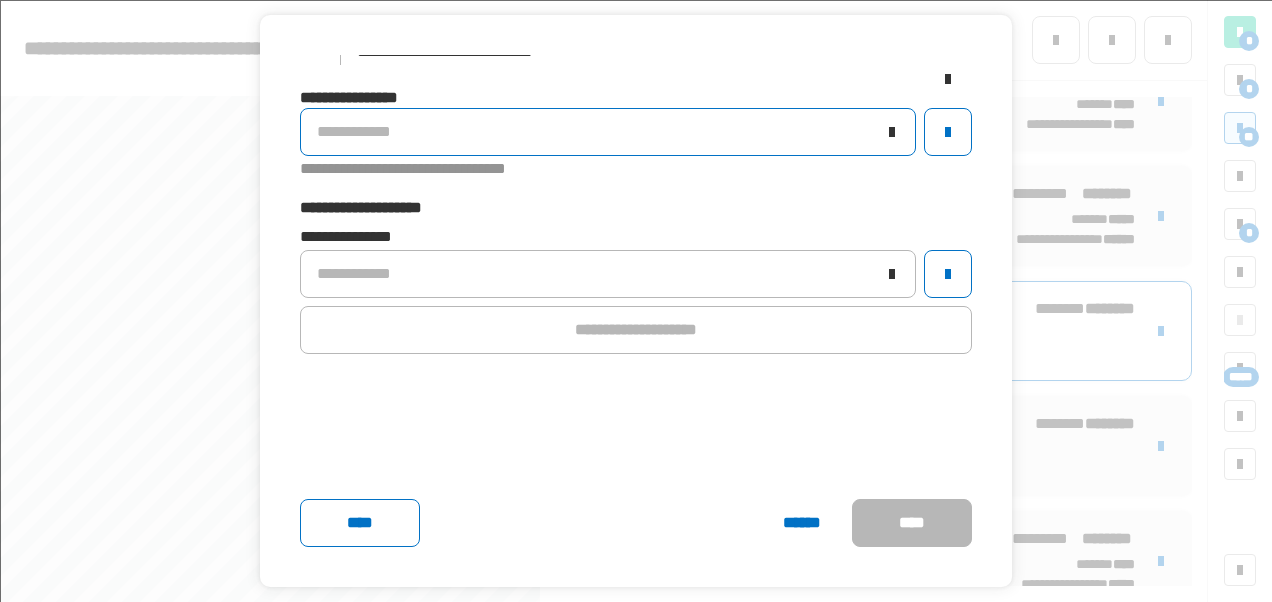 click on "**********" 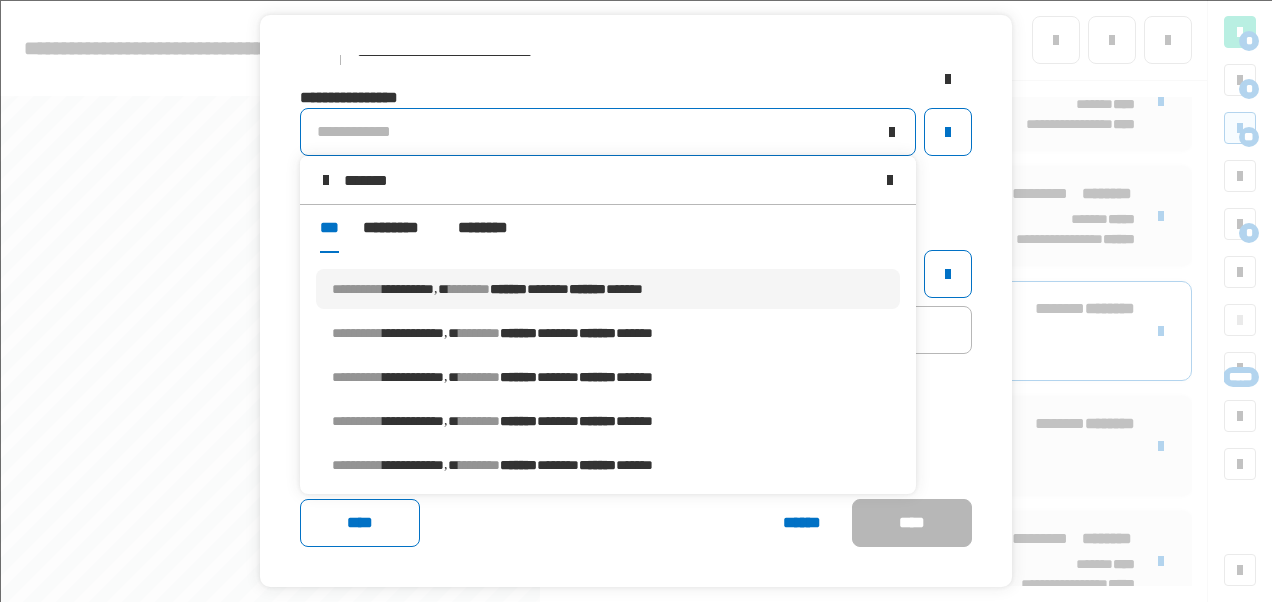 type on "*******" 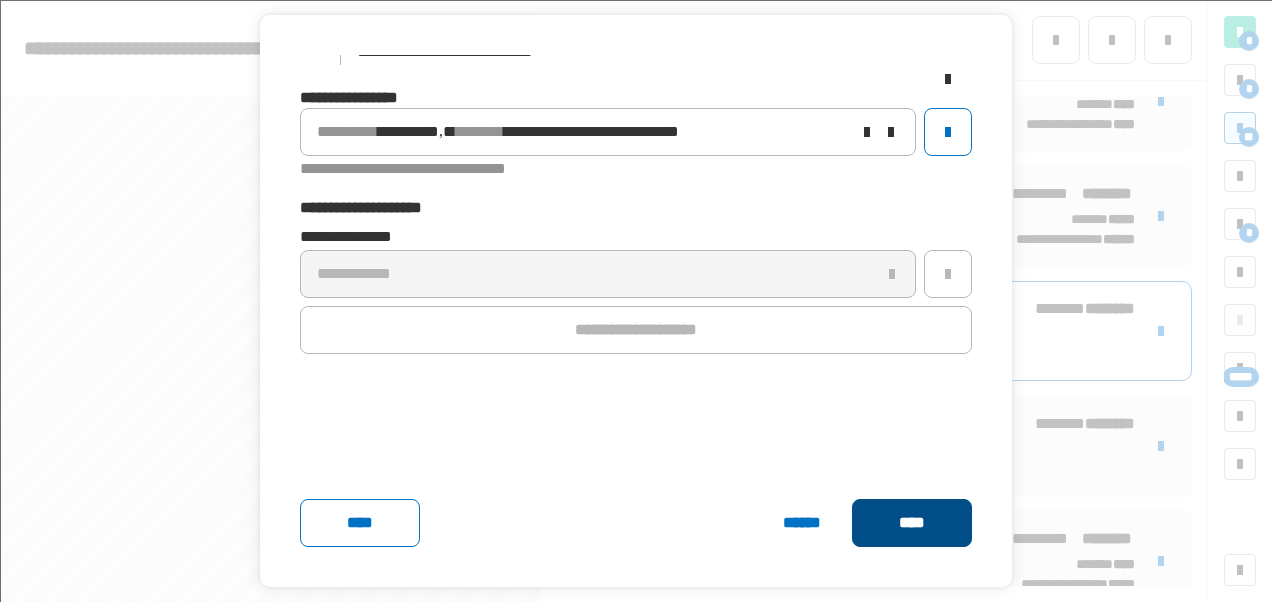 click on "****" 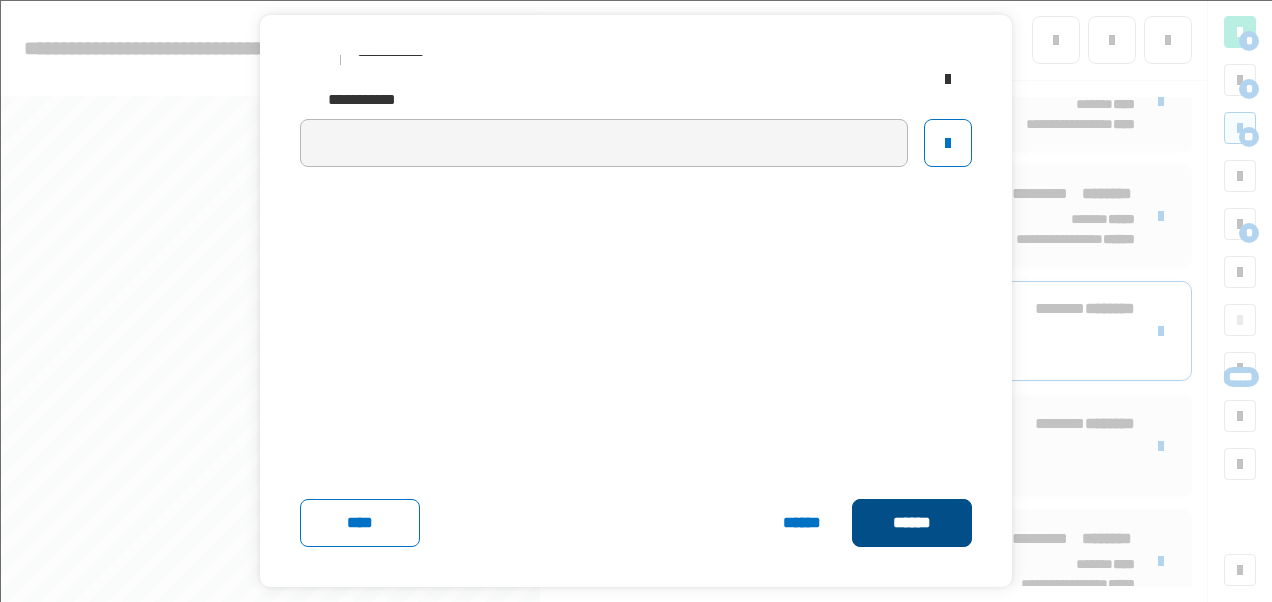 click on "******" 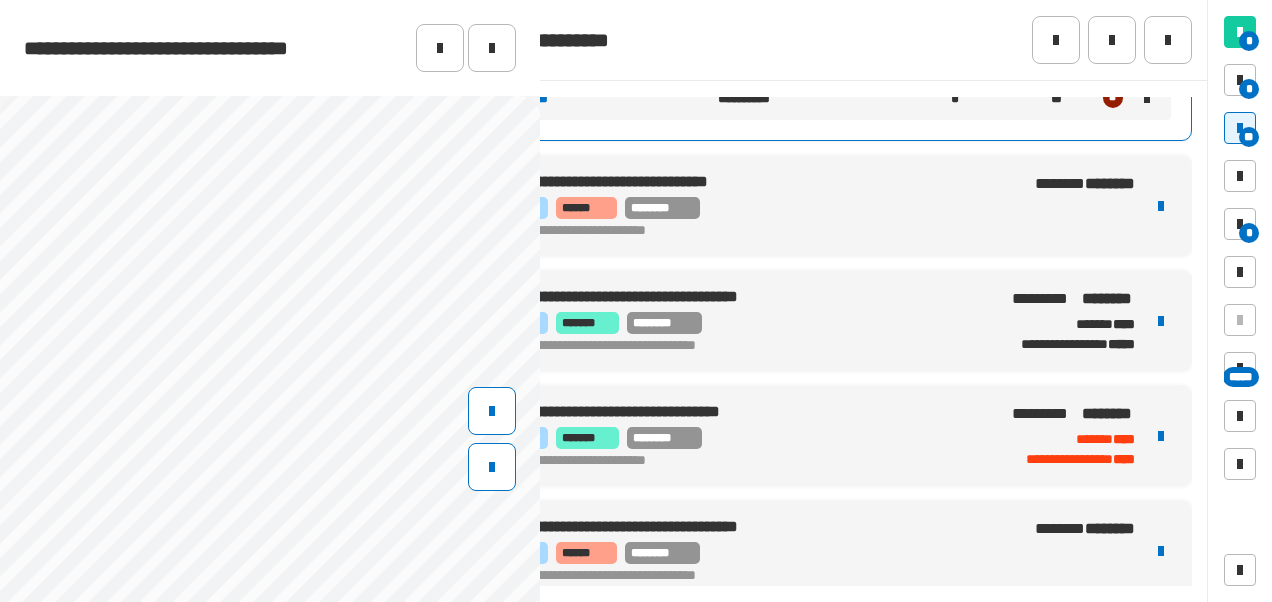 scroll, scrollTop: 1091, scrollLeft: 0, axis: vertical 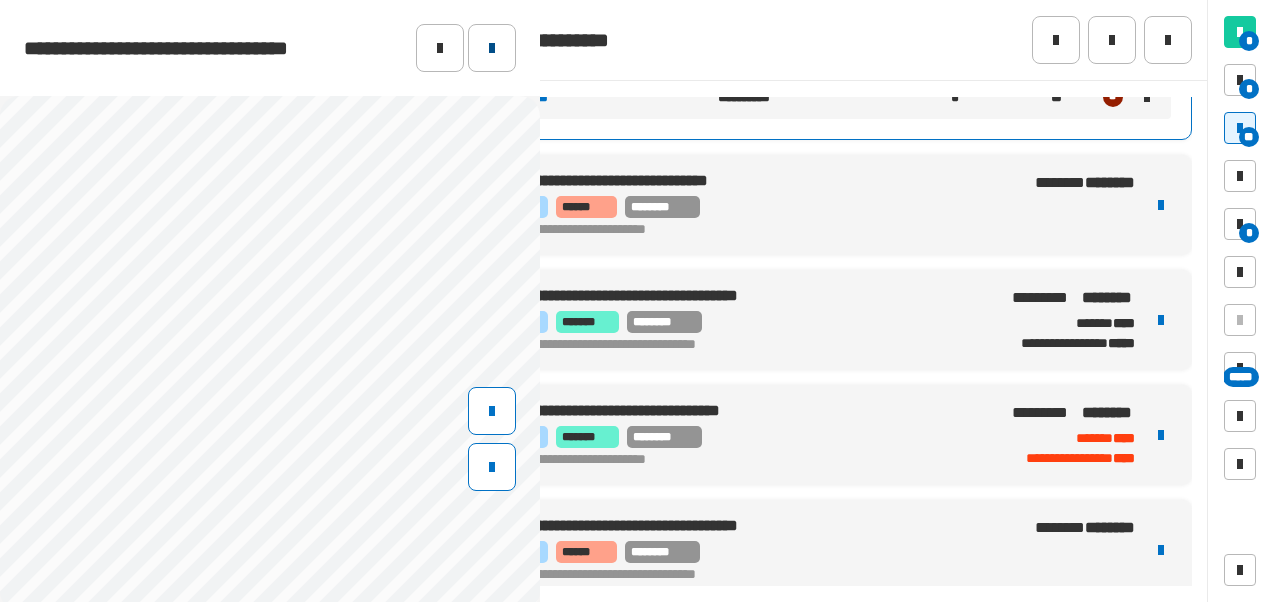 click 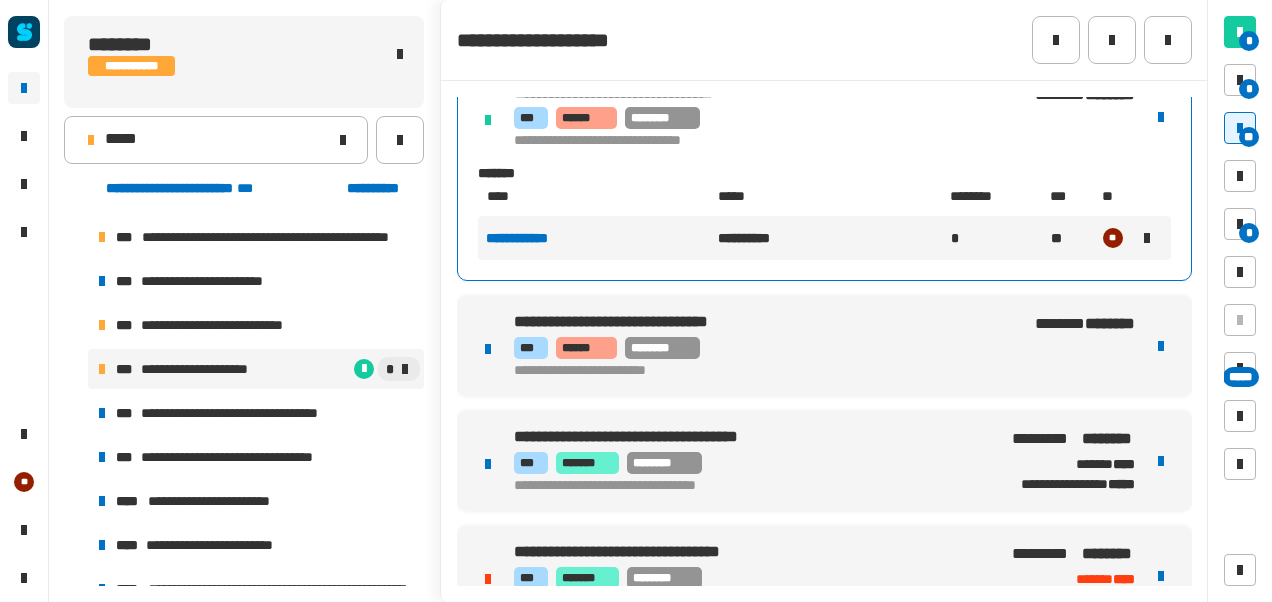 scroll, scrollTop: 958, scrollLeft: 0, axis: vertical 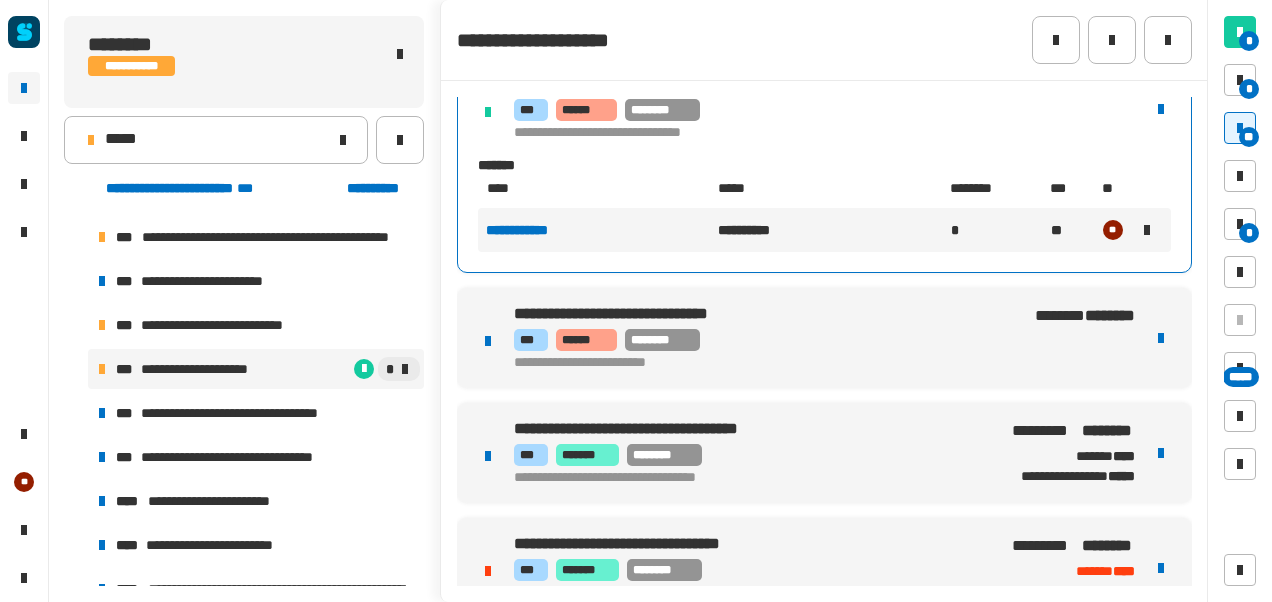 click on "**********" at bounding box center [824, 109] 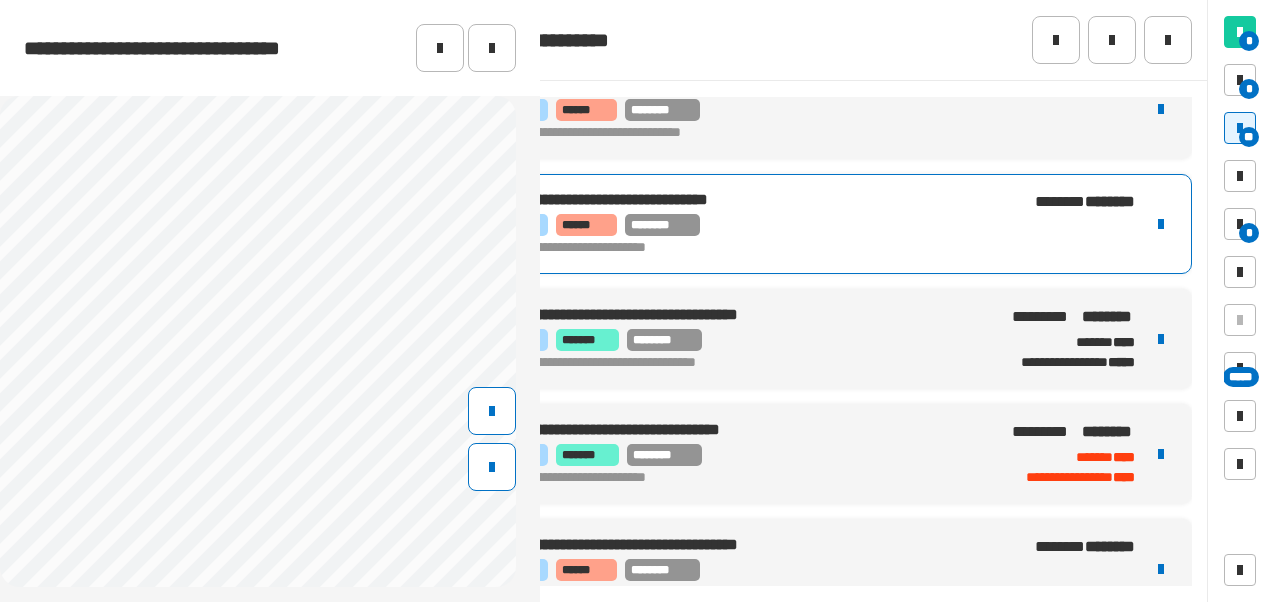 scroll, scrollTop: 241, scrollLeft: 0, axis: vertical 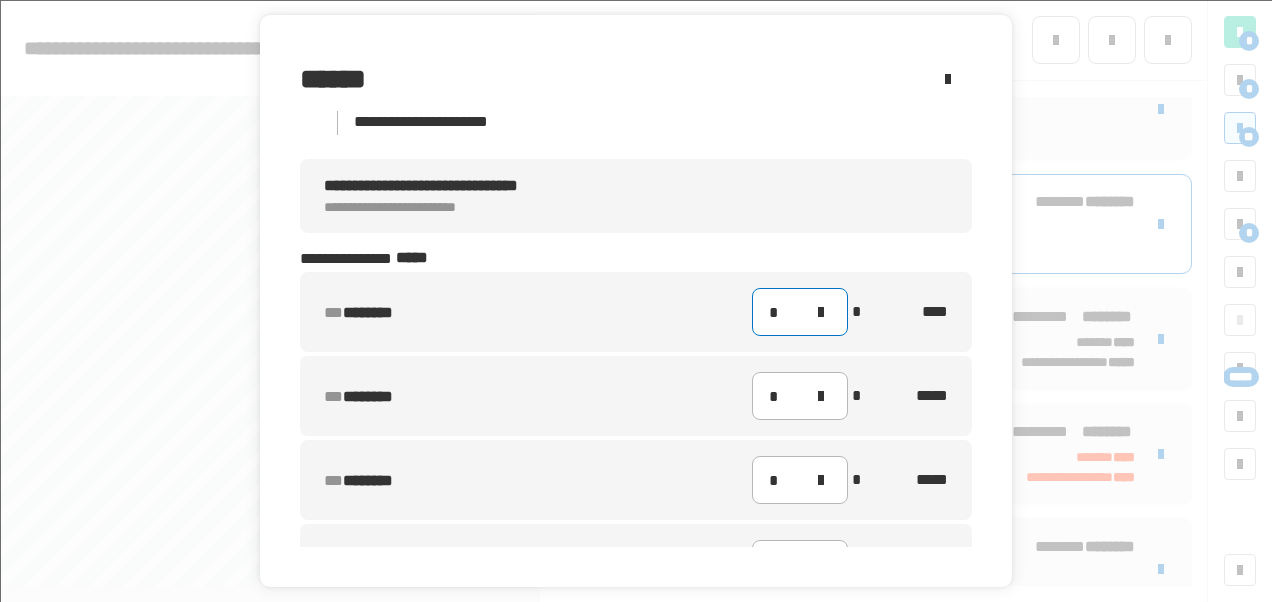 click on "*" 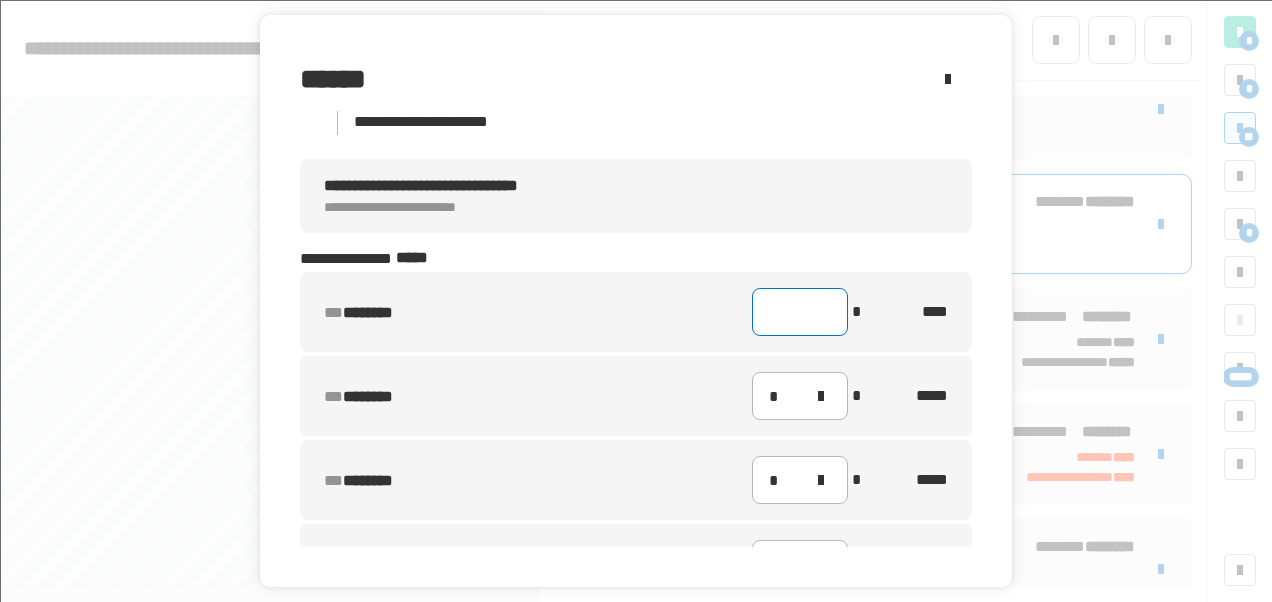 type on "*" 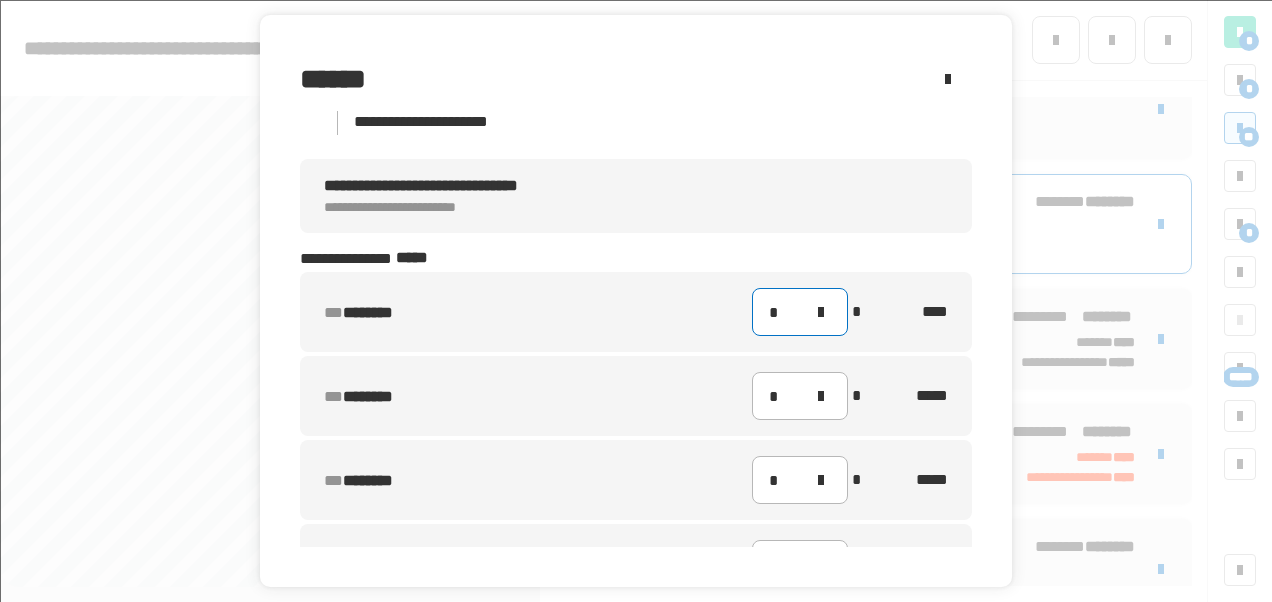 scroll, scrollTop: 130, scrollLeft: 0, axis: vertical 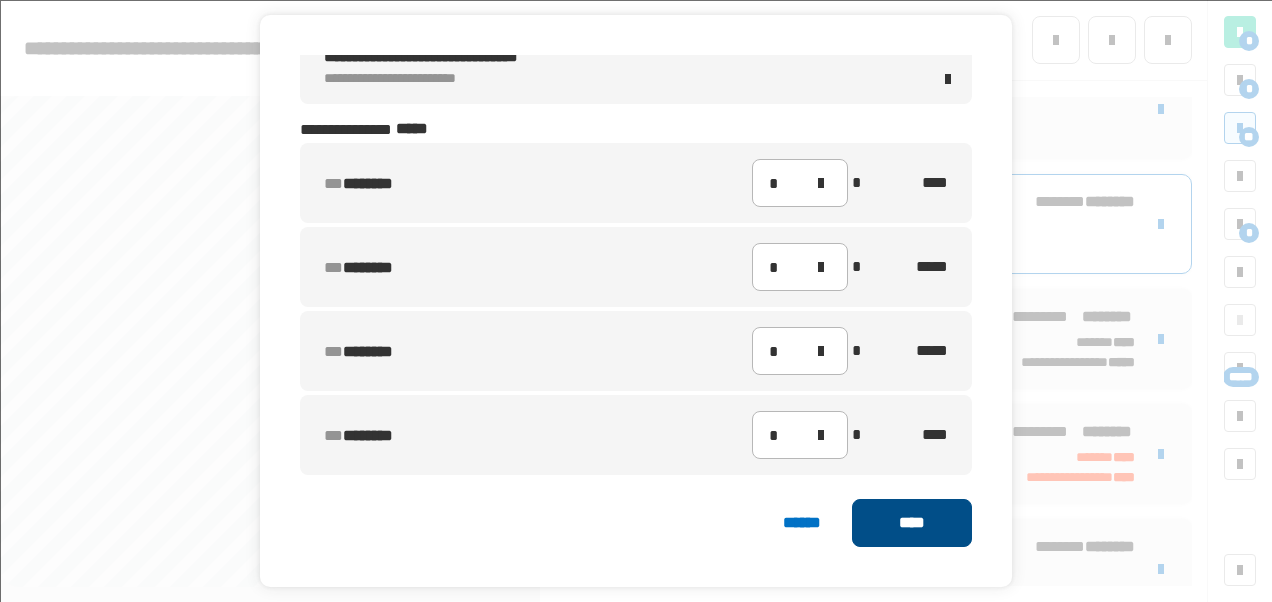 click on "****" 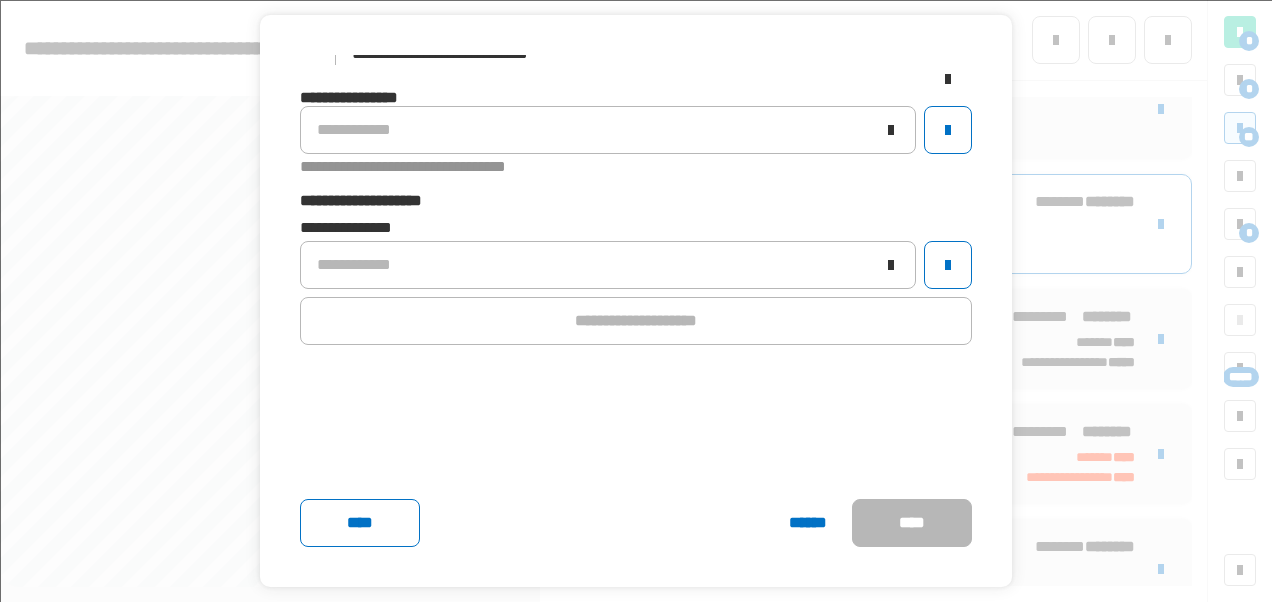 scroll, scrollTop: 70, scrollLeft: 0, axis: vertical 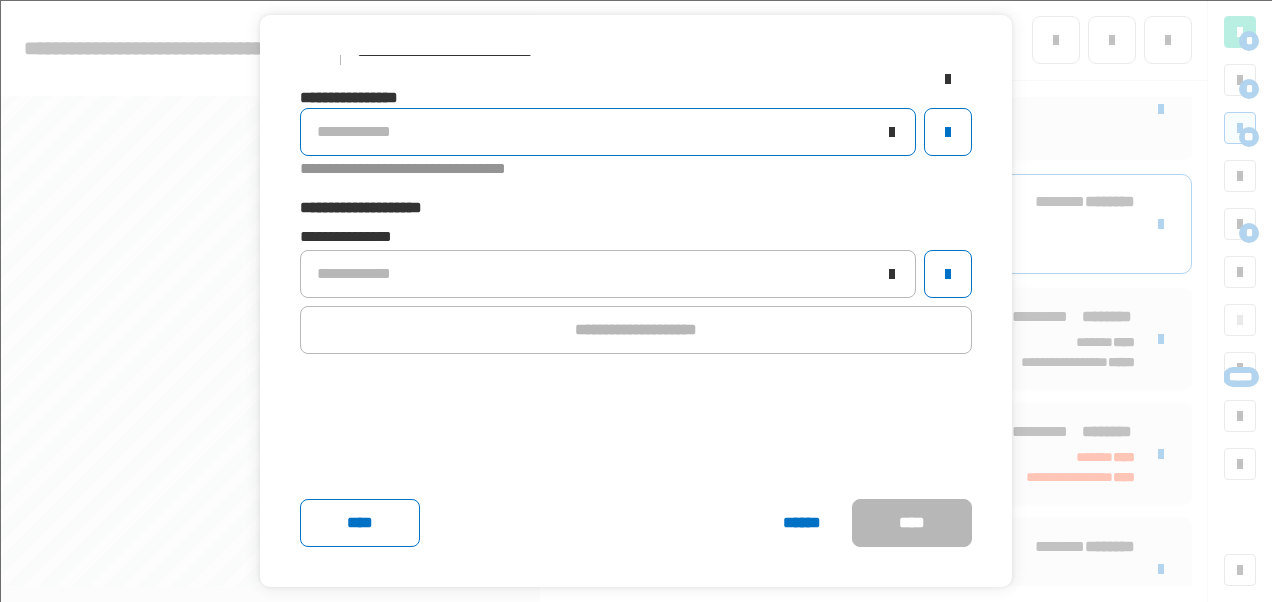 click on "**********" 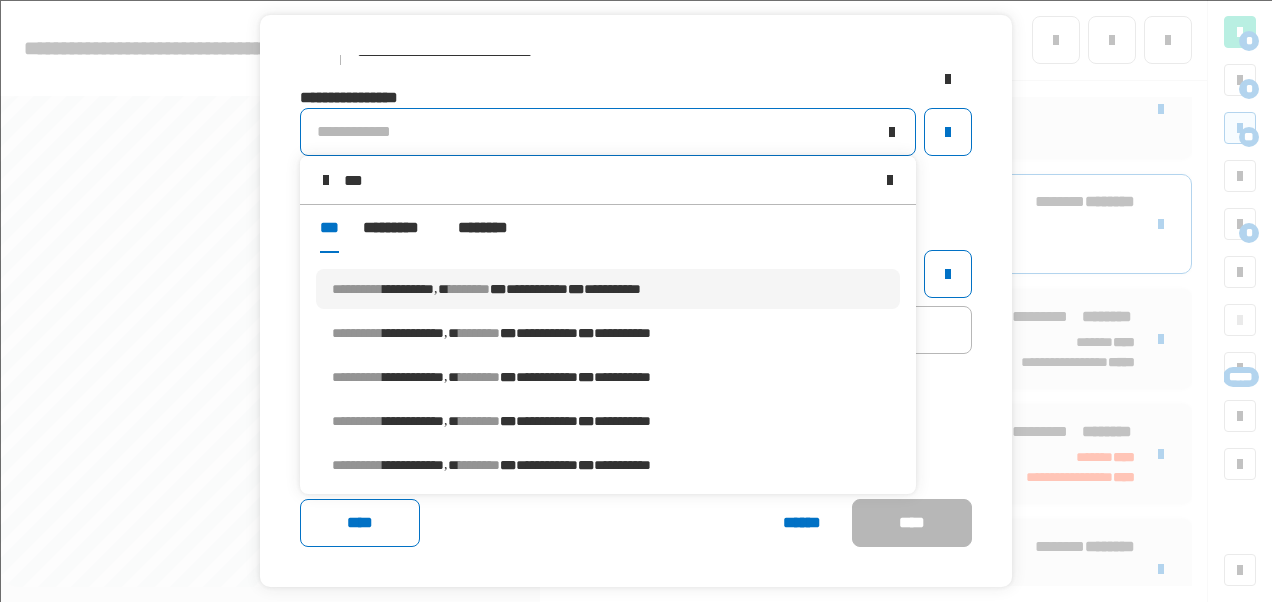 type on "***" 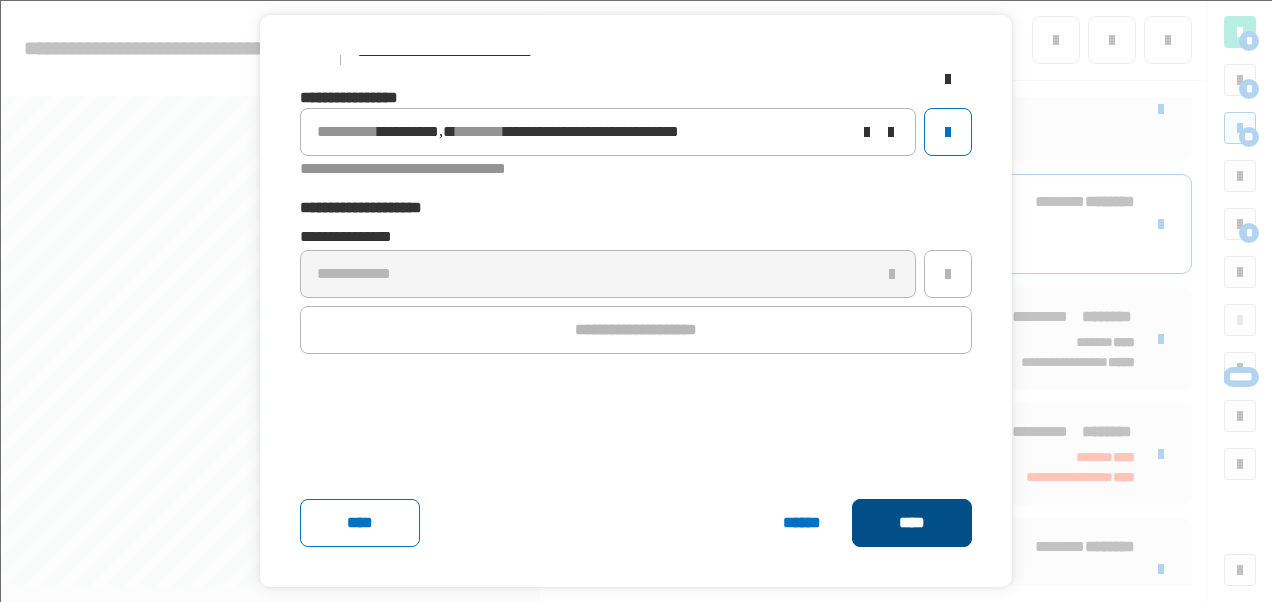 click on "****" 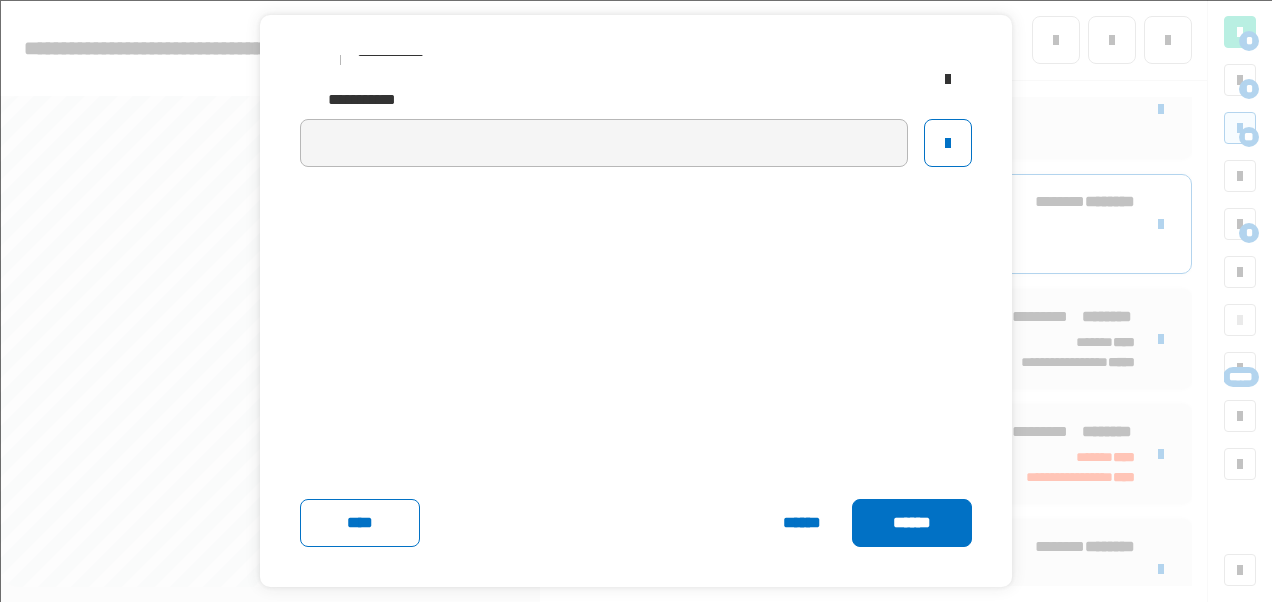 click on "******" 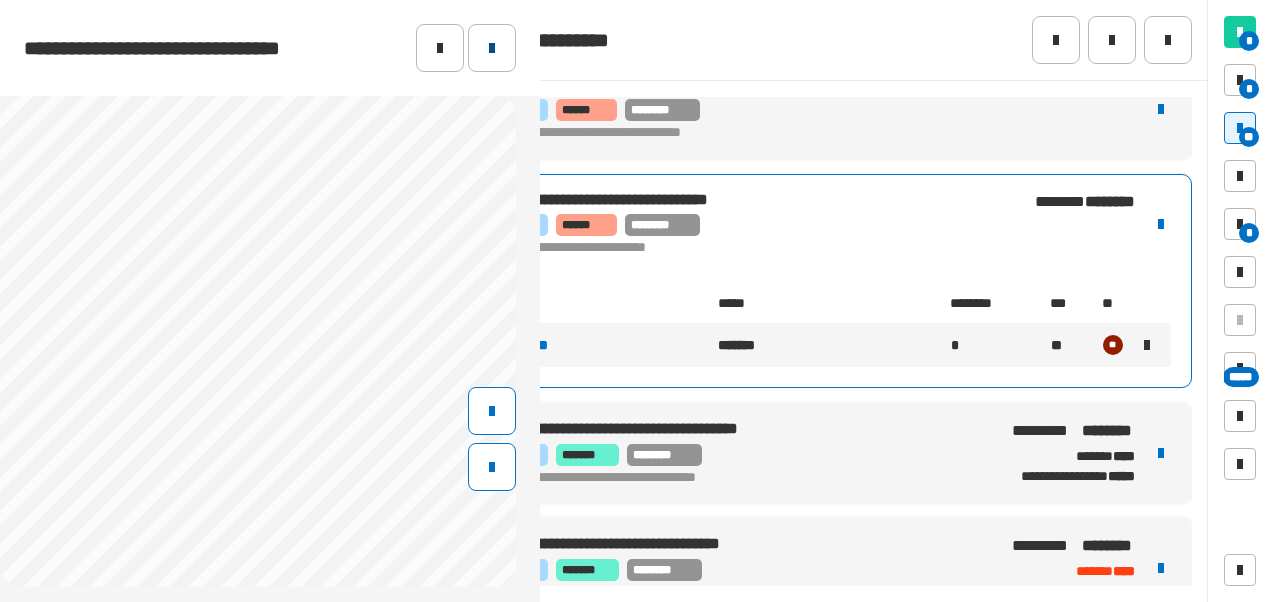 click 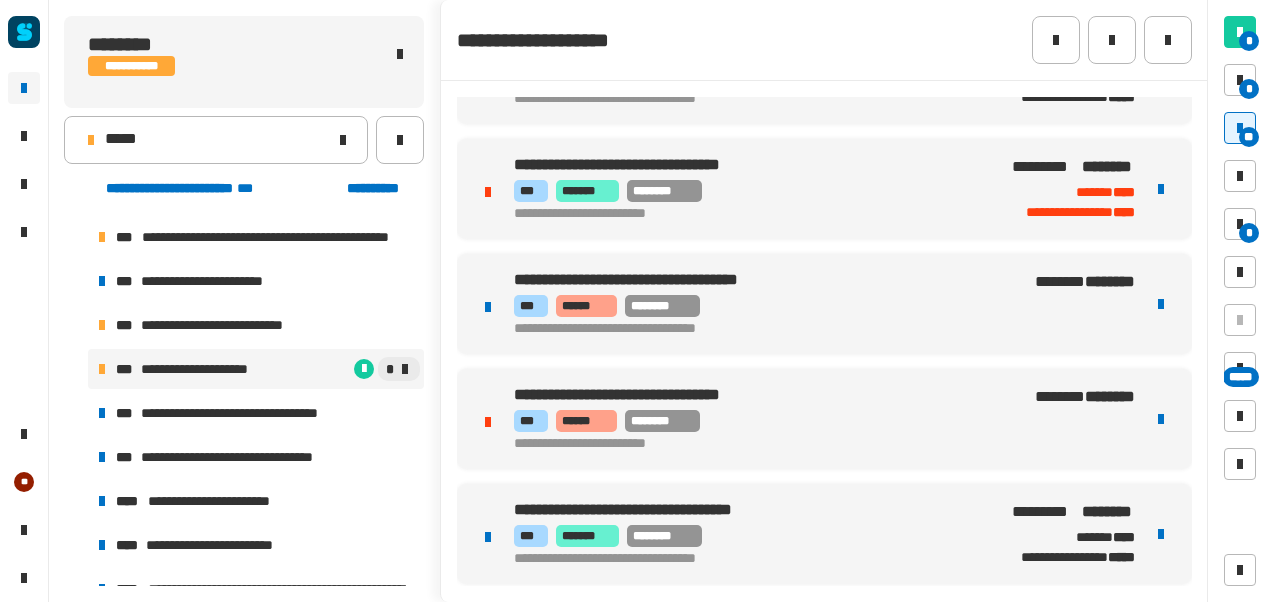 scroll, scrollTop: 1338, scrollLeft: 0, axis: vertical 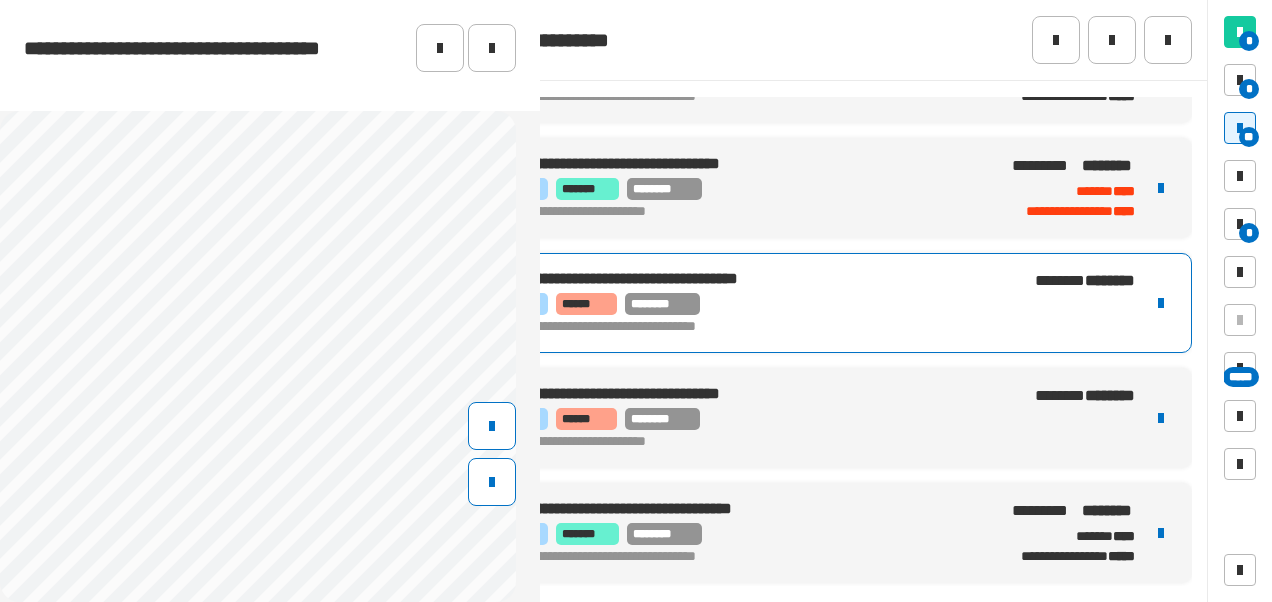 click on "**********" at bounding box center [739, 327] 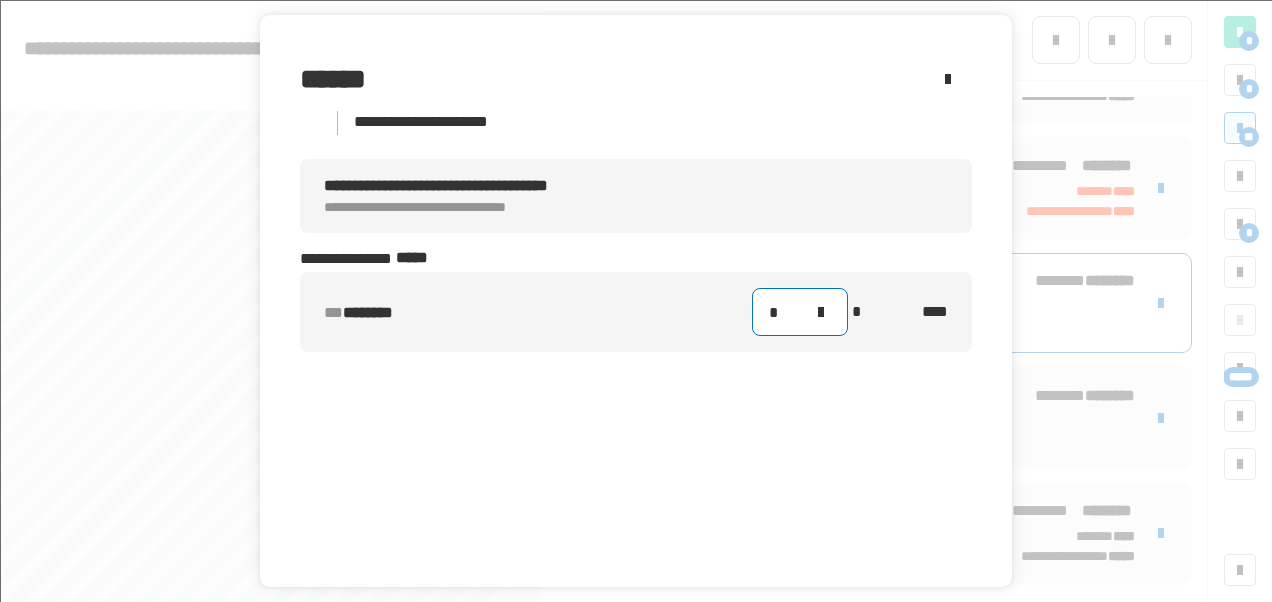 click on "*" 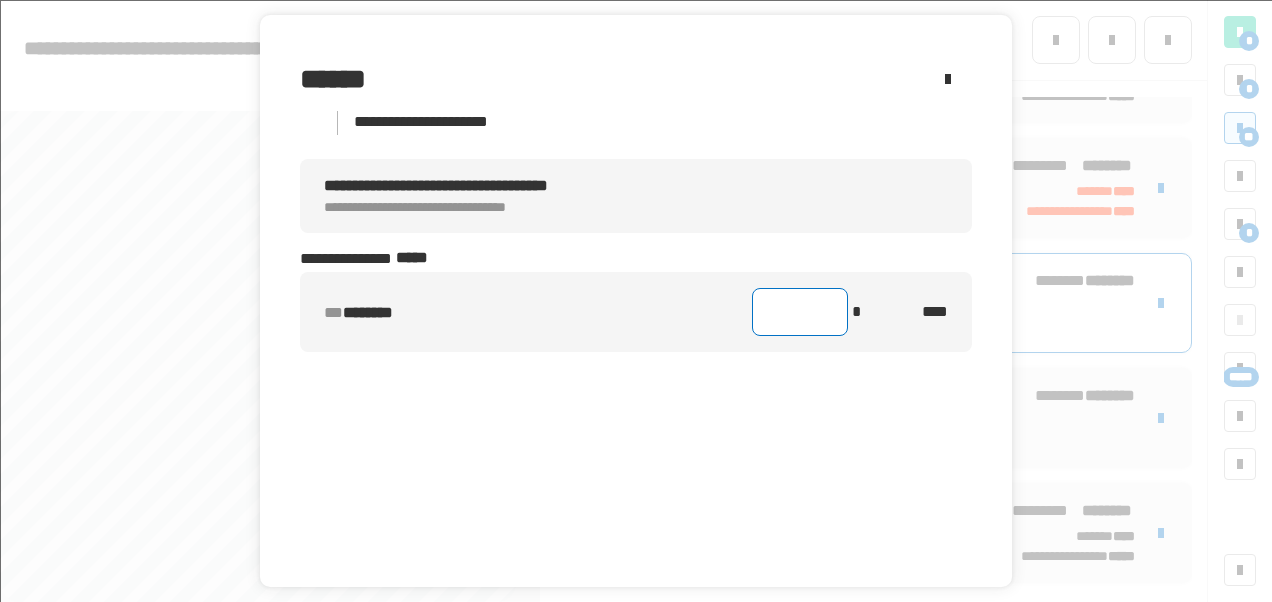 type on "*" 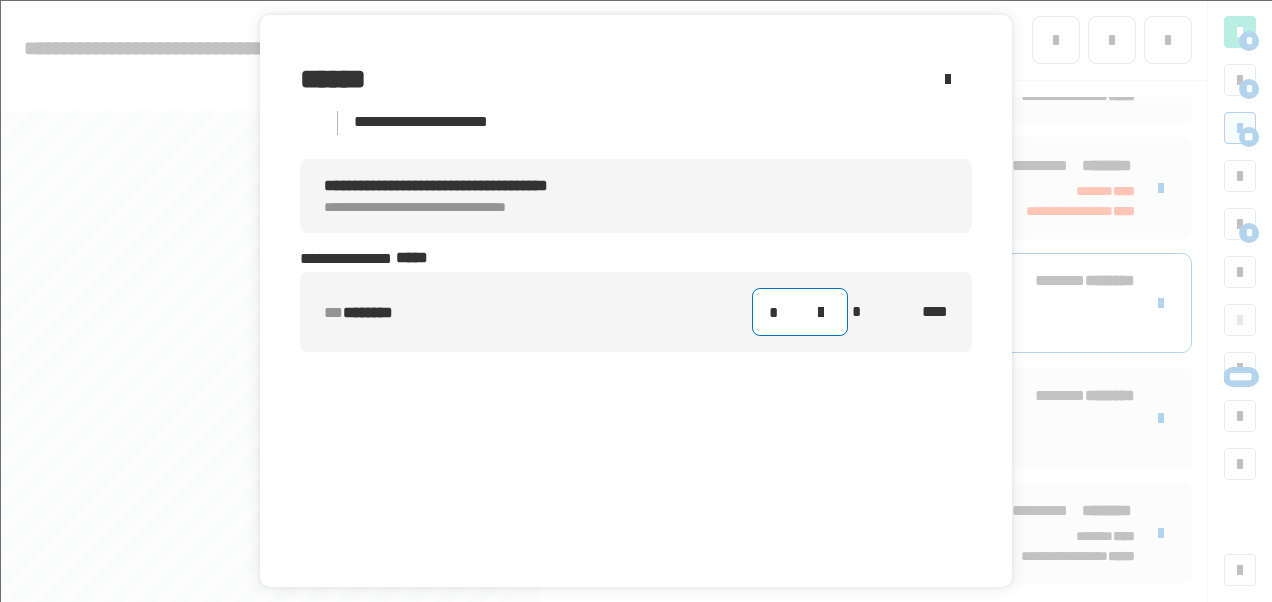 scroll, scrollTop: 70, scrollLeft: 0, axis: vertical 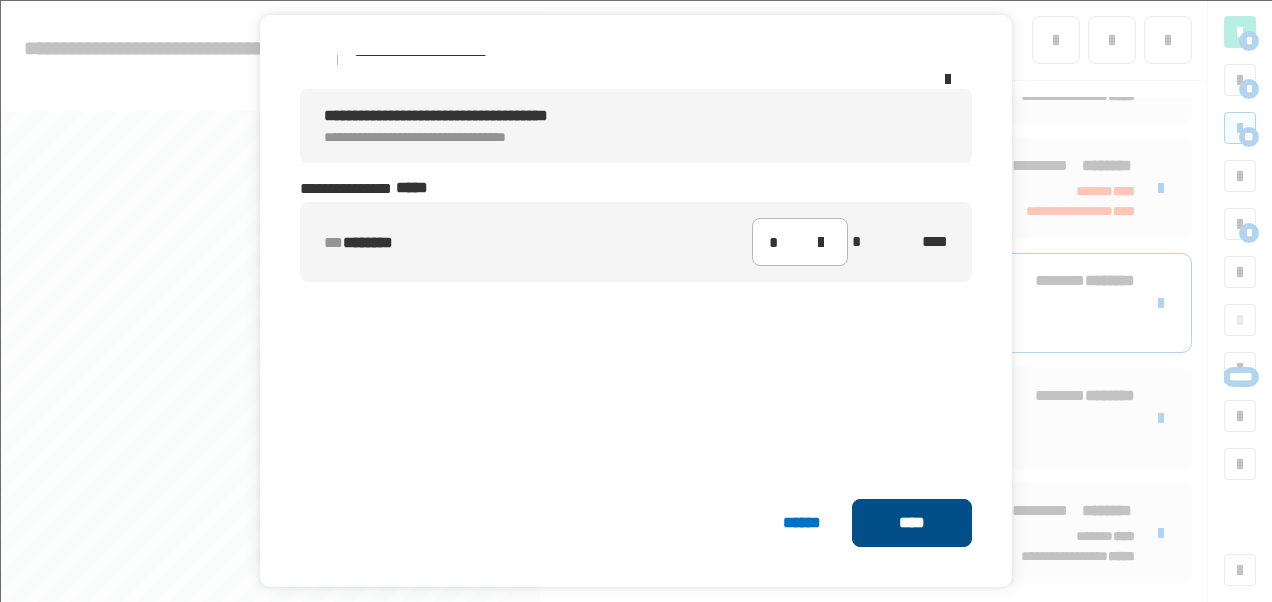 click on "****" 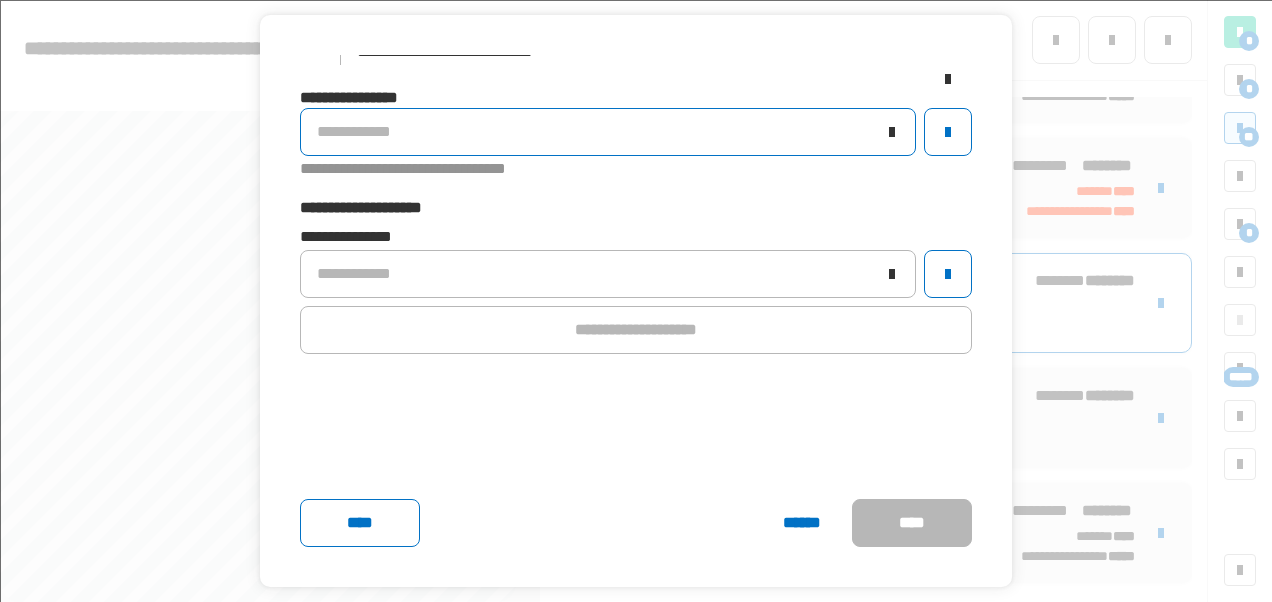 click on "**********" 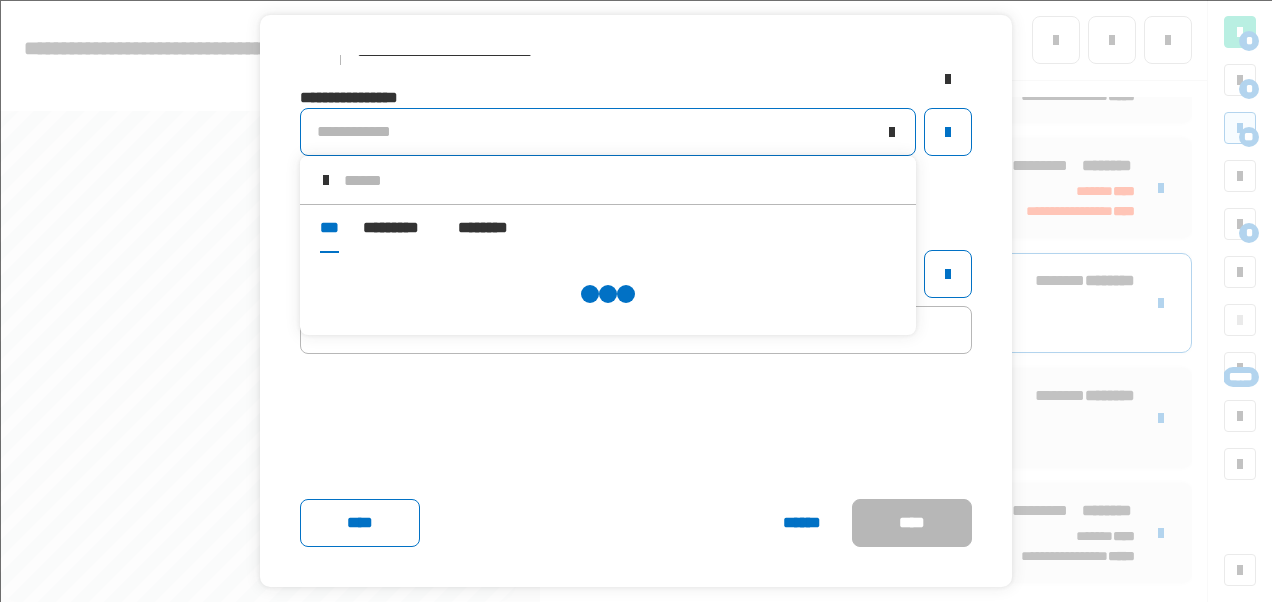 click at bounding box center (622, 180) 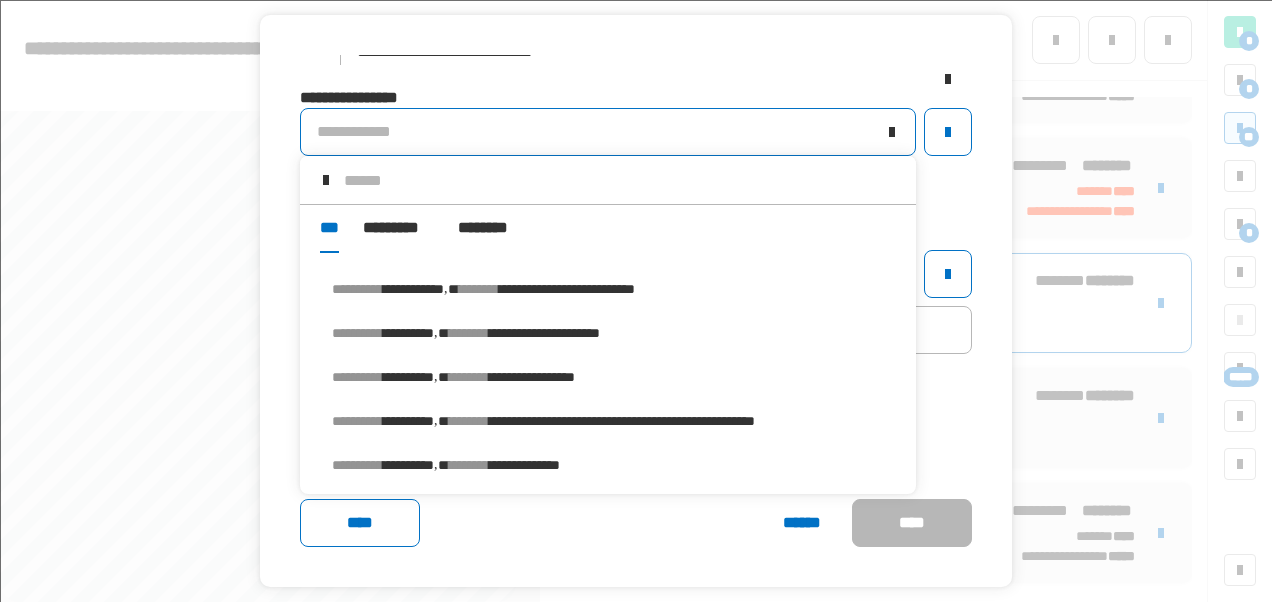 type on "*" 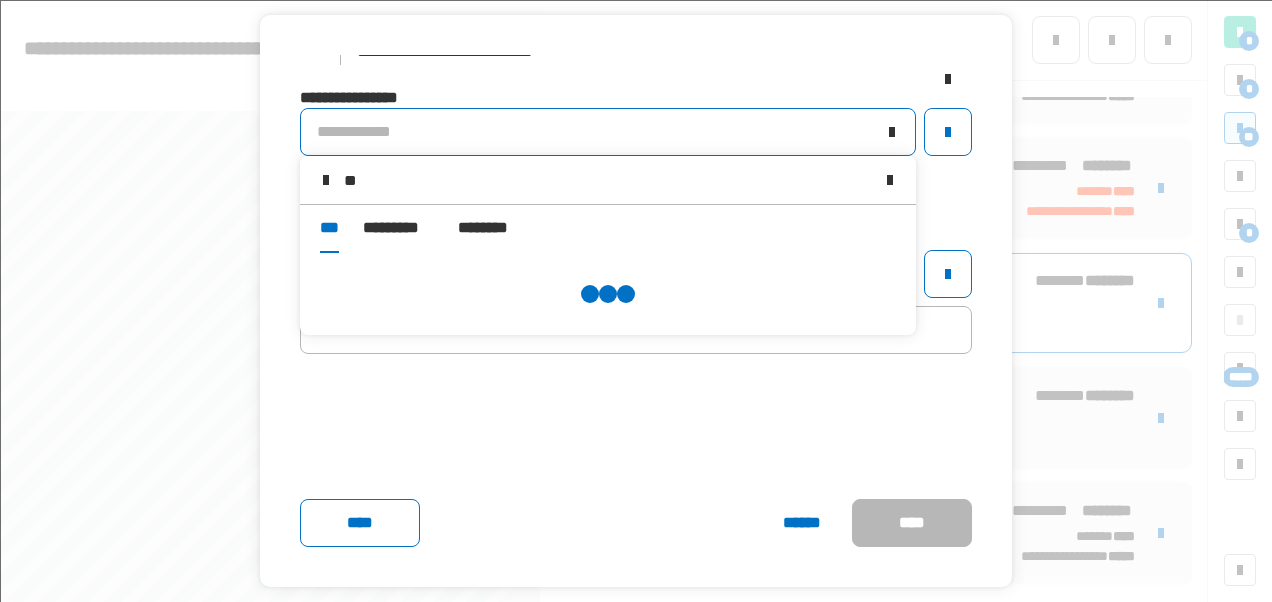 type on "*" 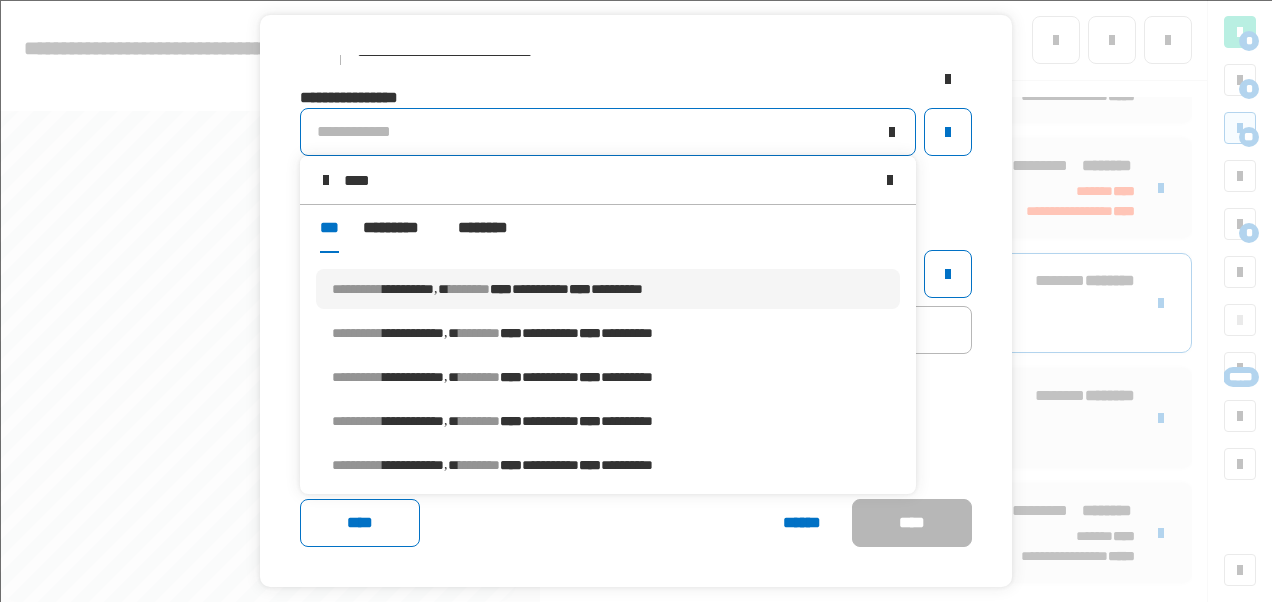 type on "****" 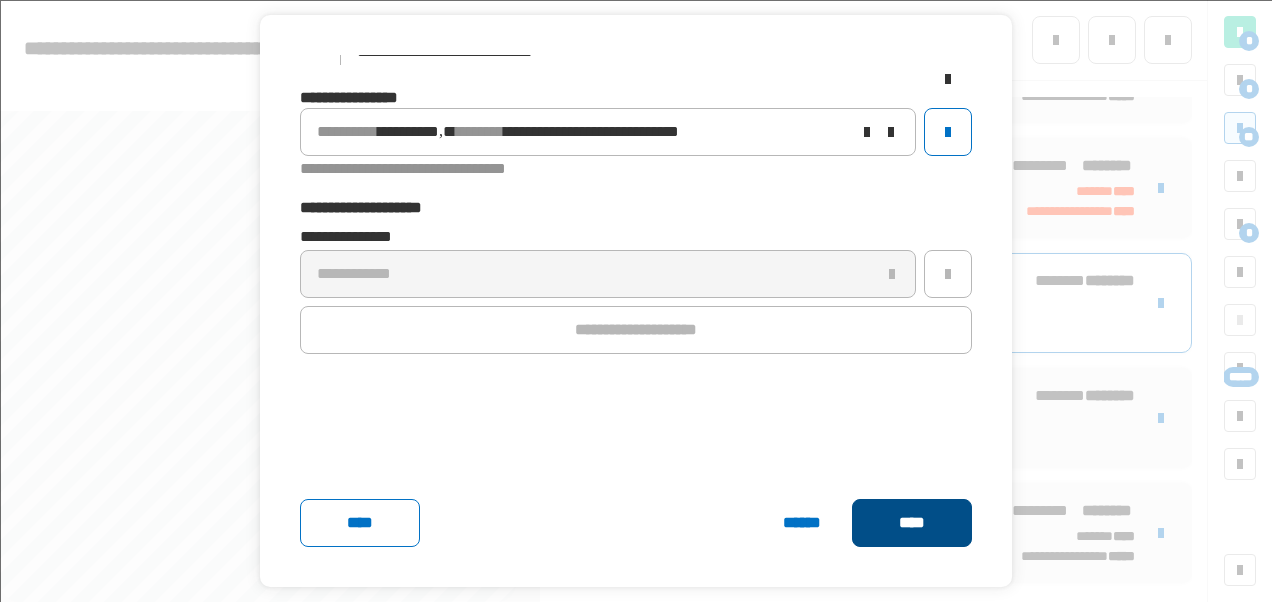 click on "****" 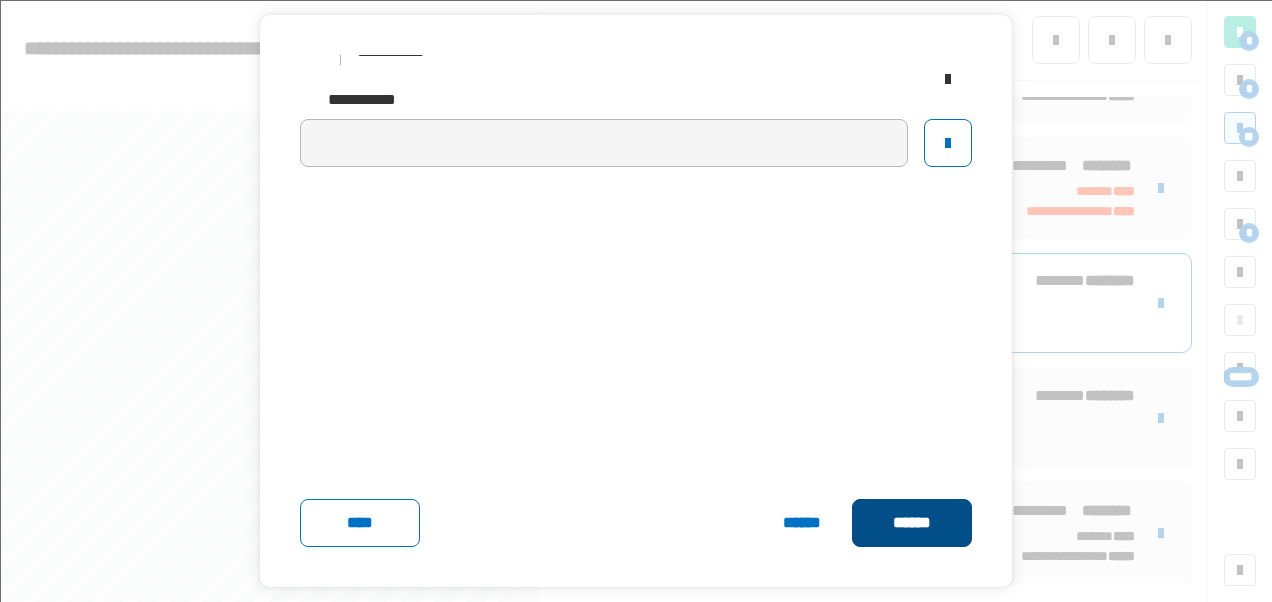 click on "******" 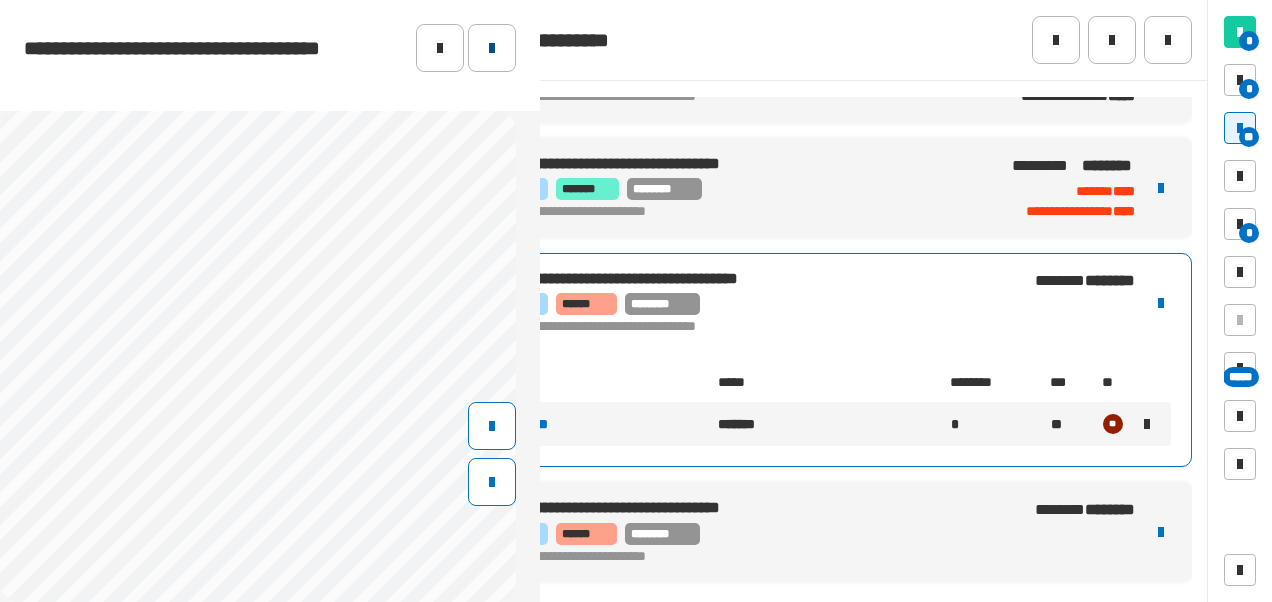 click 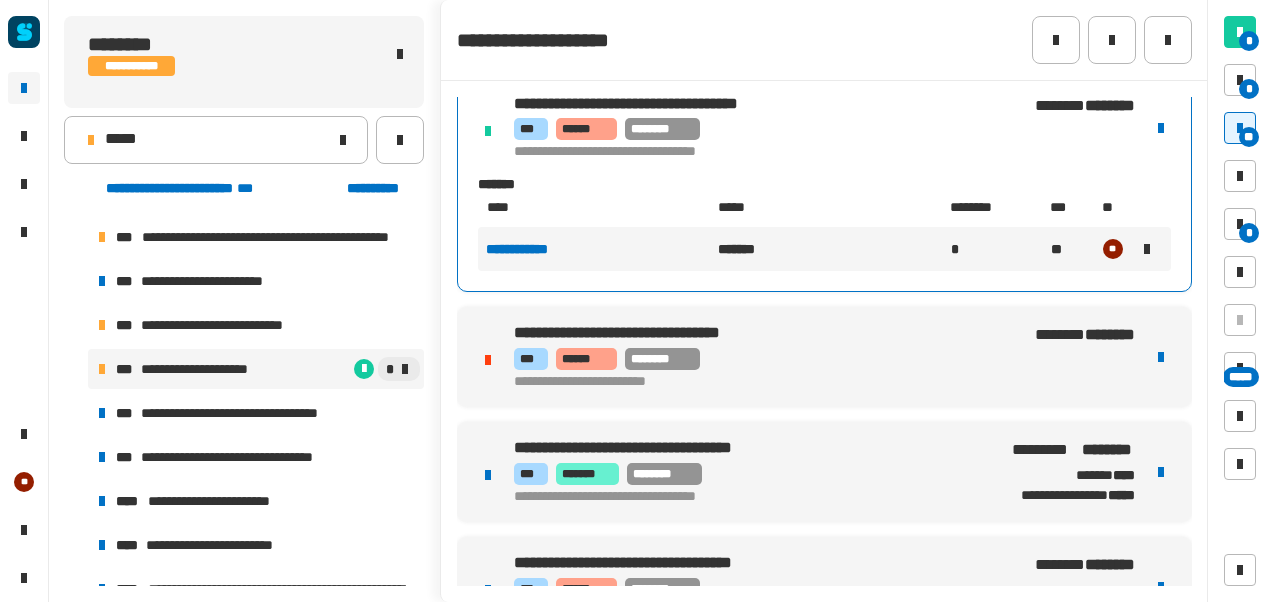 scroll, scrollTop: 1325, scrollLeft: 0, axis: vertical 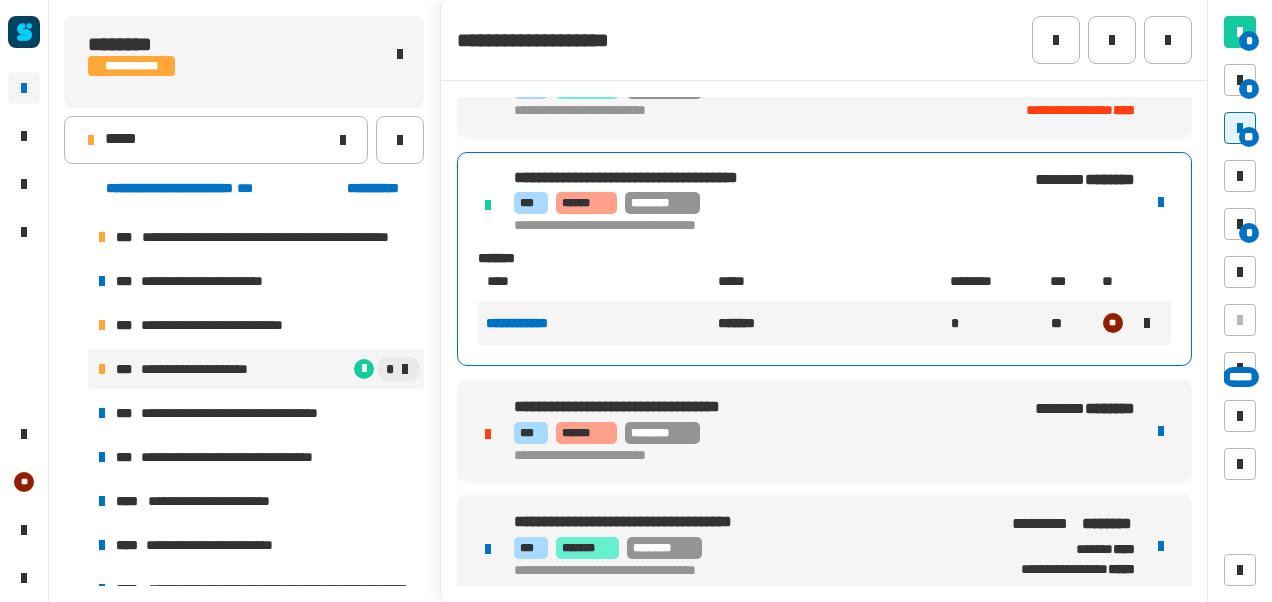 click on "[NUMBER] [STREET] [CITY] [STATE] [ZIP] [COUNTRY] [PHONE]" at bounding box center (824, 431) 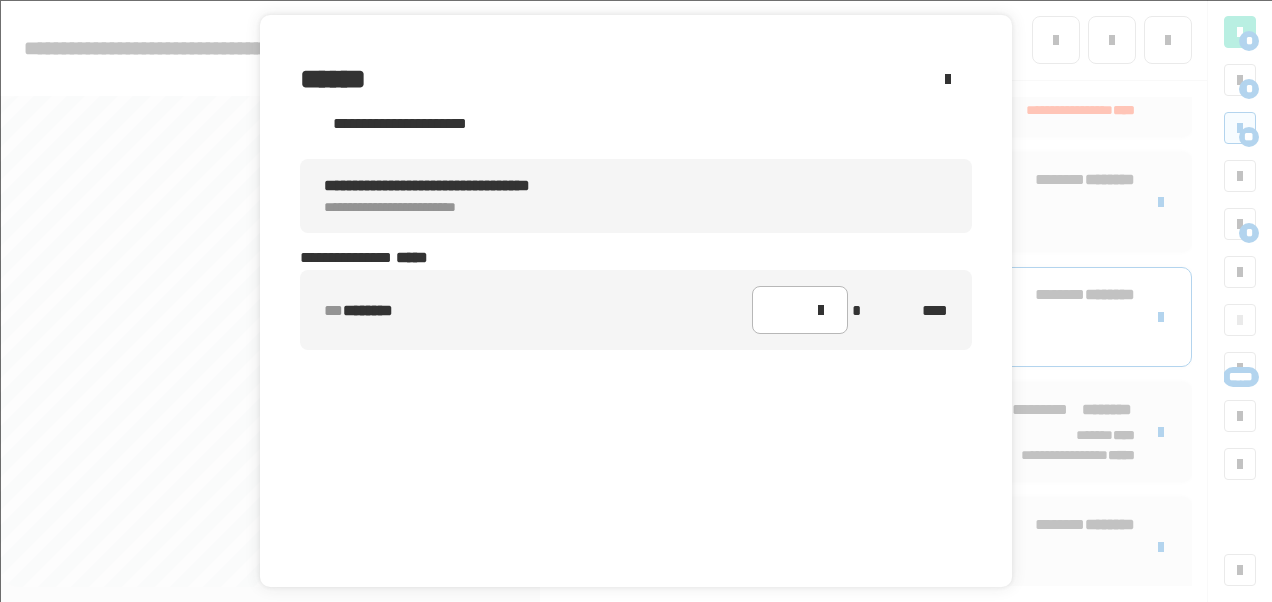 type on "*" 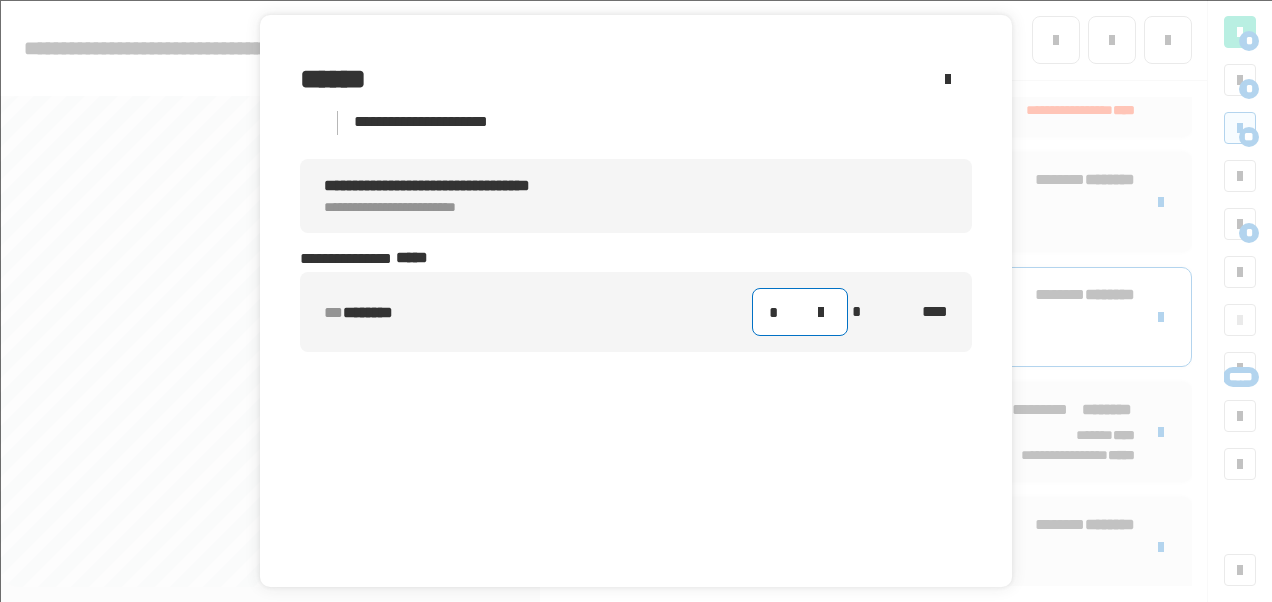 click on "*" 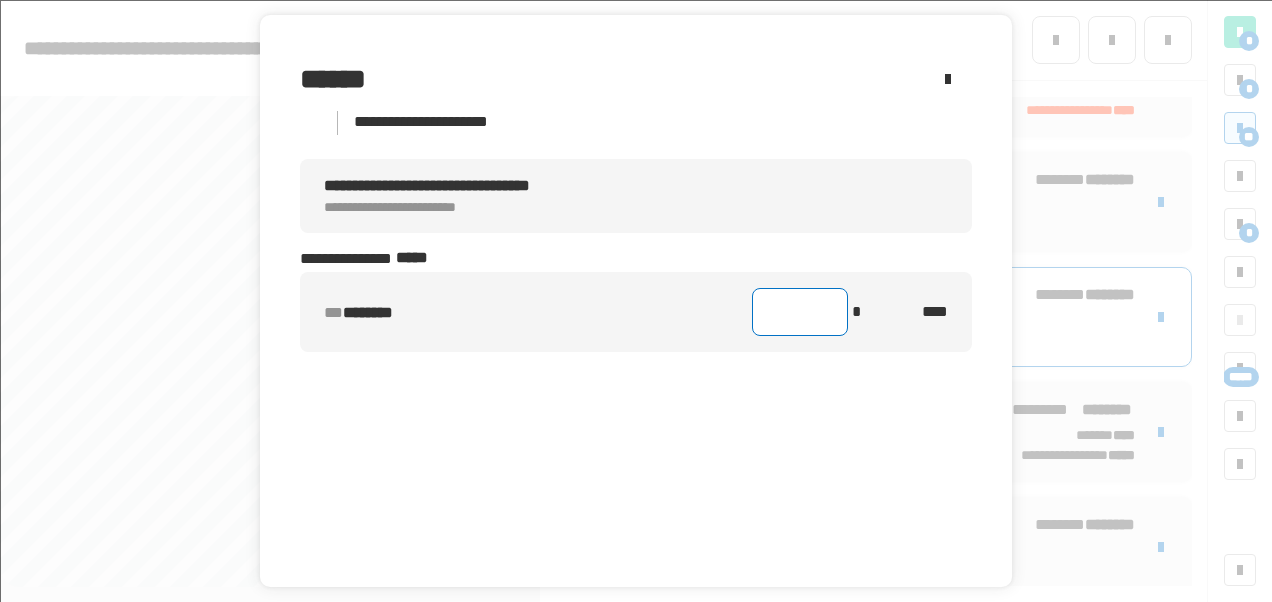 type on "*" 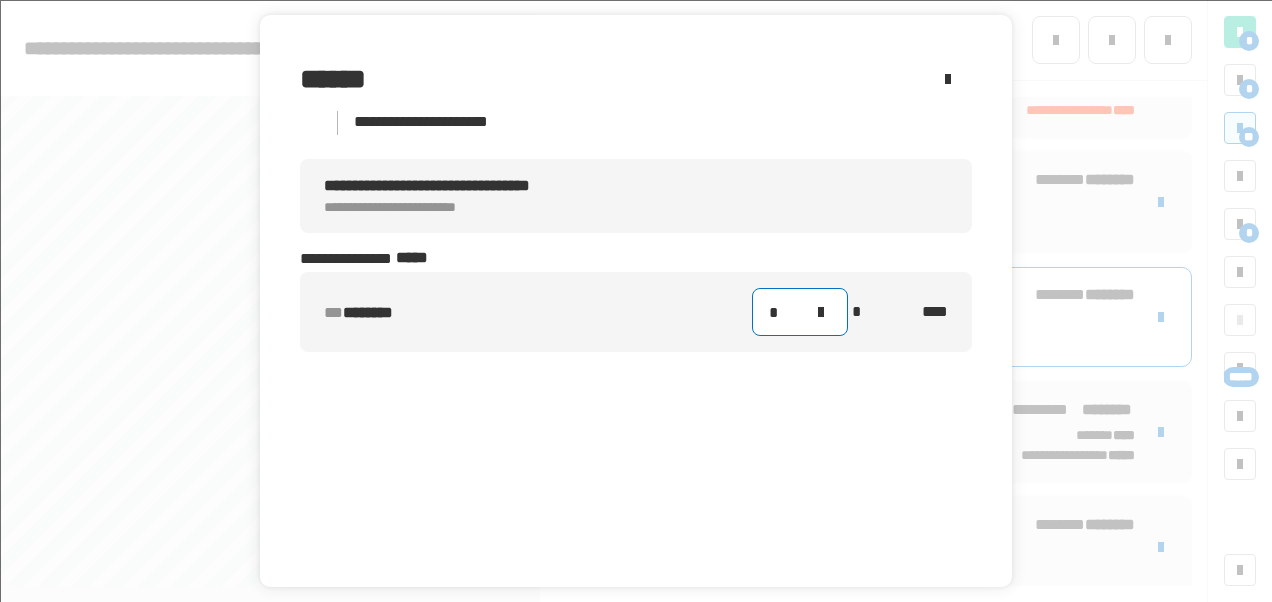 scroll, scrollTop: 70, scrollLeft: 0, axis: vertical 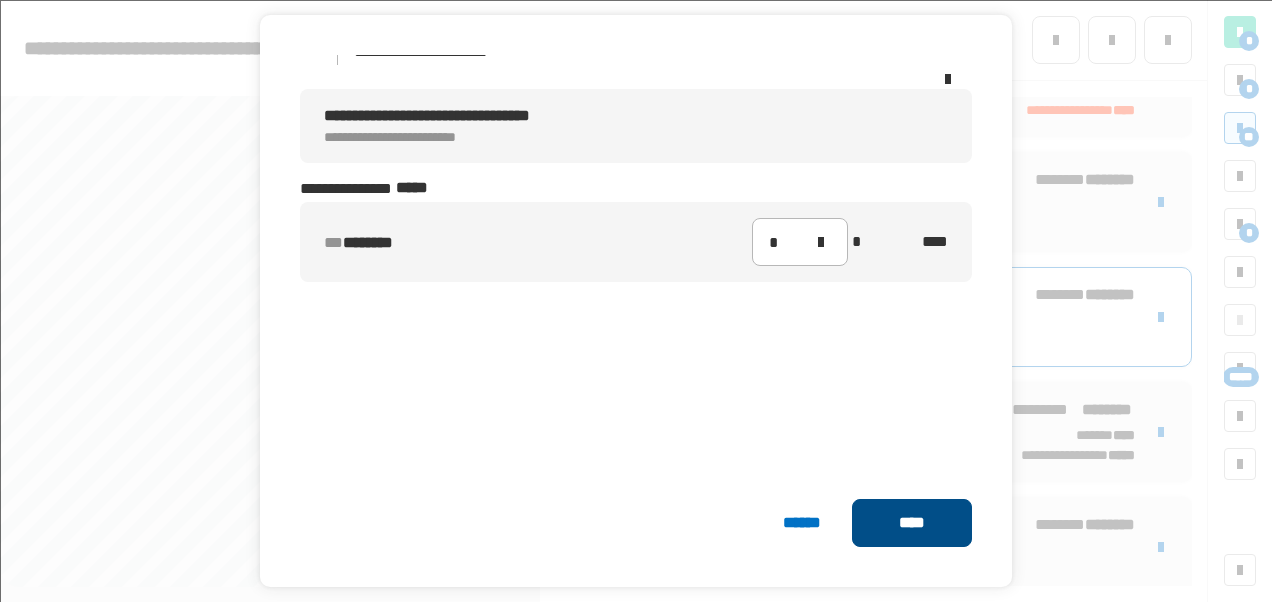click on "****" 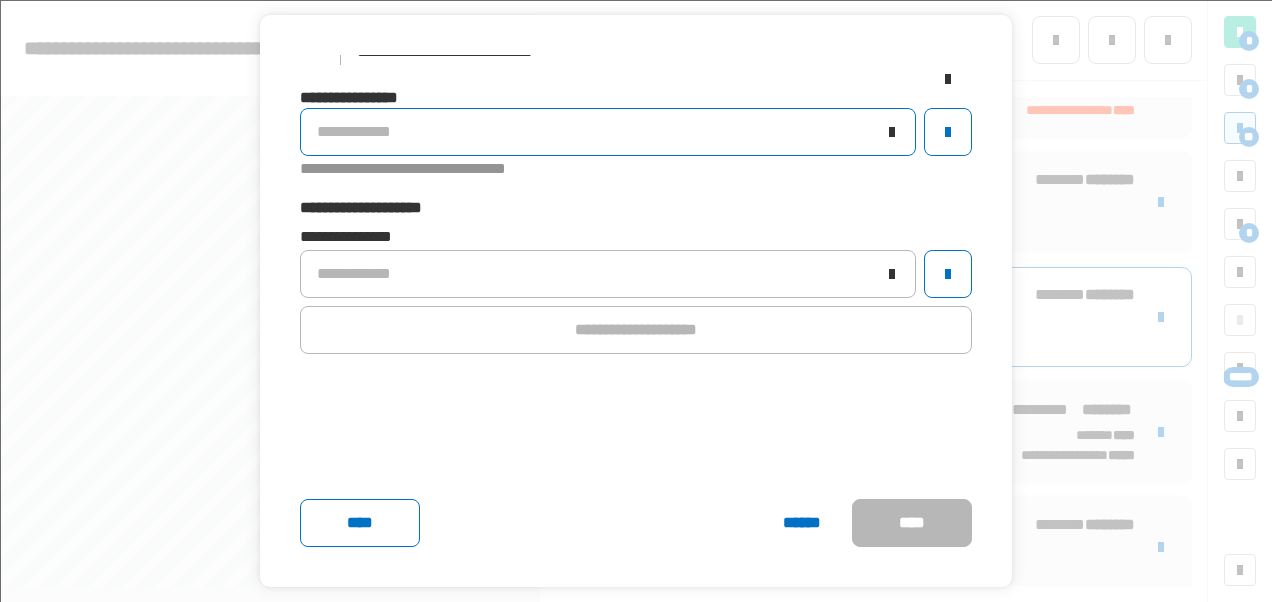click on "**********" 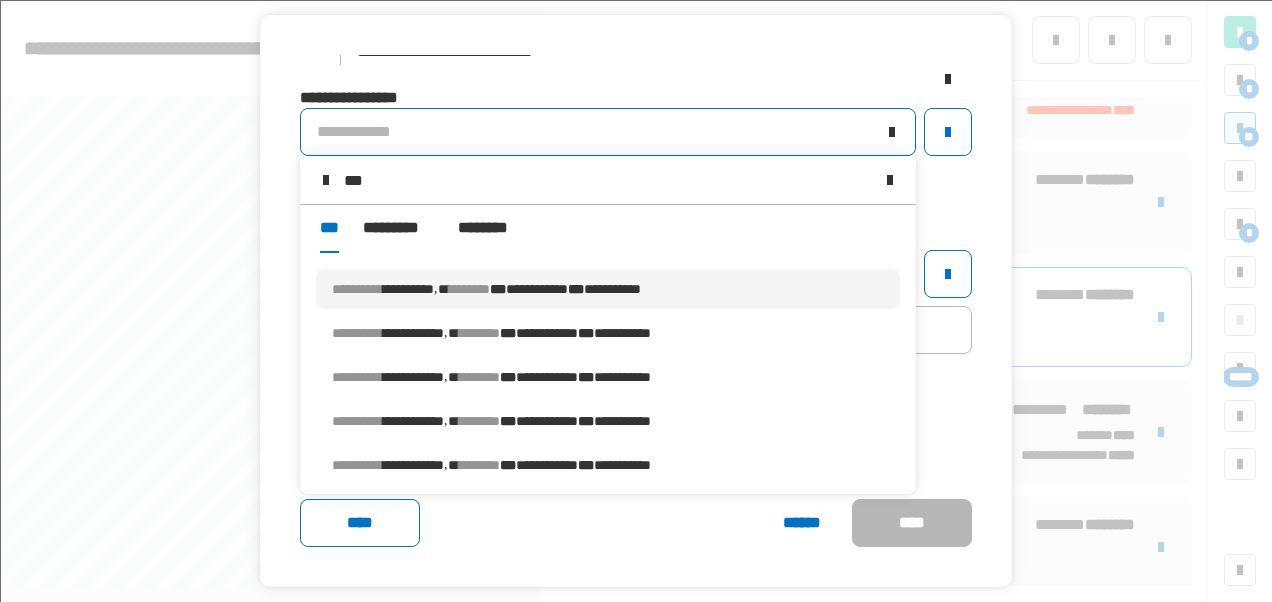 type on "***" 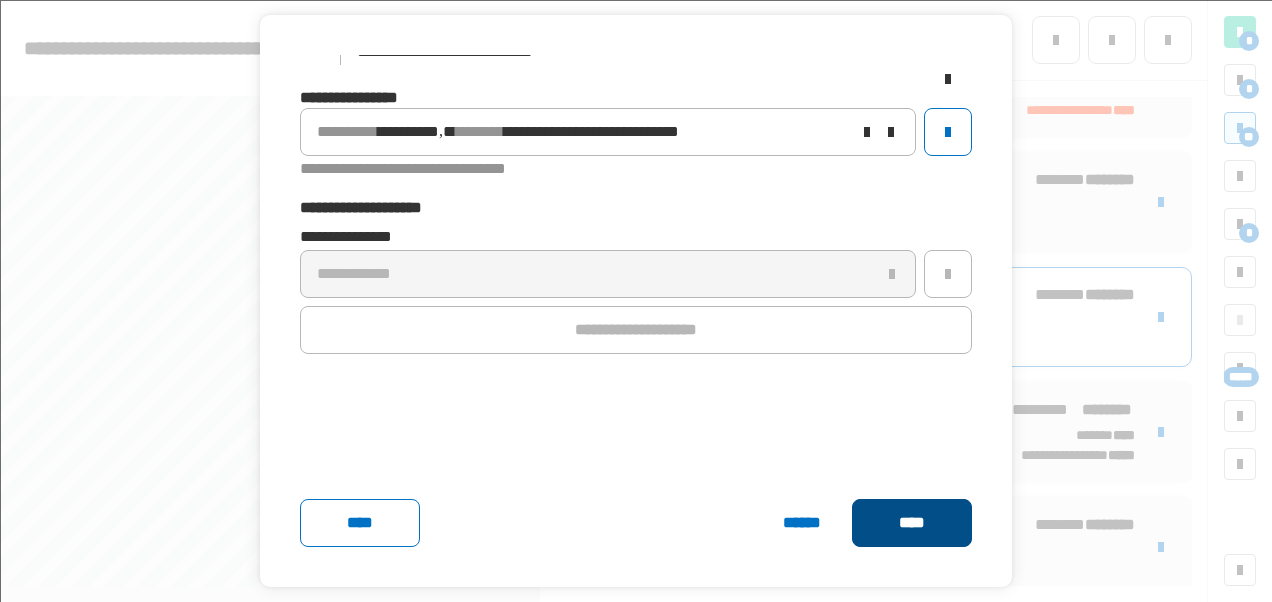 click on "****" 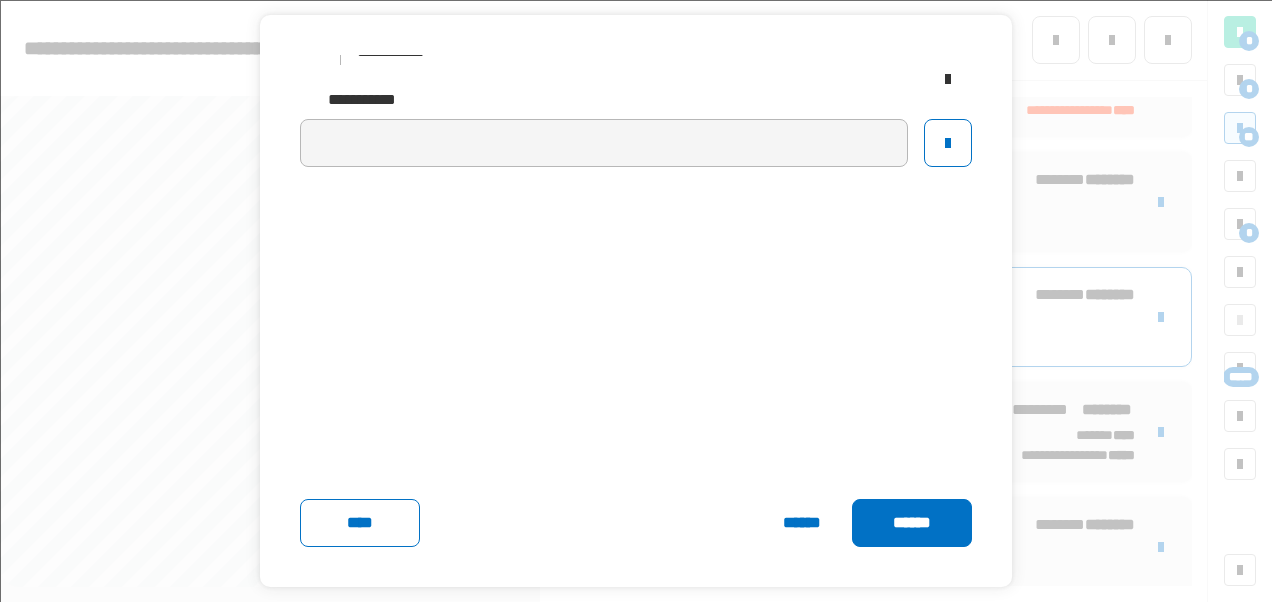 click on "******" 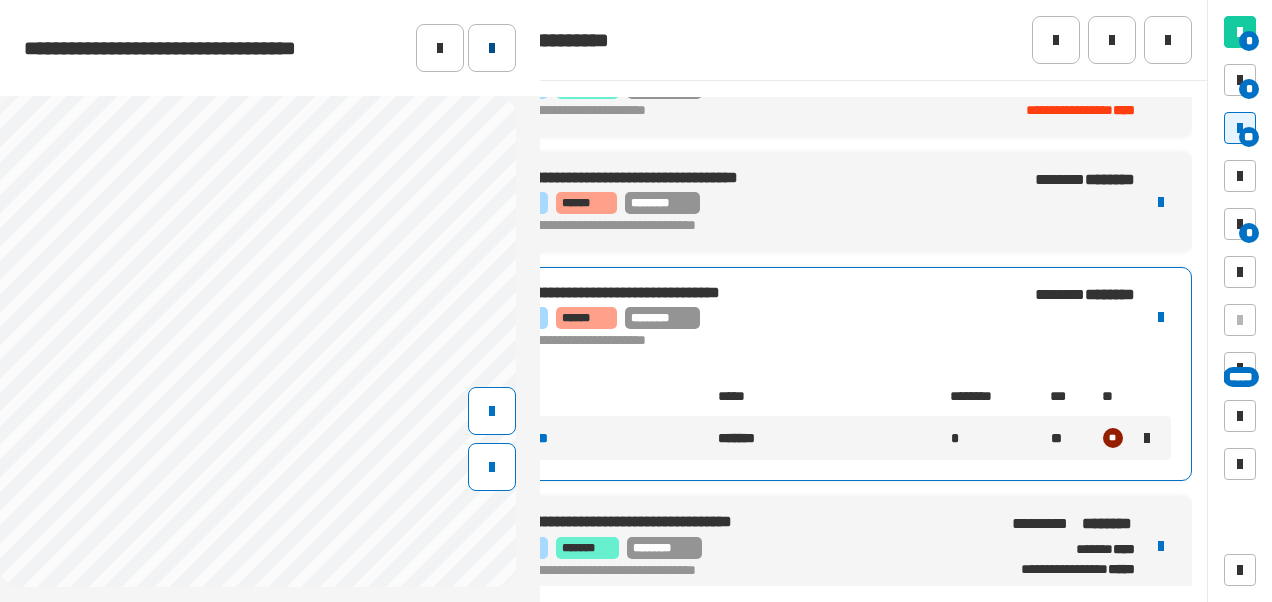 click 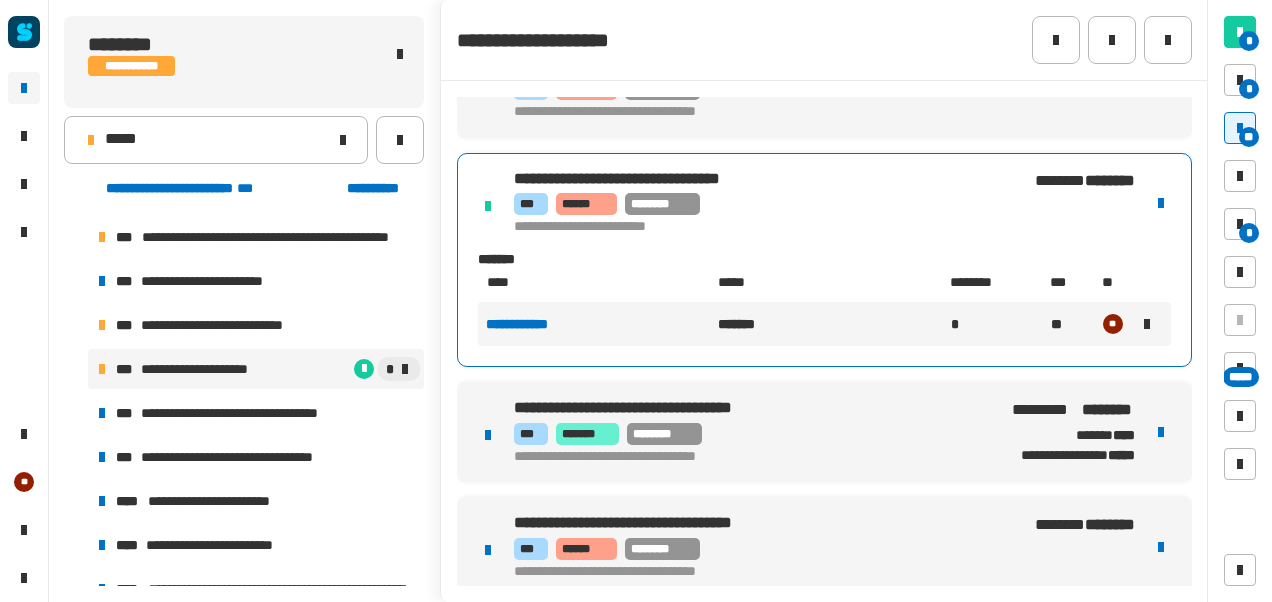 scroll, scrollTop: 1325, scrollLeft: 0, axis: vertical 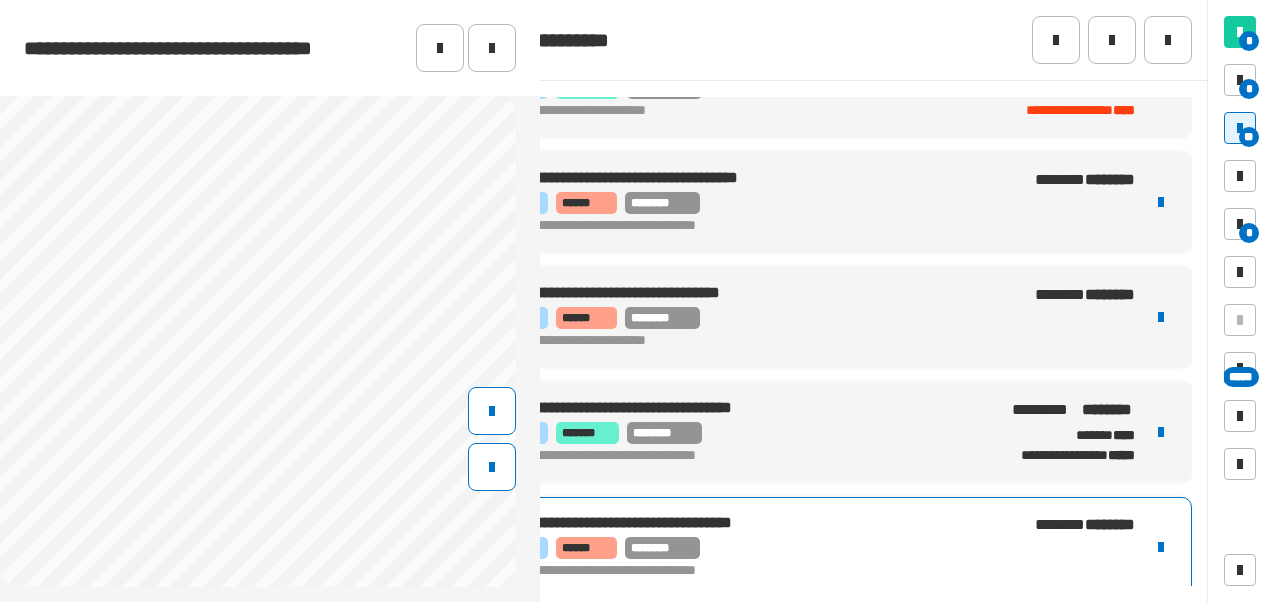 click on "*** ****** ********" at bounding box center (751, 548) 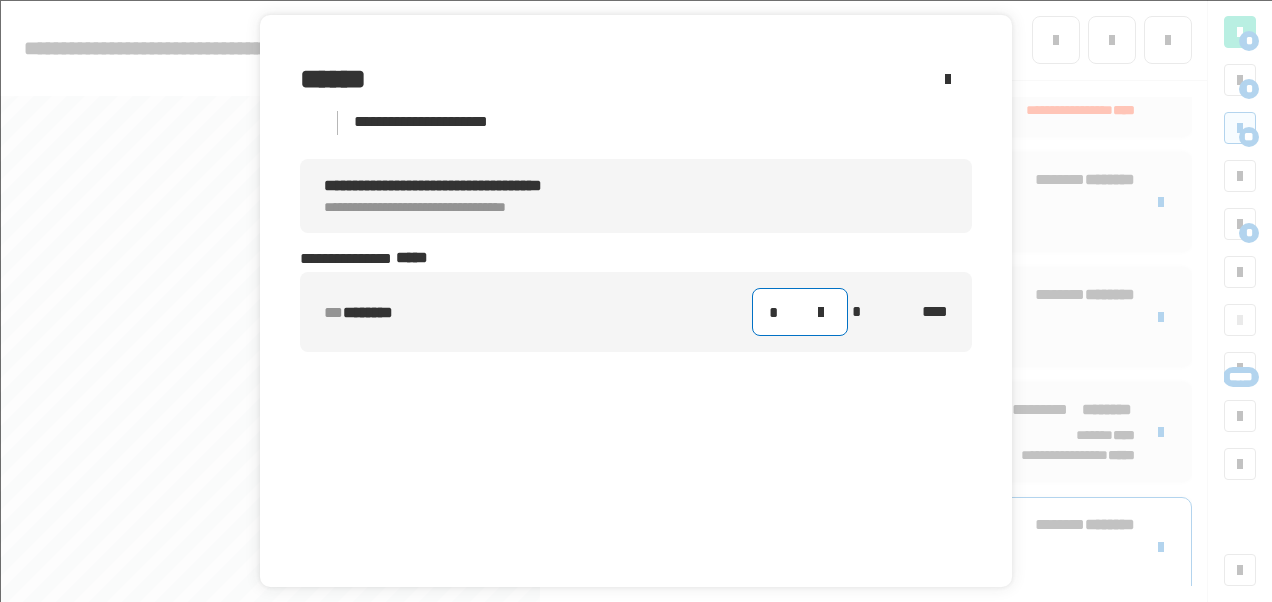 click on "*" 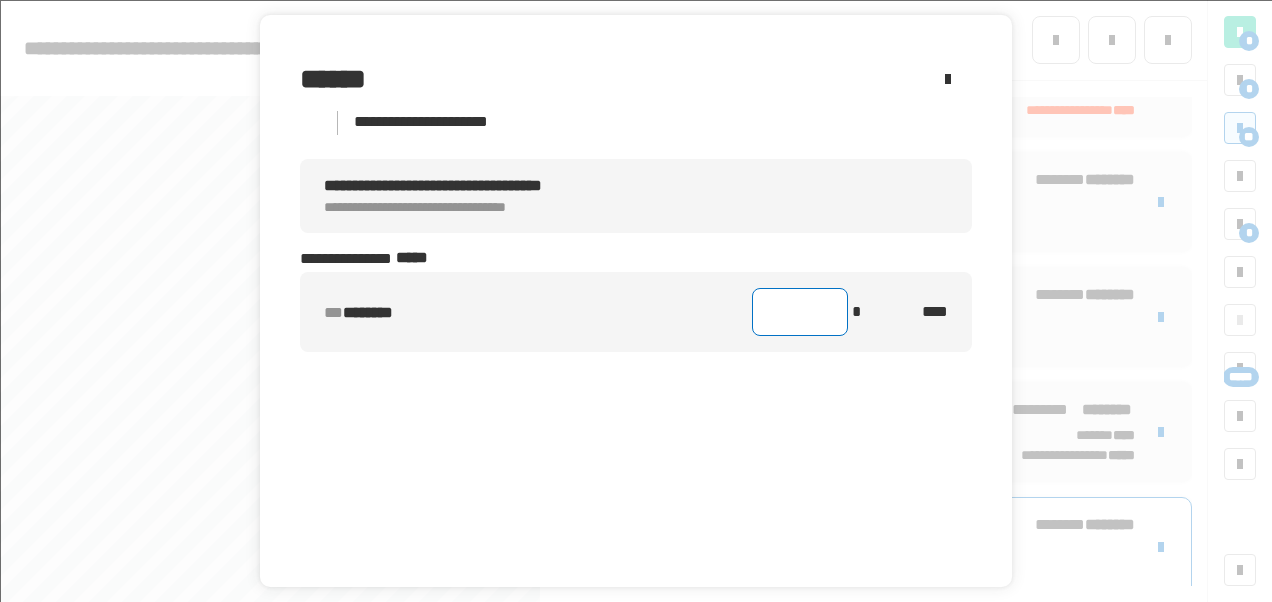type on "*" 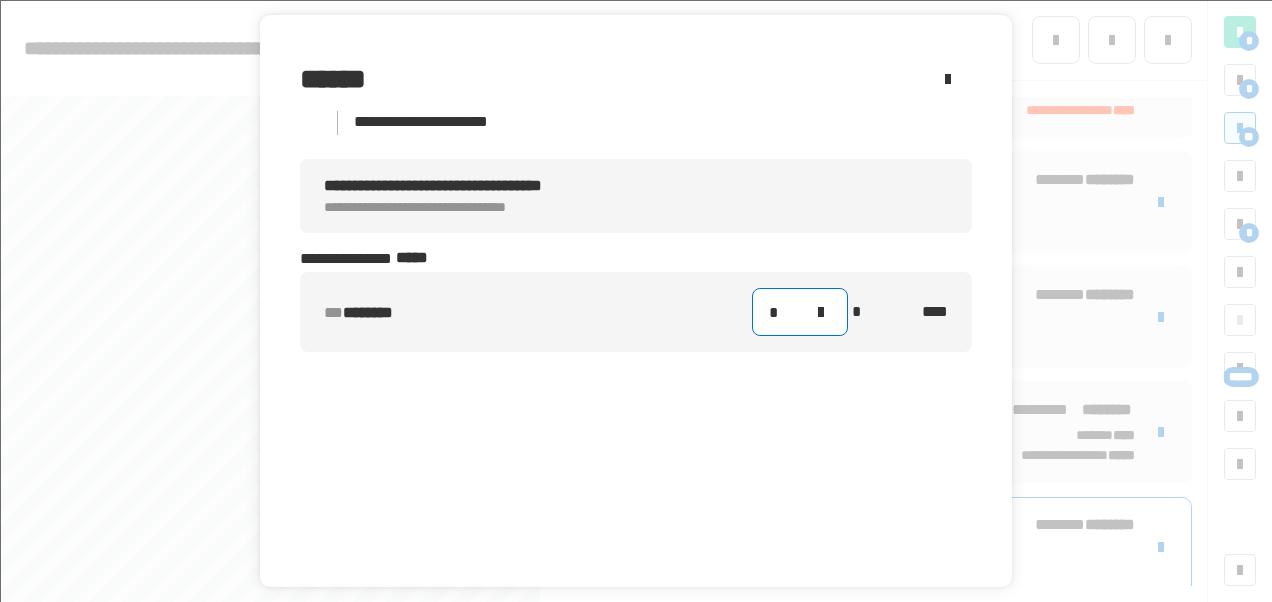 scroll, scrollTop: 70, scrollLeft: 0, axis: vertical 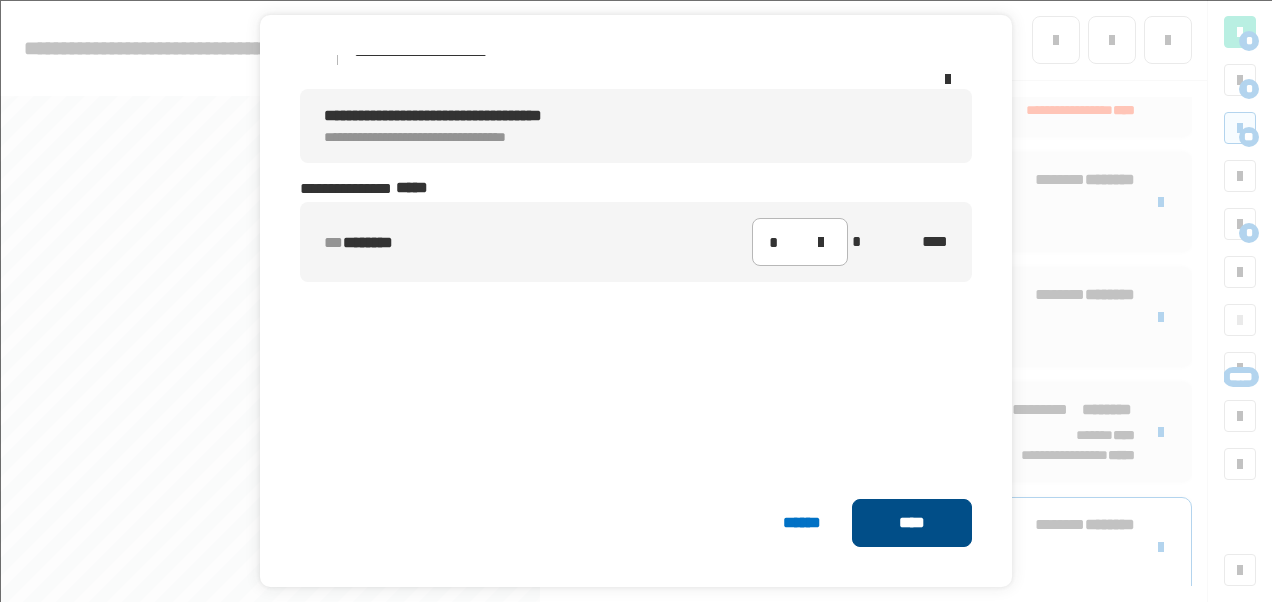 click on "****" 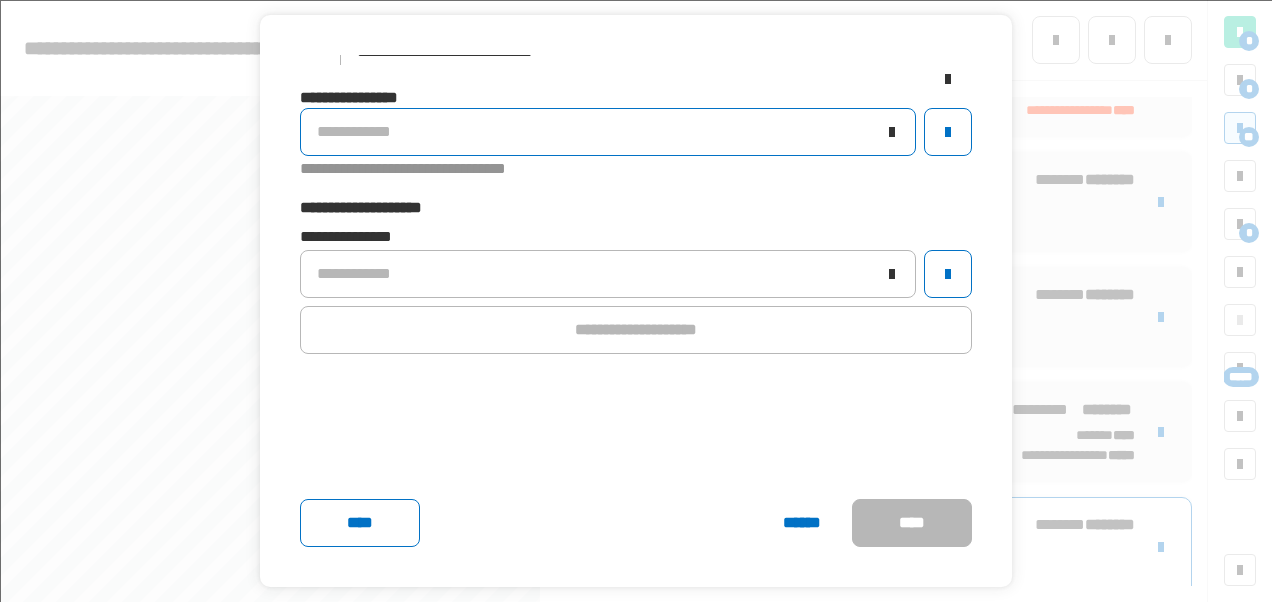 click on "**********" 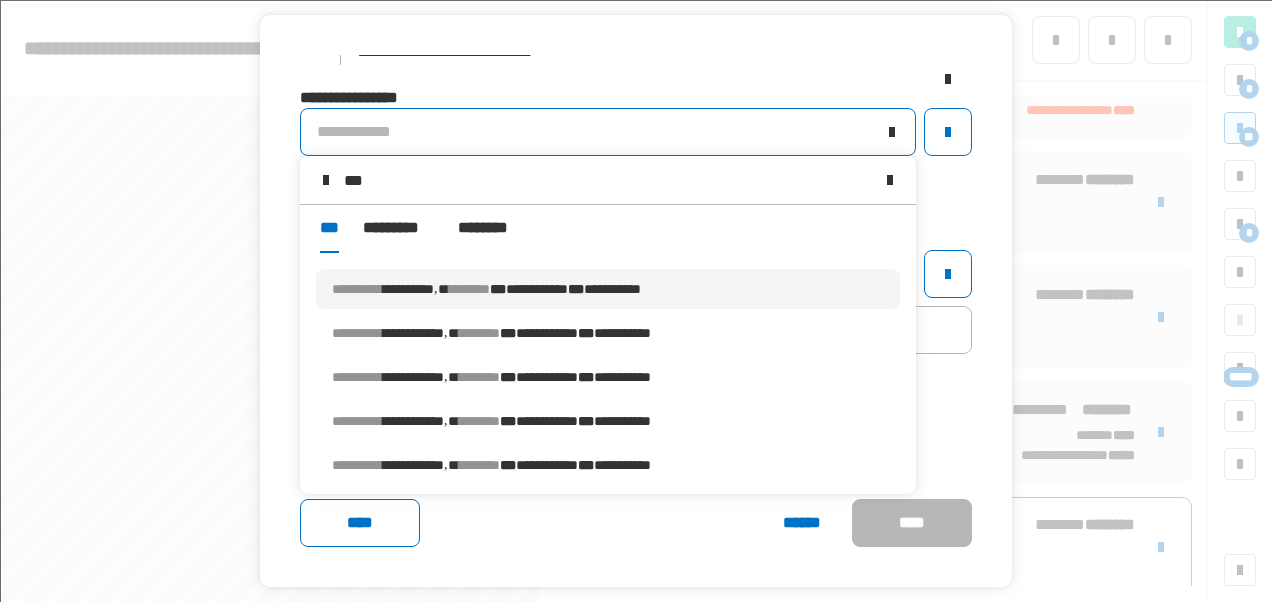 type on "***" 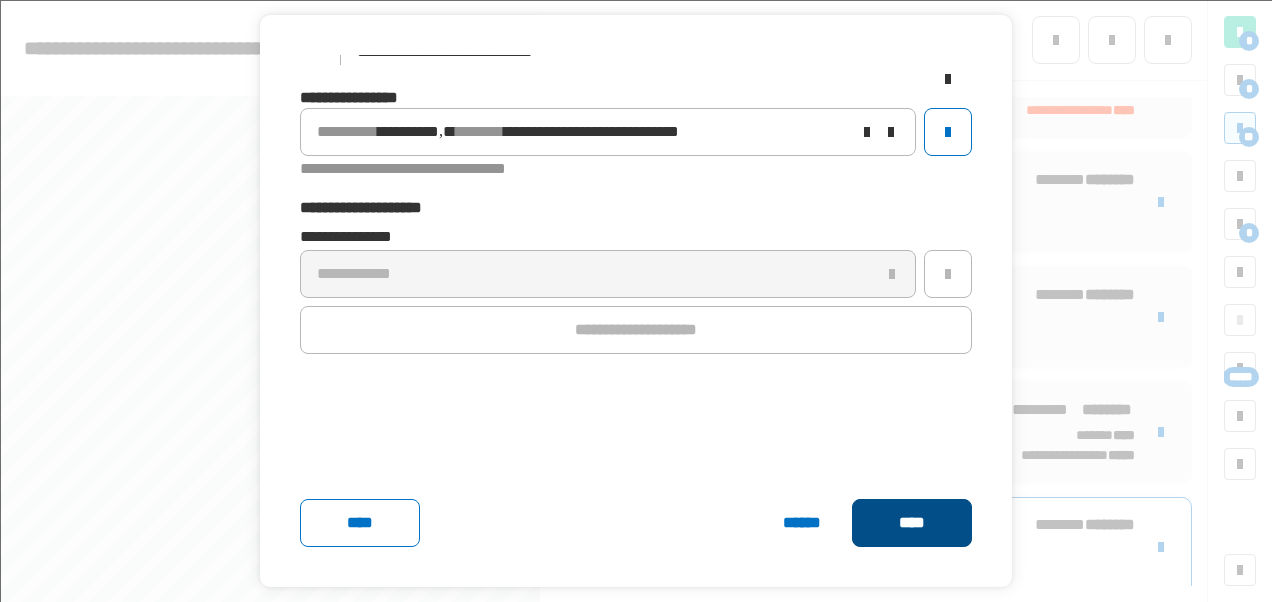 click on "****" 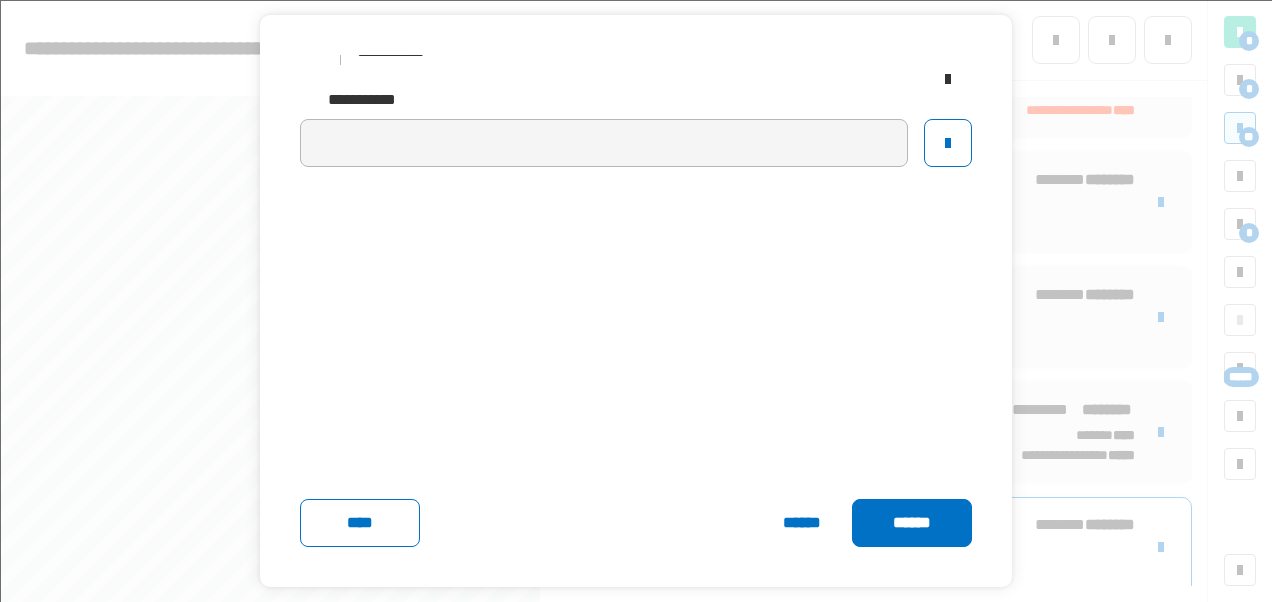 click on "******" 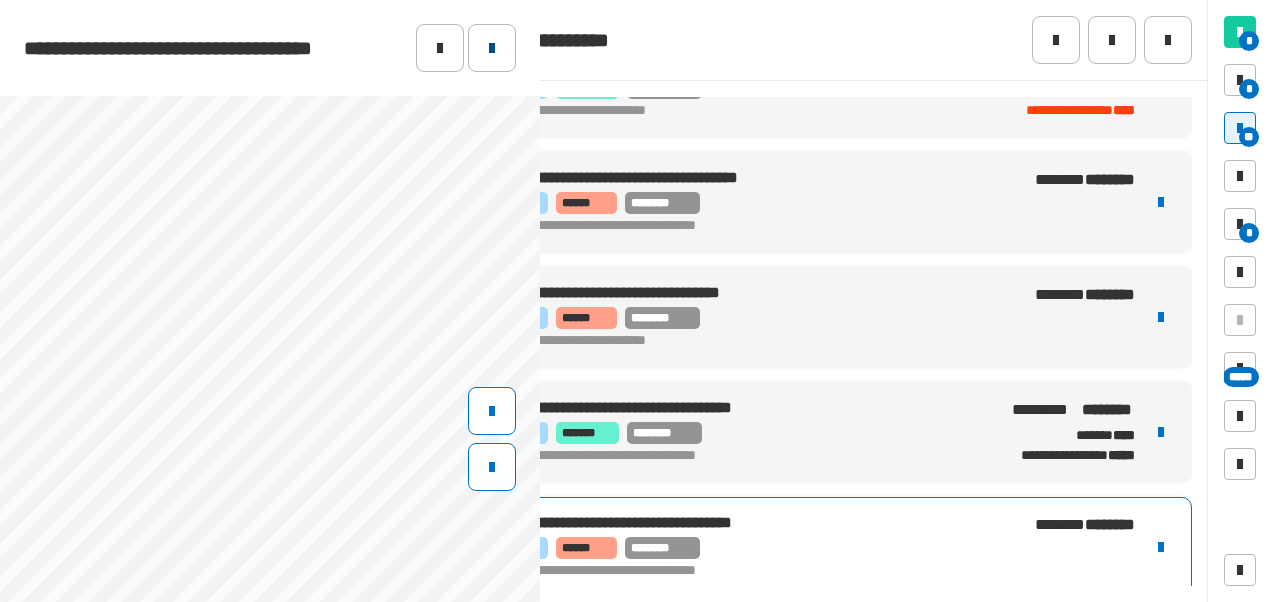 click 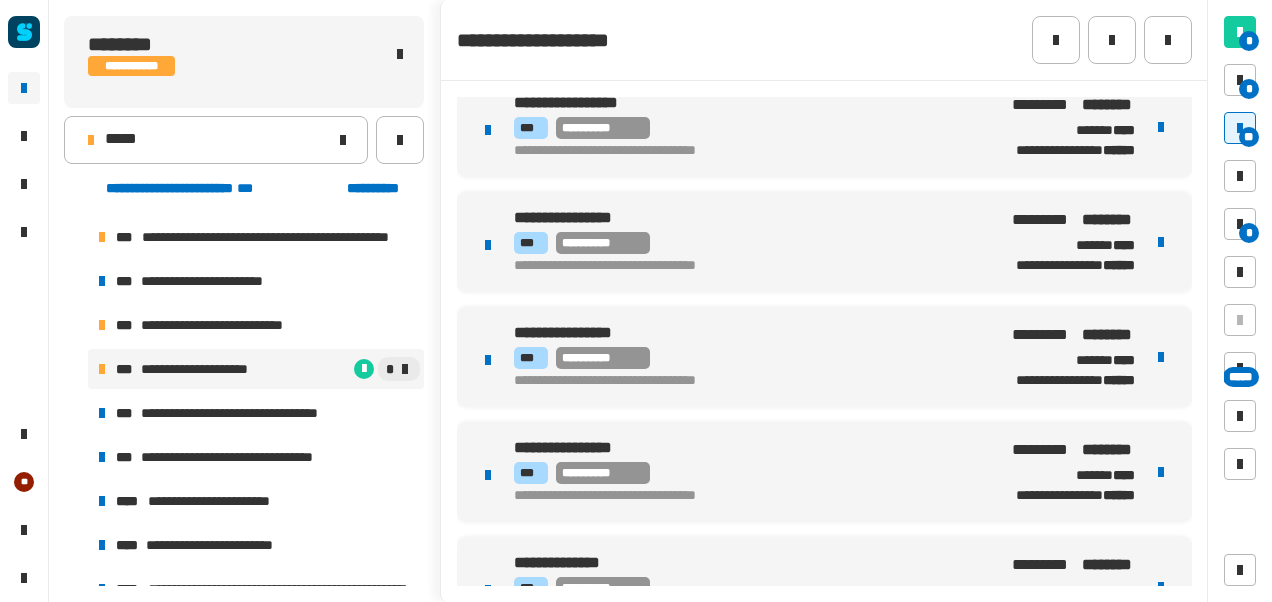 scroll, scrollTop: 0, scrollLeft: 0, axis: both 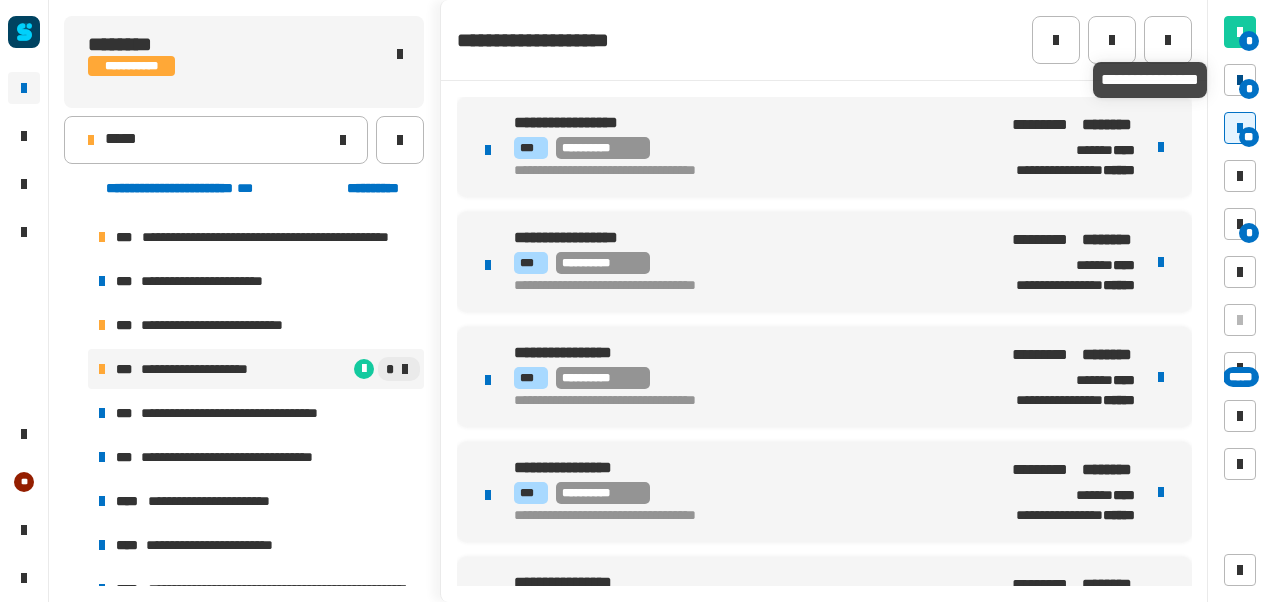 click at bounding box center [1240, 80] 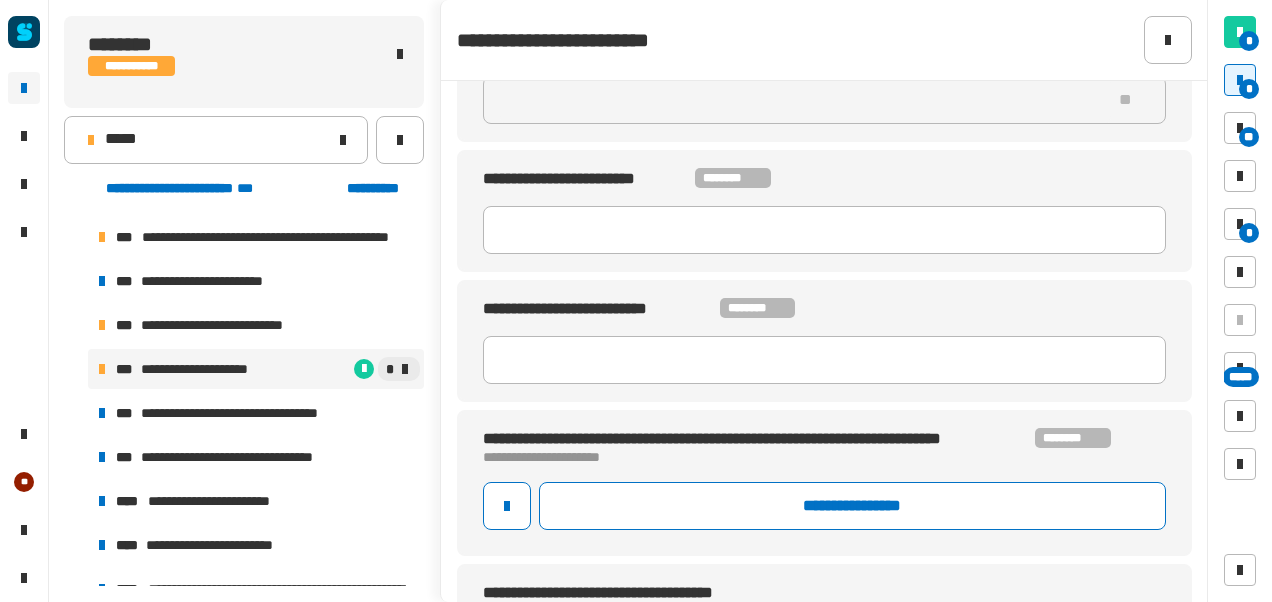 scroll, scrollTop: 523, scrollLeft: 0, axis: vertical 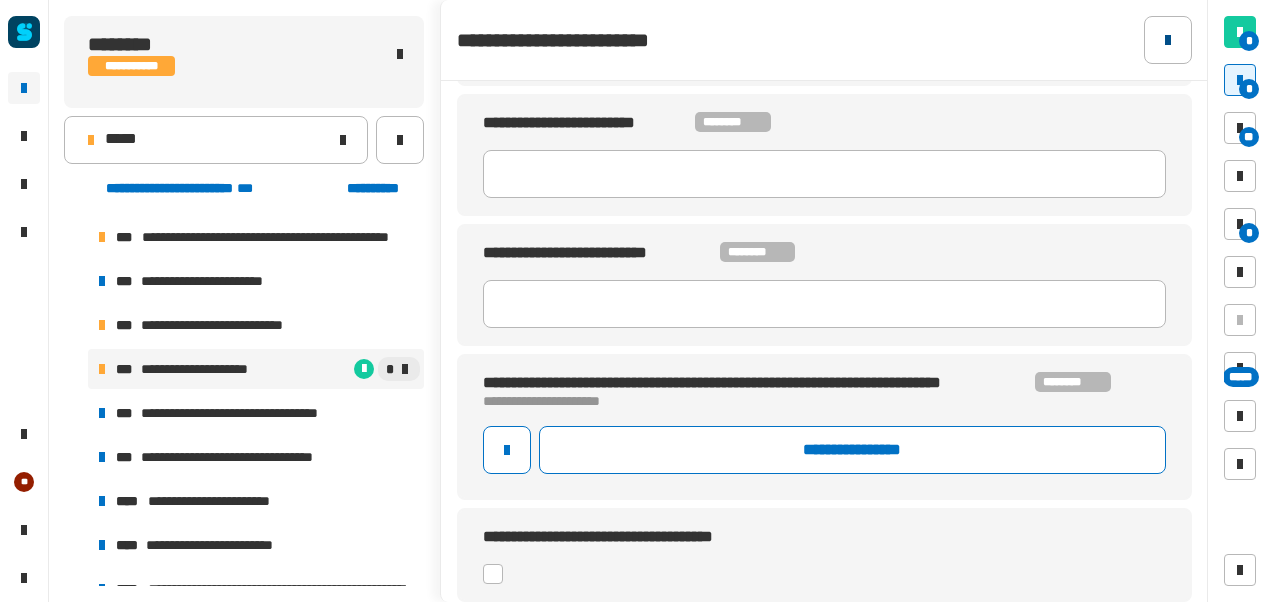 click 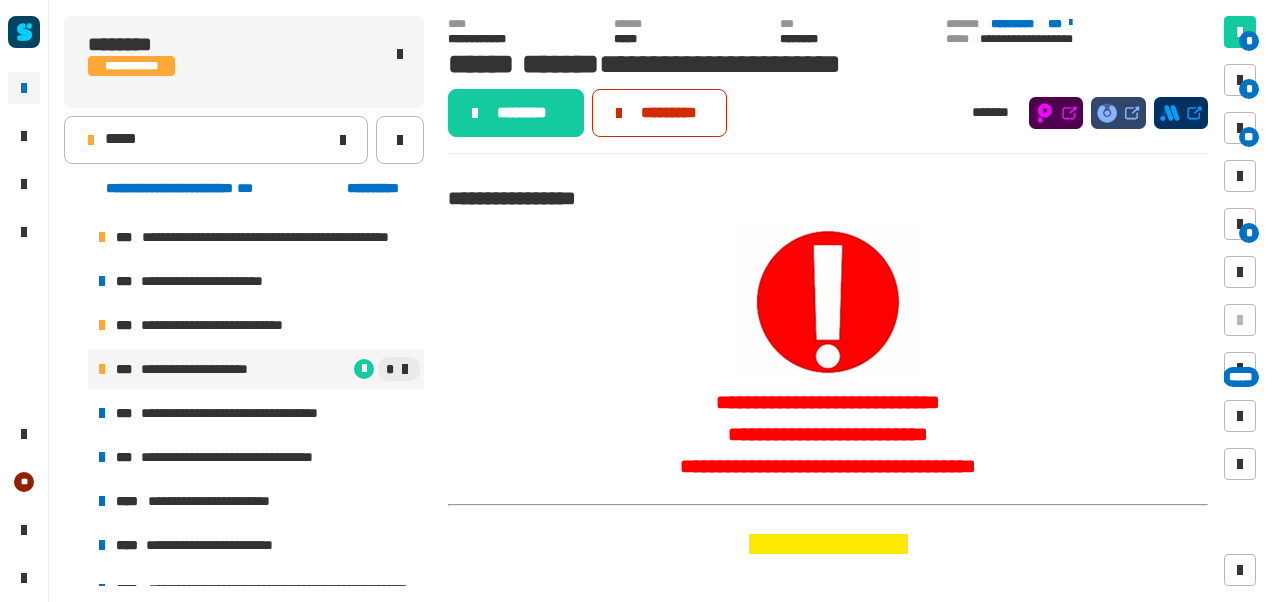 click on "*********" 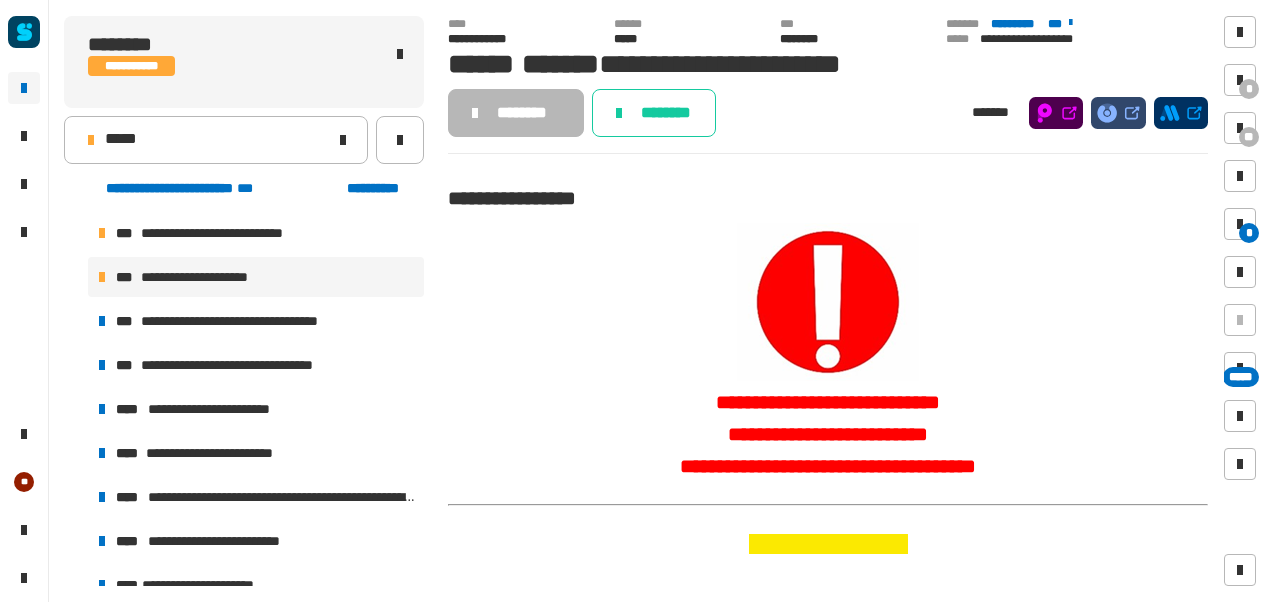 scroll, scrollTop: 622, scrollLeft: 0, axis: vertical 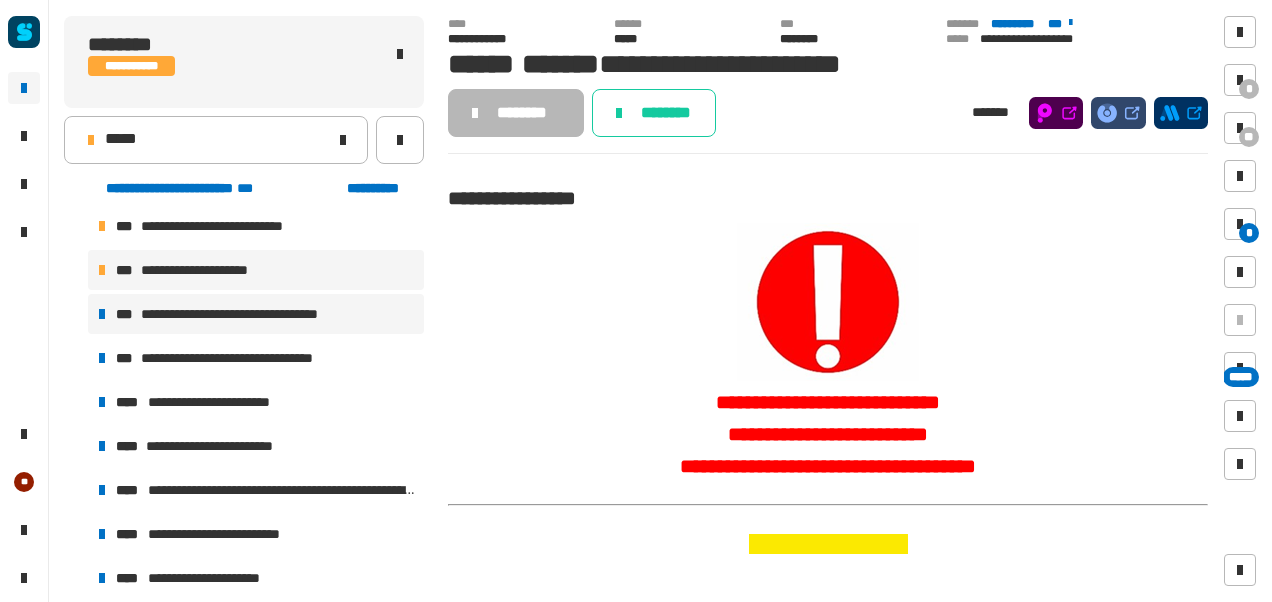 click on "**********" at bounding box center (247, 314) 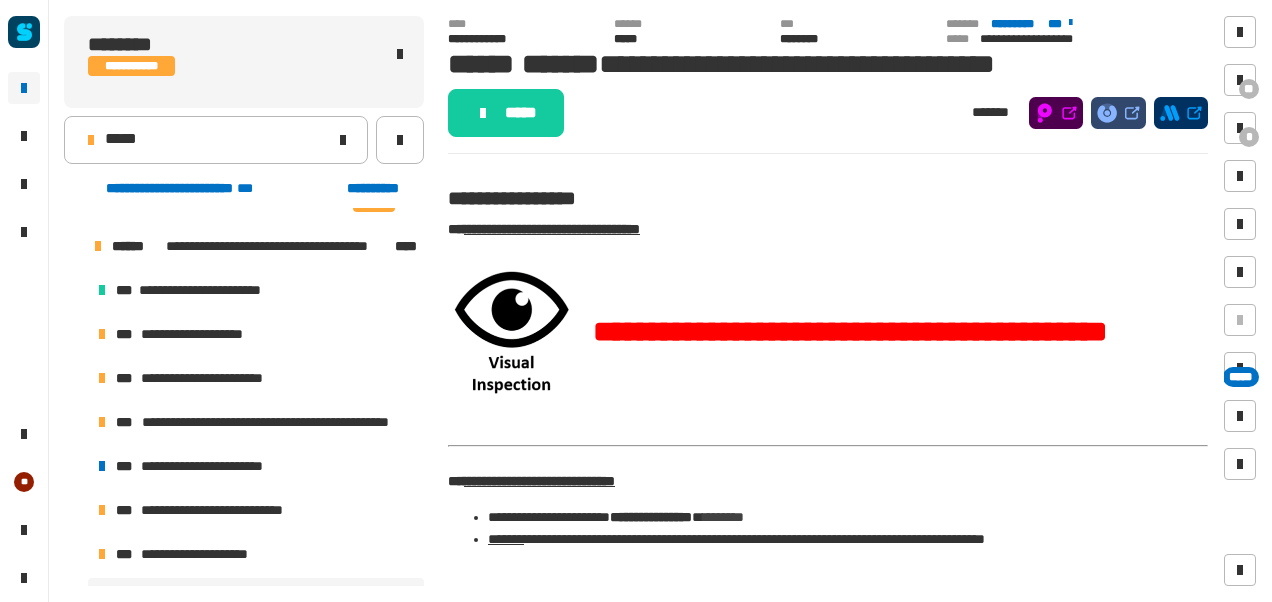scroll, scrollTop: 337, scrollLeft: 0, axis: vertical 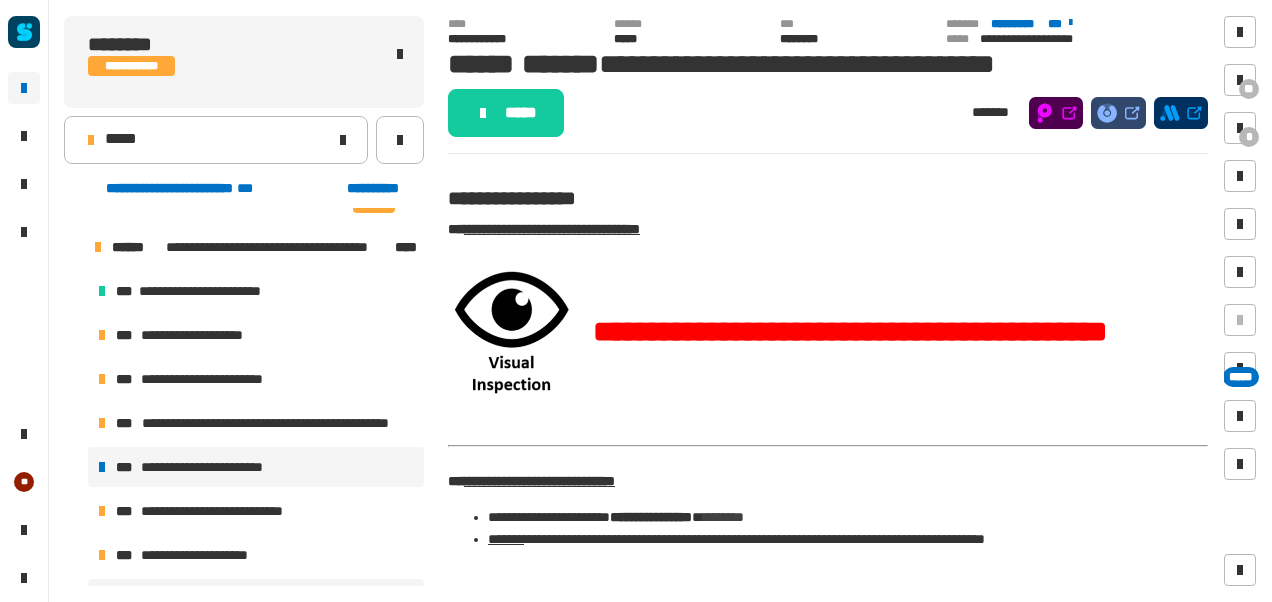 click on "**********" at bounding box center (215, 467) 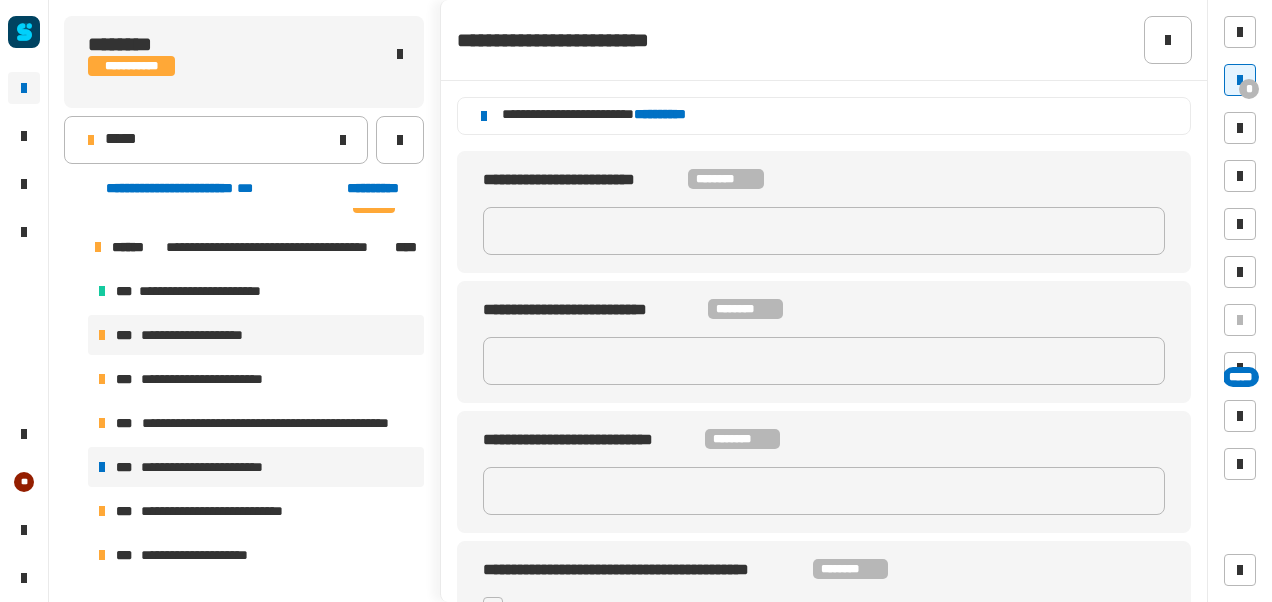 click on "**********" at bounding box center [256, 335] 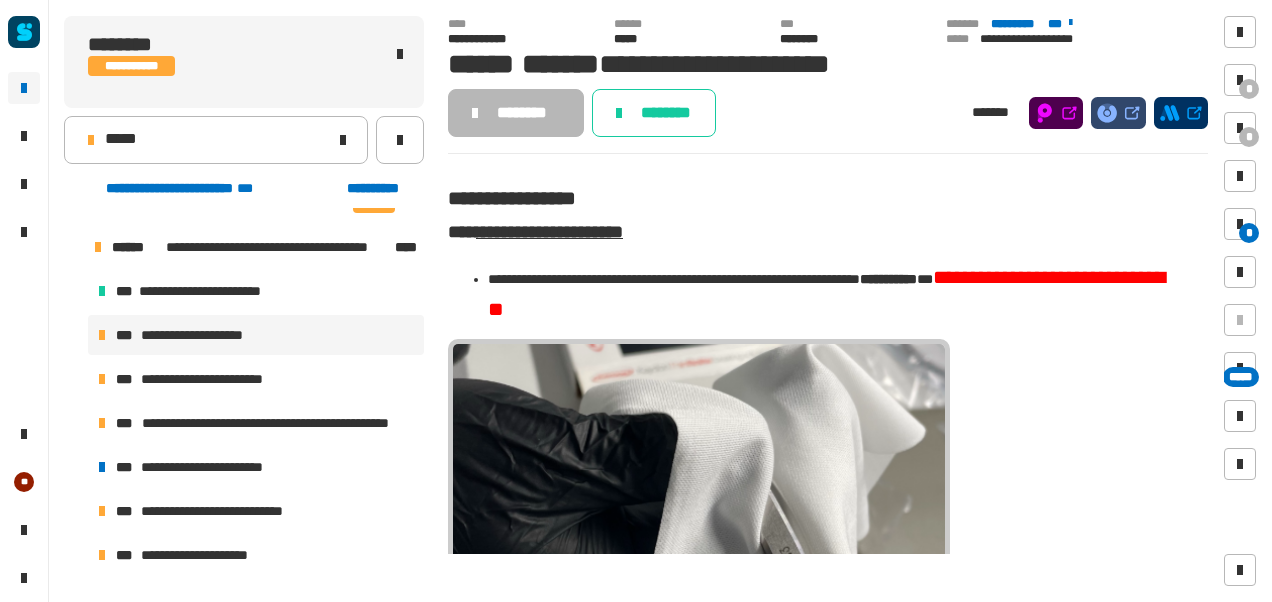 click on "**********" at bounding box center [256, 335] 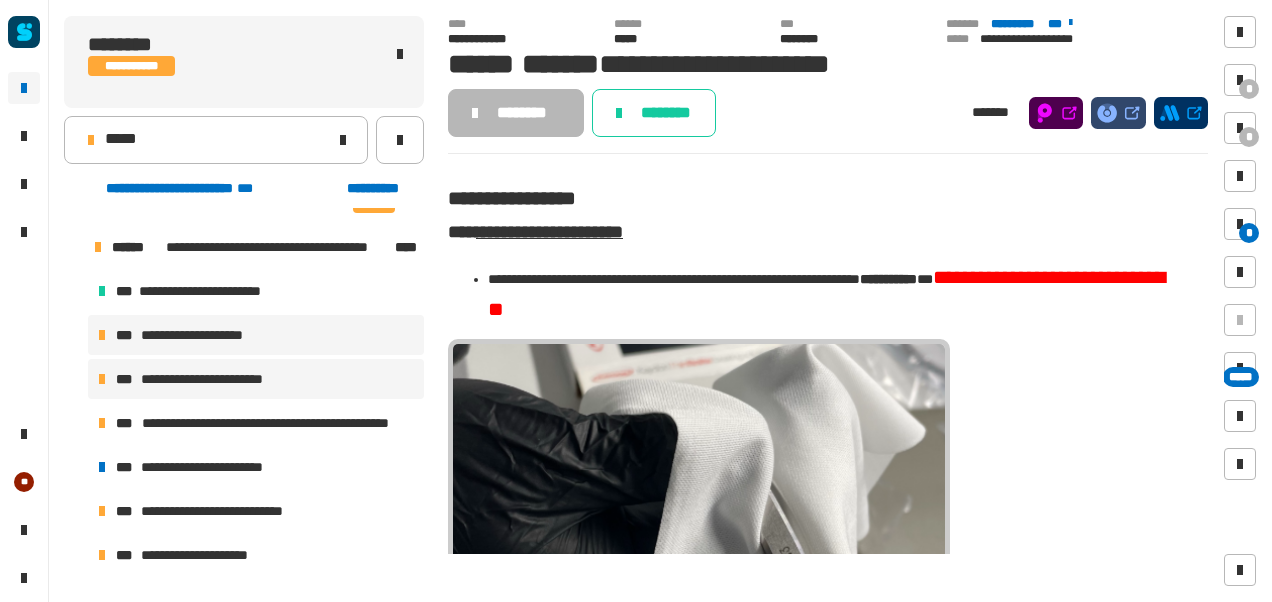 click on "**********" at bounding box center [215, 379] 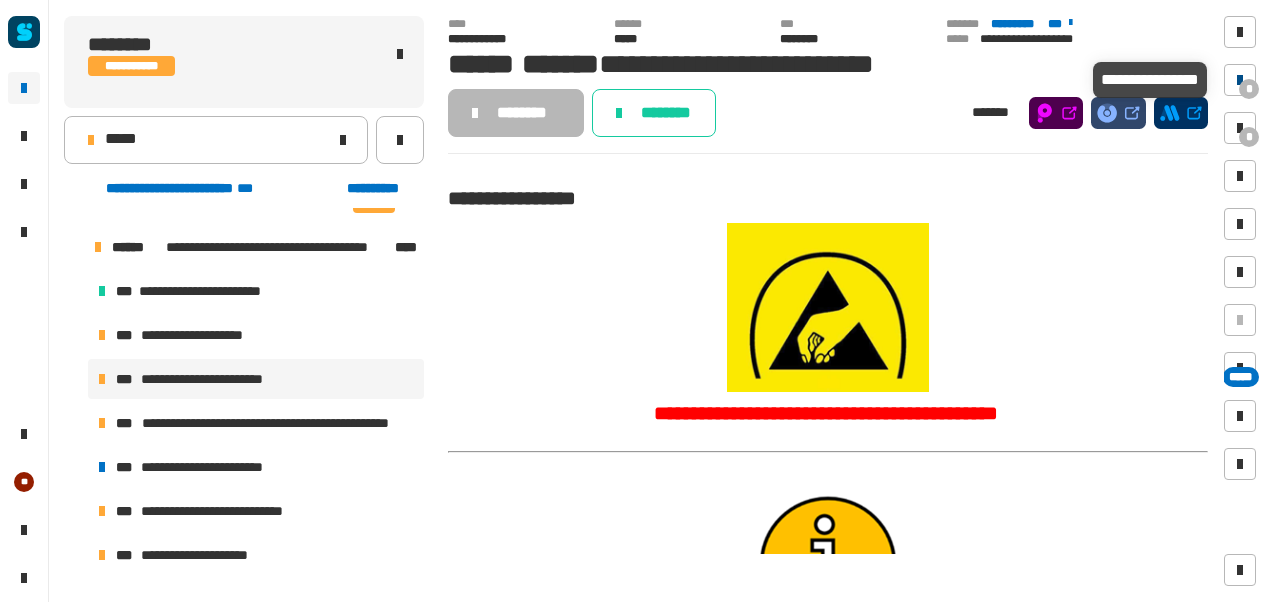 click on "*" at bounding box center [1249, 89] 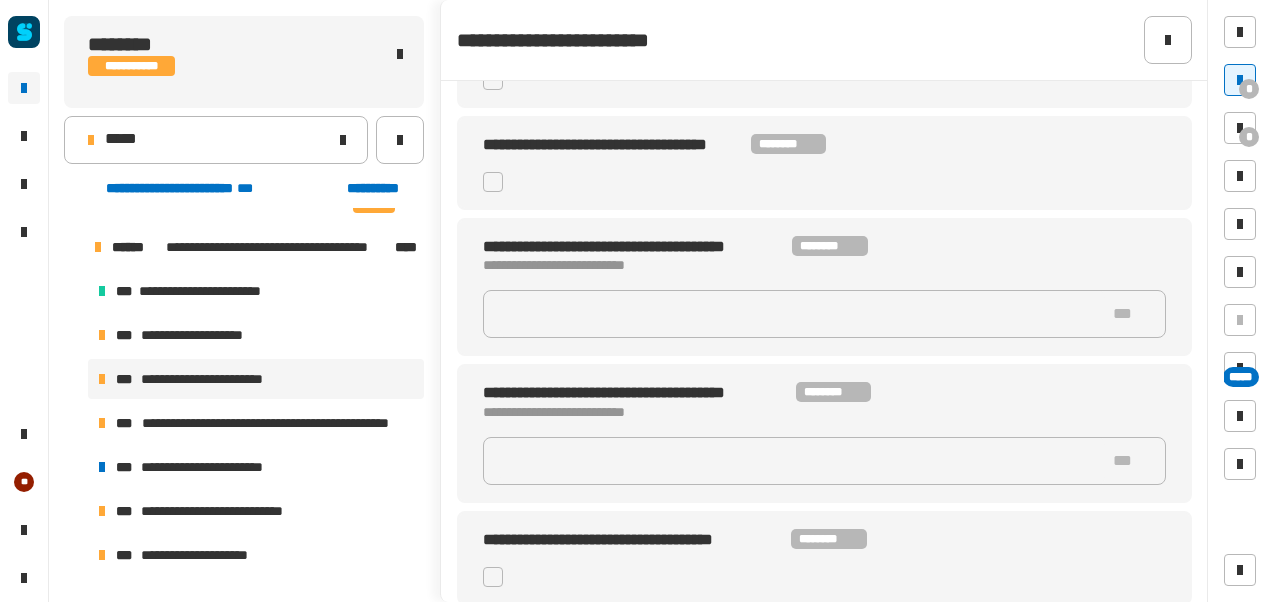 scroll, scrollTop: 139, scrollLeft: 0, axis: vertical 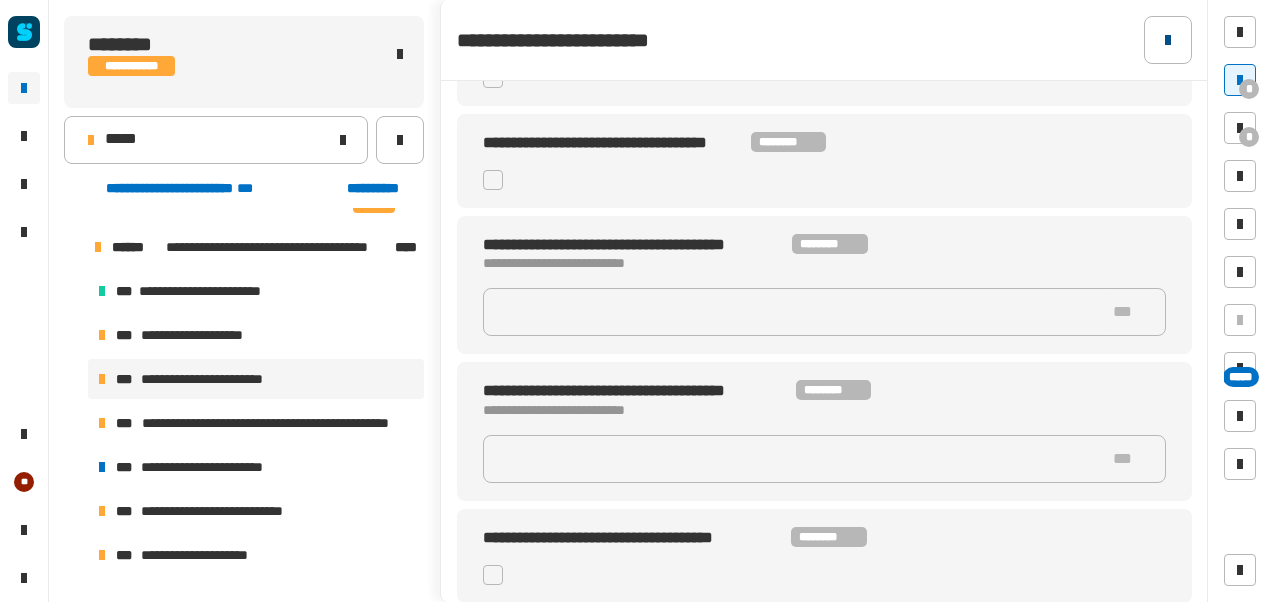 click 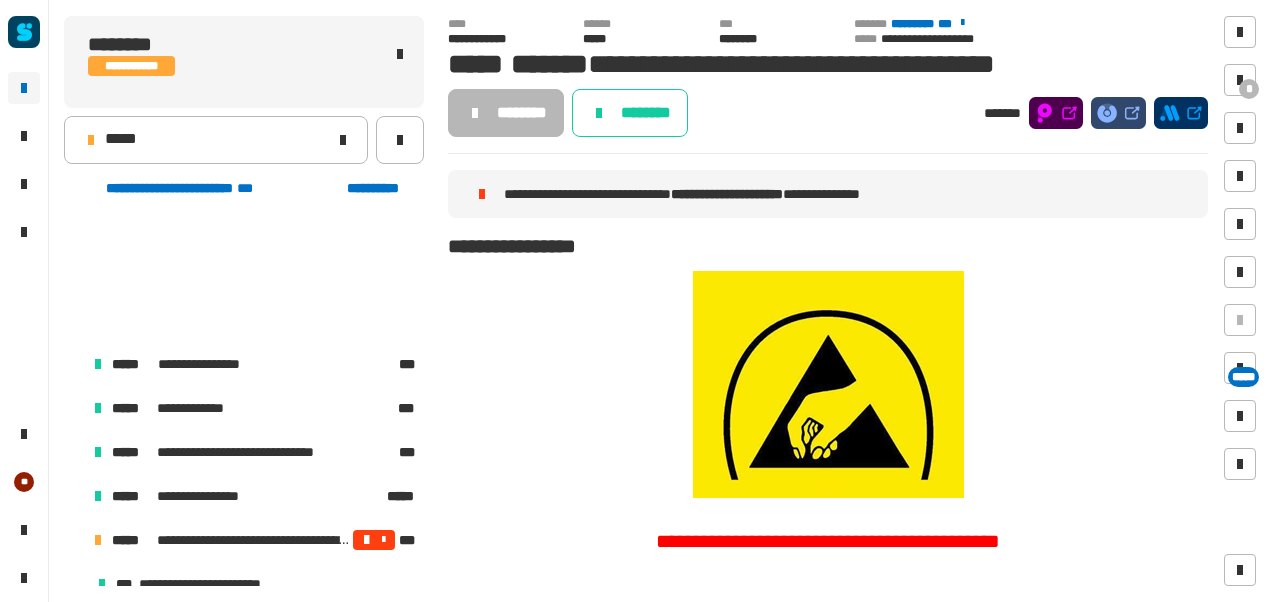 scroll, scrollTop: 0, scrollLeft: 0, axis: both 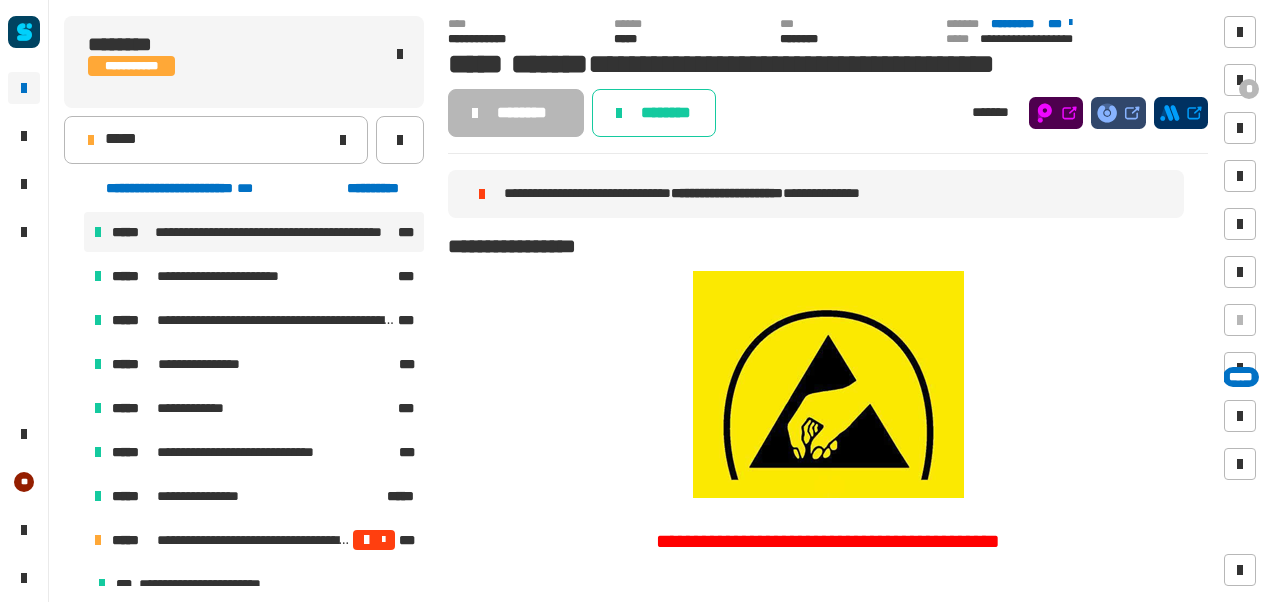 click on "**********" at bounding box center (254, 232) 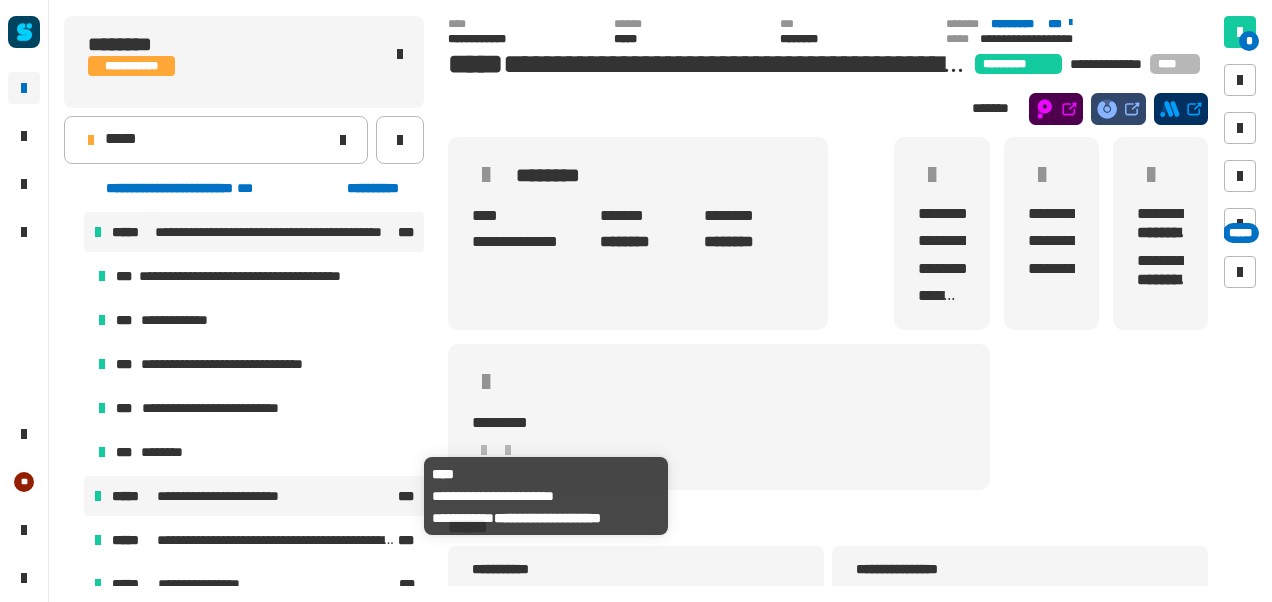 click on "**********" at bounding box center [230, 496] 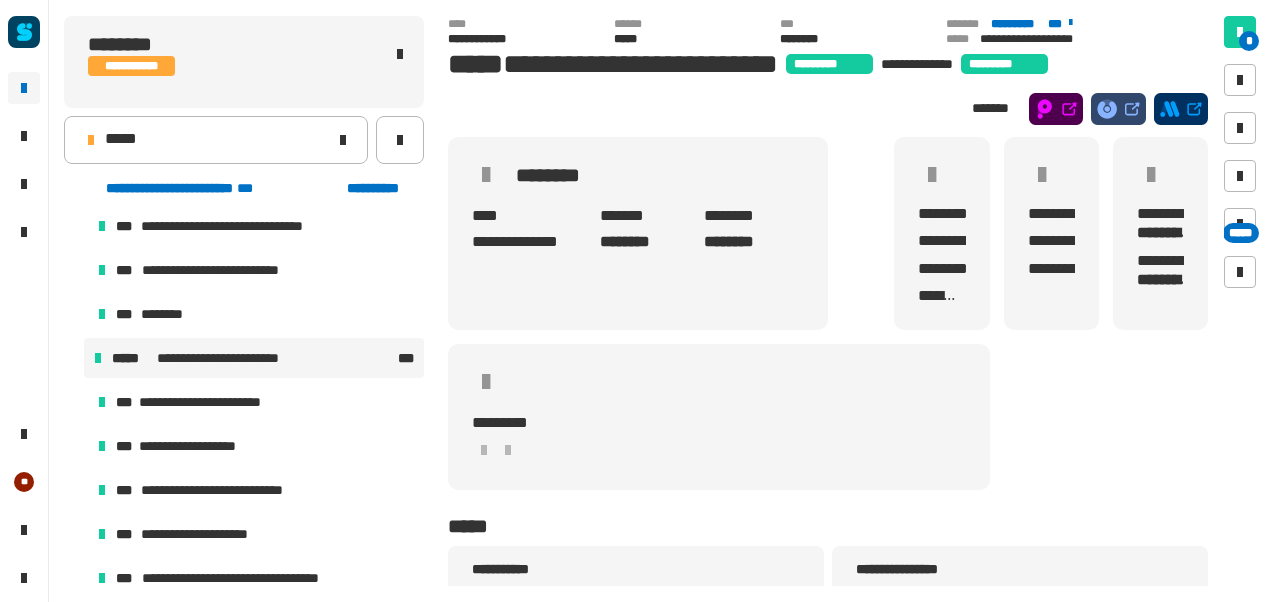 scroll, scrollTop: 157, scrollLeft: 0, axis: vertical 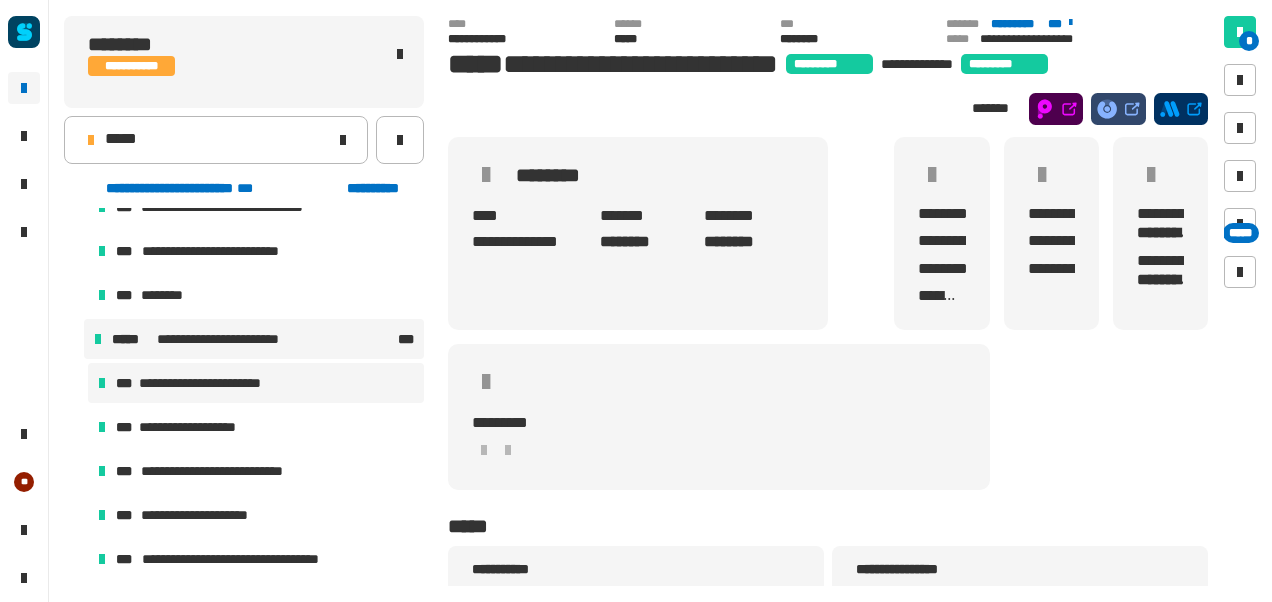 click on "**********" at bounding box center [213, 383] 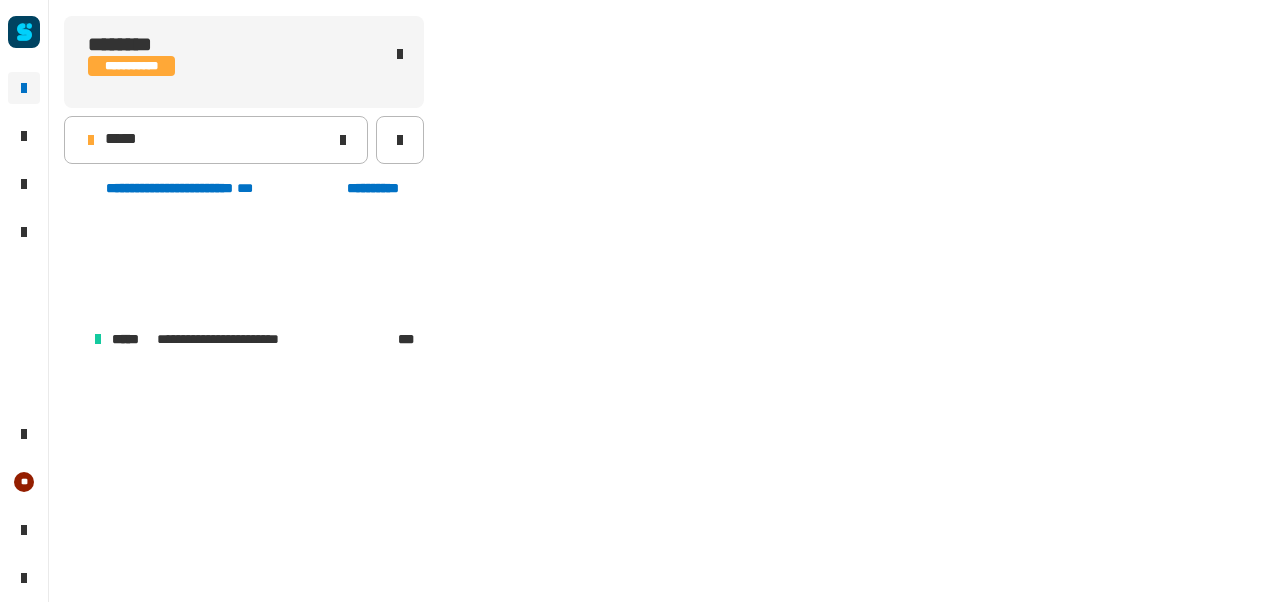 scroll, scrollTop: 143, scrollLeft: 0, axis: vertical 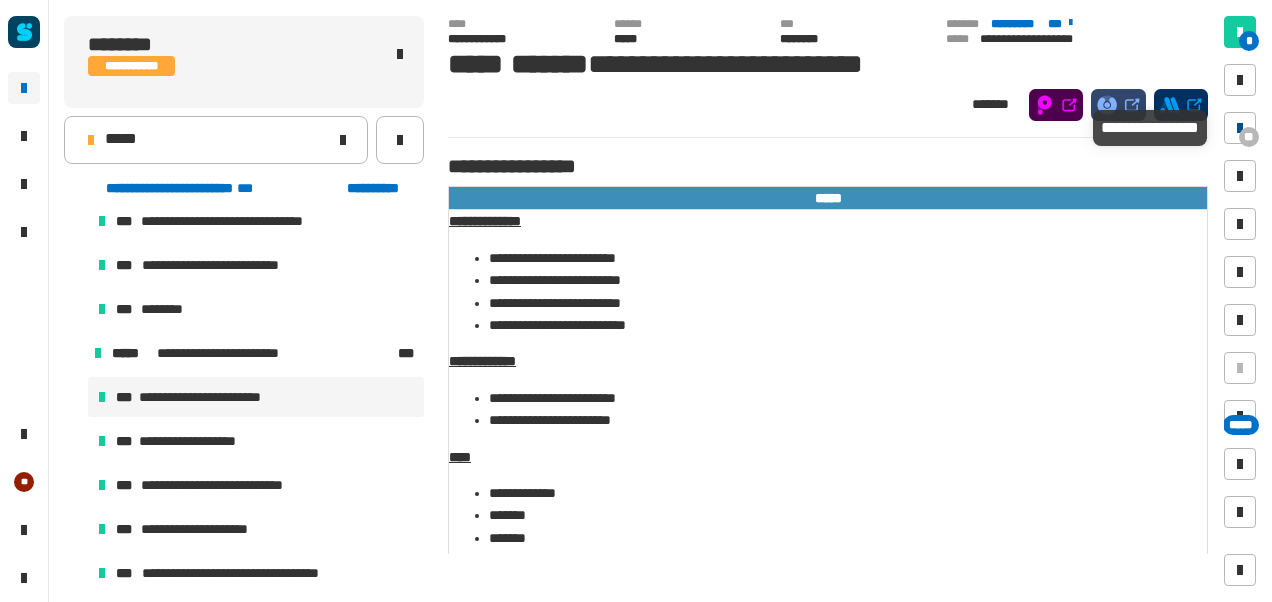 click at bounding box center [1240, 128] 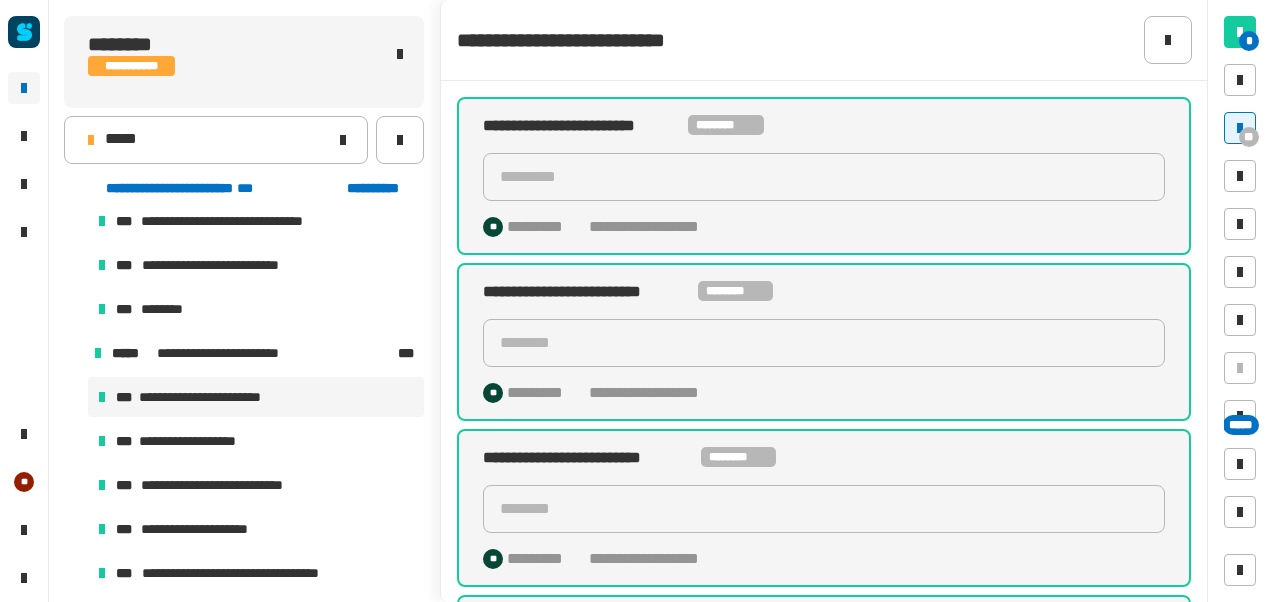 click on "********" 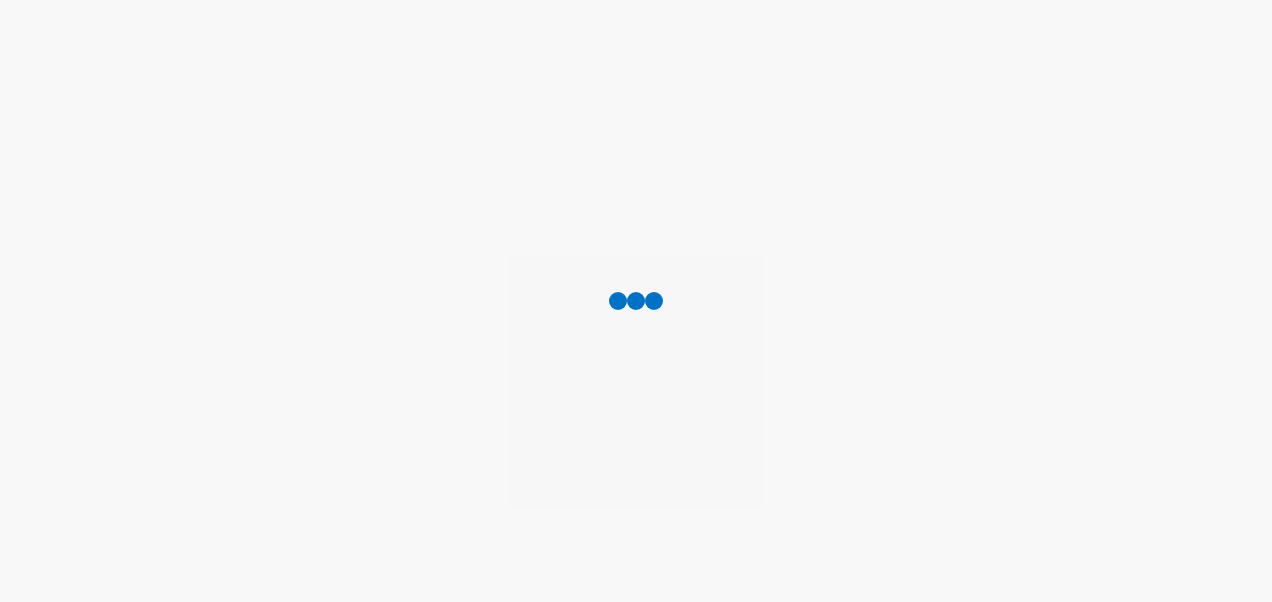 scroll, scrollTop: 0, scrollLeft: 0, axis: both 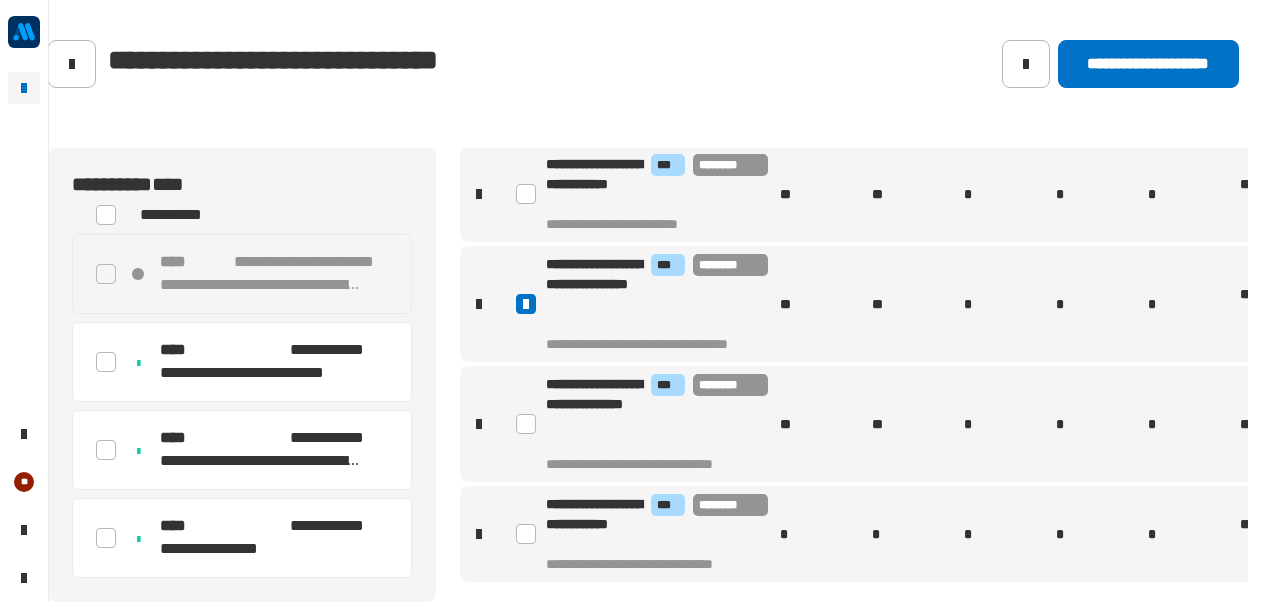 click 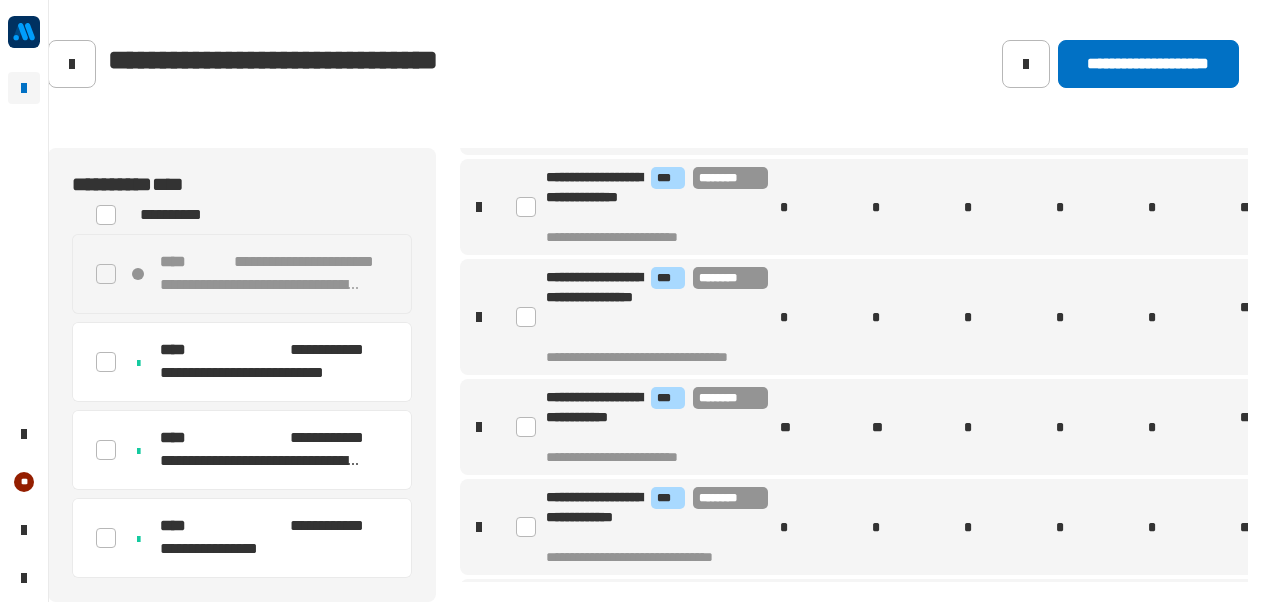 scroll, scrollTop: 0, scrollLeft: 0, axis: both 